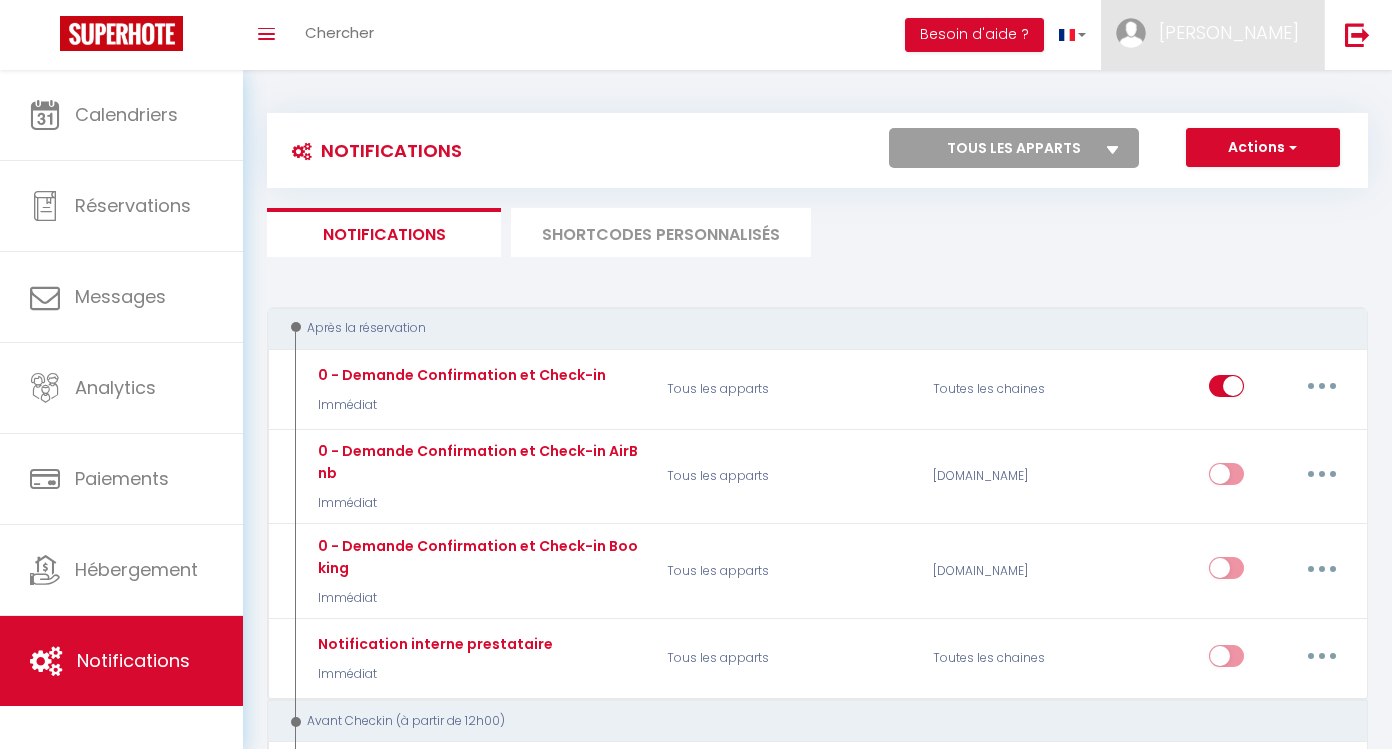 scroll, scrollTop: 2005, scrollLeft: 0, axis: vertical 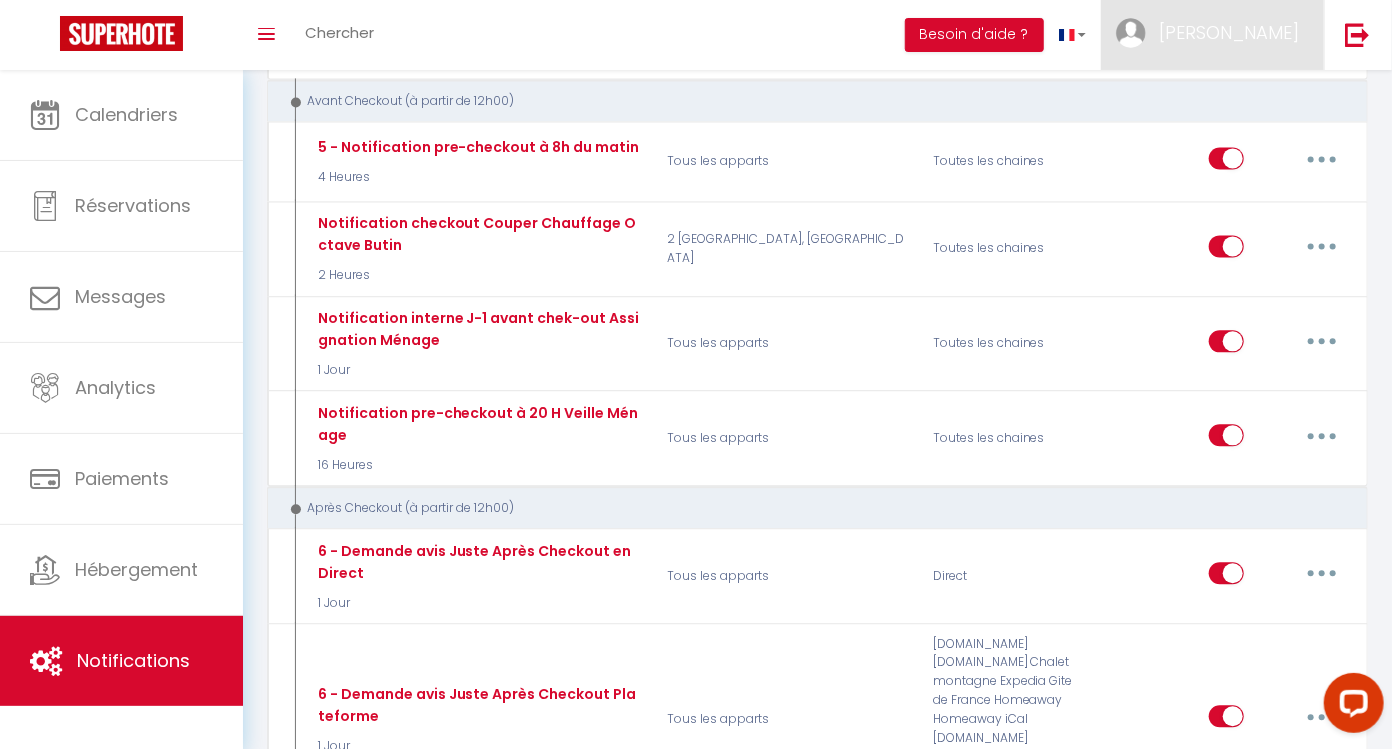 click on "[PERSON_NAME]" at bounding box center [1229, 32] 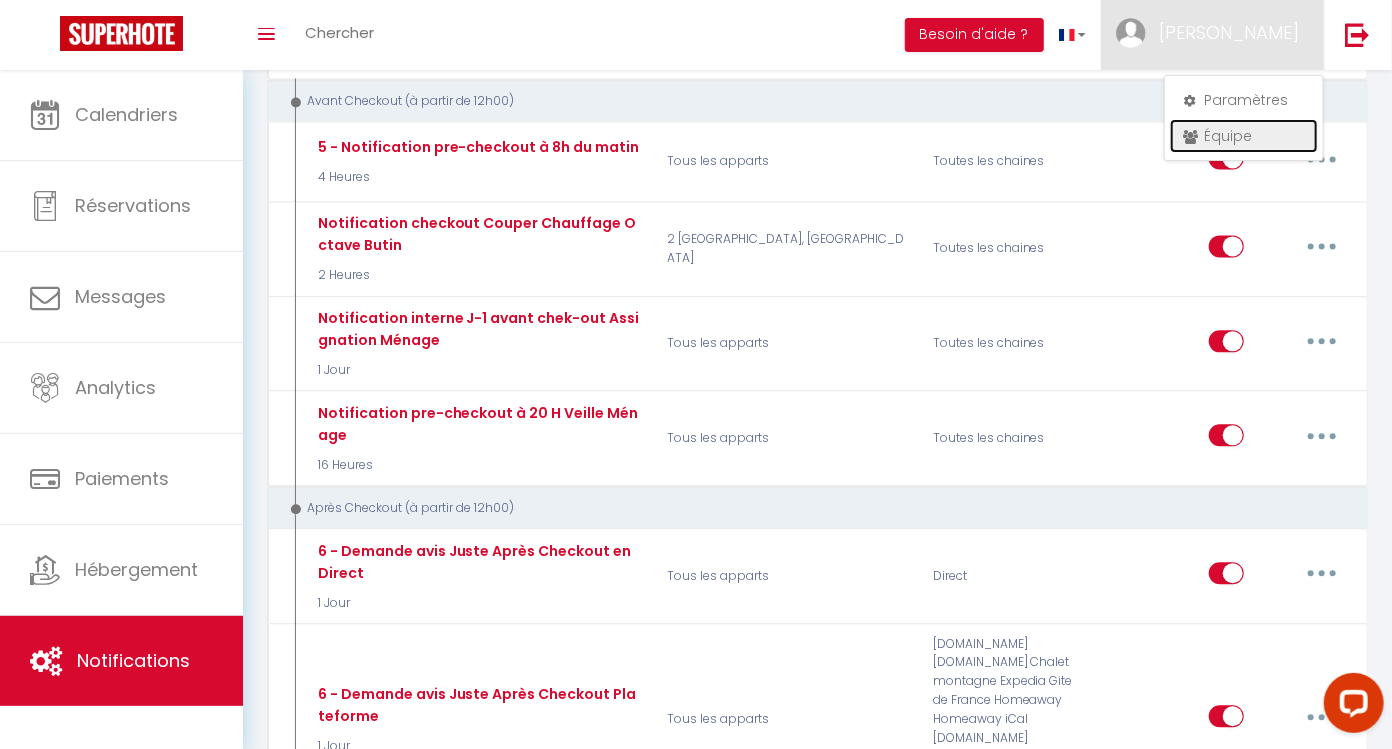 click on "Équipe" at bounding box center (1244, 136) 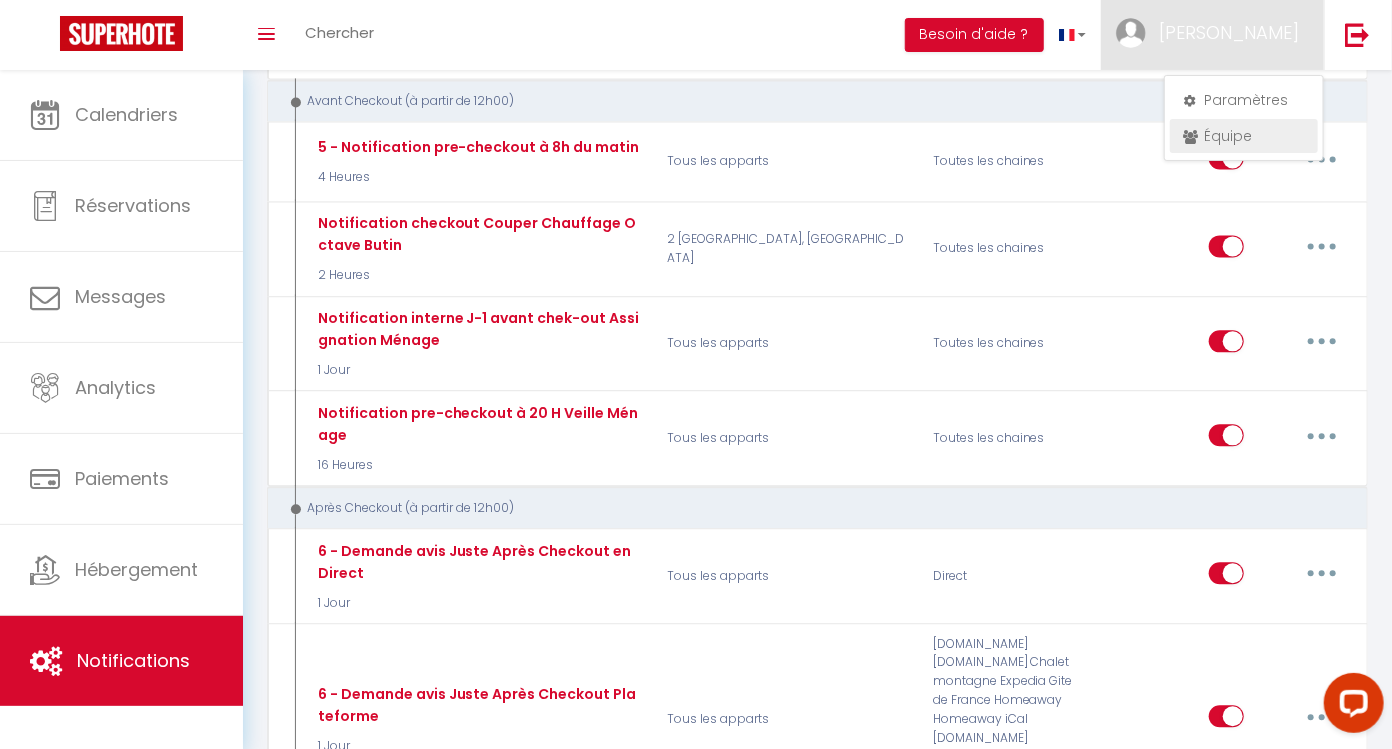 scroll, scrollTop: 0, scrollLeft: 0, axis: both 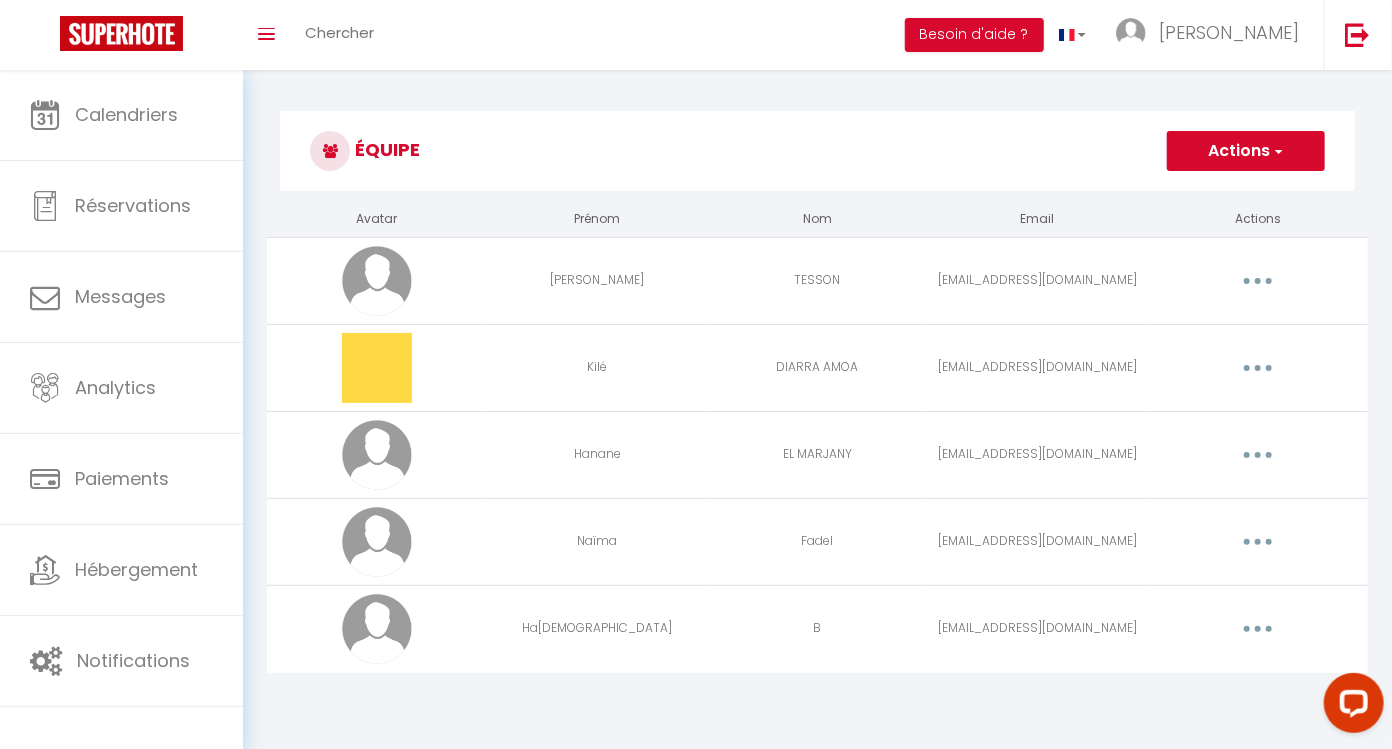 click on "Hanane" at bounding box center (597, 454) 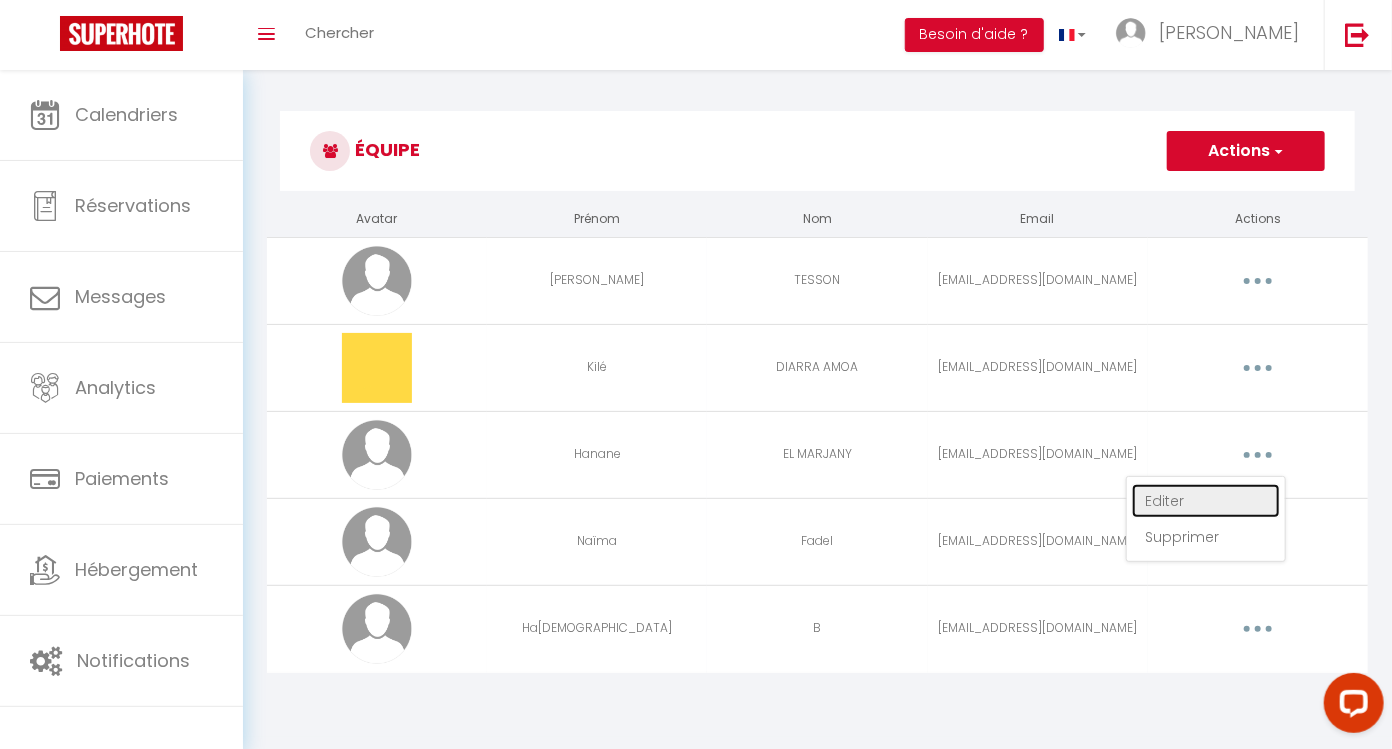 click on "Editer" at bounding box center (1206, 501) 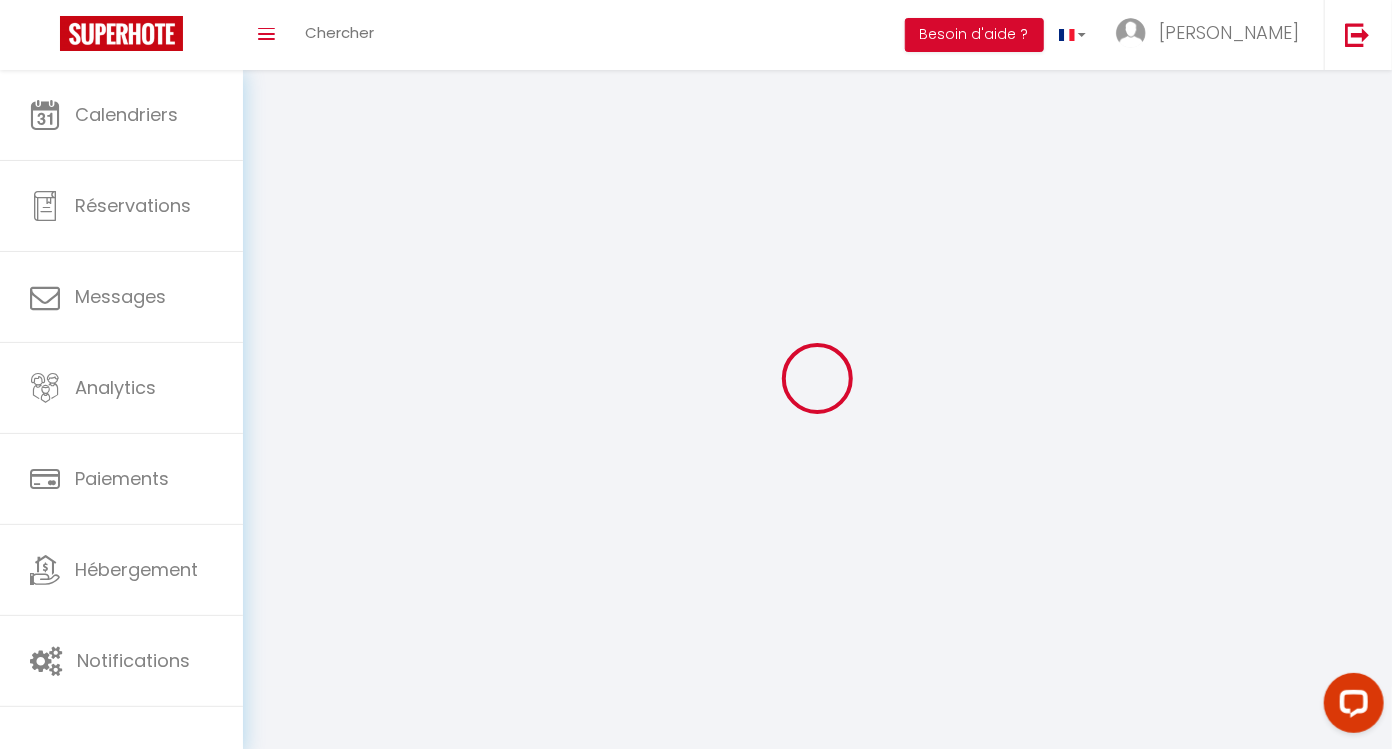 type on "Hanane" 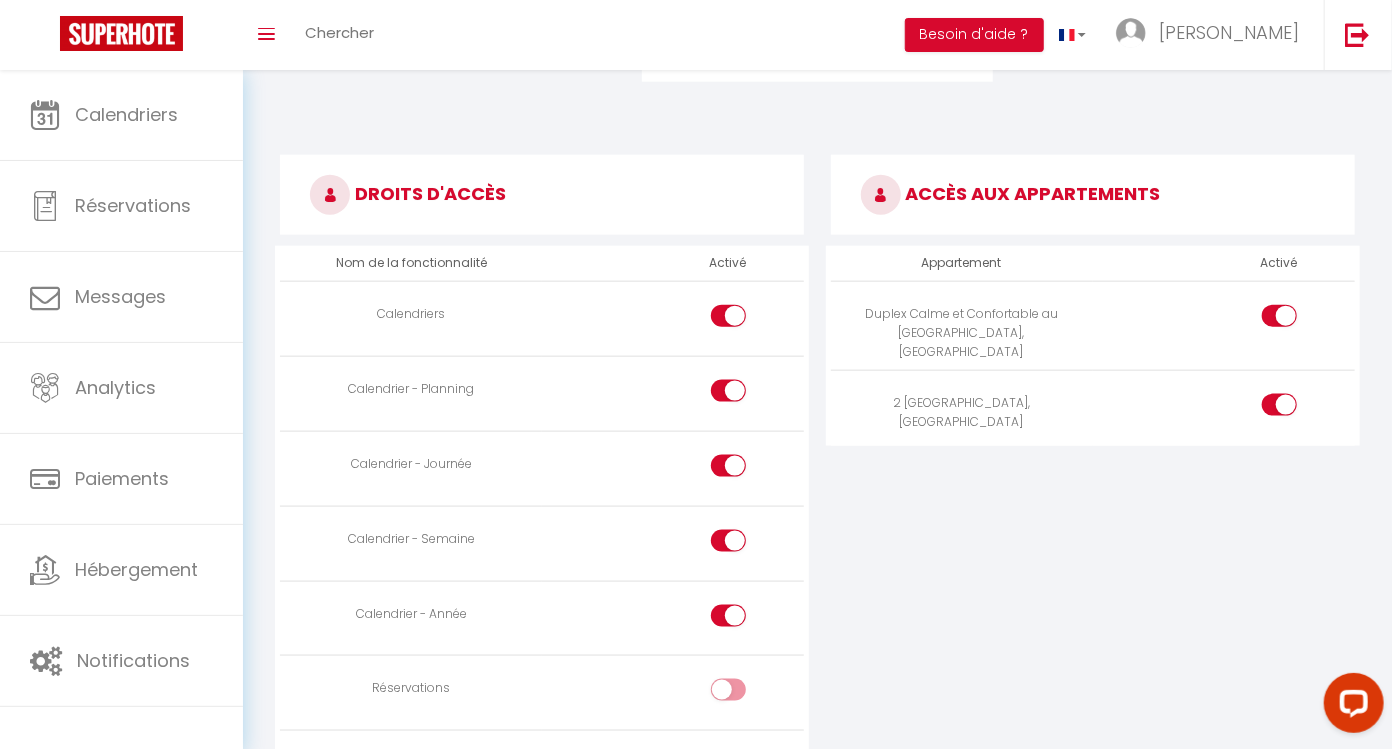 scroll, scrollTop: 1081, scrollLeft: 0, axis: vertical 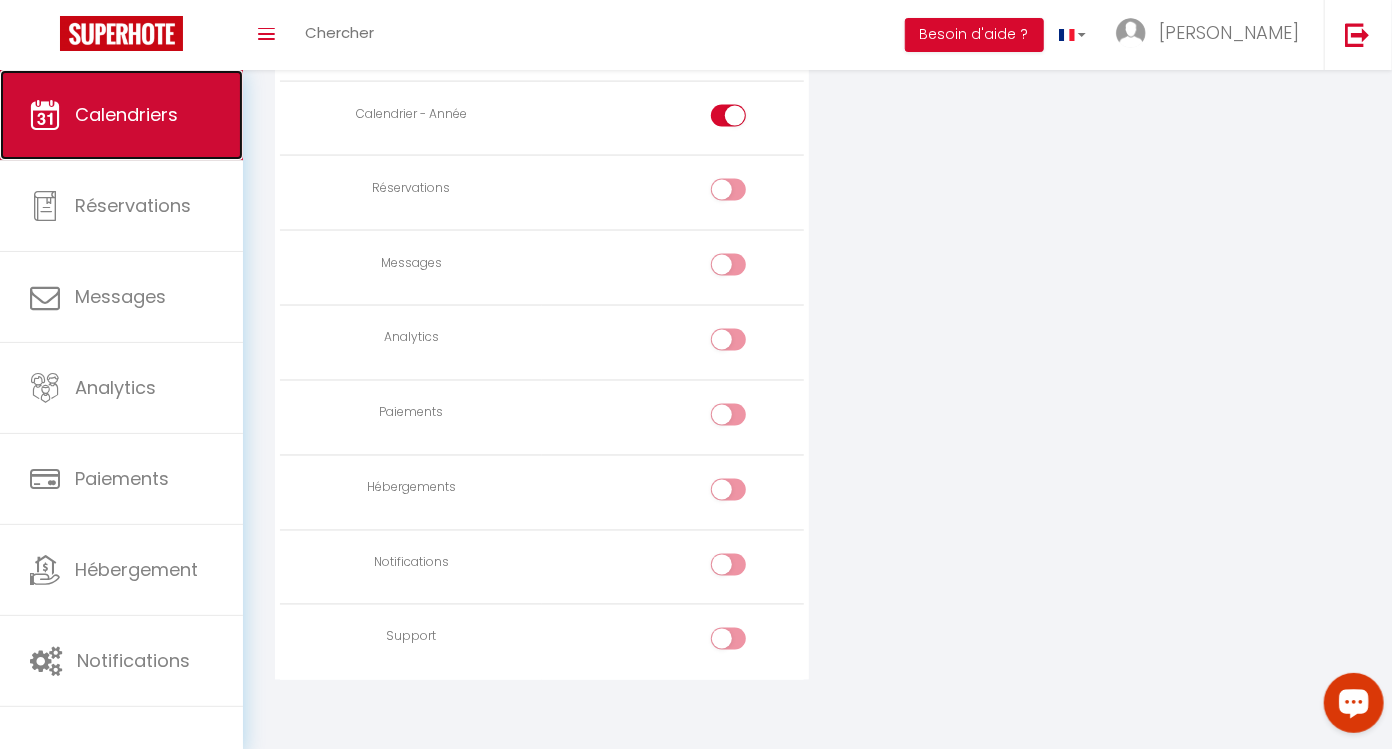 click on "Calendriers" at bounding box center [126, 114] 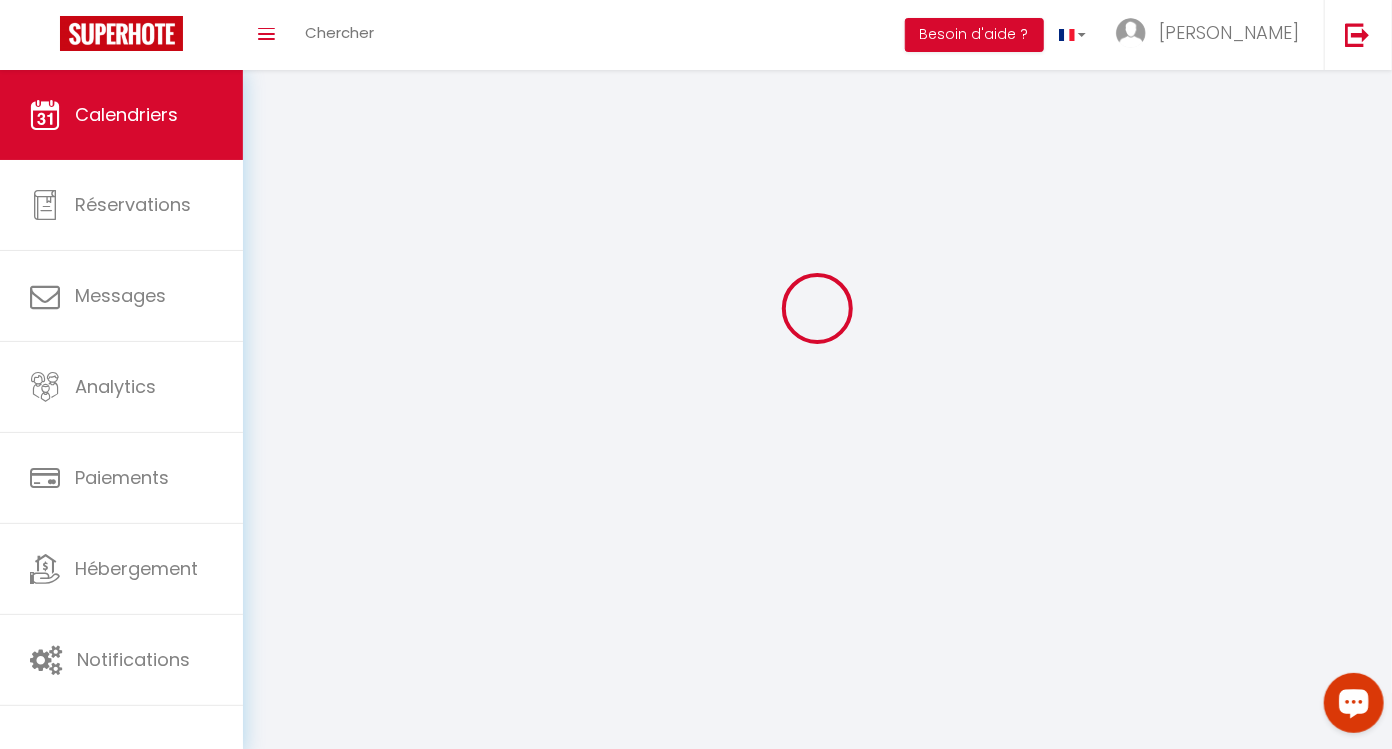scroll, scrollTop: 0, scrollLeft: 0, axis: both 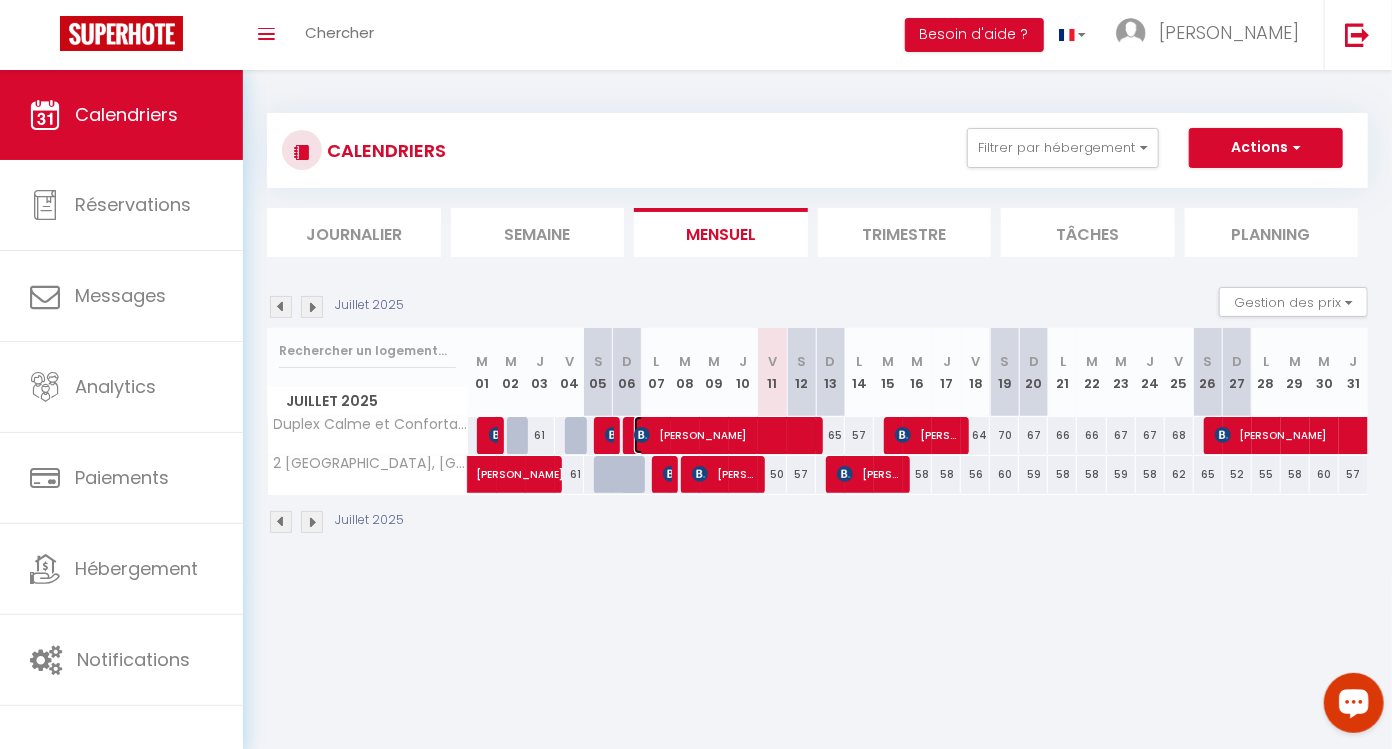 click on "[PERSON_NAME]" at bounding box center (726, 435) 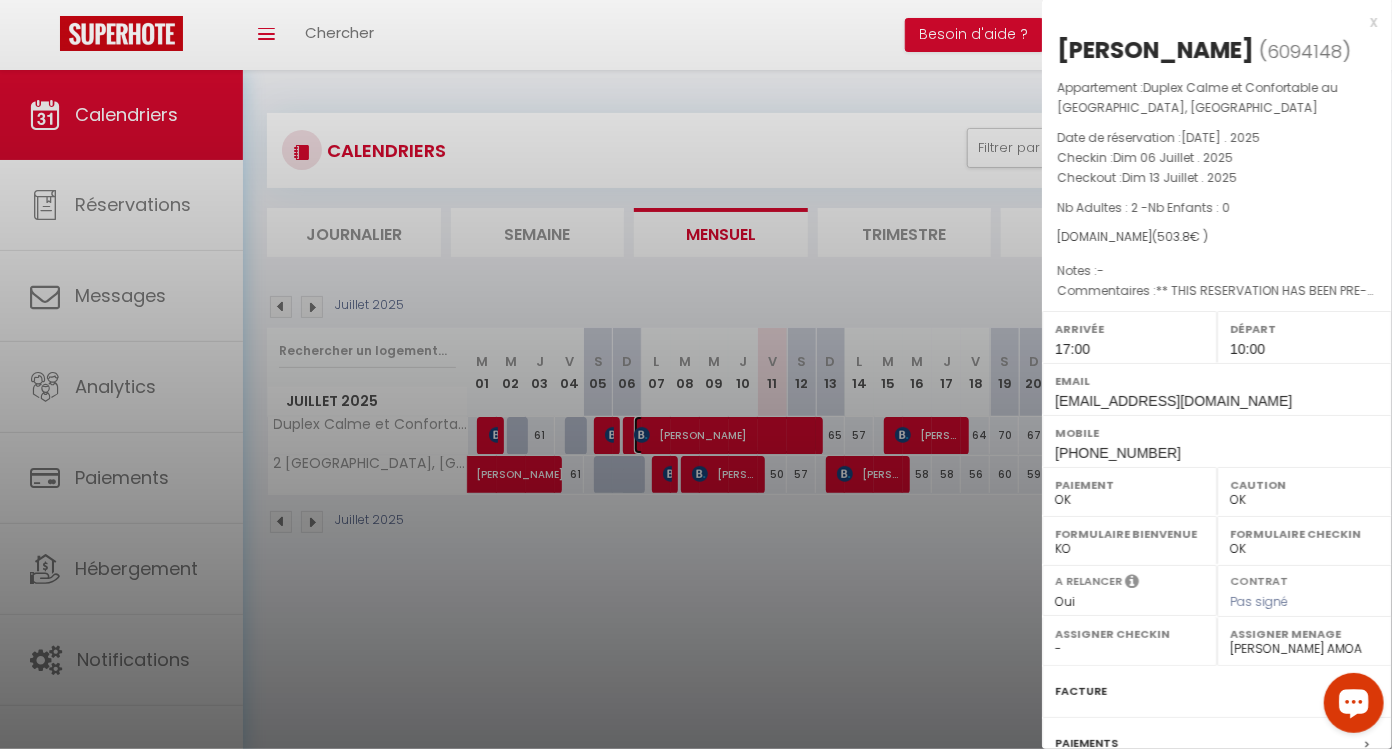 scroll, scrollTop: 196, scrollLeft: 0, axis: vertical 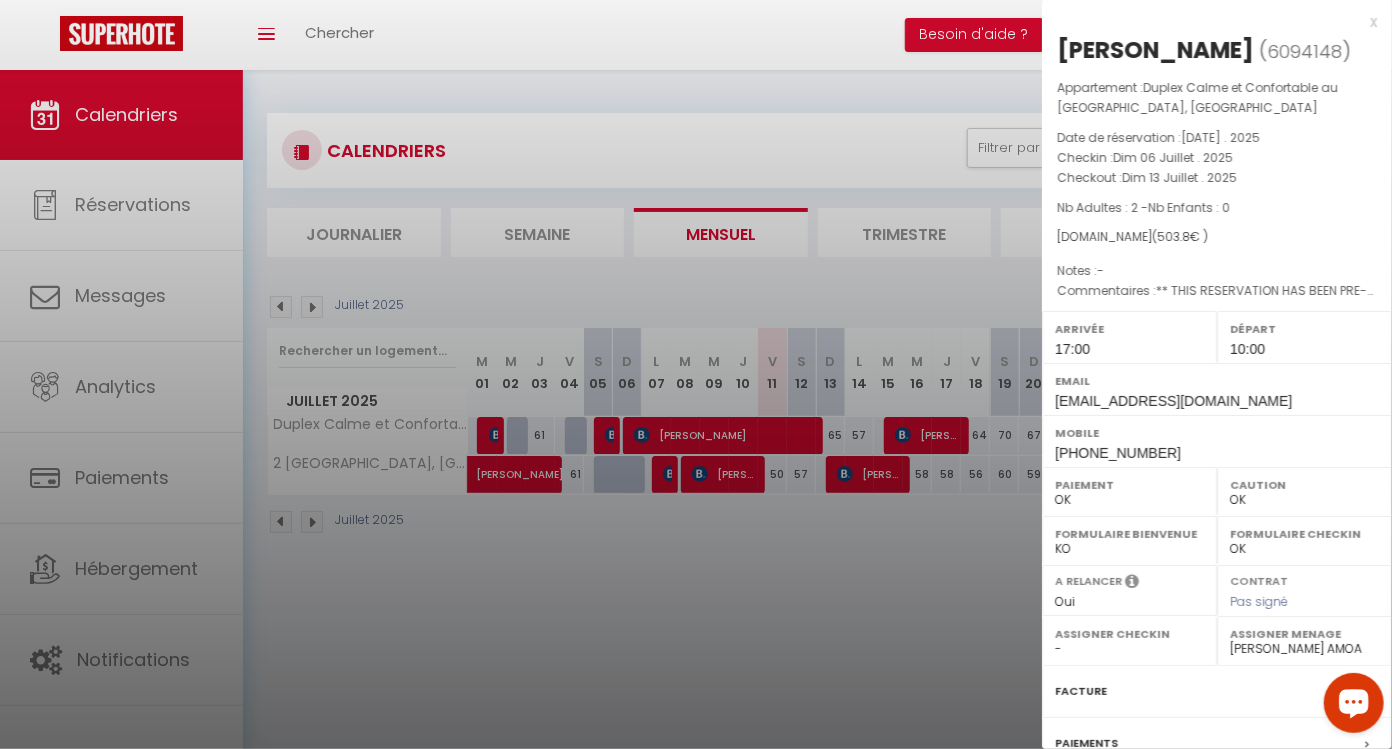 click at bounding box center (696, 374) 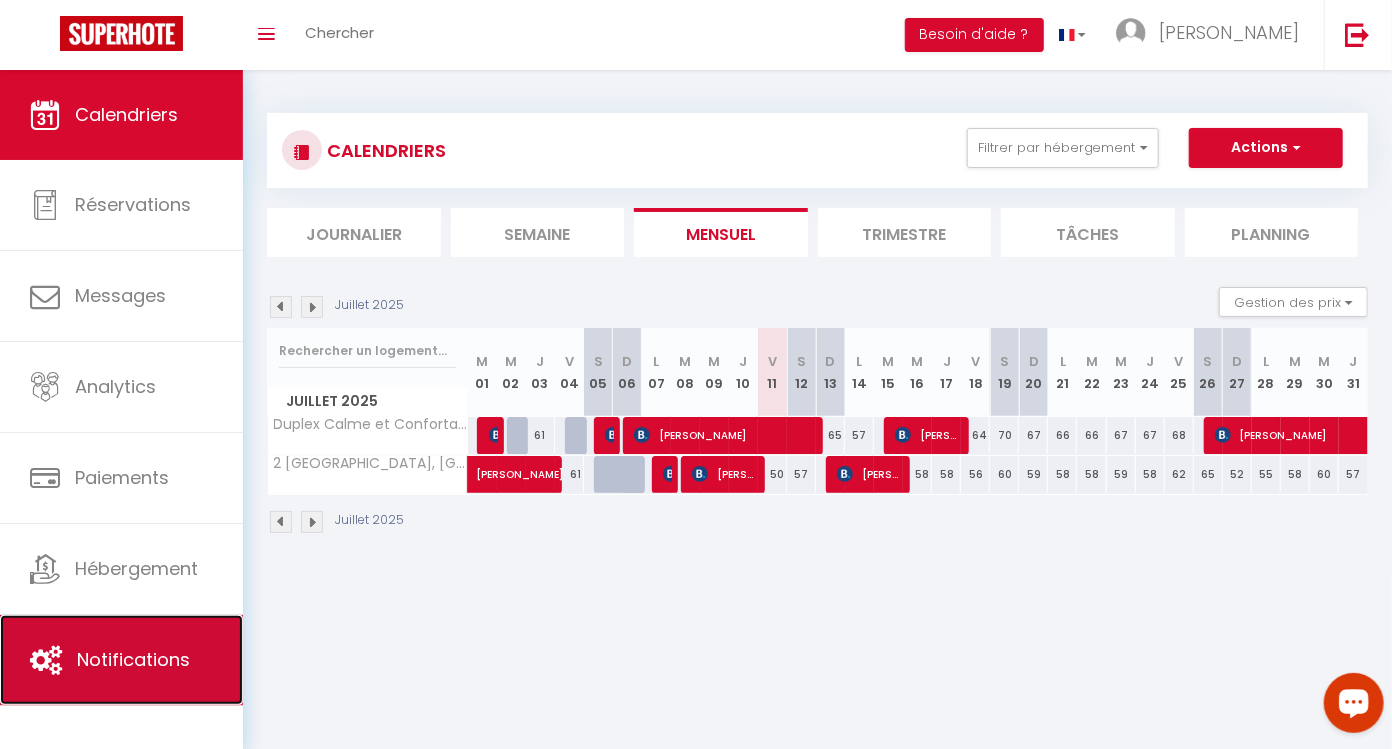 click on "Notifications" at bounding box center (133, 659) 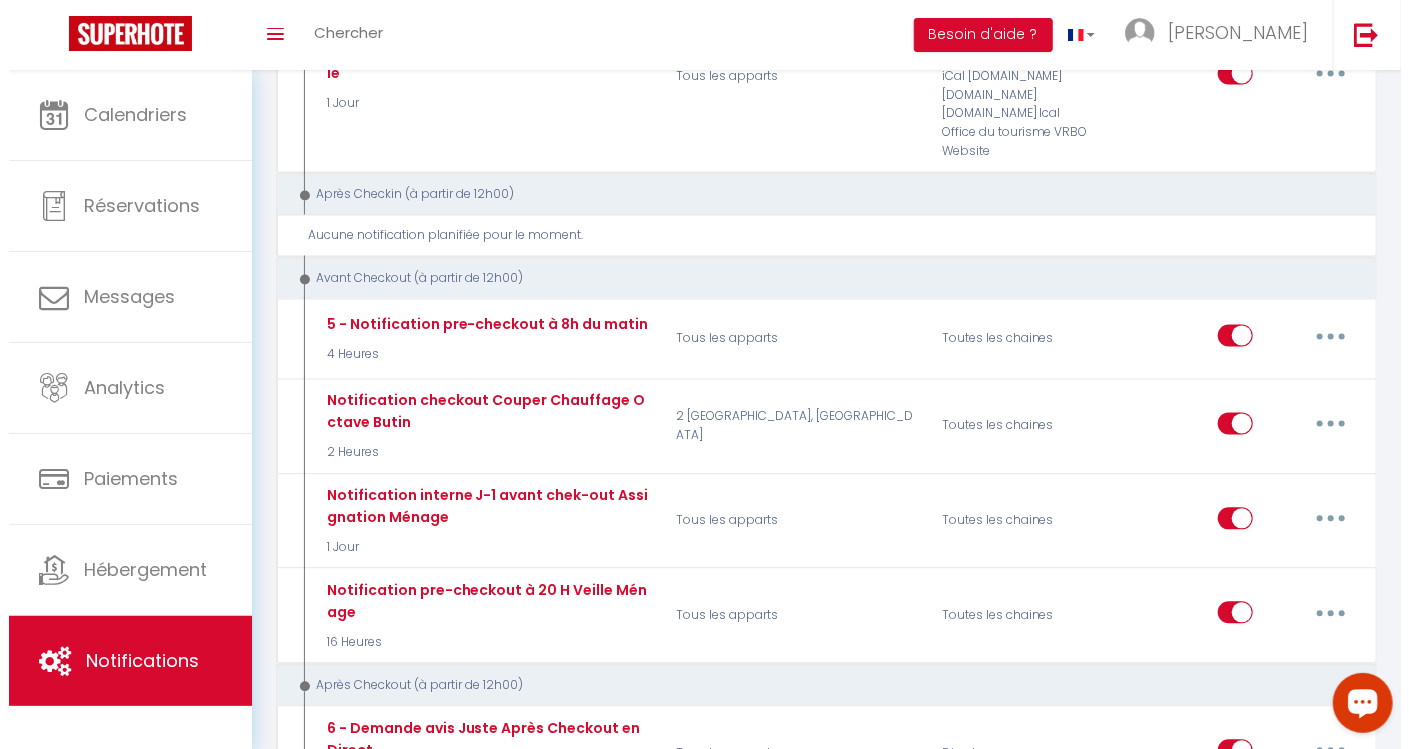 scroll, scrollTop: 1867, scrollLeft: 0, axis: vertical 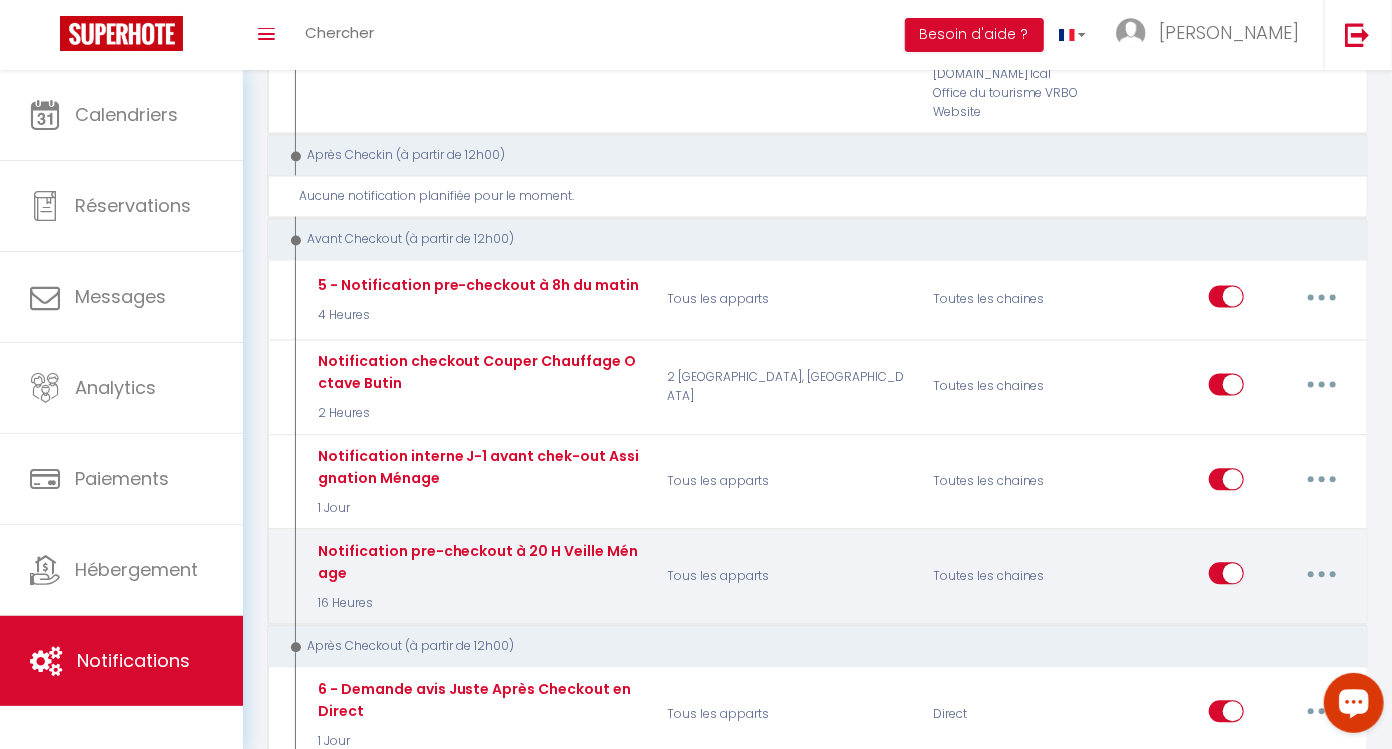 click at bounding box center [1322, 574] 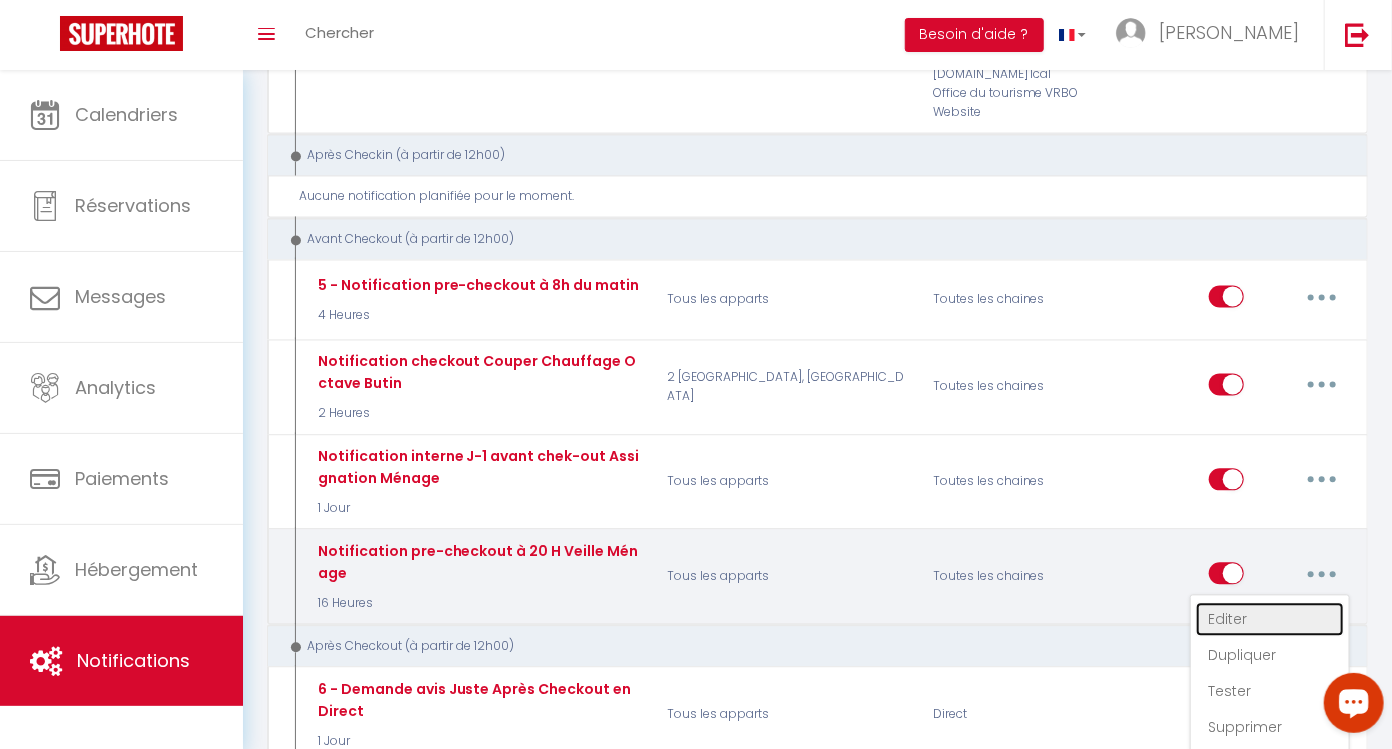 click on "Editer" at bounding box center [1270, 619] 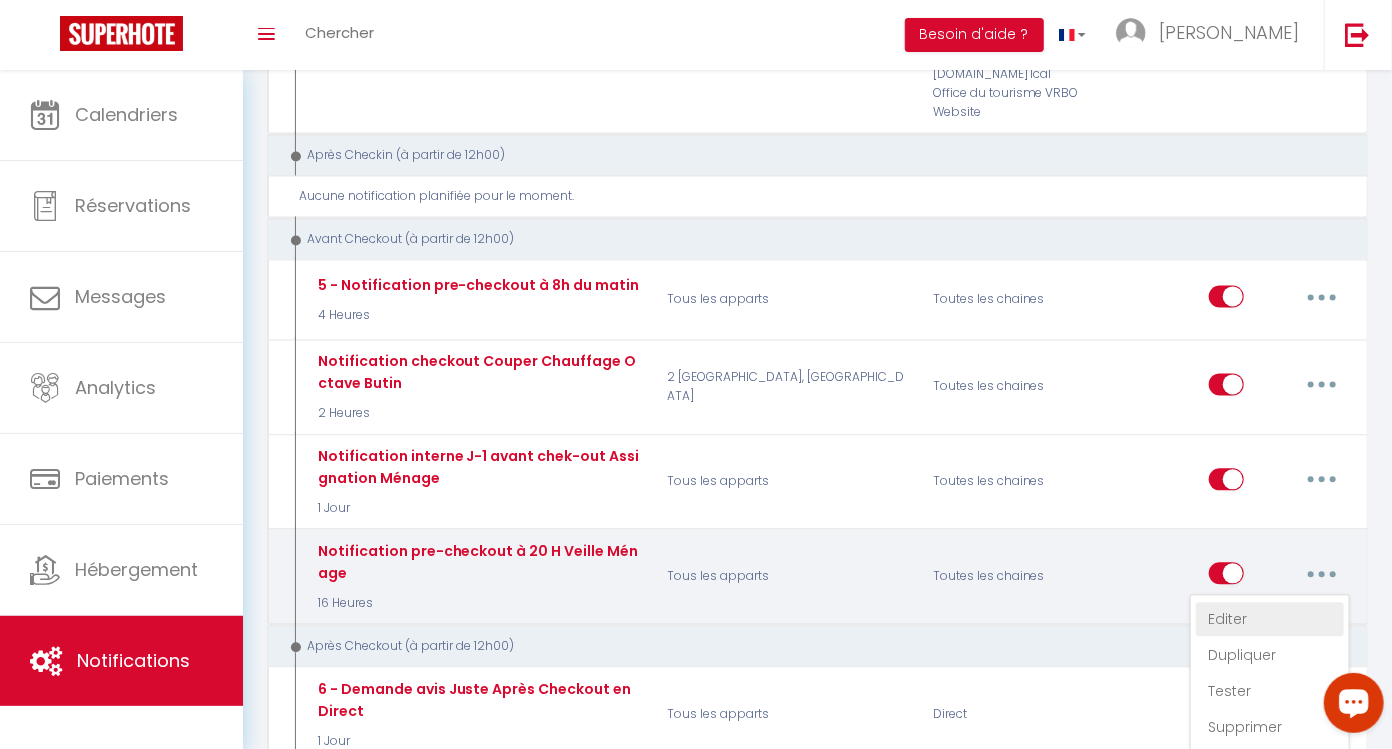 type on "Notification pre-checkout à 20 H Veille Ménage" 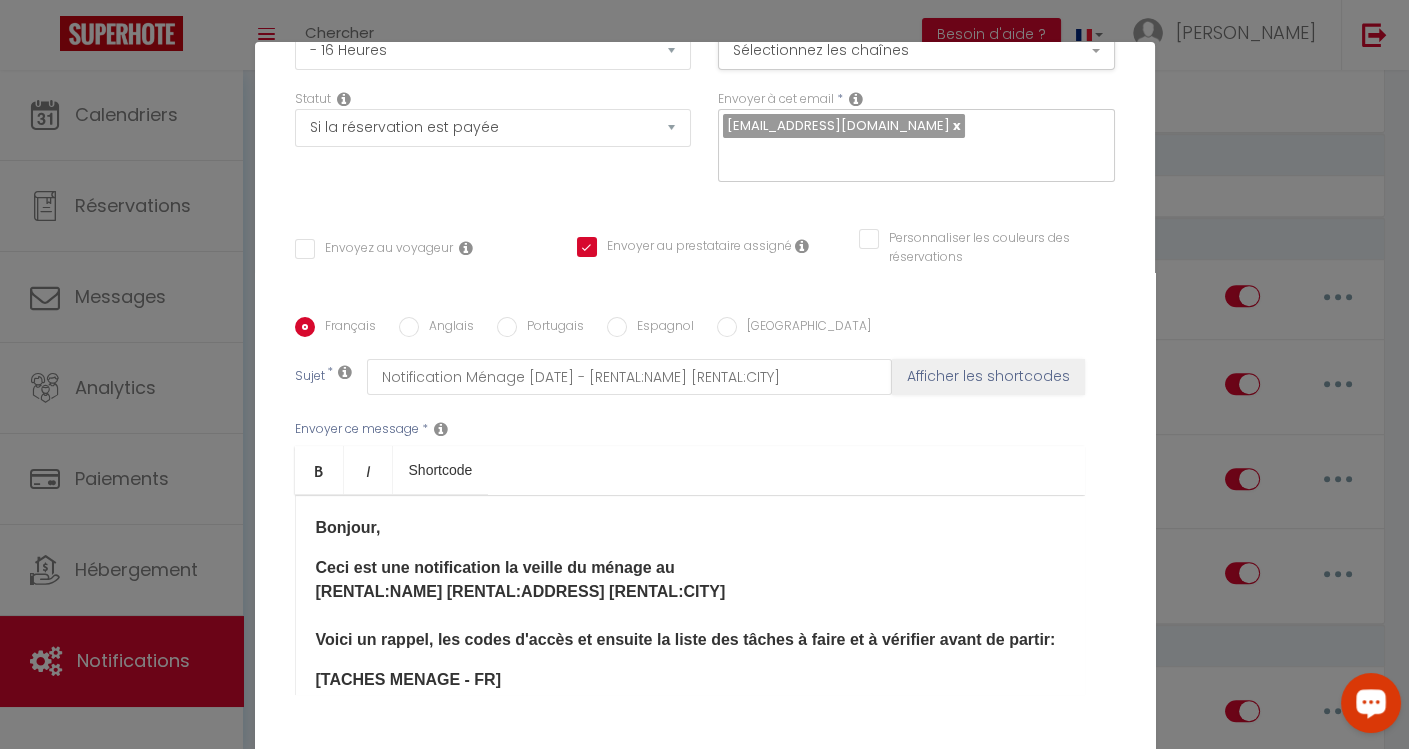 scroll, scrollTop: 312, scrollLeft: 0, axis: vertical 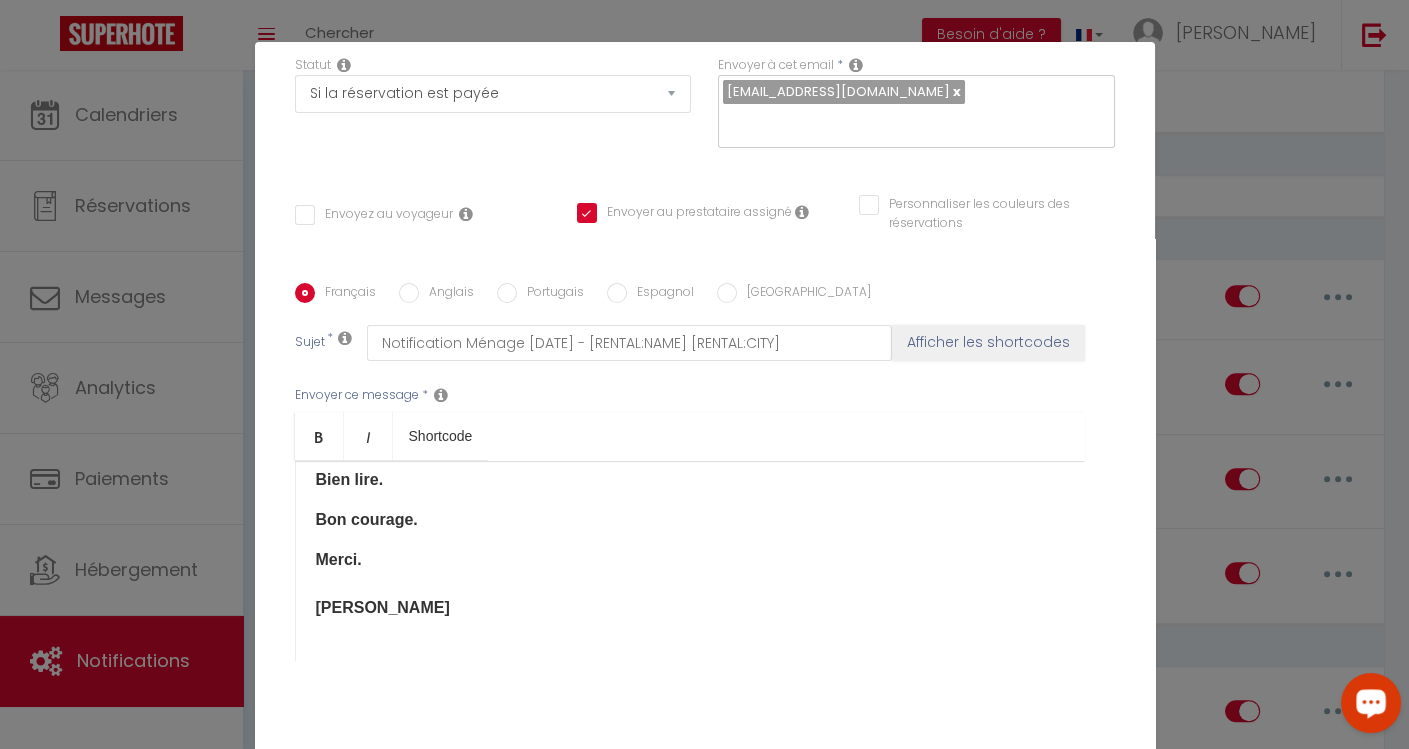 click on "Modifier la notification   ×   Titre   *     Notification pre-checkout à 20 H Veille Ménage   Pour cet hébergement
Sélectionner les hébergements
Tous les apparts
Autres
[GEOGRAPHIC_DATA], [GEOGRAPHIC_DATA]
Duplex Calme et Confortable au [GEOGRAPHIC_DATA], [GEOGRAPHIC_DATA]
Lorsque cet événement se produit   *      Après la réservation   Avant Checkin (à partir de 12h00)   Après Checkin (à partir de 12h00)   Avant Checkout (à partir de 12h00)   Après Checkout (à partir de 12h00)   Température   Co2   [MEDICAL_DATA] sonore   Après visualisation lien paiement   Après Paiement Lien KO   Après Caution Lien KO   Après Paiement Automatique KO   Après Caution Automatique KO   Paiement OK" at bounding box center [704, 374] 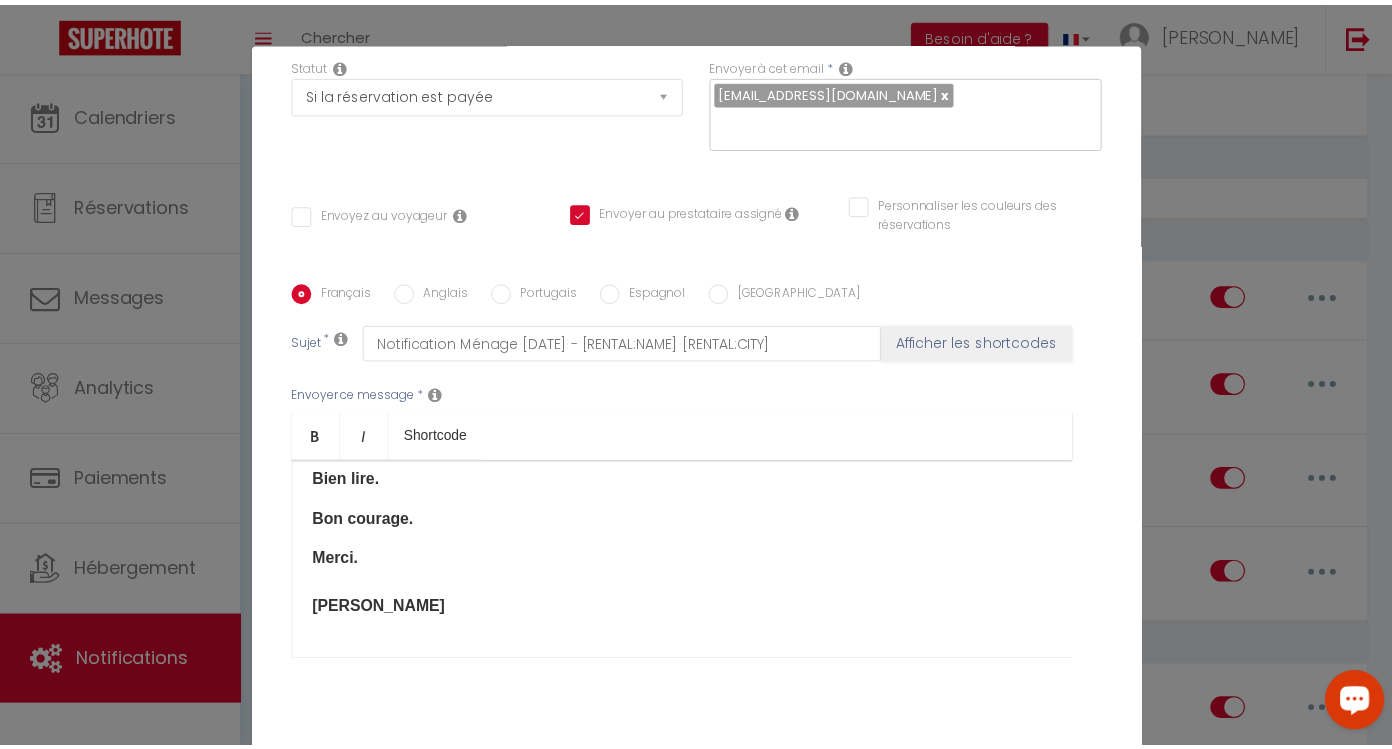 scroll, scrollTop: 0, scrollLeft: 0, axis: both 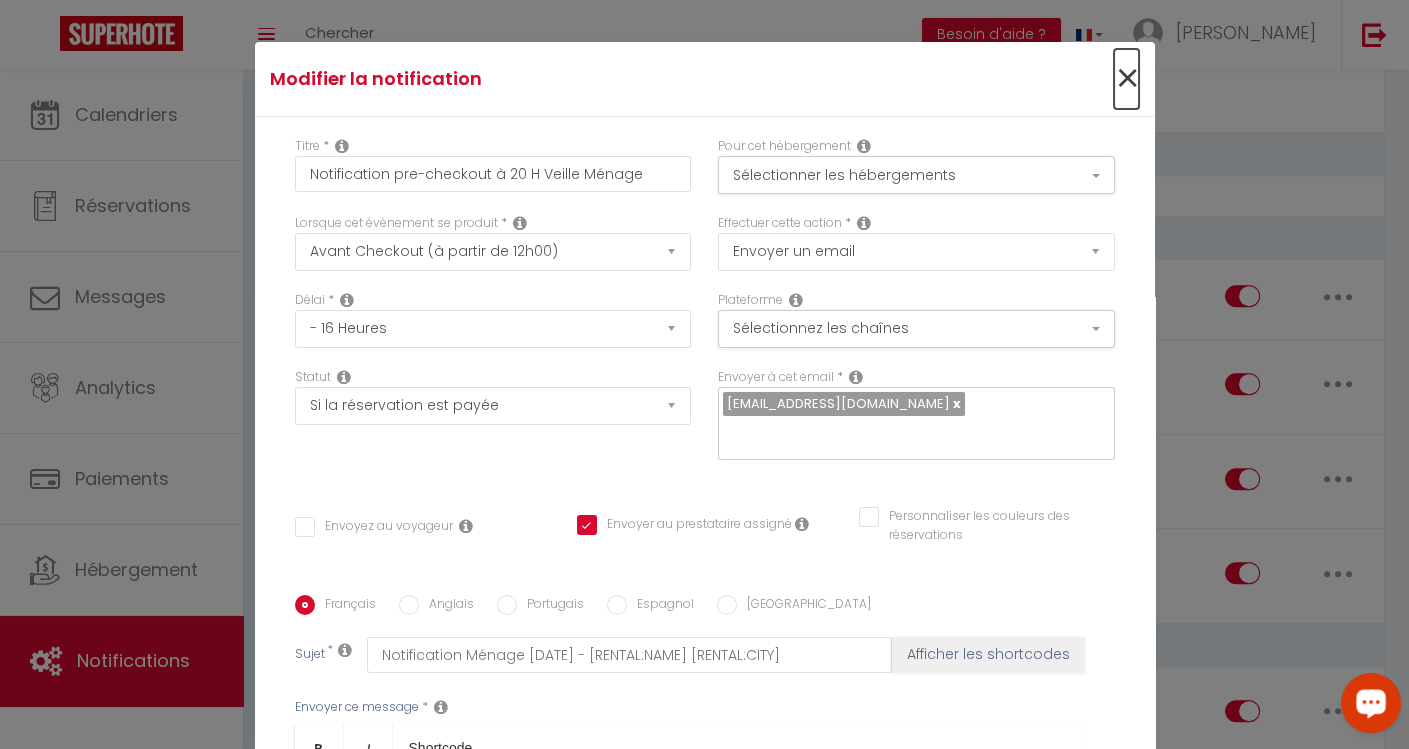 click on "×" at bounding box center [1126, 79] 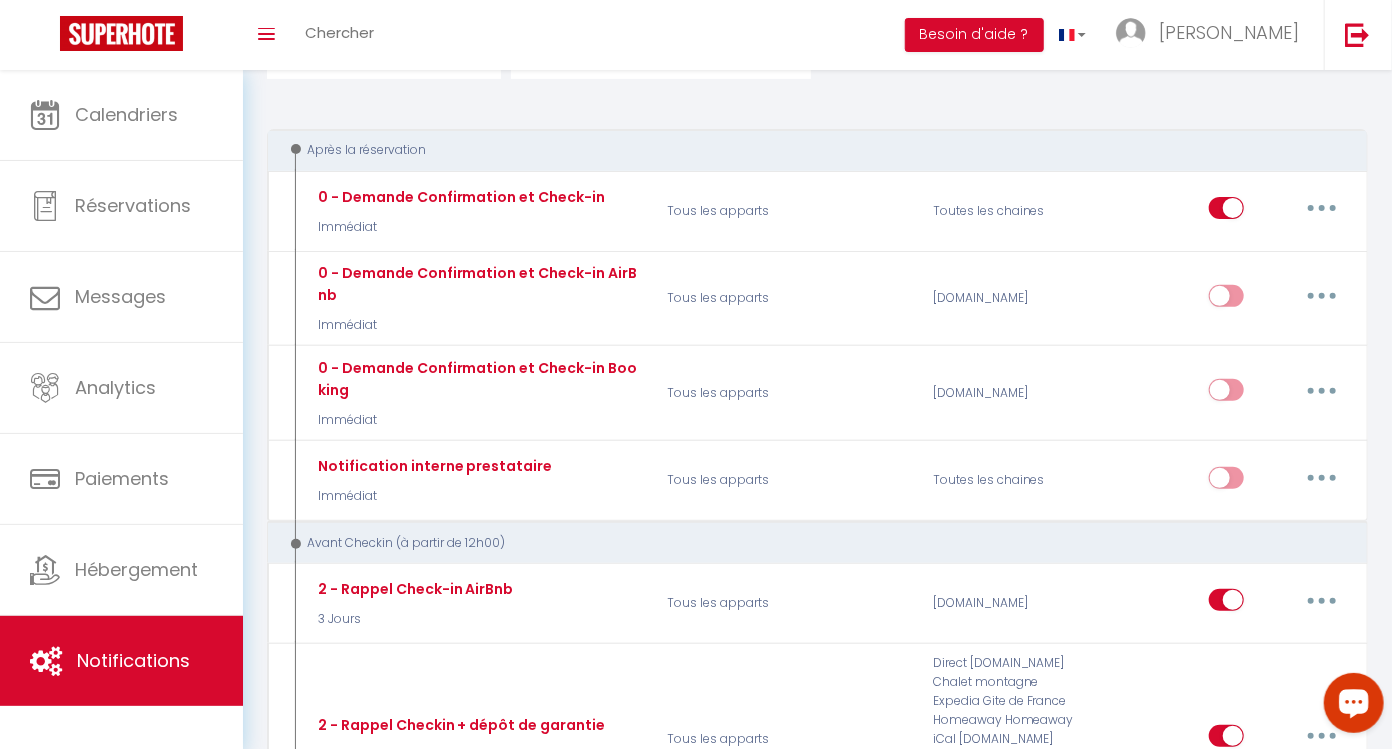 scroll, scrollTop: 0, scrollLeft: 0, axis: both 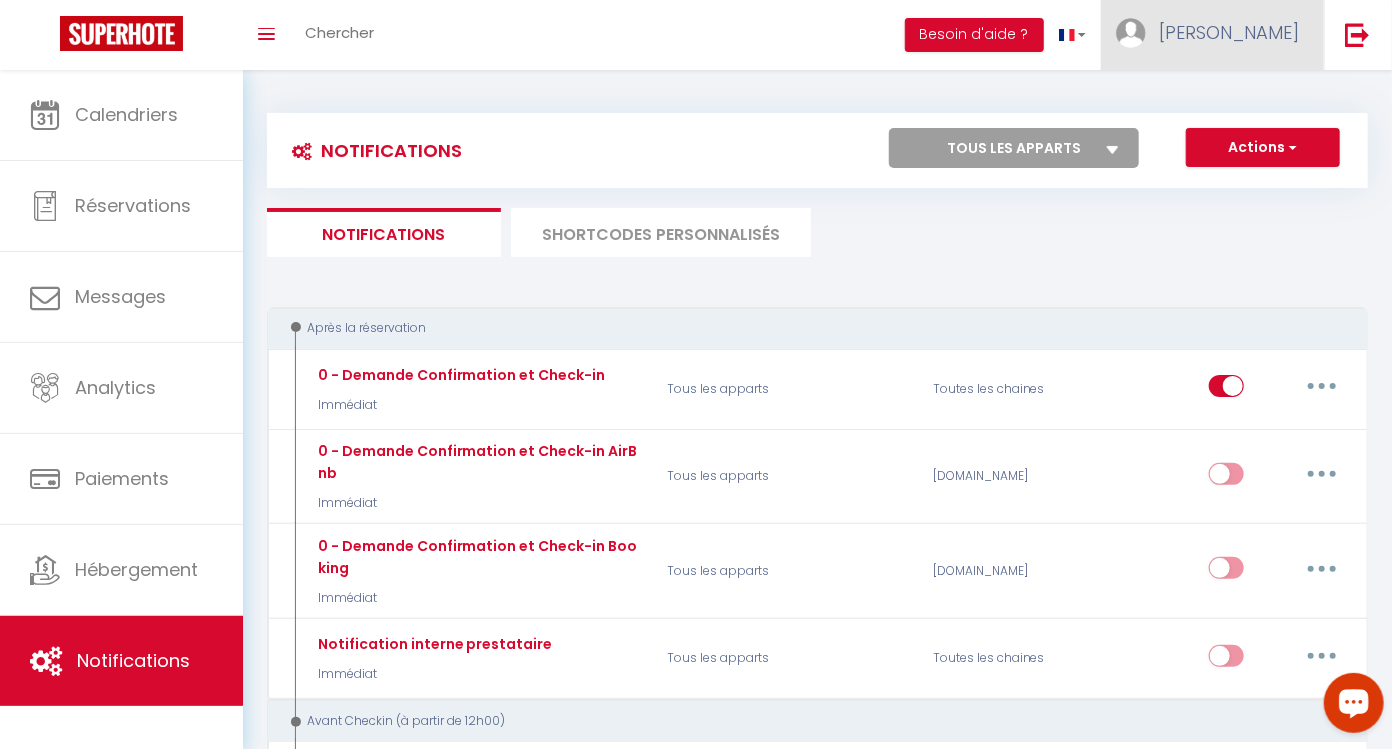 click on "[PERSON_NAME]" at bounding box center (1229, 32) 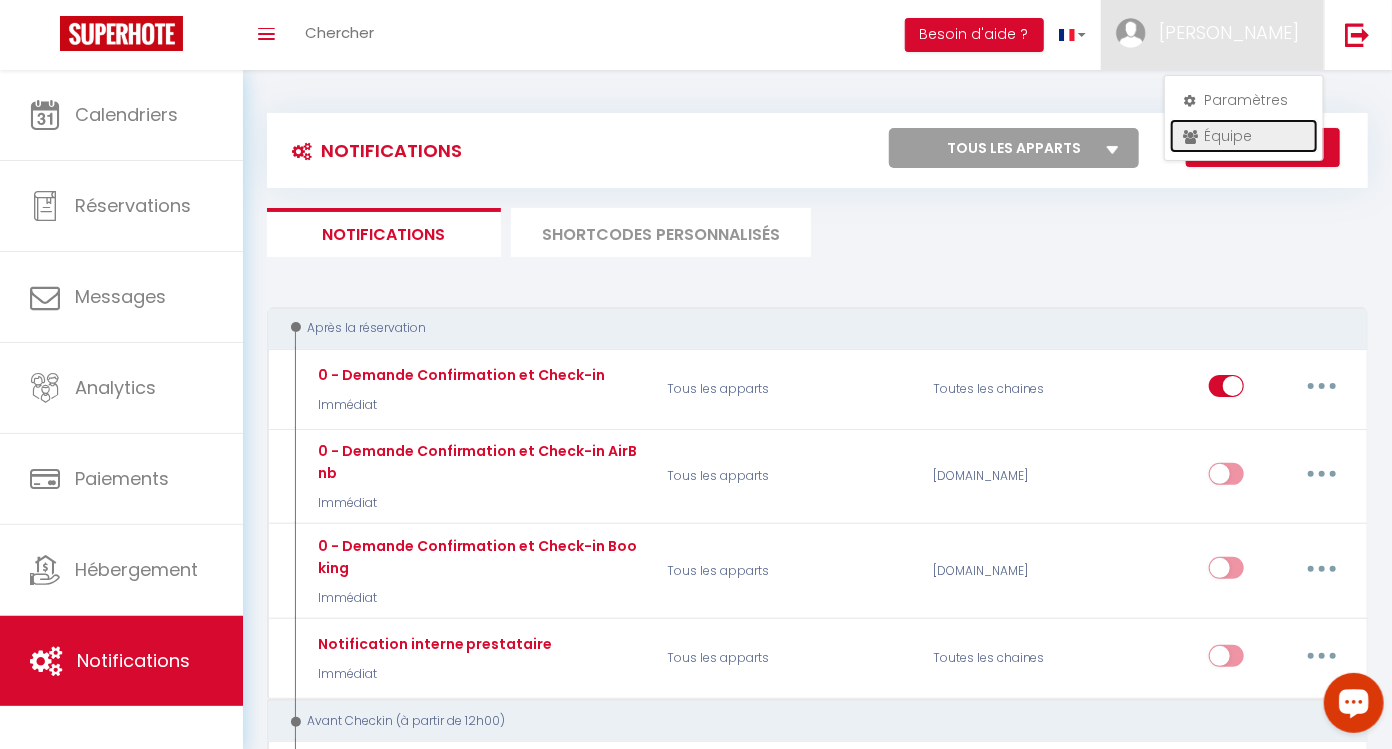 click on "Équipe" at bounding box center (1244, 136) 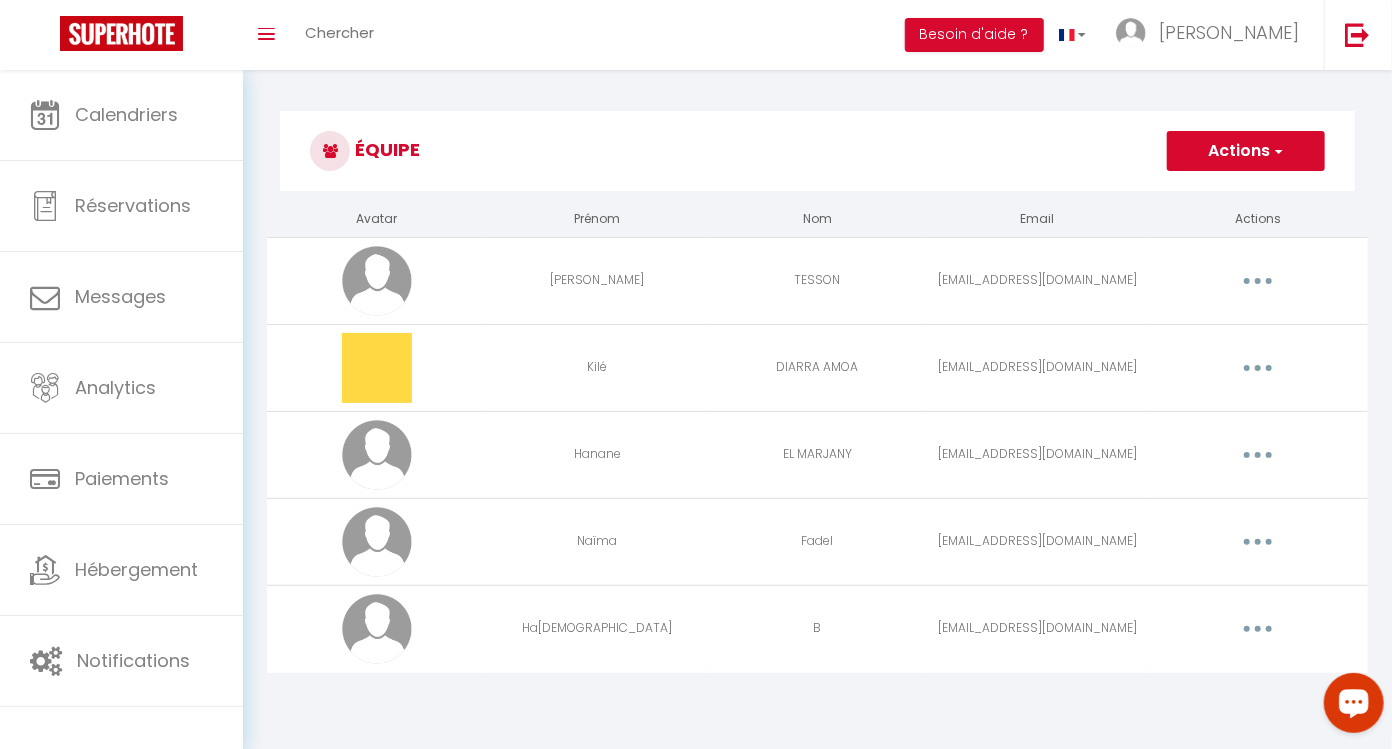 click at bounding box center (1258, 368) 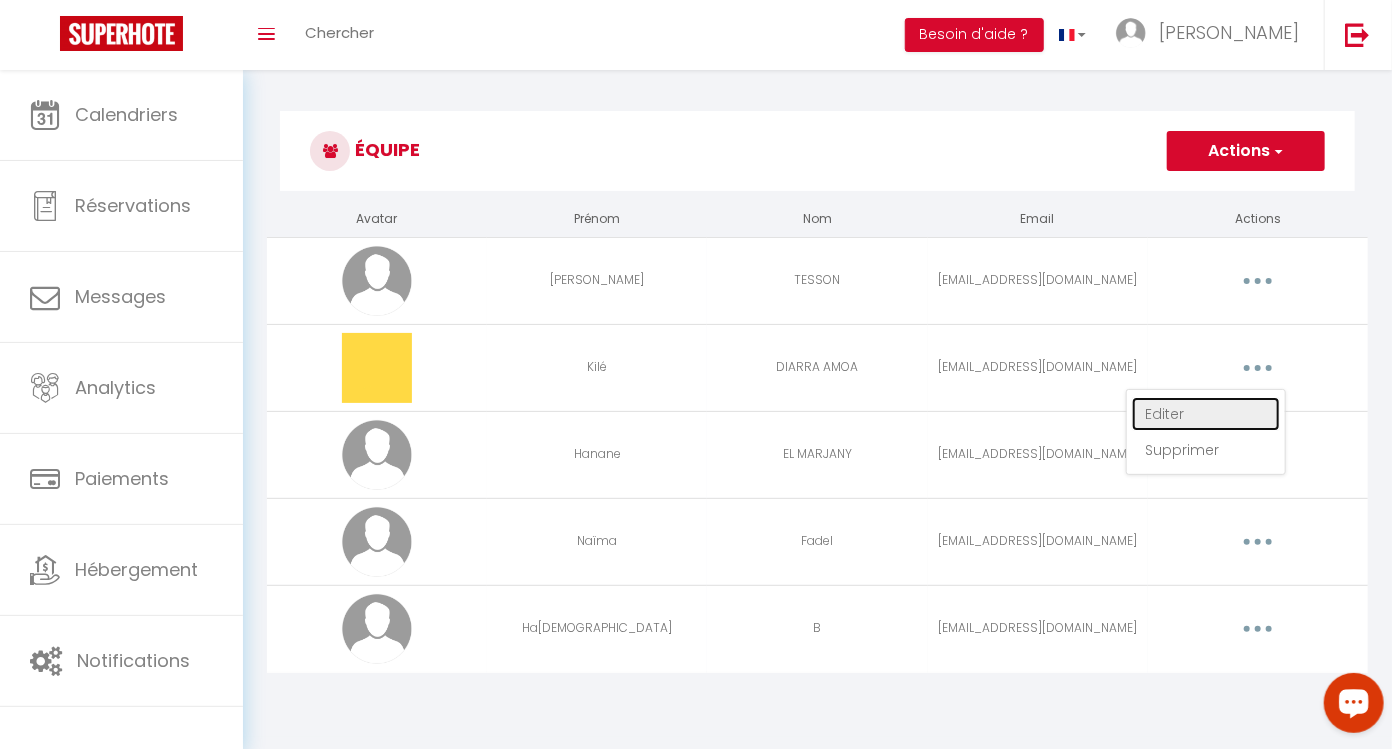 click on "Editer" at bounding box center (1206, 414) 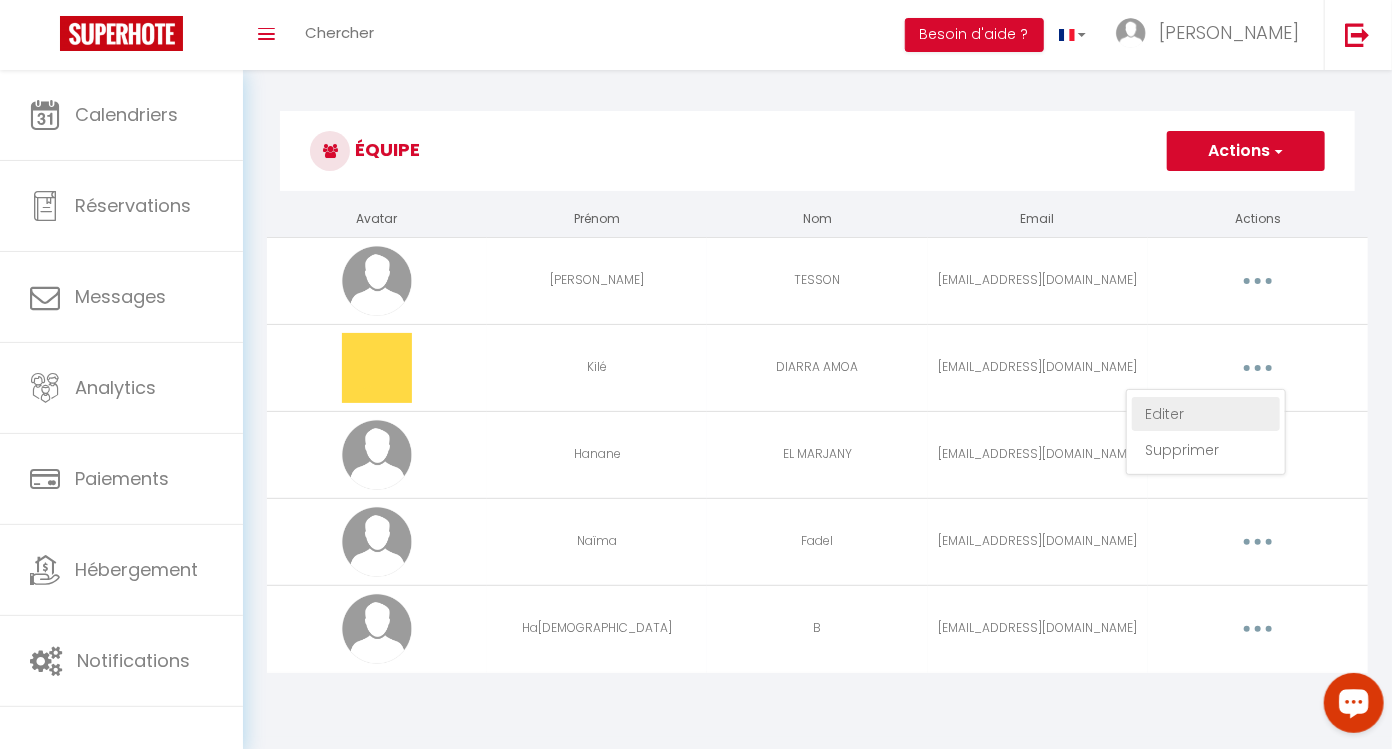 select 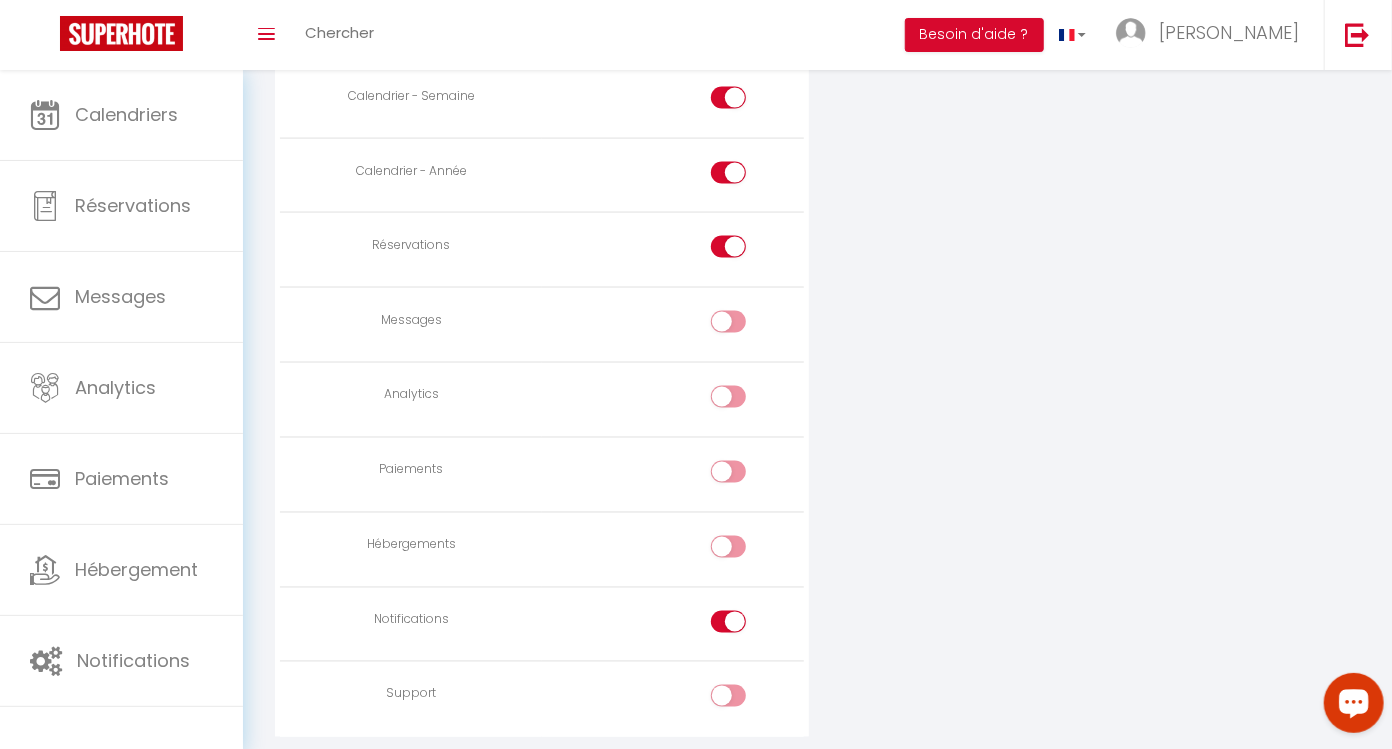 scroll, scrollTop: 1455, scrollLeft: 0, axis: vertical 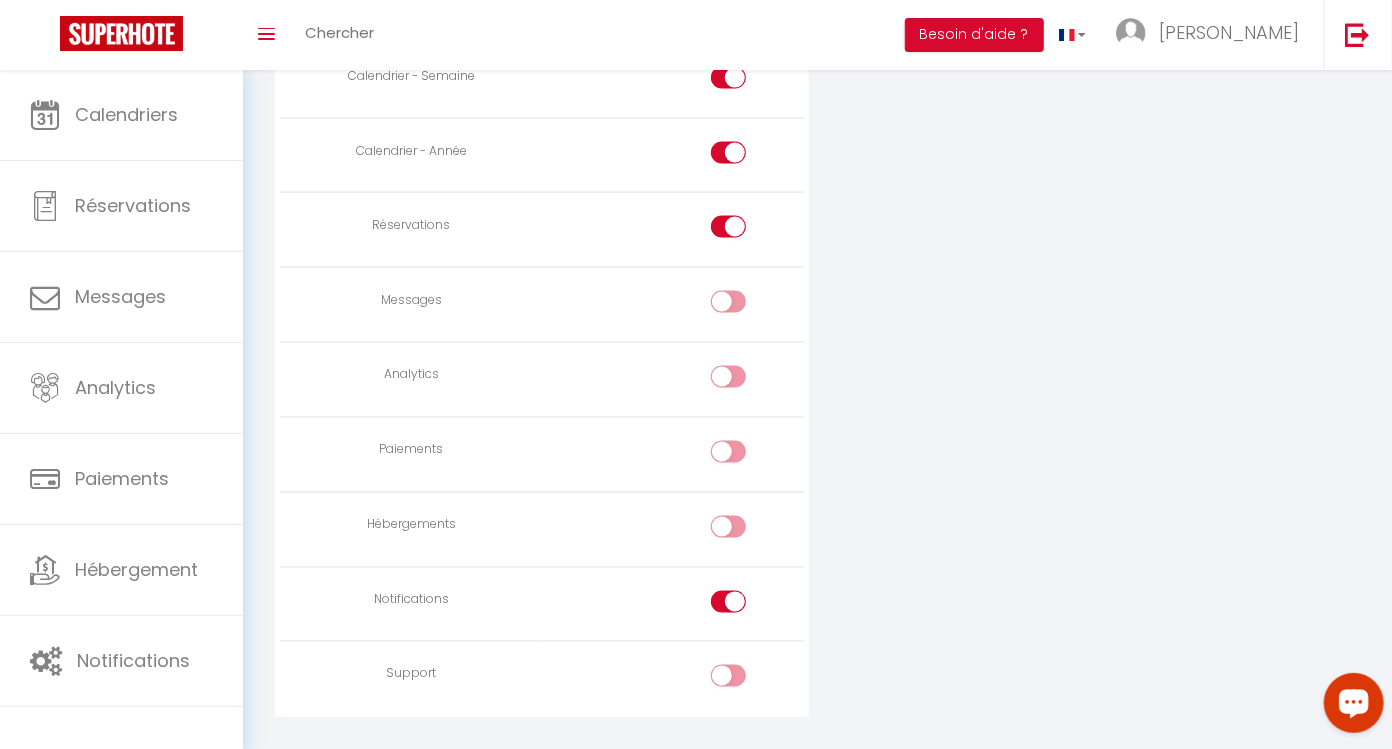 click at bounding box center [728, 602] 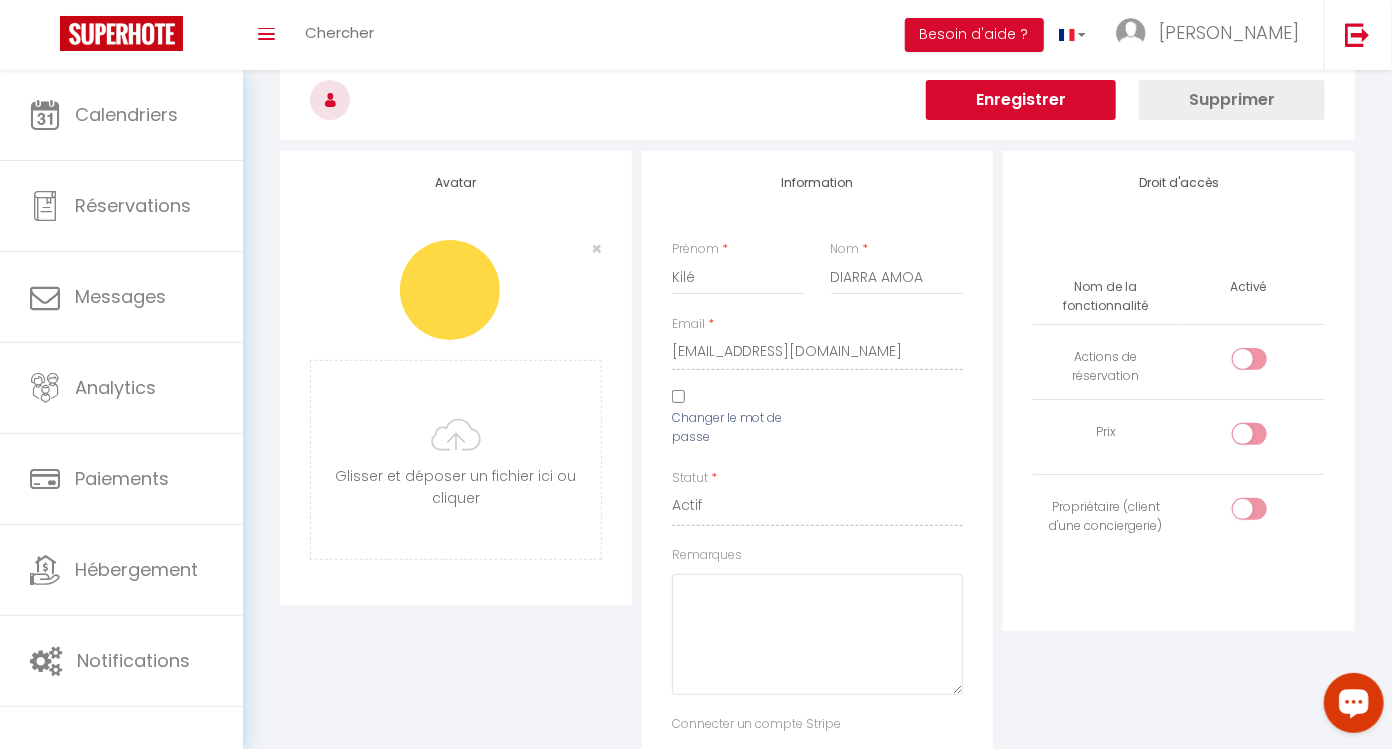 scroll, scrollTop: 0, scrollLeft: 0, axis: both 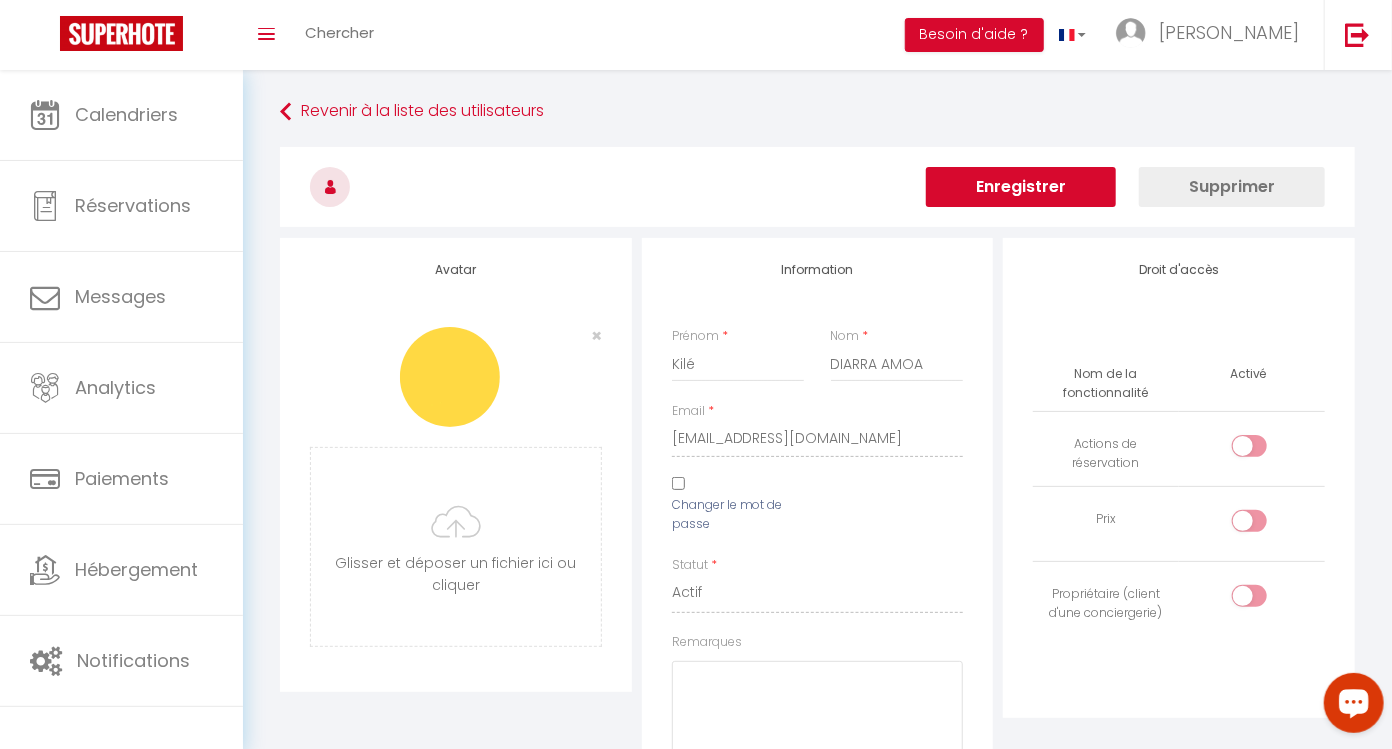 click on "Enregistrer" at bounding box center (1021, 187) 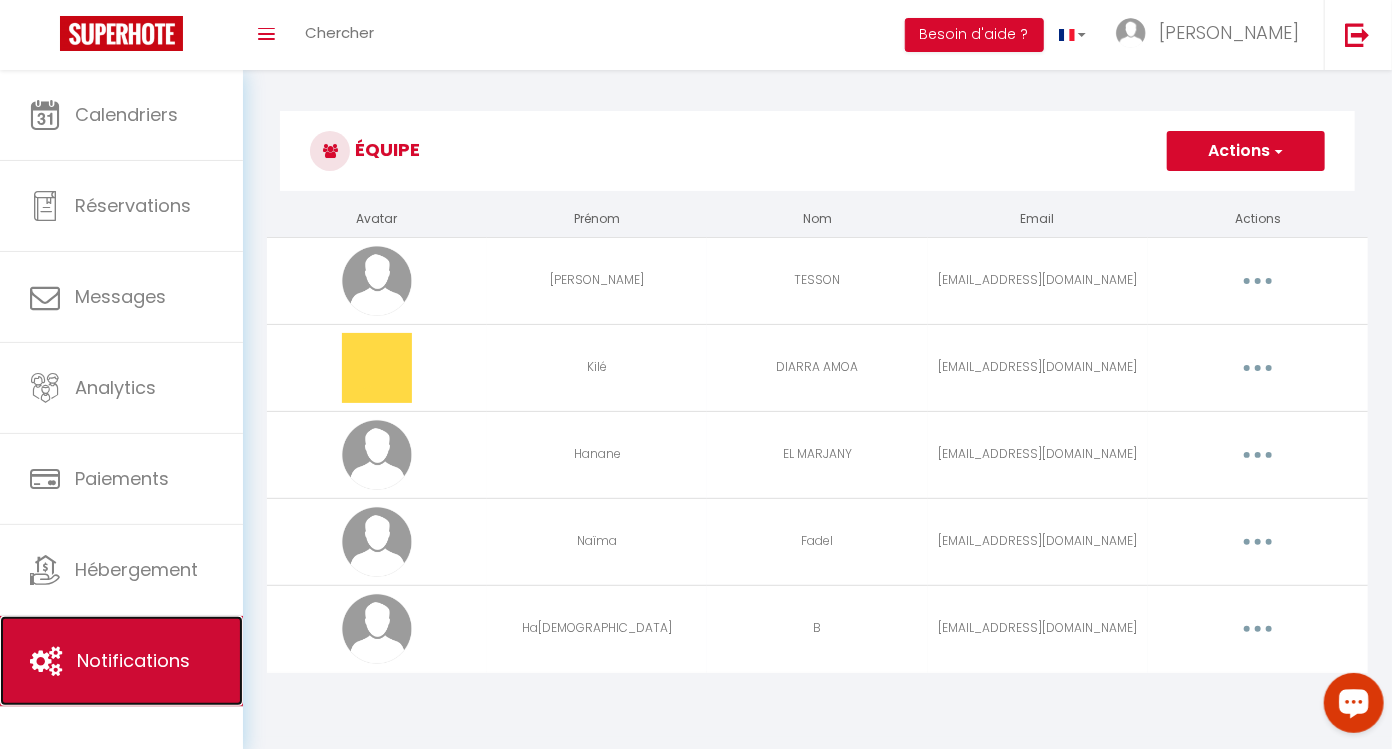 click on "Notifications" at bounding box center [133, 660] 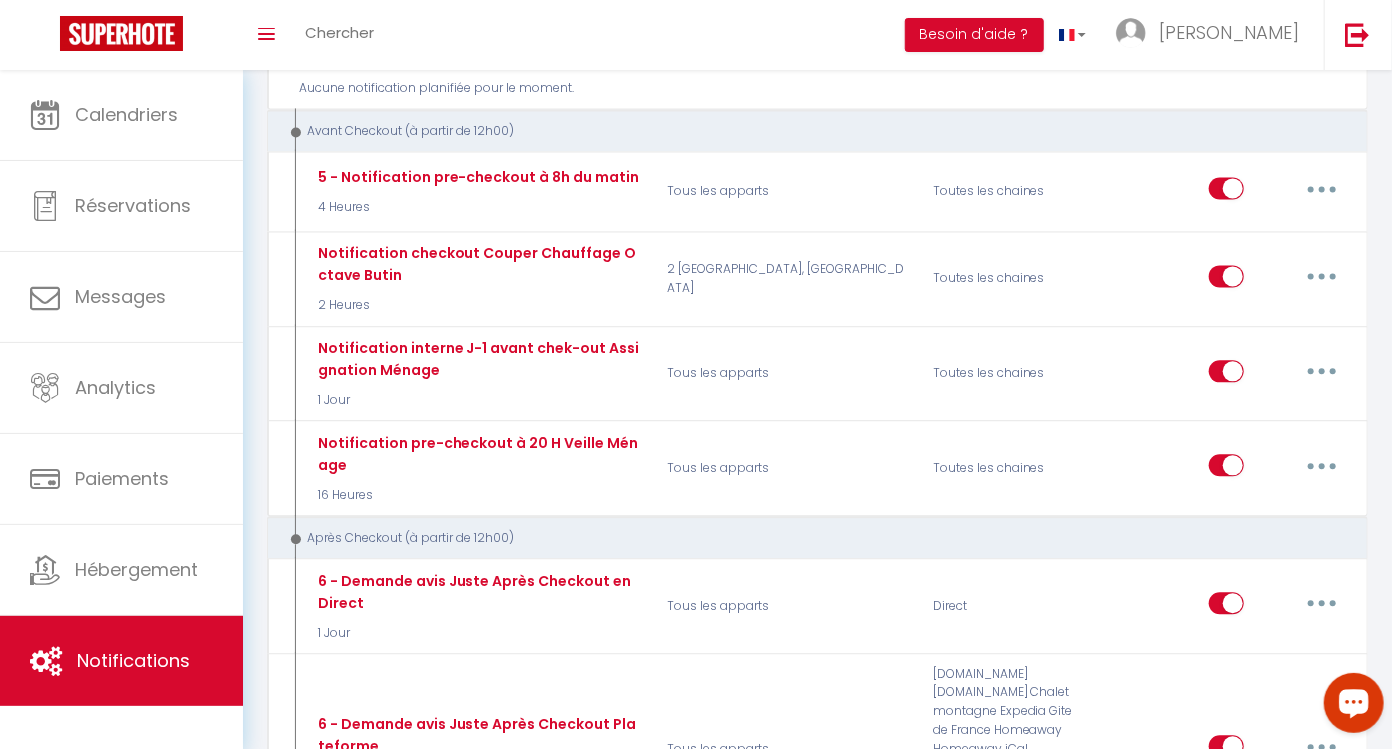 scroll, scrollTop: 1970, scrollLeft: 0, axis: vertical 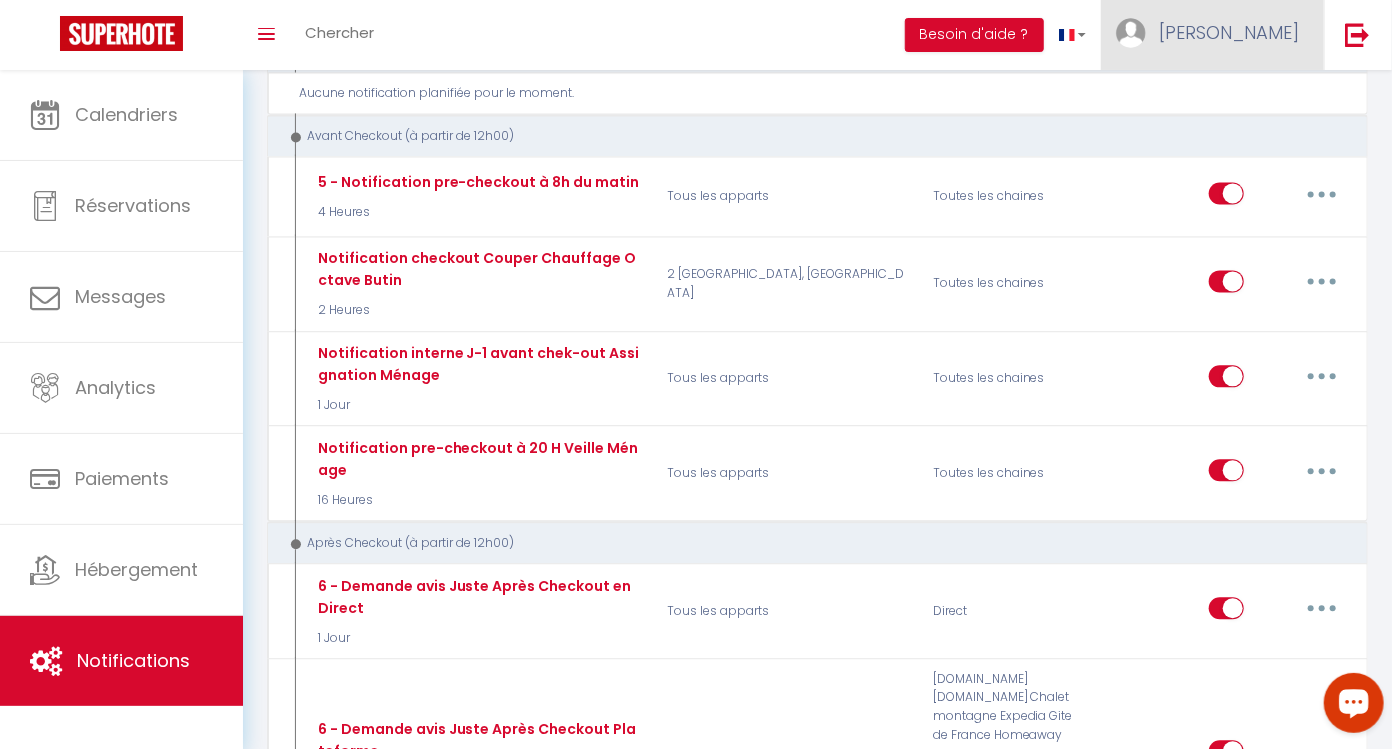 click on "[PERSON_NAME]" at bounding box center (1229, 32) 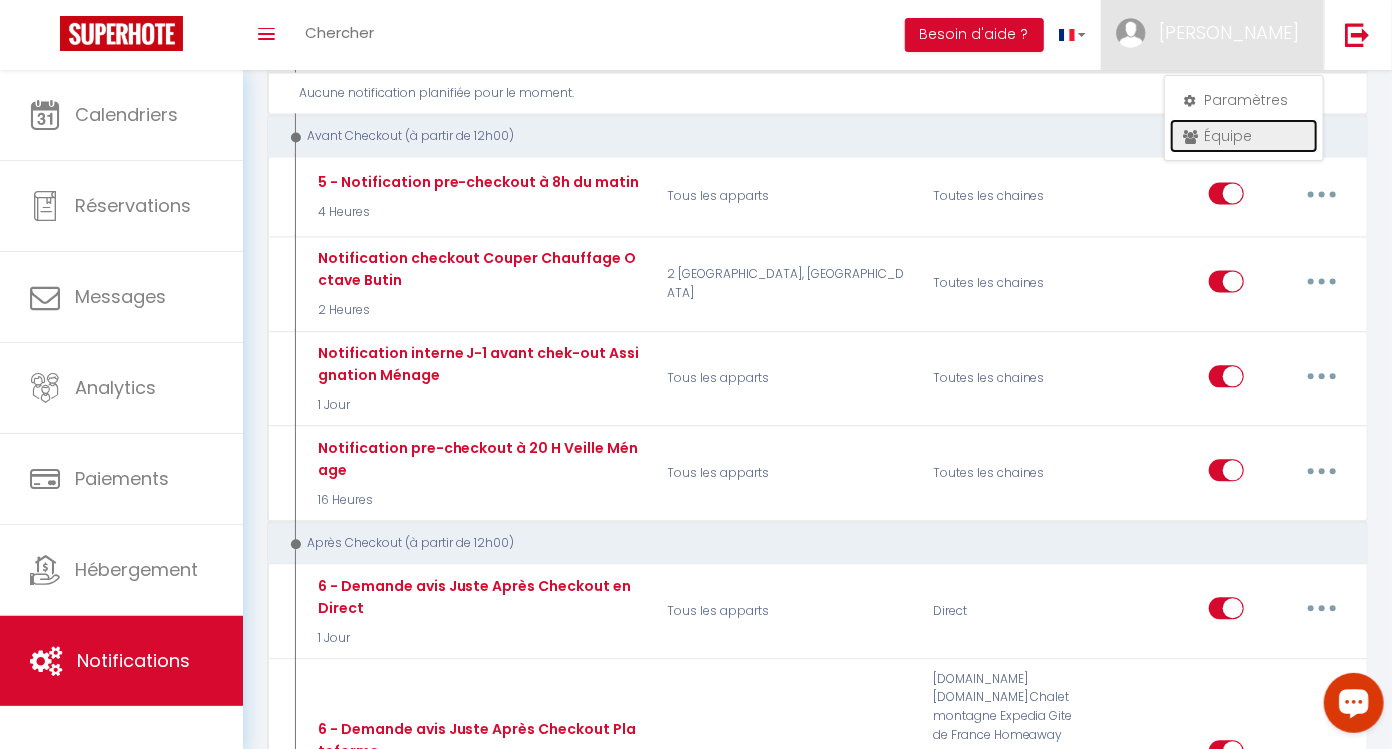 click on "Équipe" at bounding box center [1244, 136] 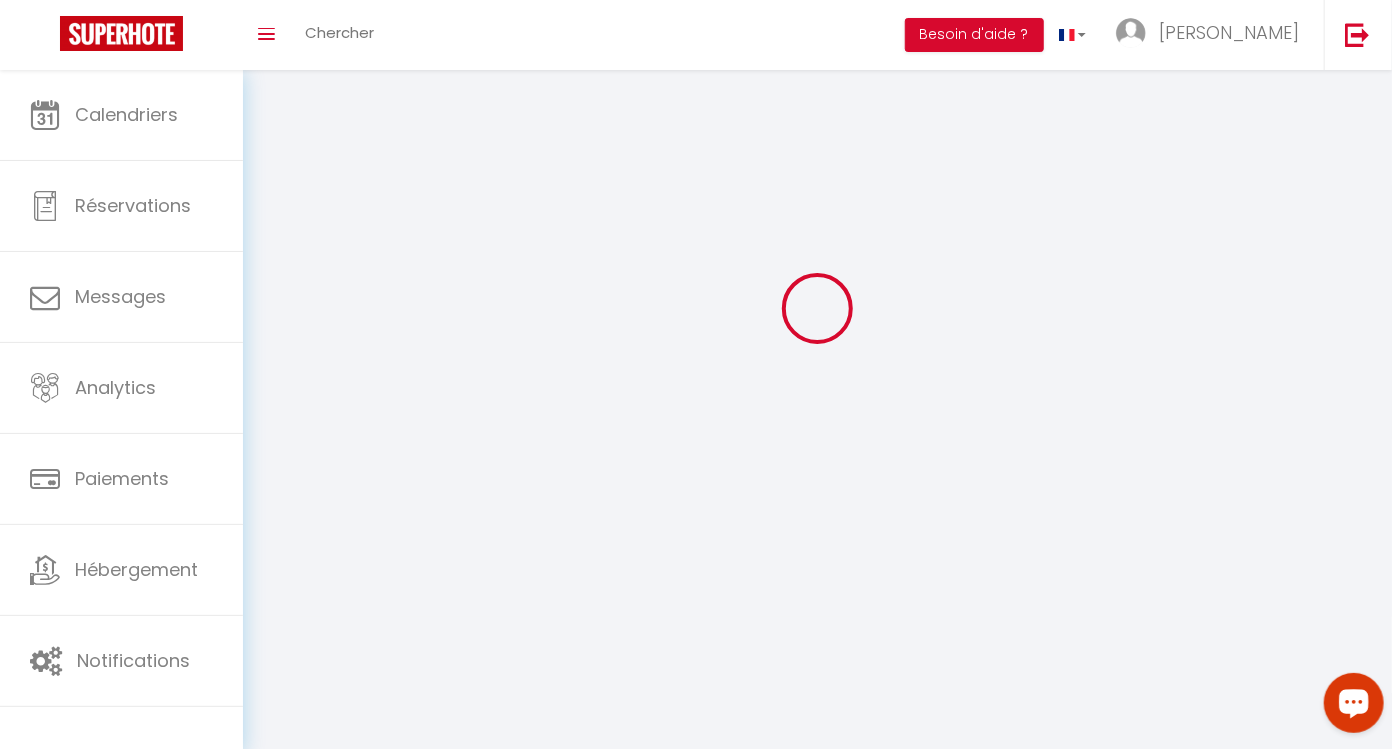 scroll, scrollTop: 0, scrollLeft: 0, axis: both 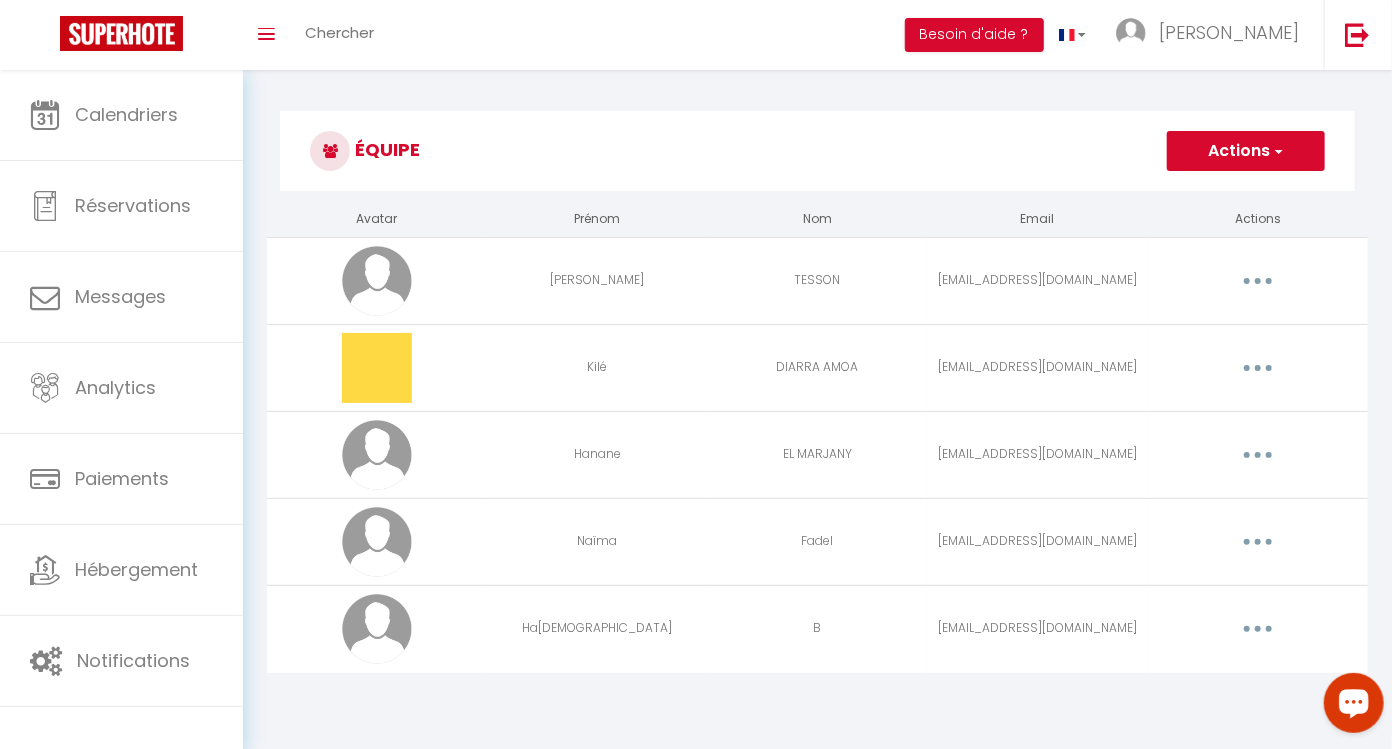 click on "Actions" at bounding box center [1246, 151] 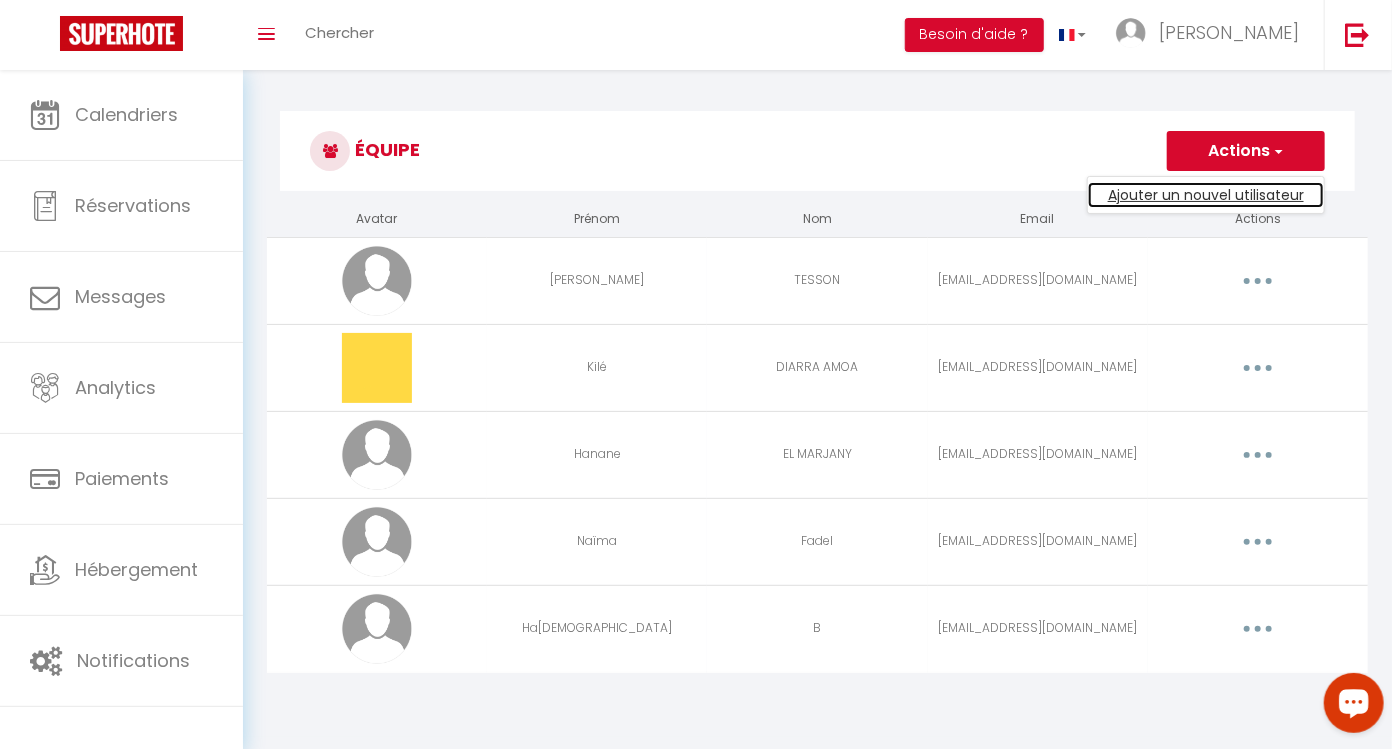 click on "Ajouter un nouvel utilisateur" at bounding box center (1206, 195) 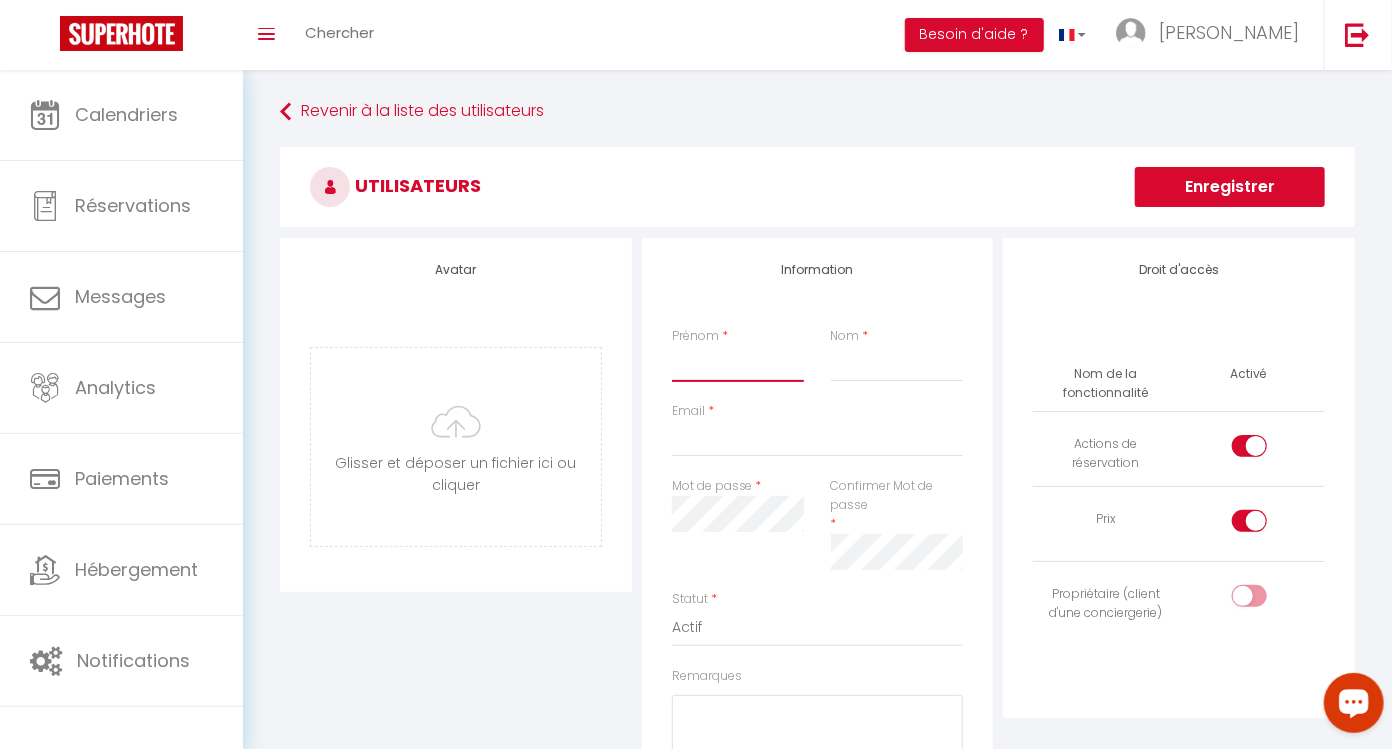 click on "Prénom" at bounding box center (738, 364) 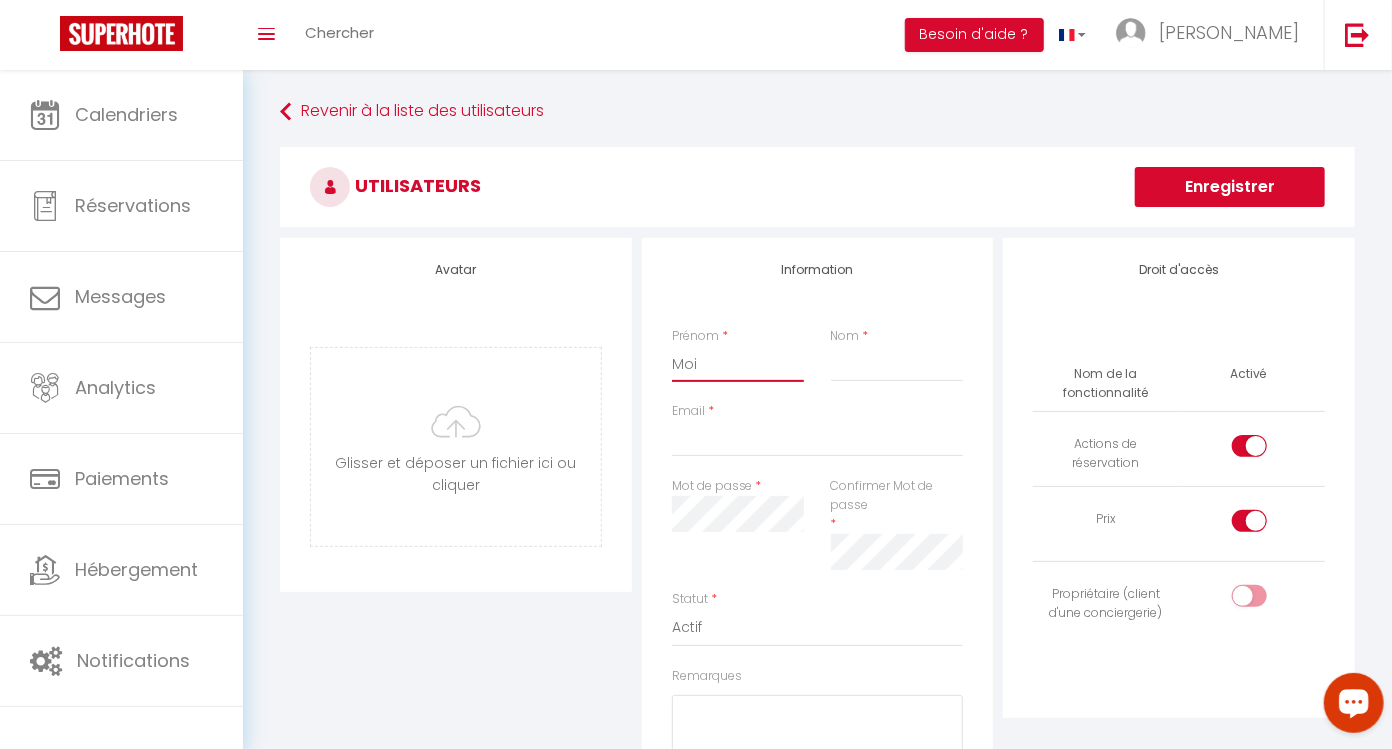 type on "Moi" 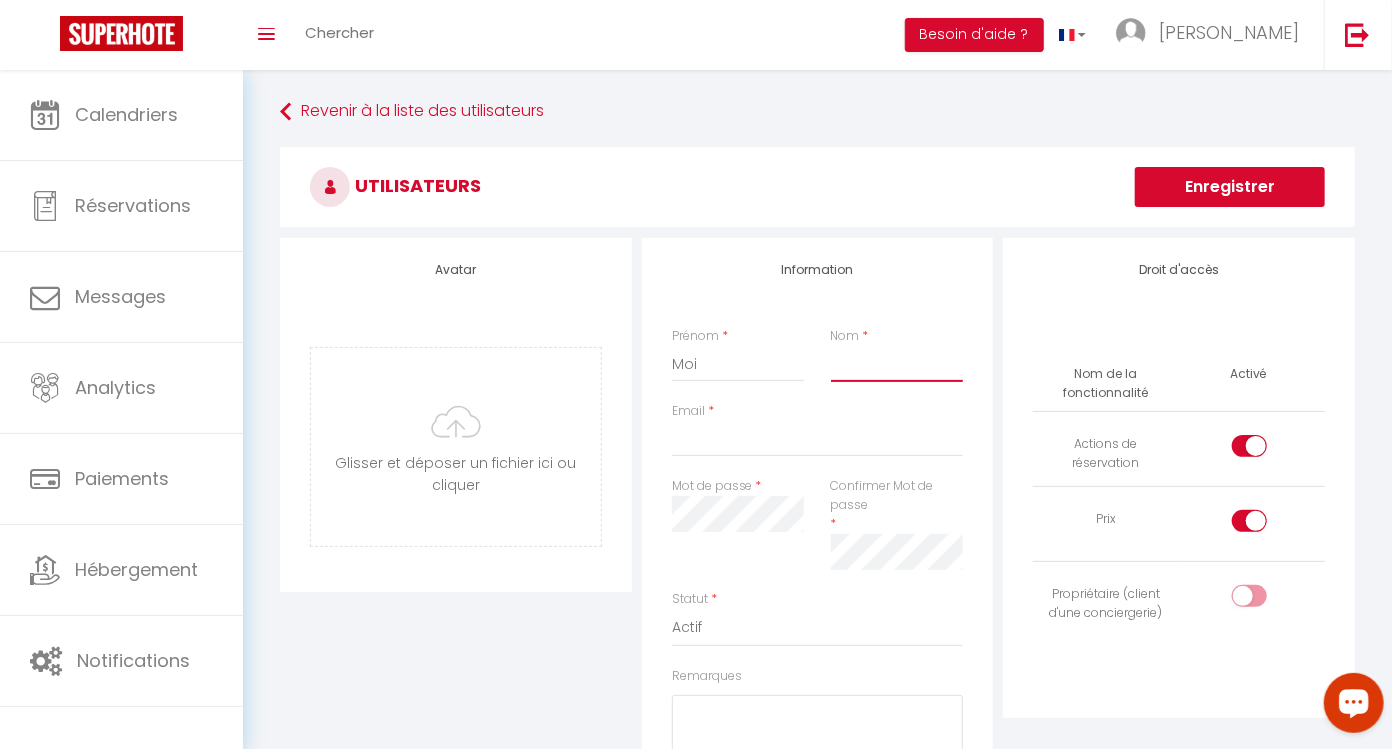 click on "Nom" at bounding box center (897, 364) 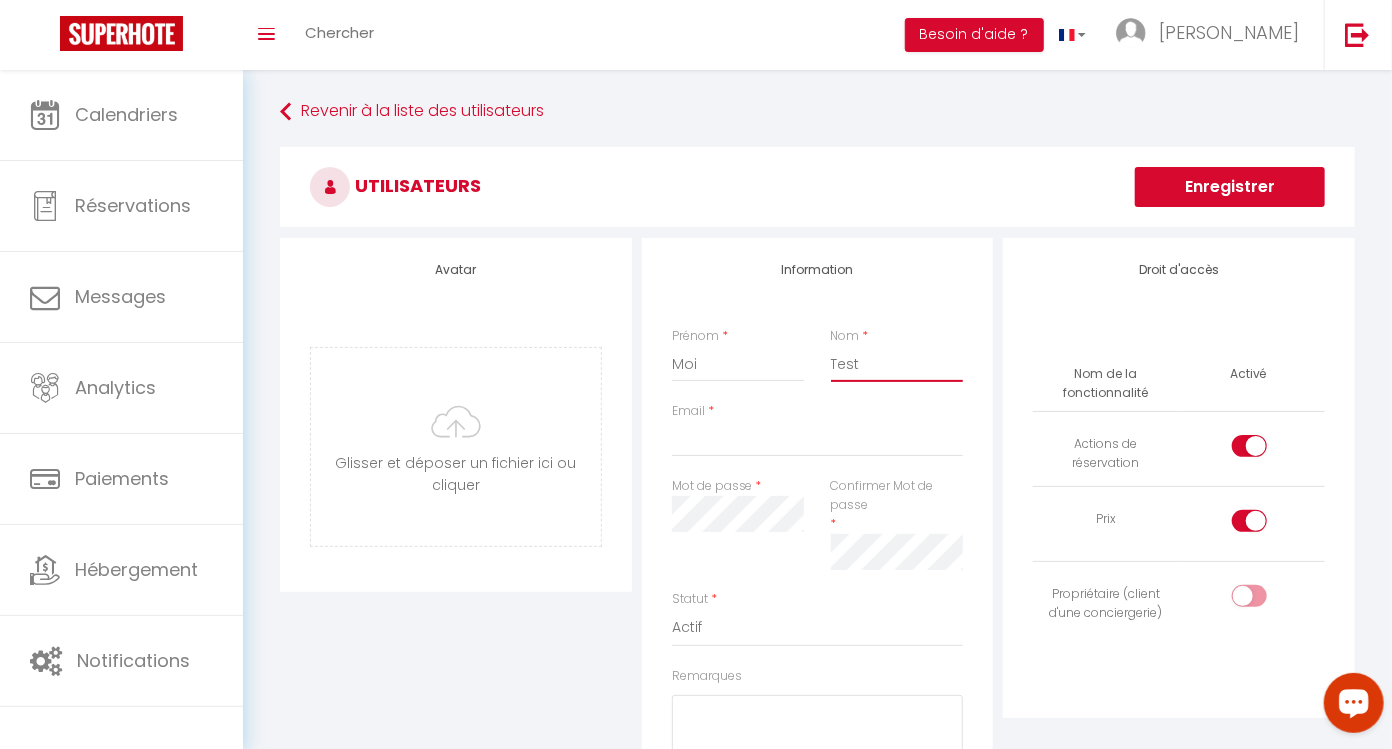 type on "Test" 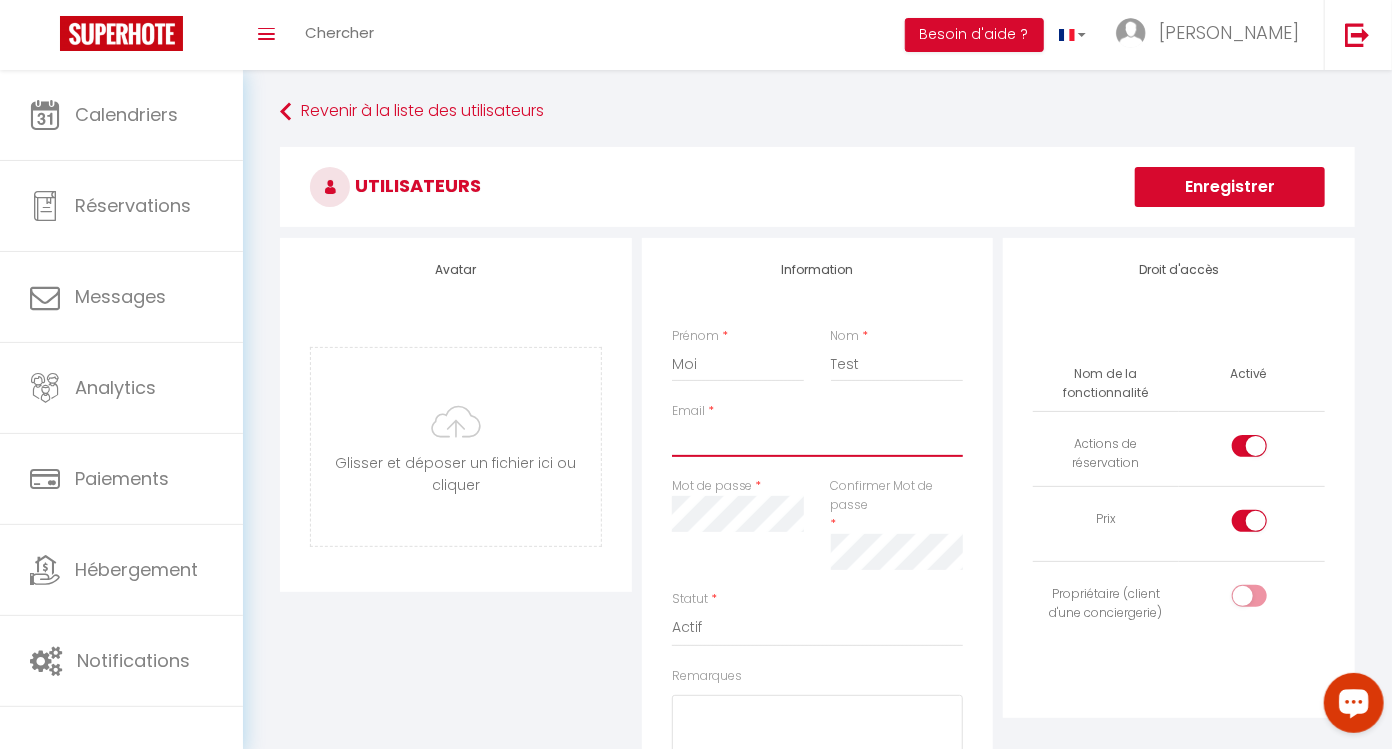 click on "Email" at bounding box center [818, 439] 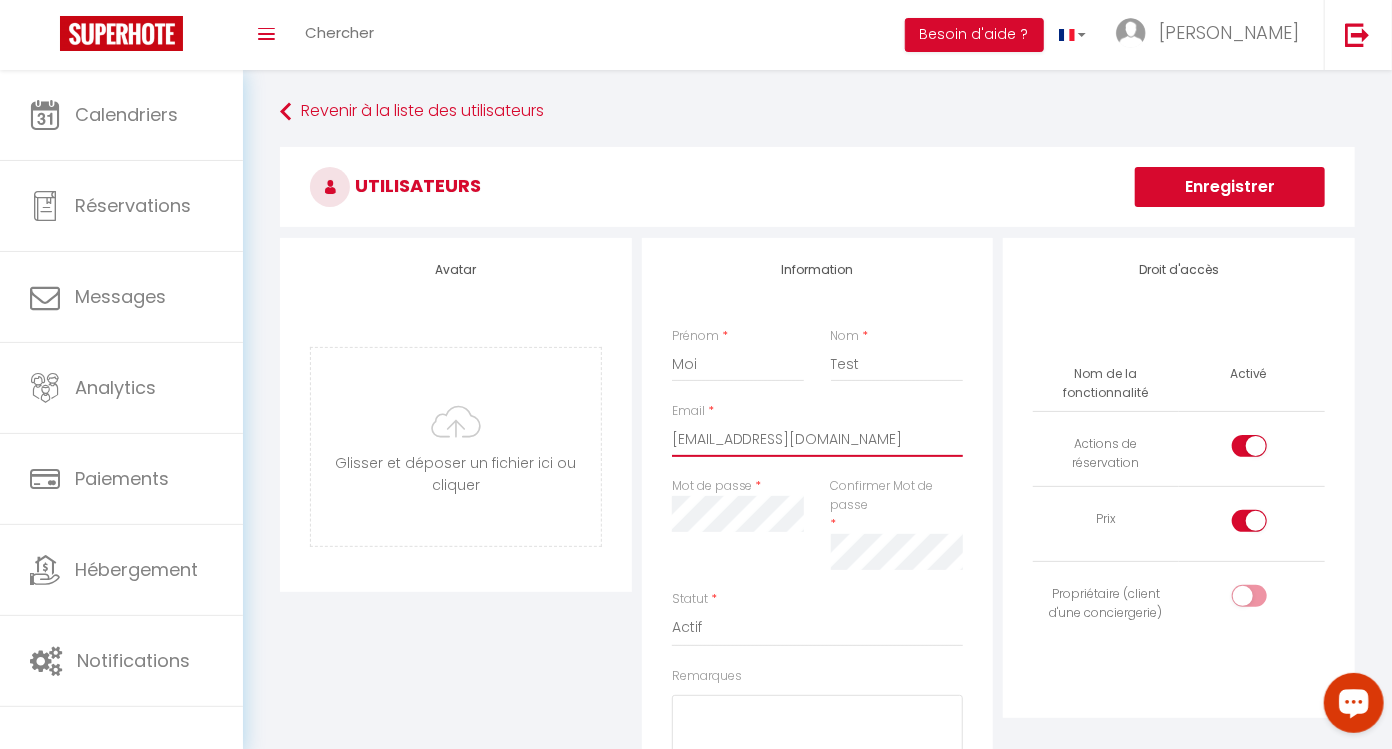 type on "[EMAIL_ADDRESS][DOMAIN_NAME]" 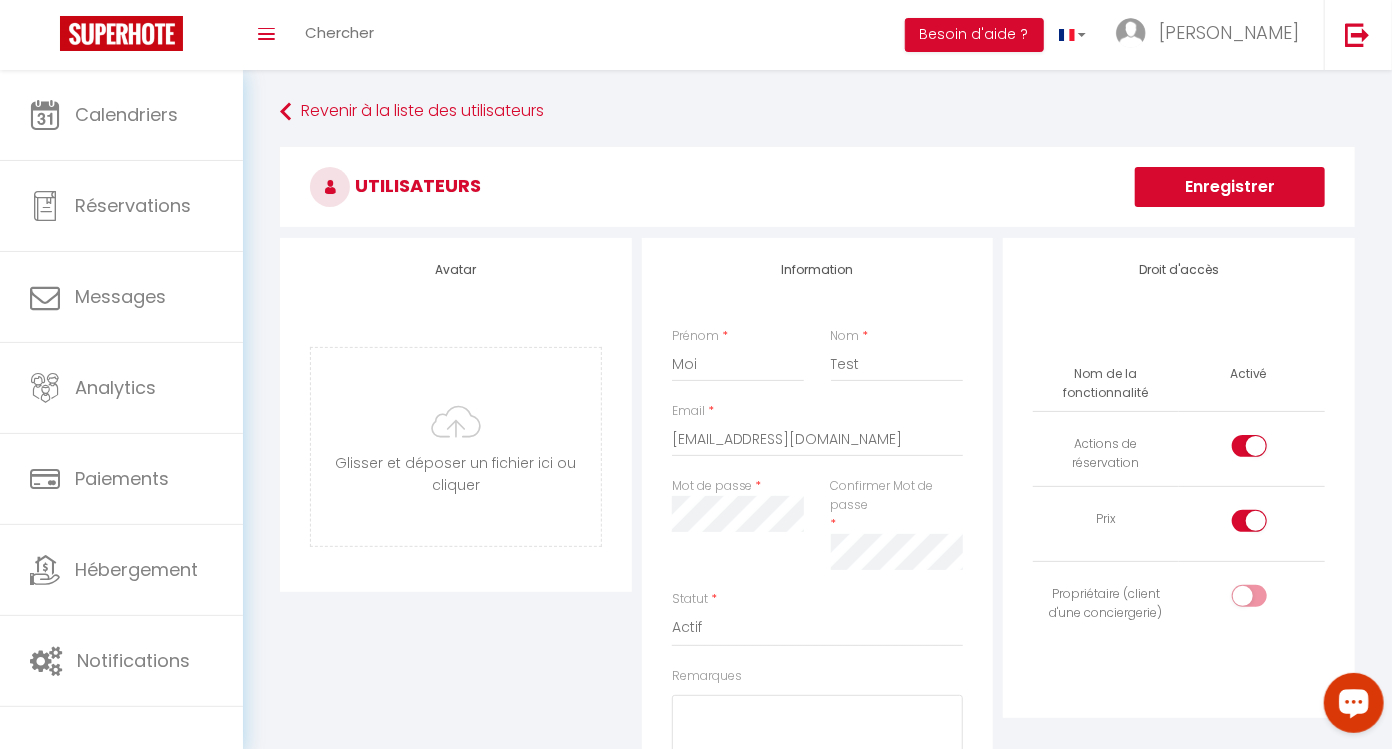 click at bounding box center [1249, 446] 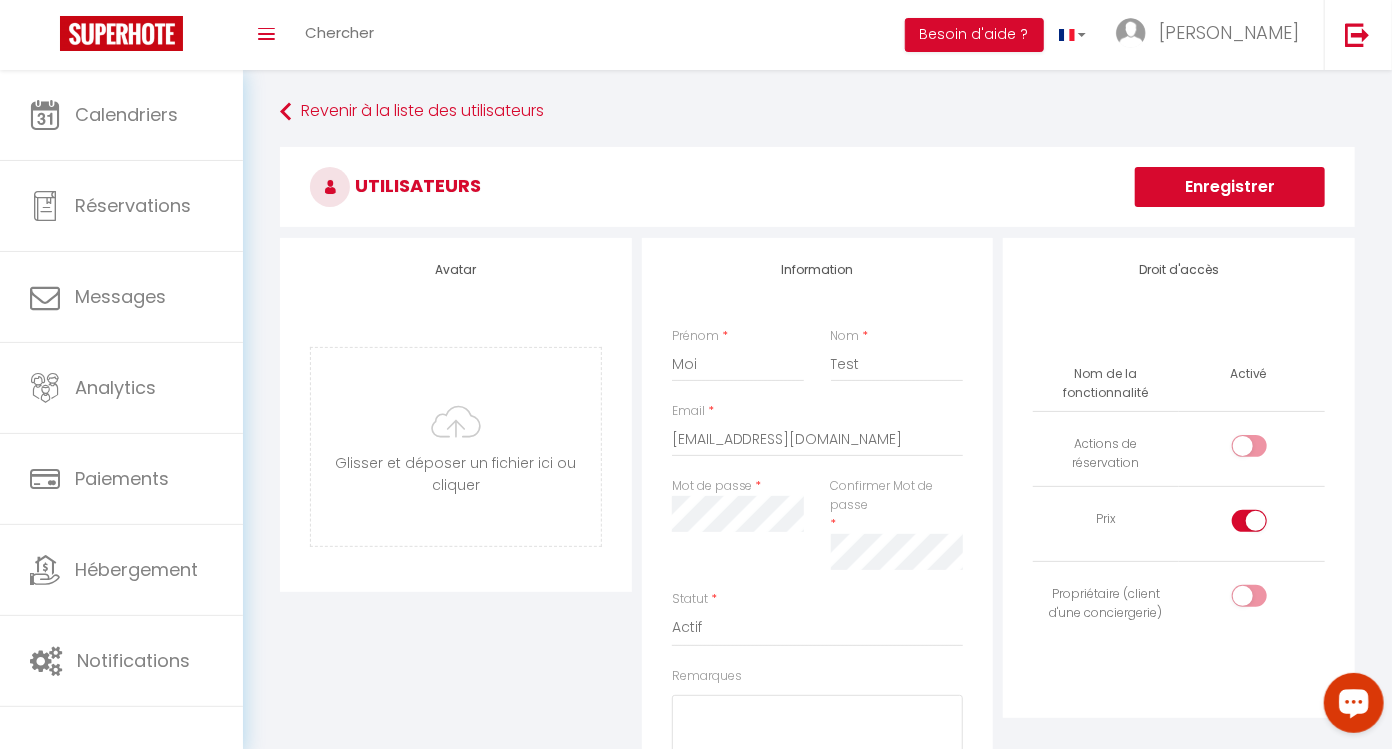 click at bounding box center [1249, 521] 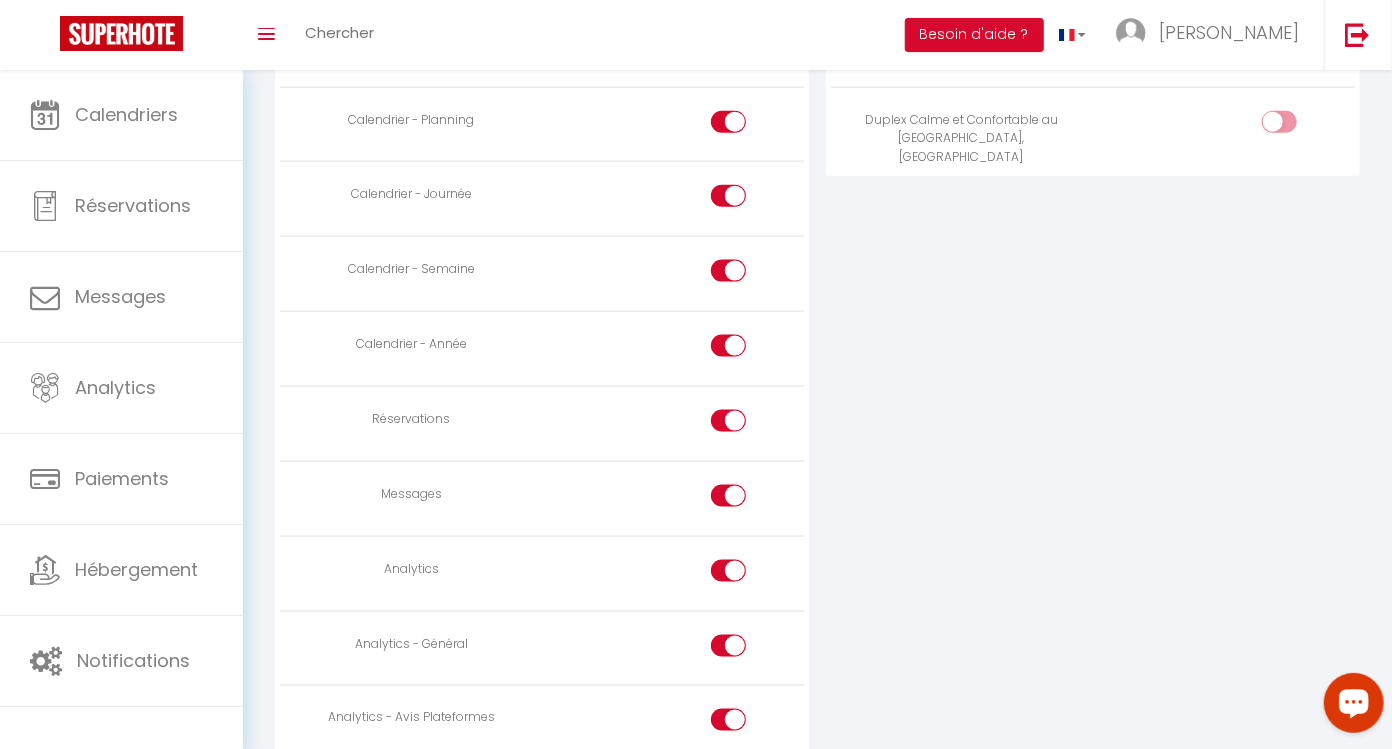 scroll, scrollTop: 1149, scrollLeft: 0, axis: vertical 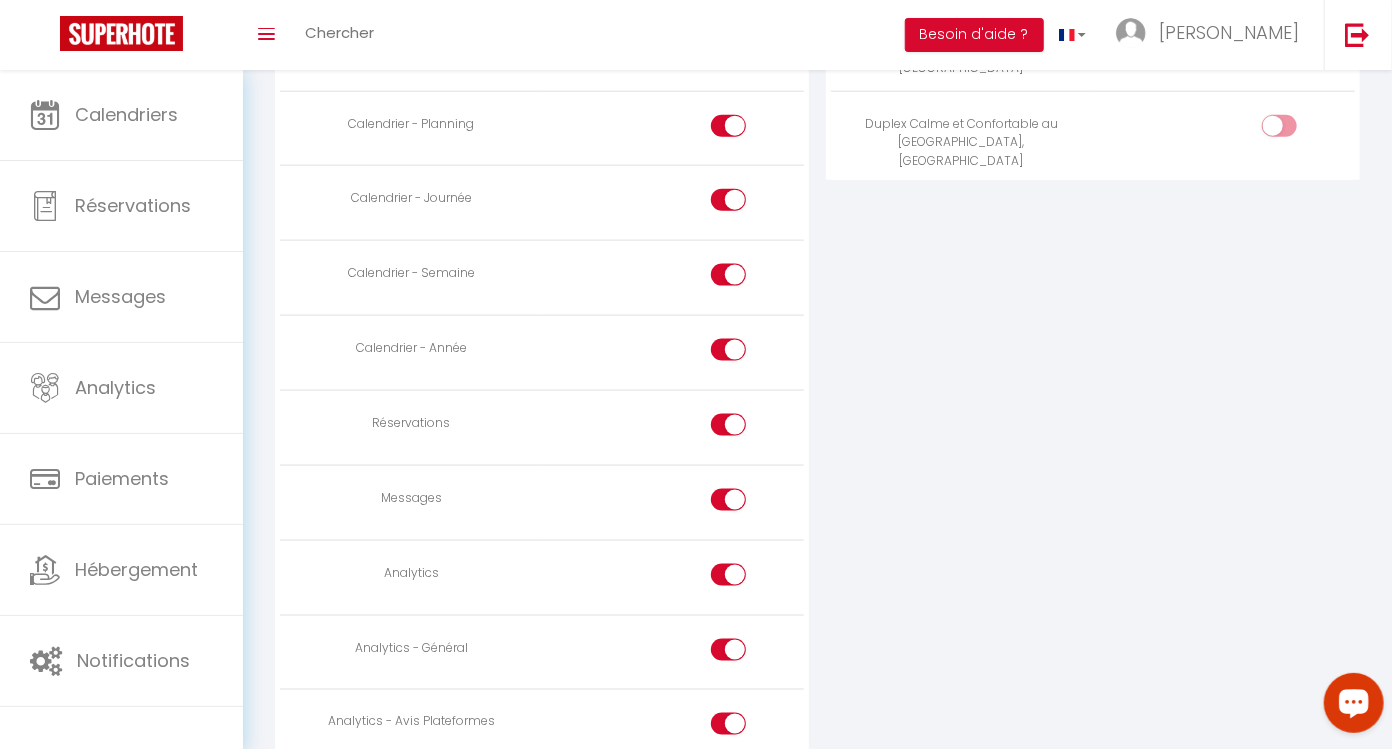 click at bounding box center [728, 500] 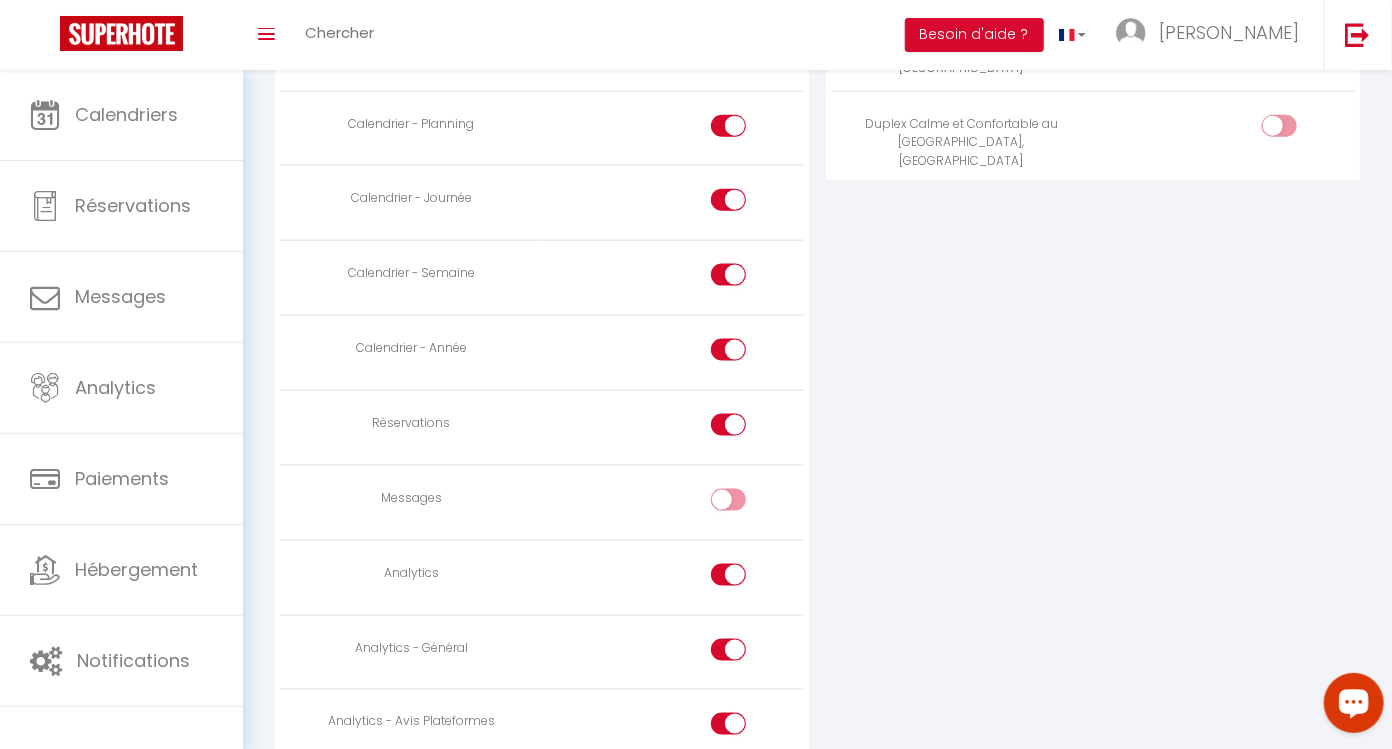 click at bounding box center [728, 575] 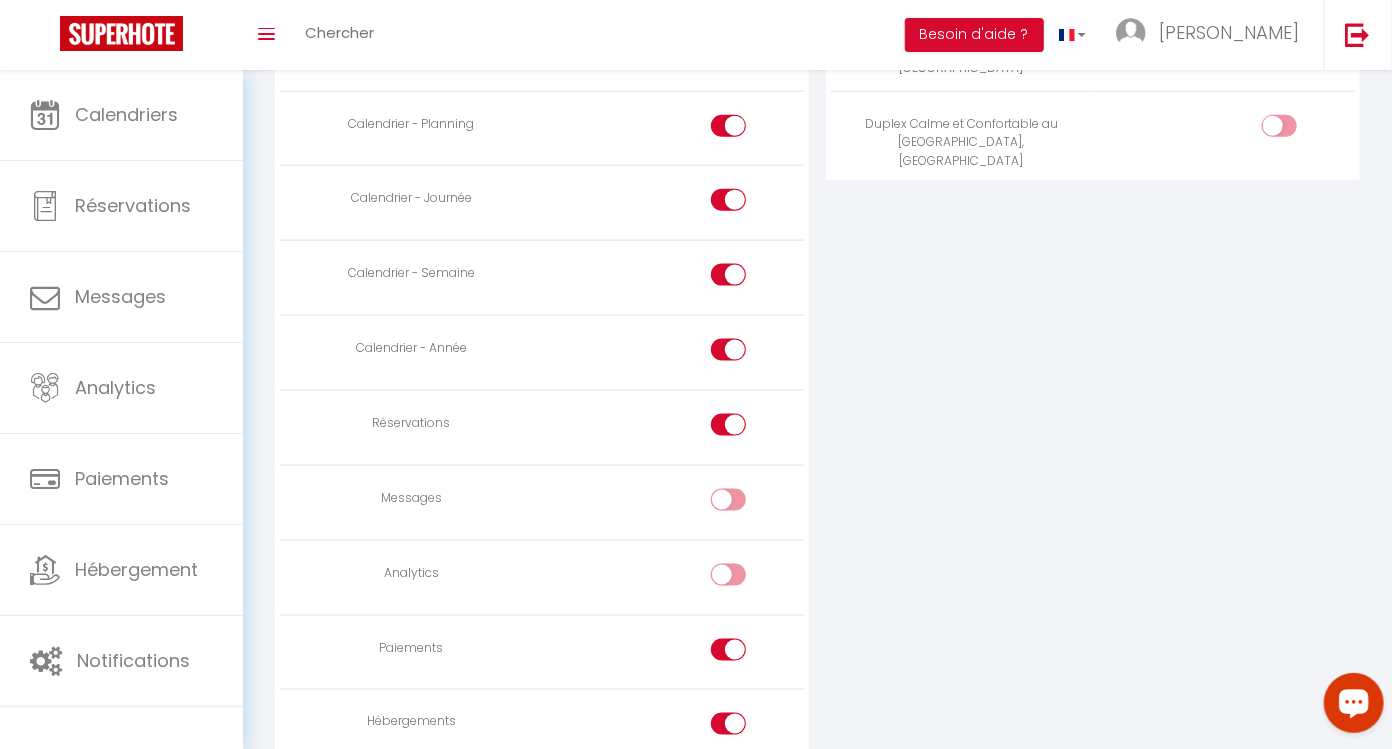 click at bounding box center [728, 650] 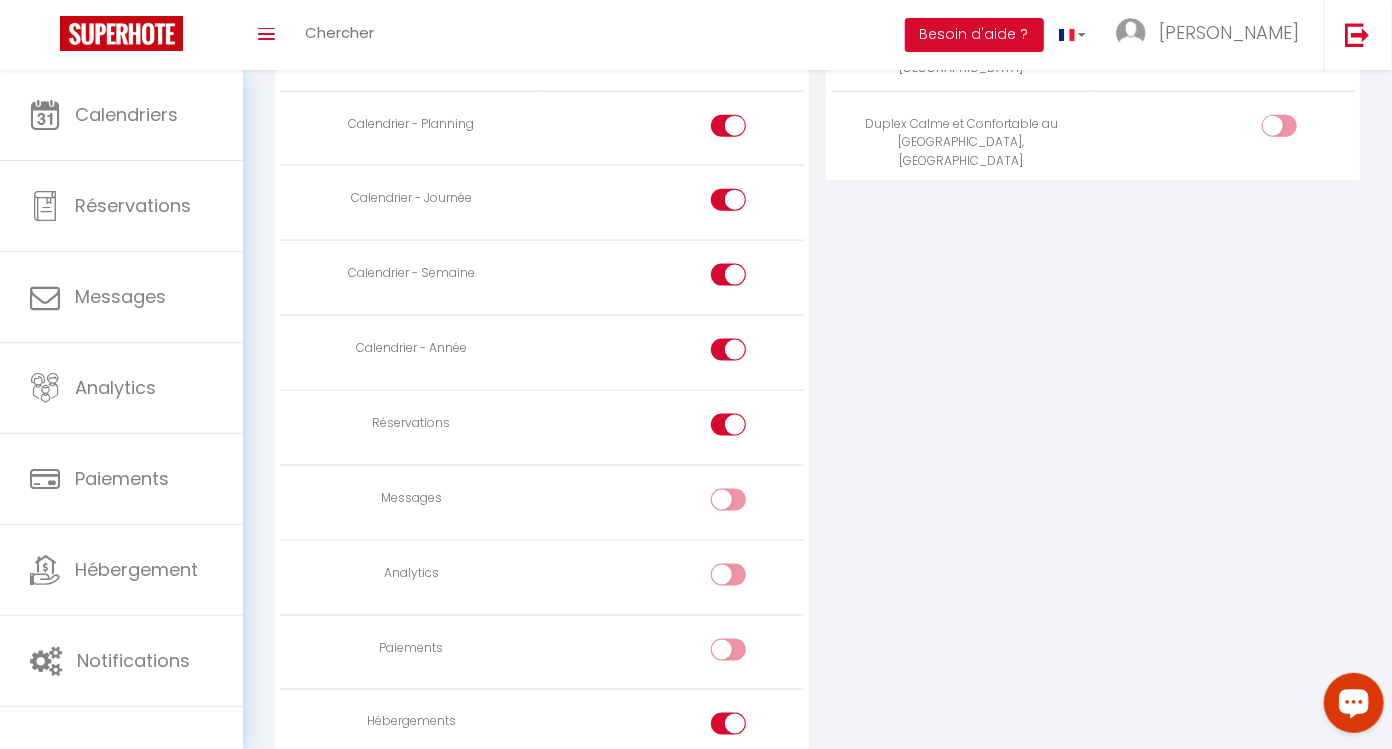 click at bounding box center (728, 724) 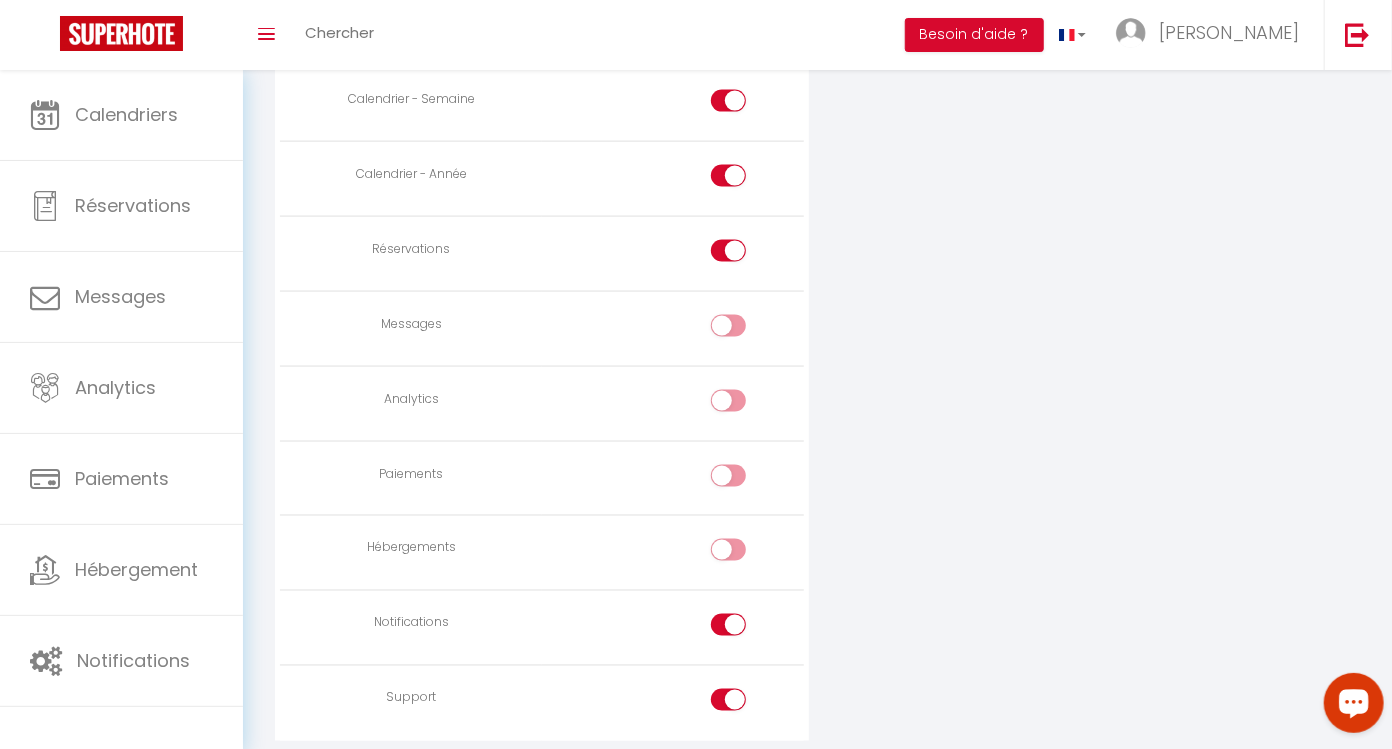 scroll, scrollTop: 1384, scrollLeft: 0, axis: vertical 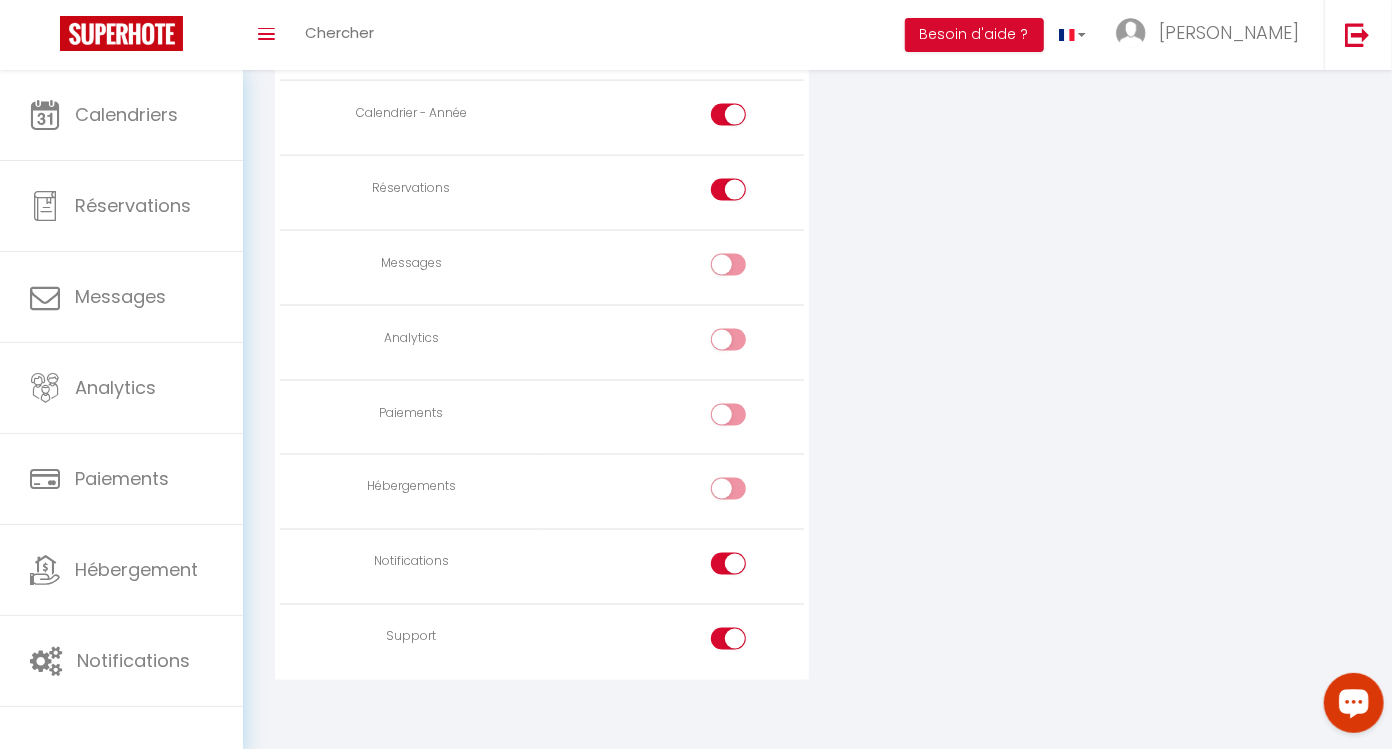 click on "ACCÈS AUX APPARTEMENTS     Appartement   Activé
2 [GEOGRAPHIC_DATA], [GEOGRAPHIC_DATA]
Duplex [GEOGRAPHIC_DATA] et Confortable au [GEOGRAPHIC_DATA], [GEOGRAPHIC_DATA]" at bounding box center [1093, 187] 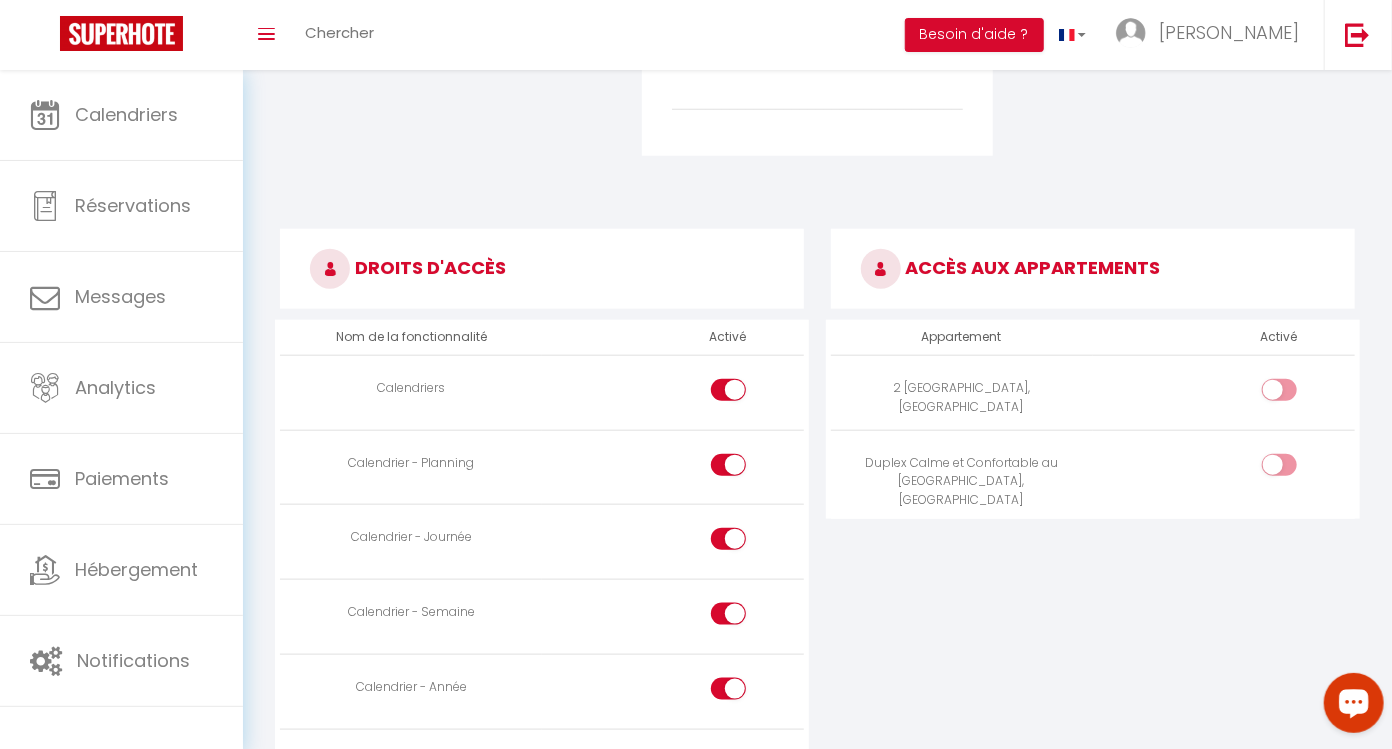 scroll, scrollTop: 806, scrollLeft: 0, axis: vertical 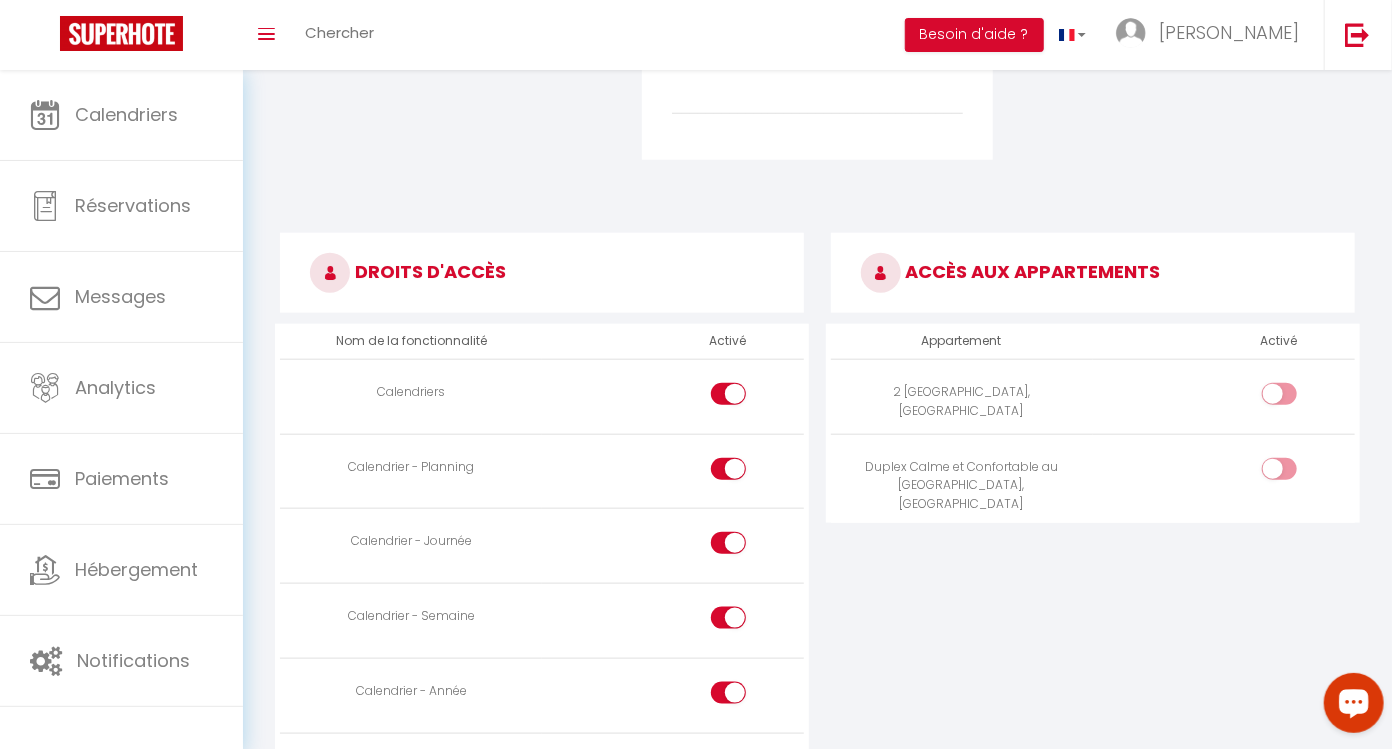 click at bounding box center [1296, 398] 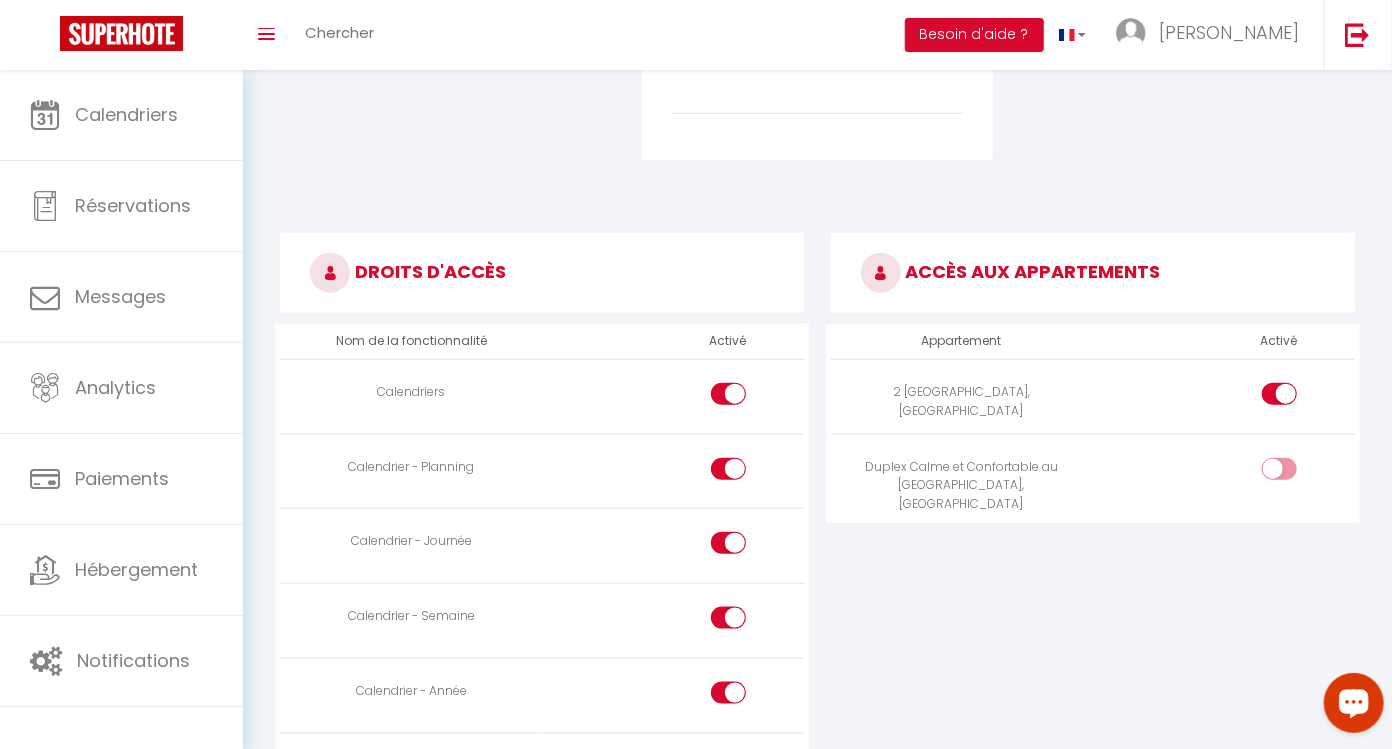 click at bounding box center [1296, 473] 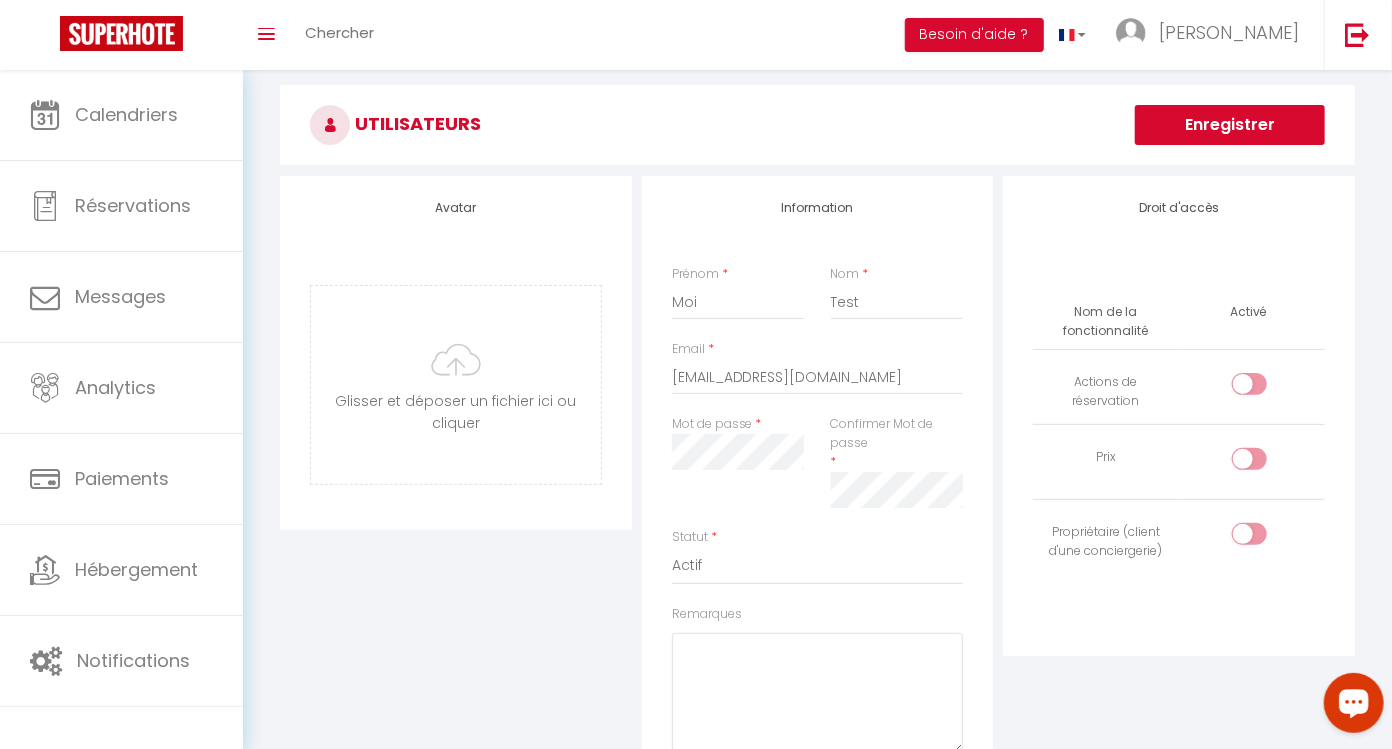 scroll, scrollTop: 0, scrollLeft: 0, axis: both 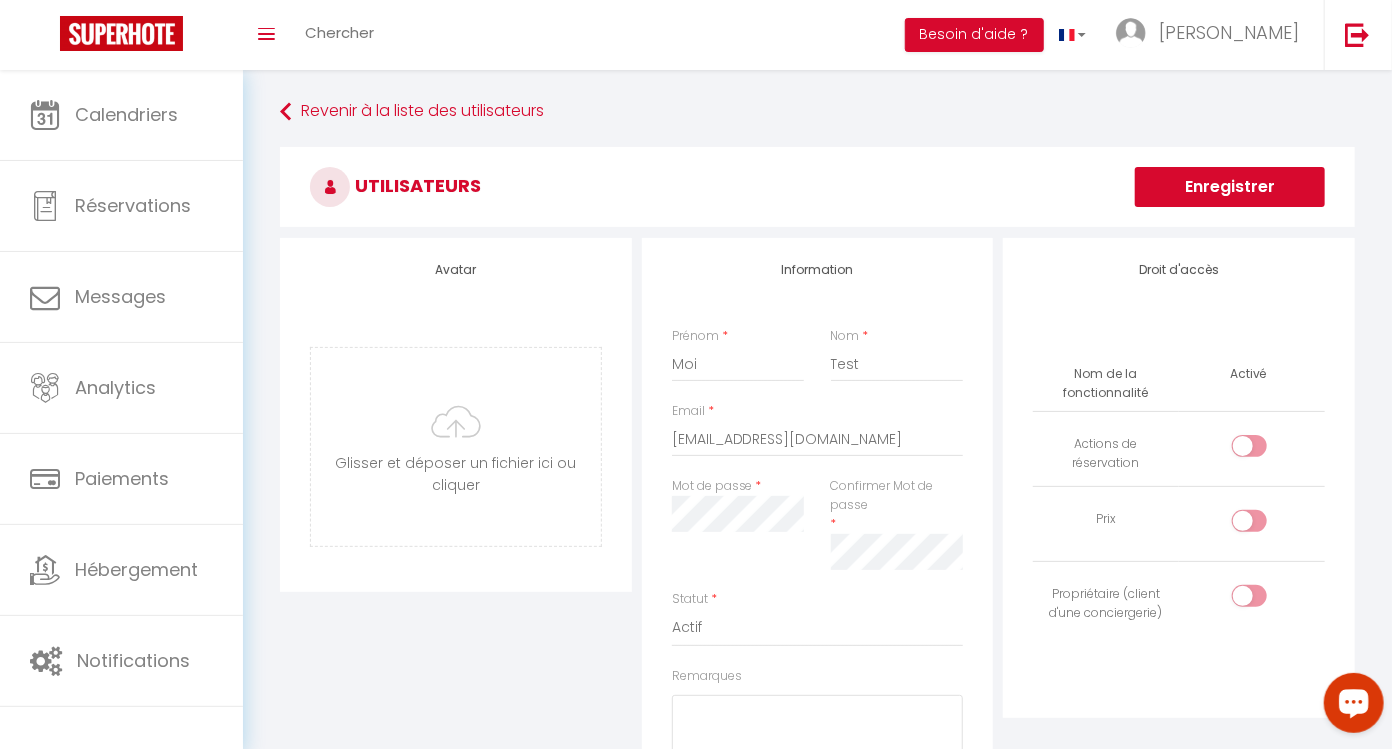 click on "Enregistrer" at bounding box center (1230, 187) 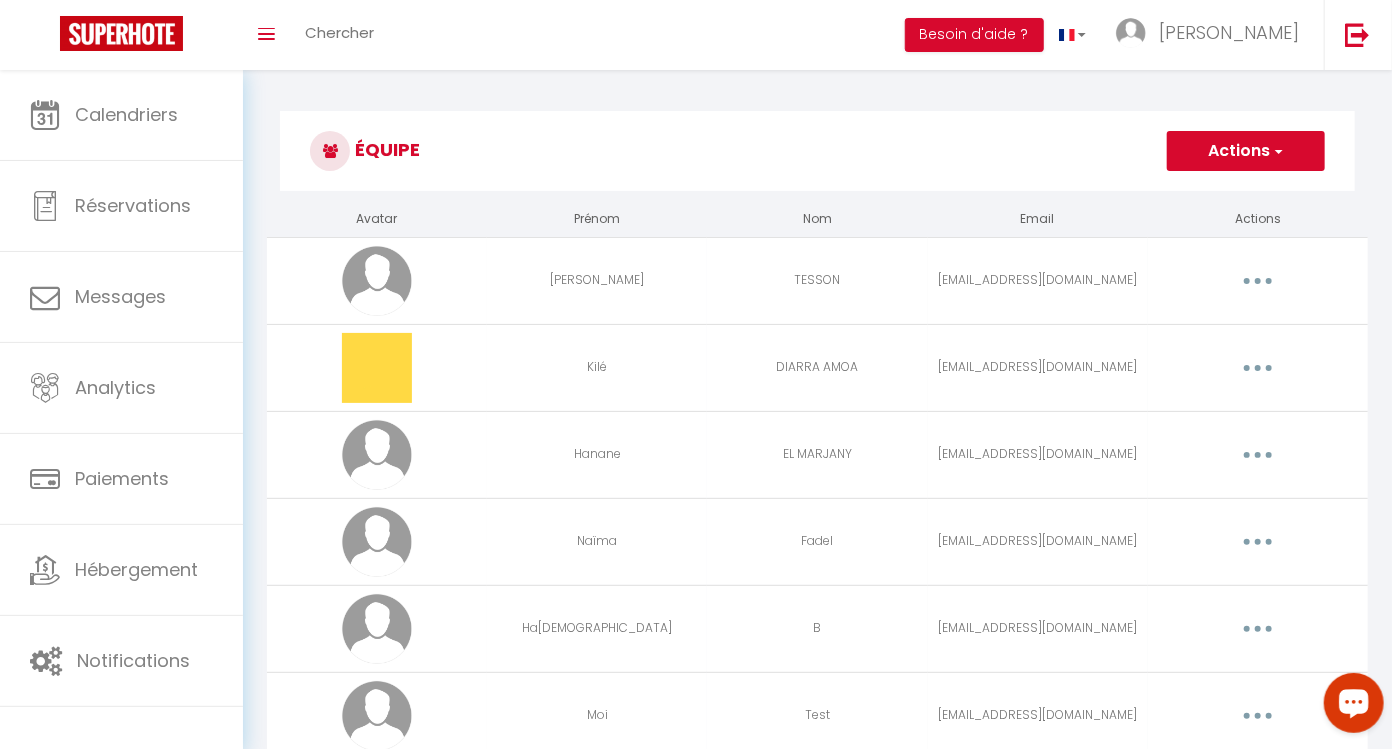 click on "Équipe" at bounding box center (817, 151) 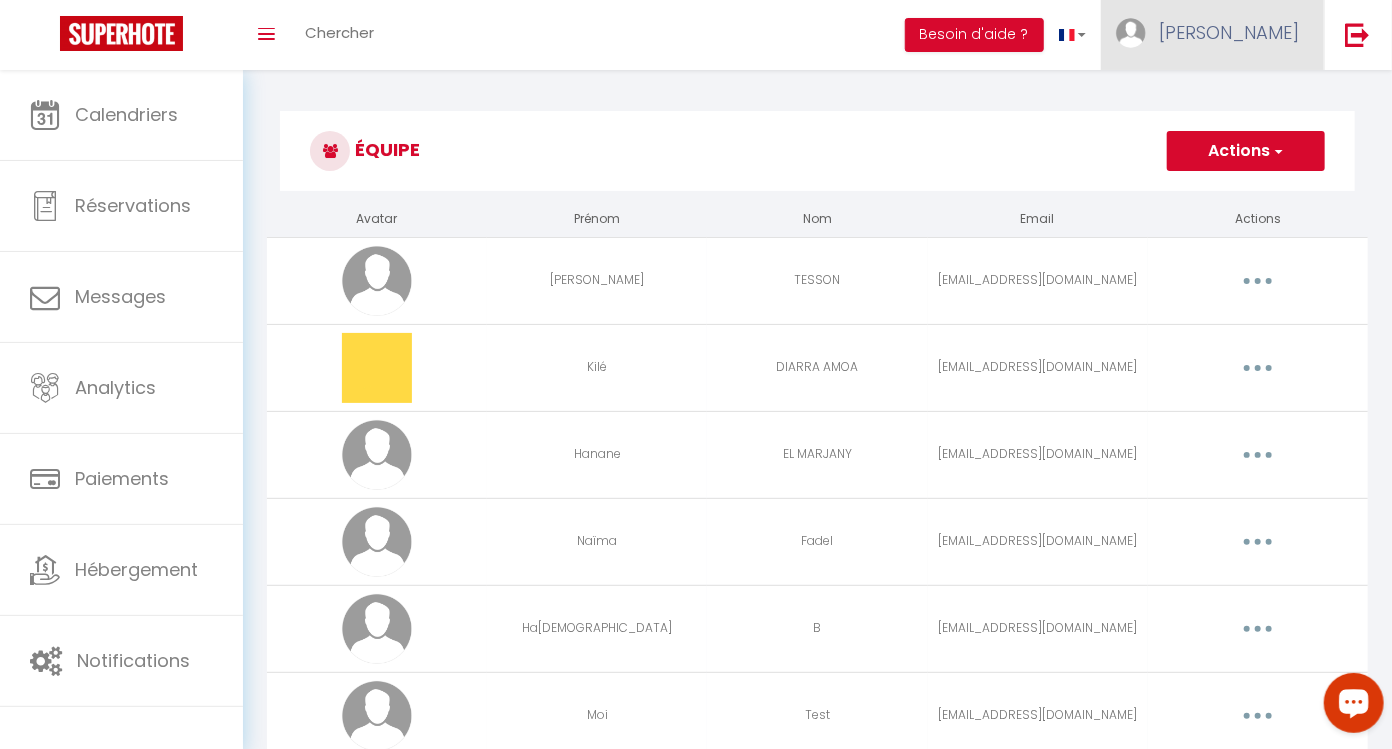 click on "[PERSON_NAME]" at bounding box center (1229, 32) 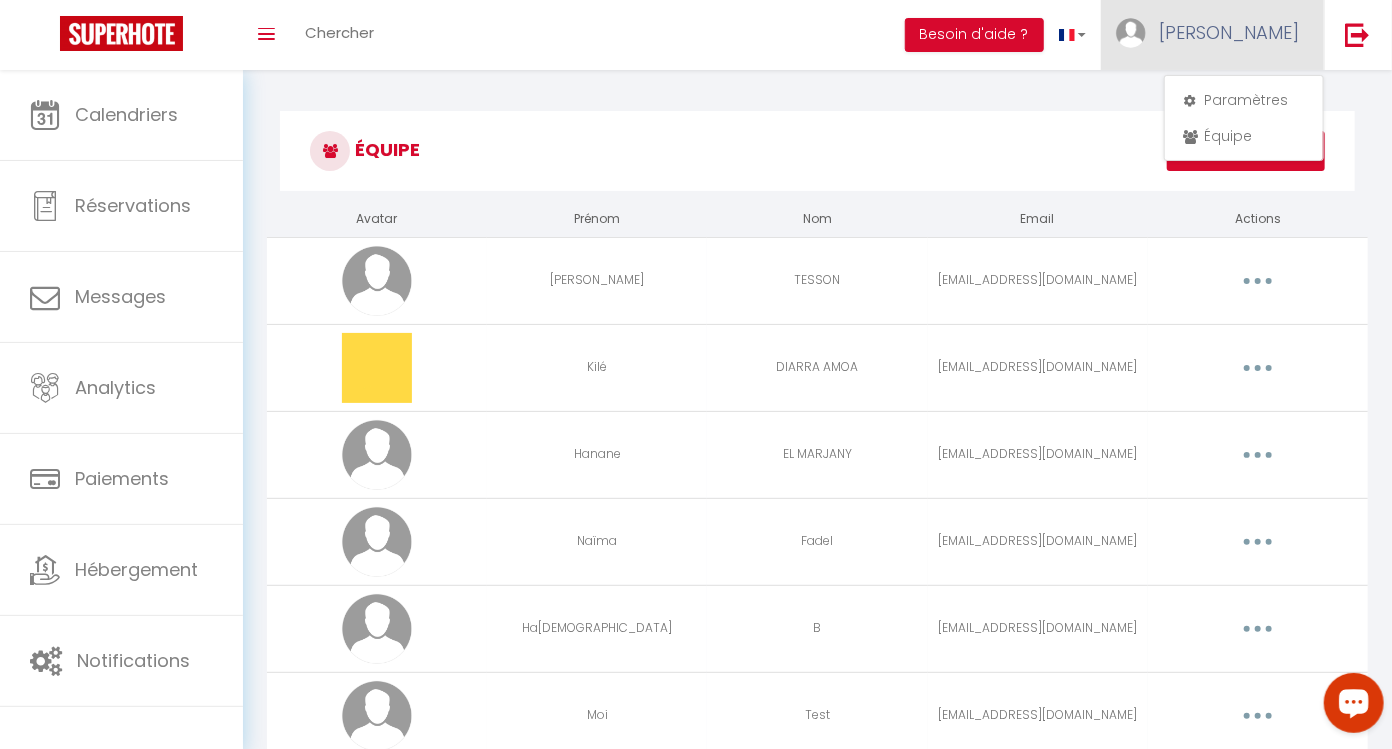 click on "[PERSON_NAME]" at bounding box center [1229, 32] 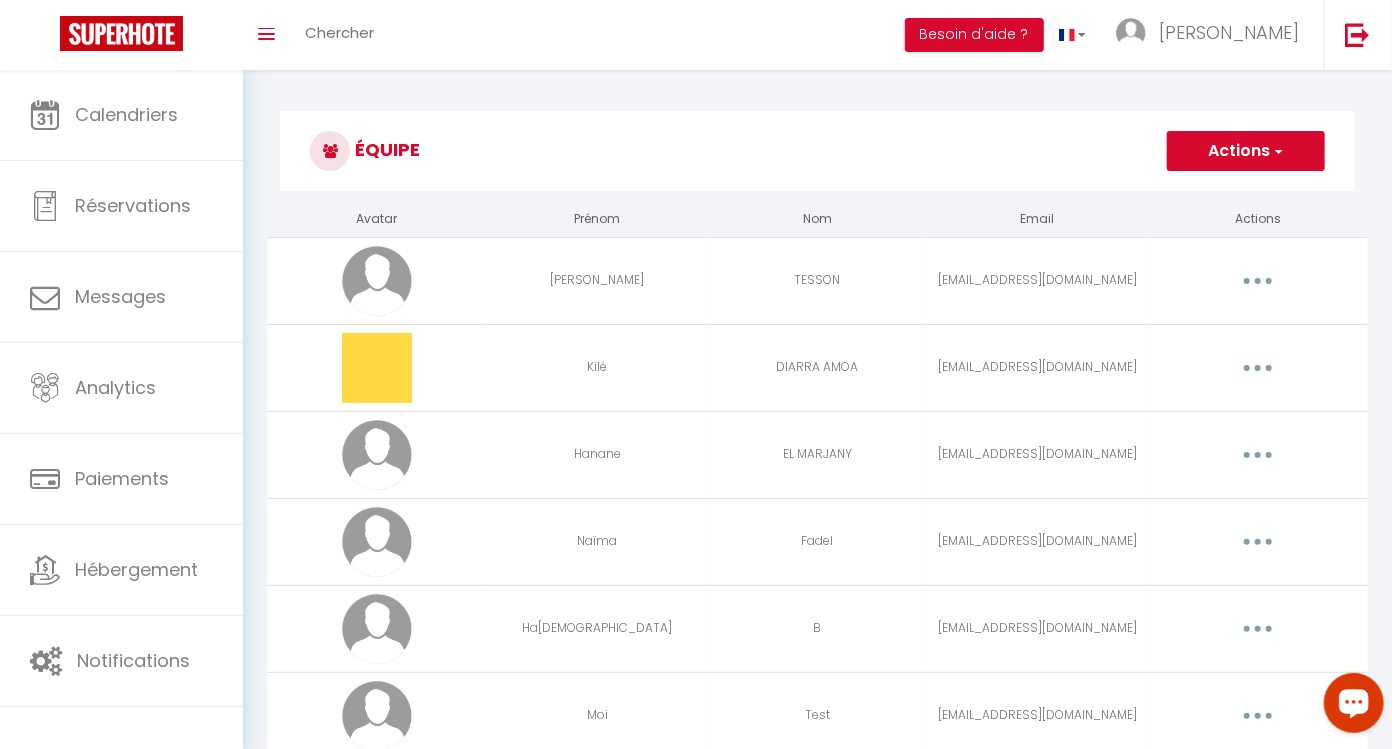 click on "Toggle menubar     Chercher   BUTTON
Besoin d'aide ?
[PERSON_NAME]        Équipe" at bounding box center (761, 35) 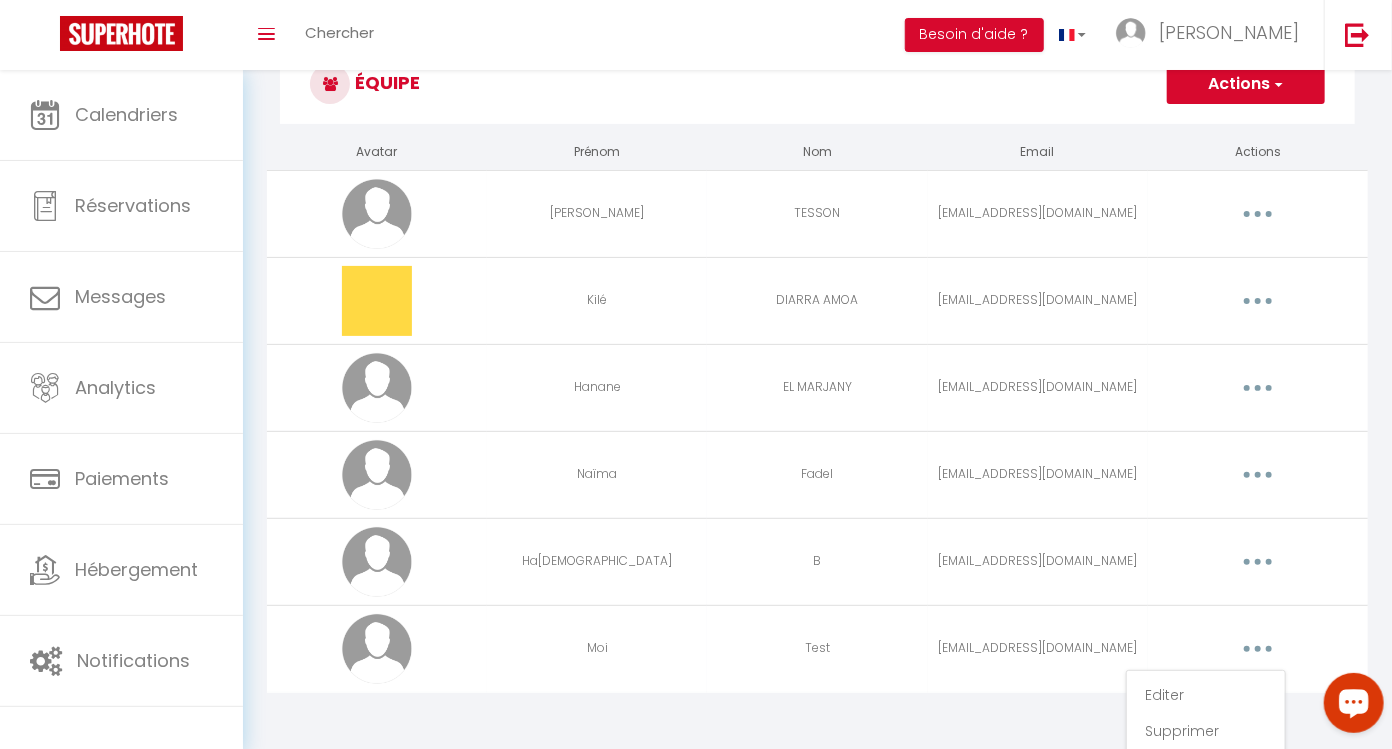 scroll, scrollTop: 69, scrollLeft: 0, axis: vertical 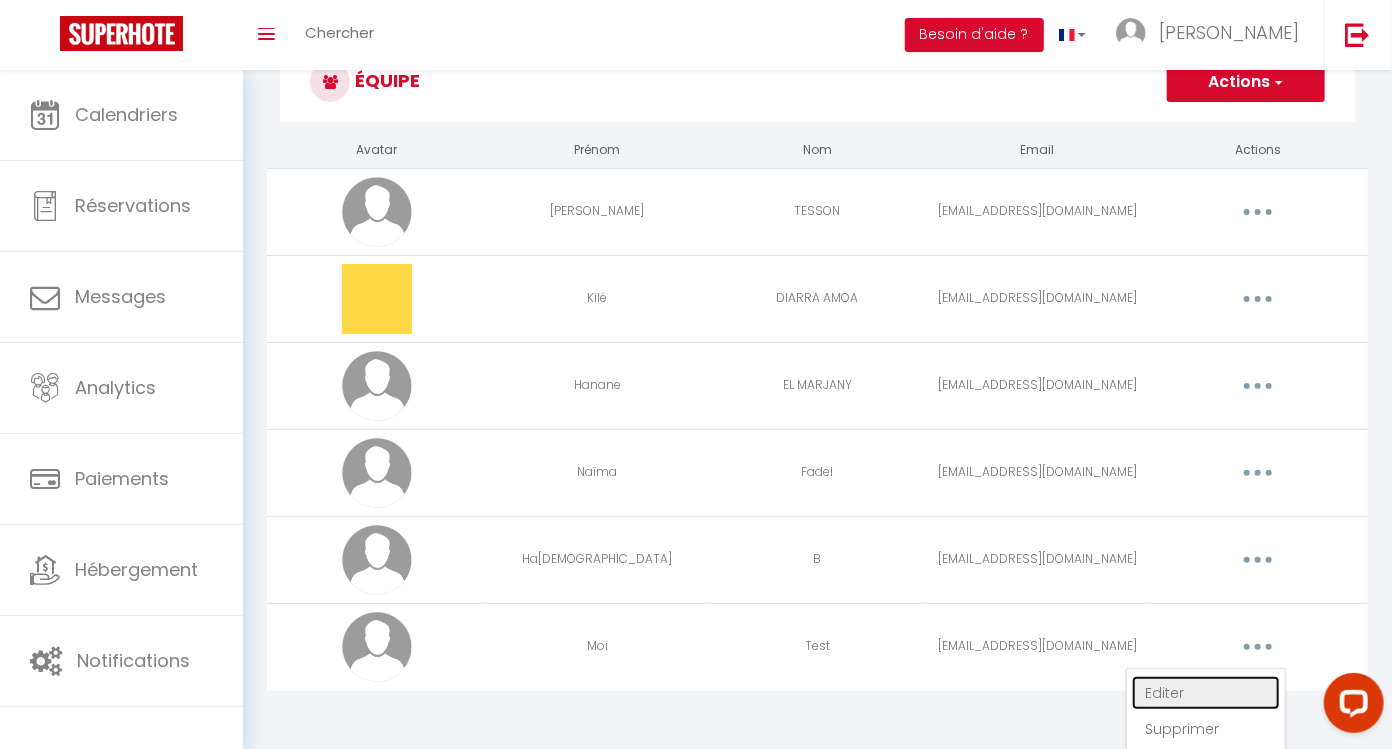 click on "Editer" at bounding box center (1206, 693) 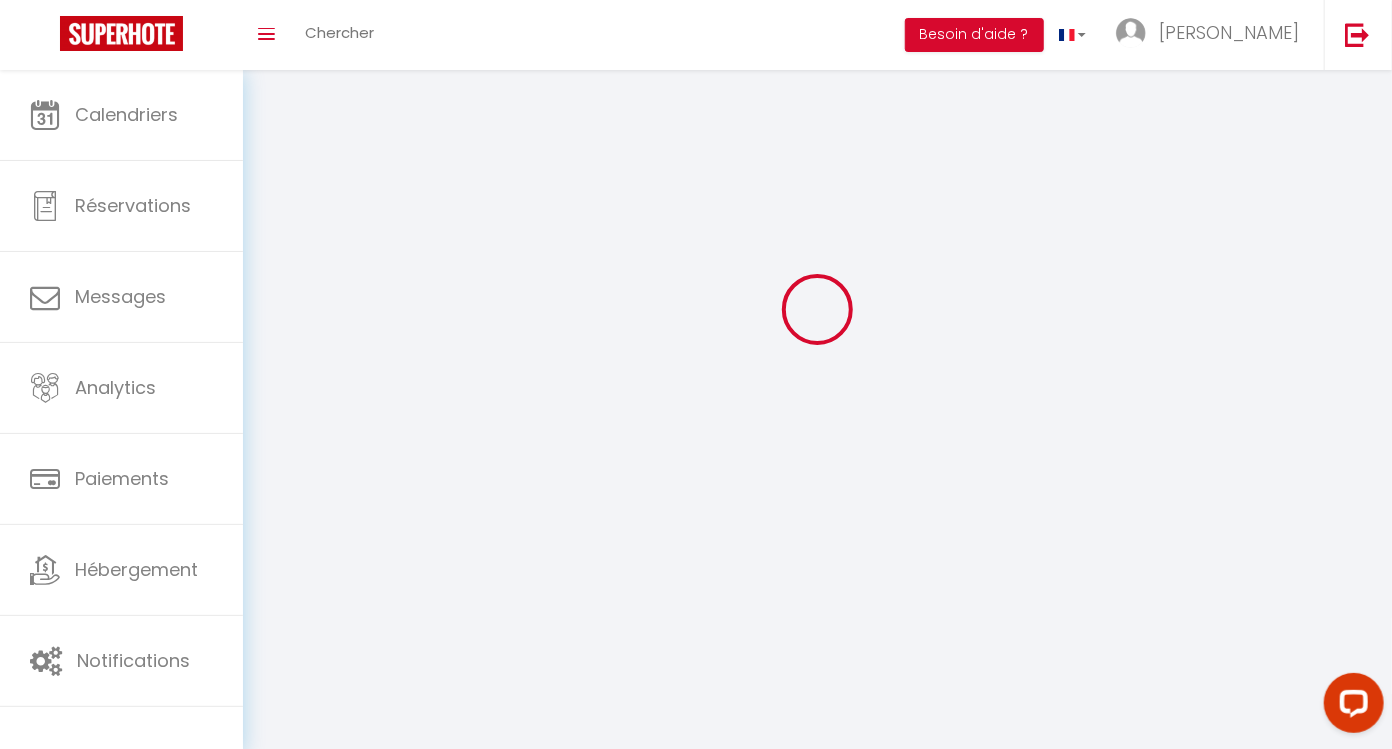 type on "Moi" 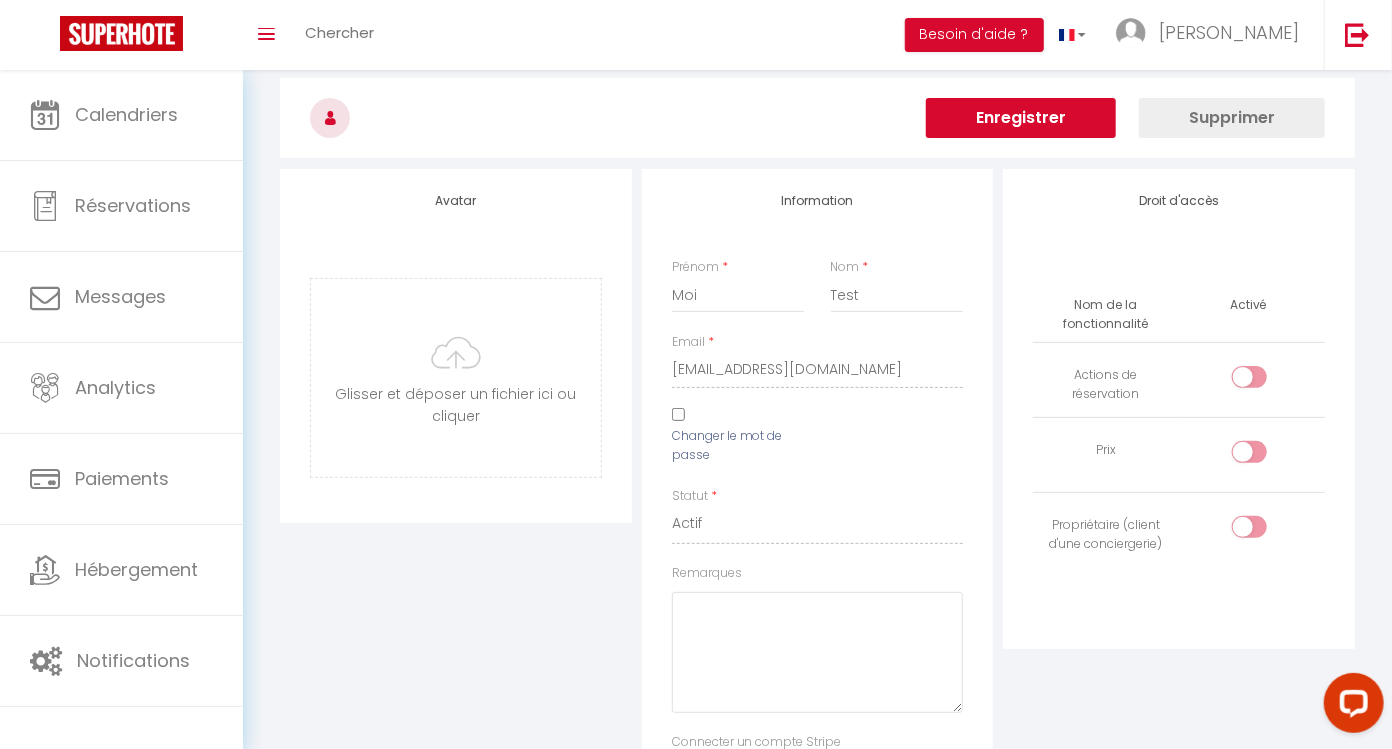 scroll, scrollTop: 1492, scrollLeft: 0, axis: vertical 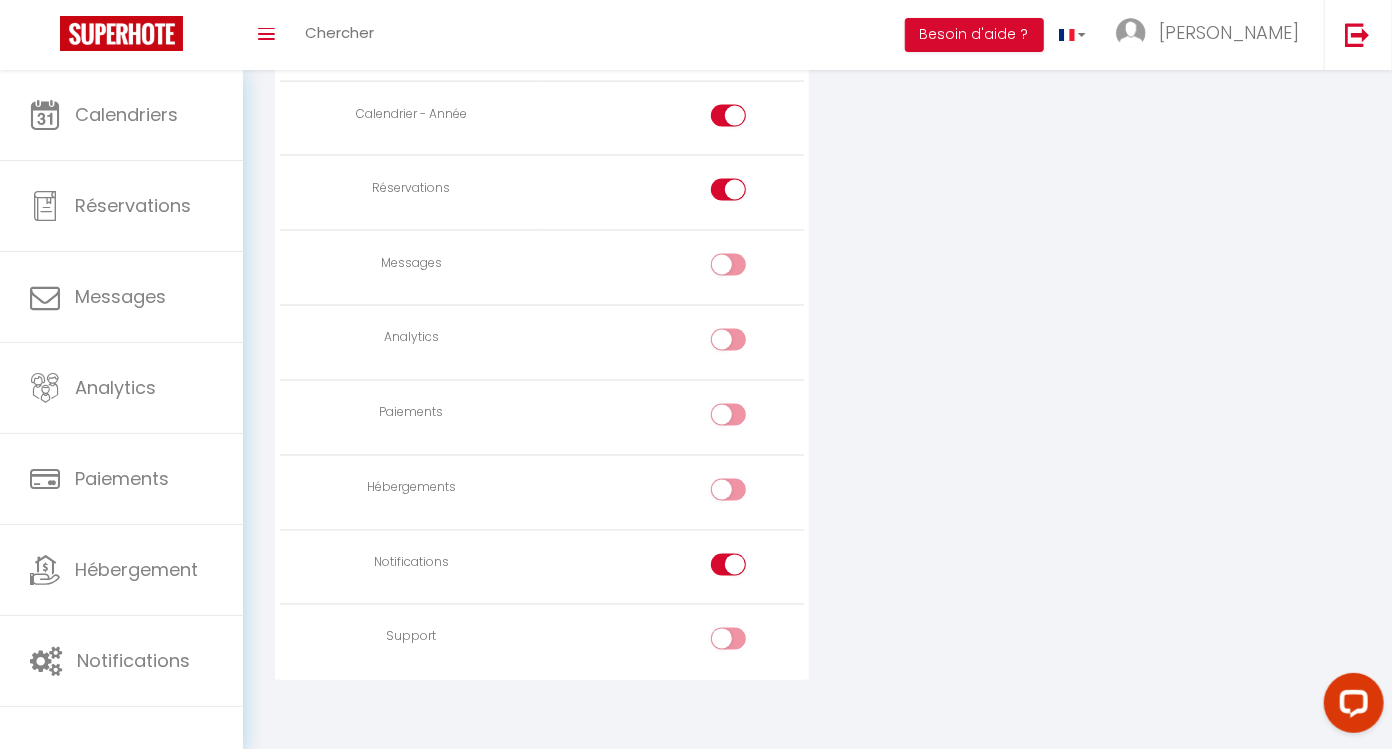 click at bounding box center [728, 565] 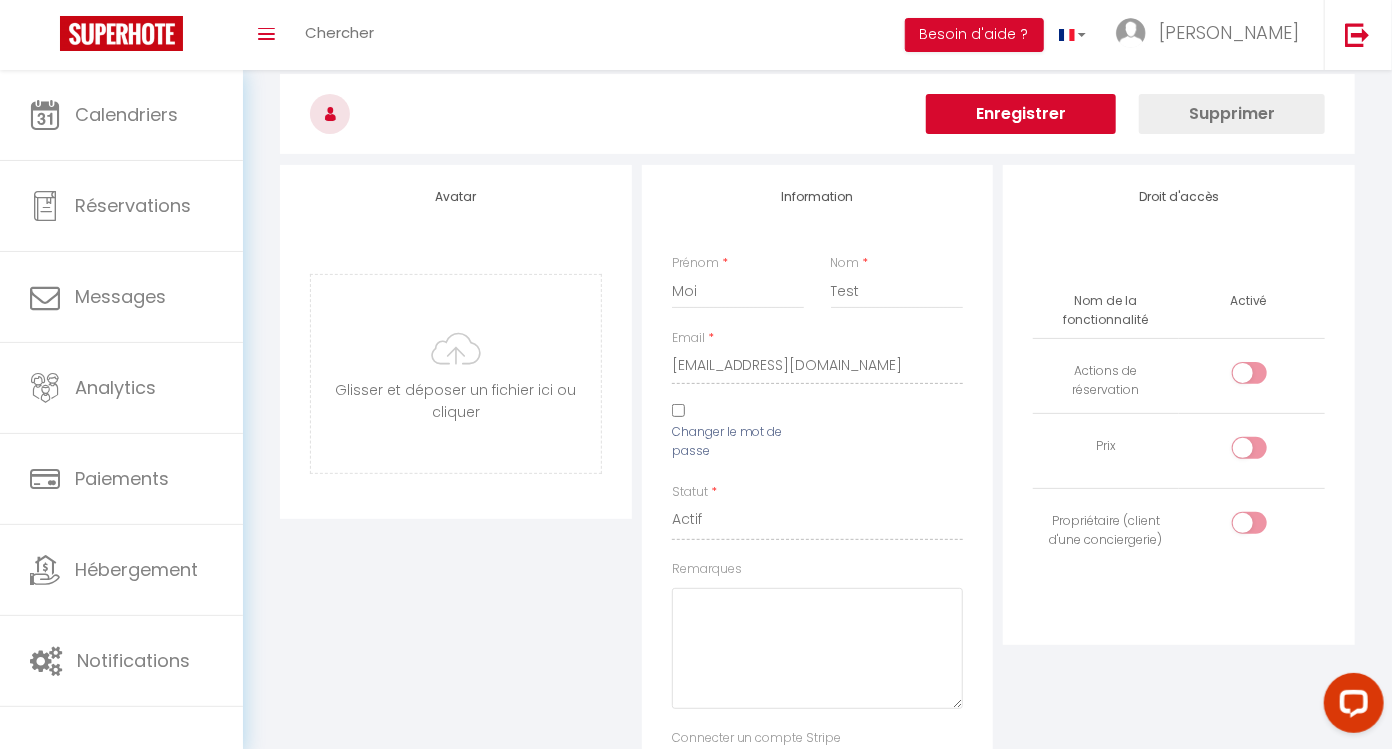 scroll, scrollTop: 0, scrollLeft: 0, axis: both 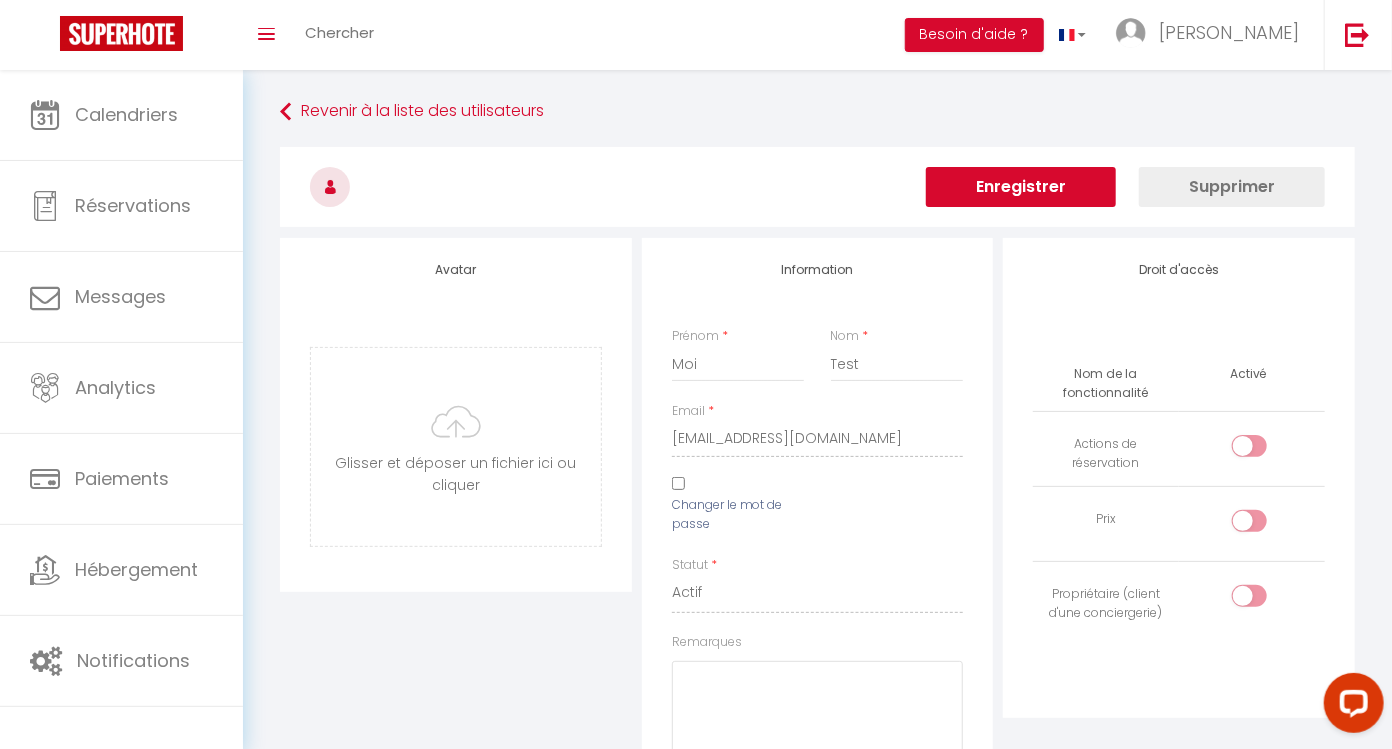 click on "Enregistrer" at bounding box center (1021, 187) 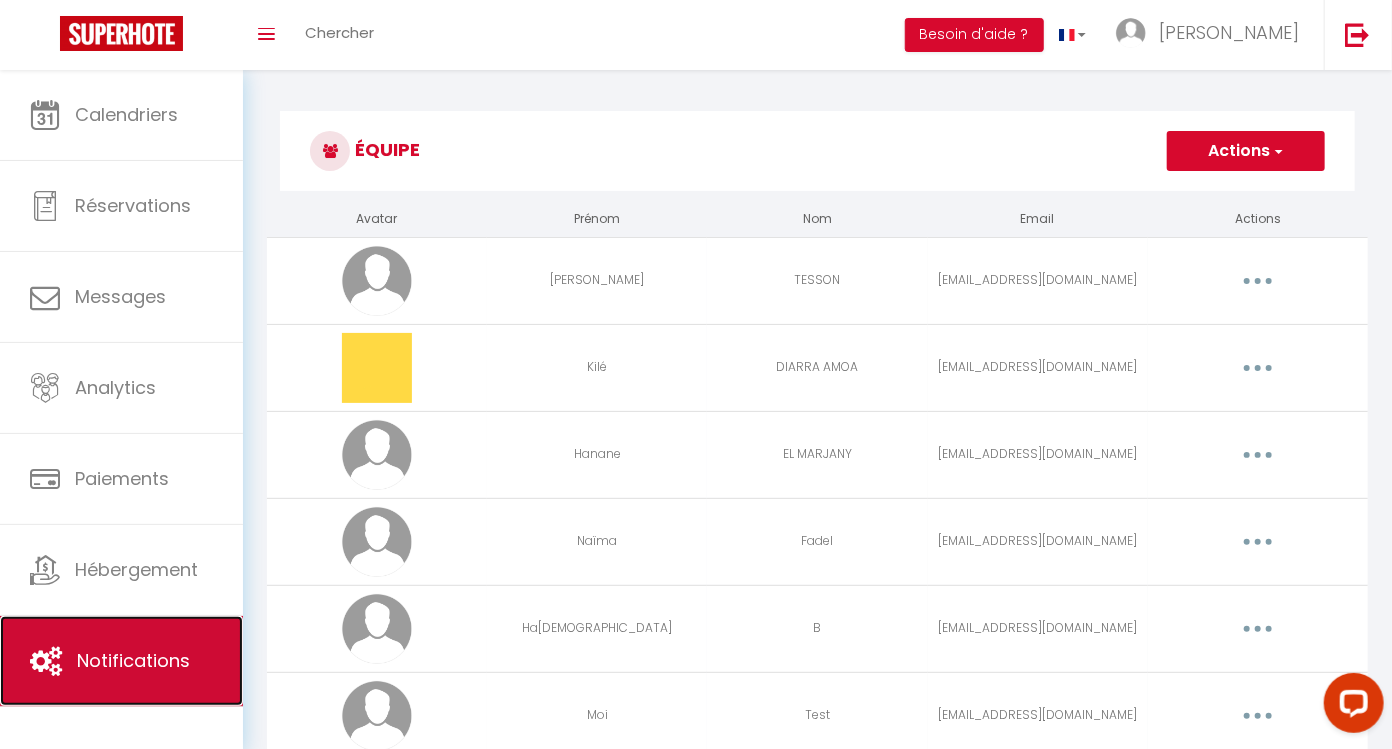 click on "Notifications" at bounding box center (133, 660) 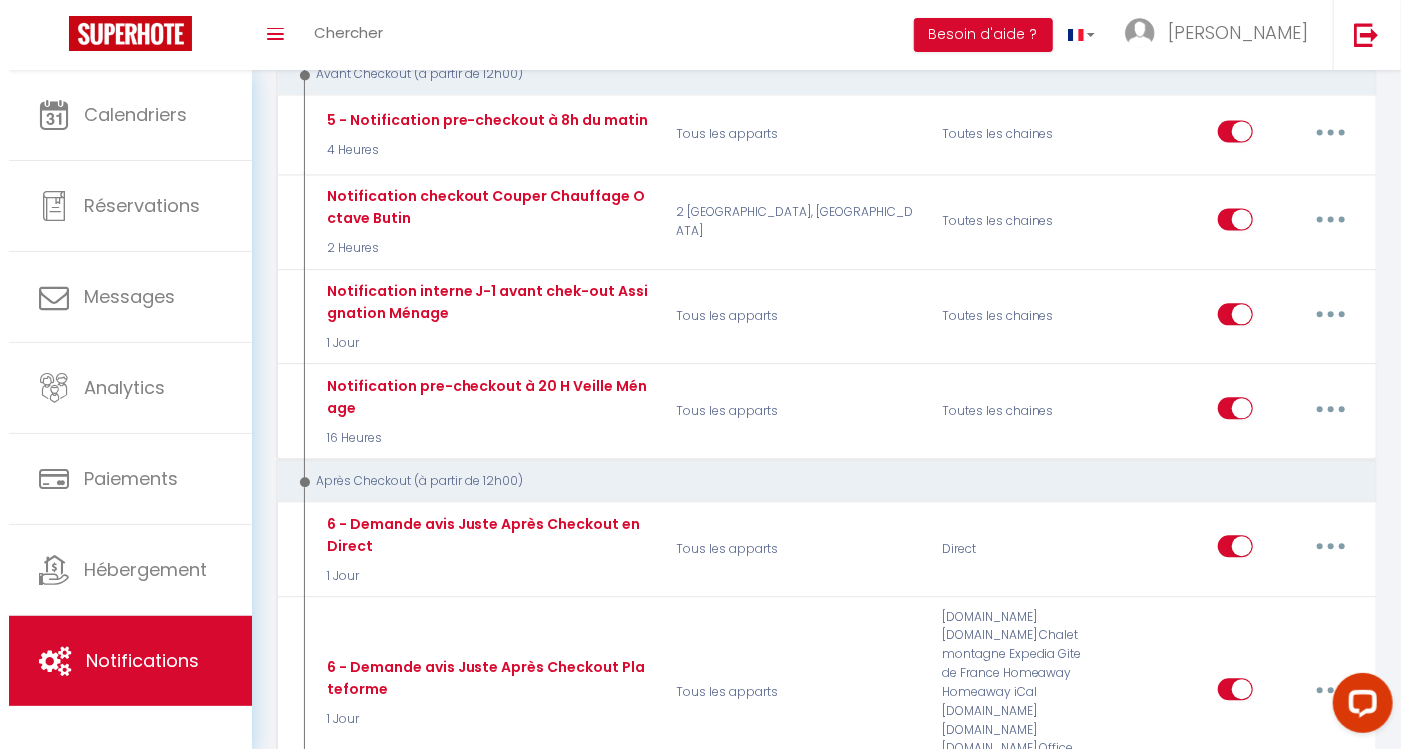 scroll, scrollTop: 2003, scrollLeft: 0, axis: vertical 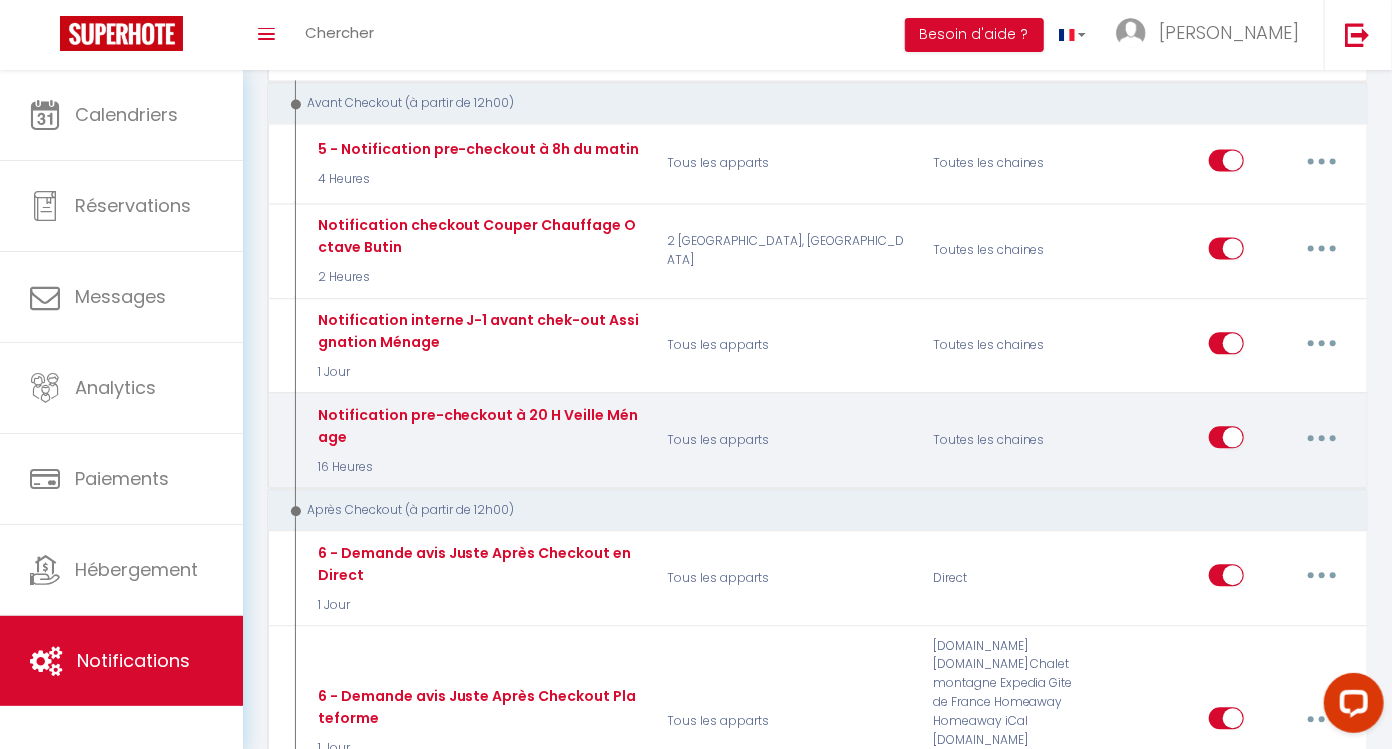 click at bounding box center [1322, 438] 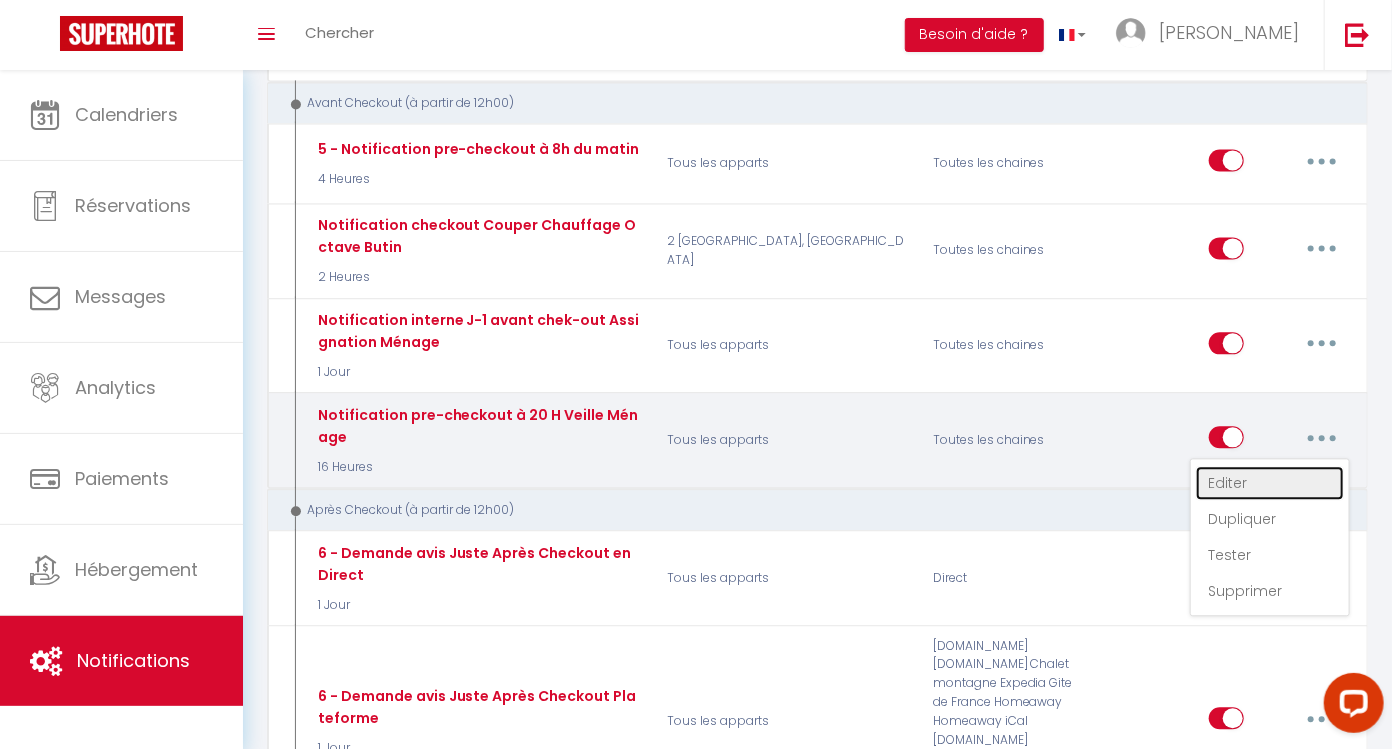 click on "Editer" at bounding box center (1270, 483) 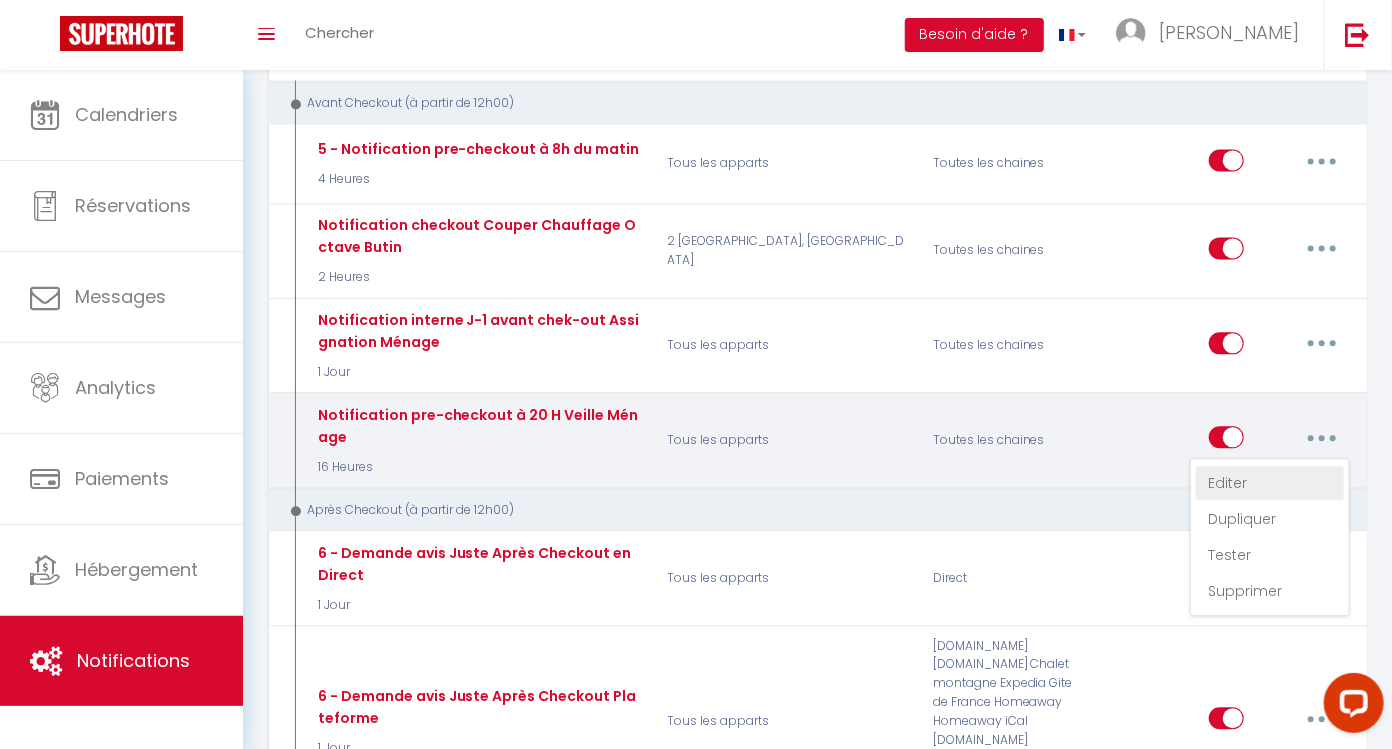 type on "Notification pre-checkout à 20 H Veille Ménage" 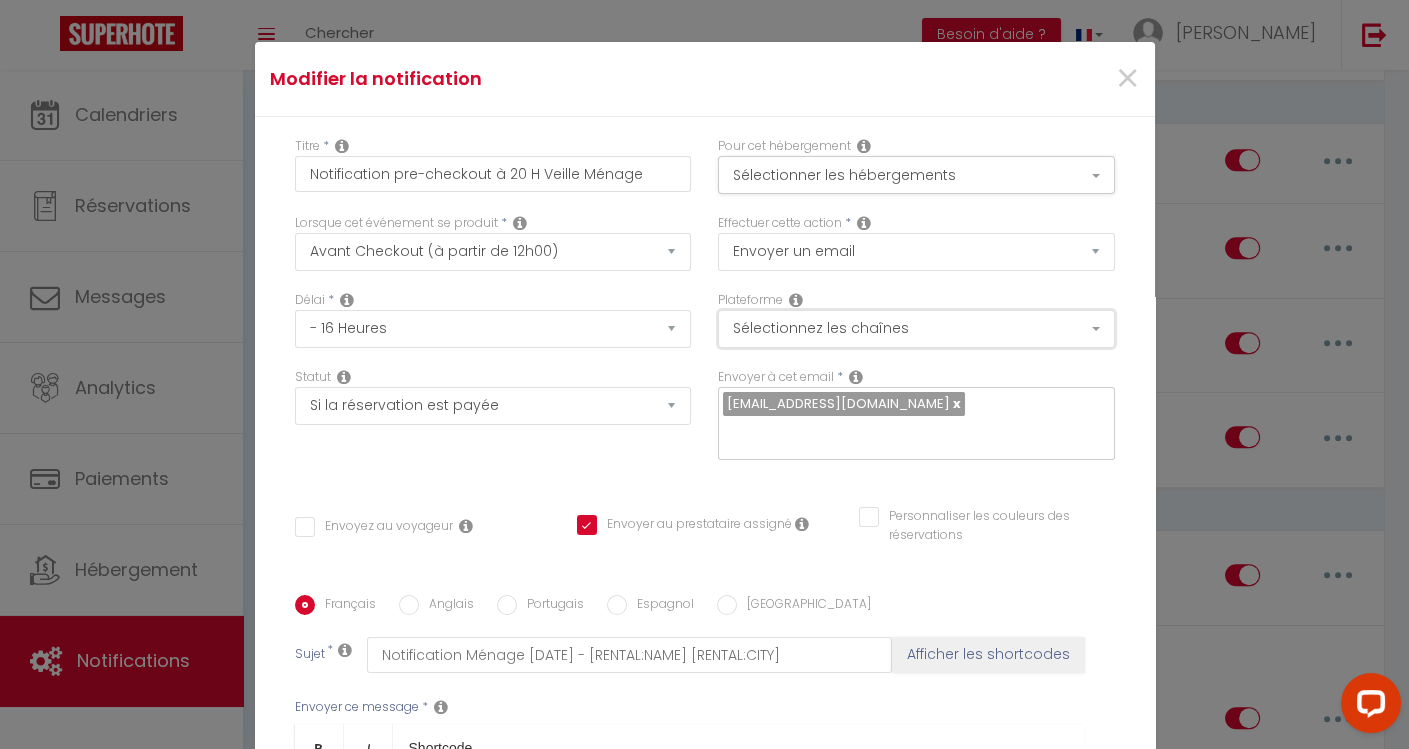 click on "Sélectionnez les chaînes" at bounding box center (916, 329) 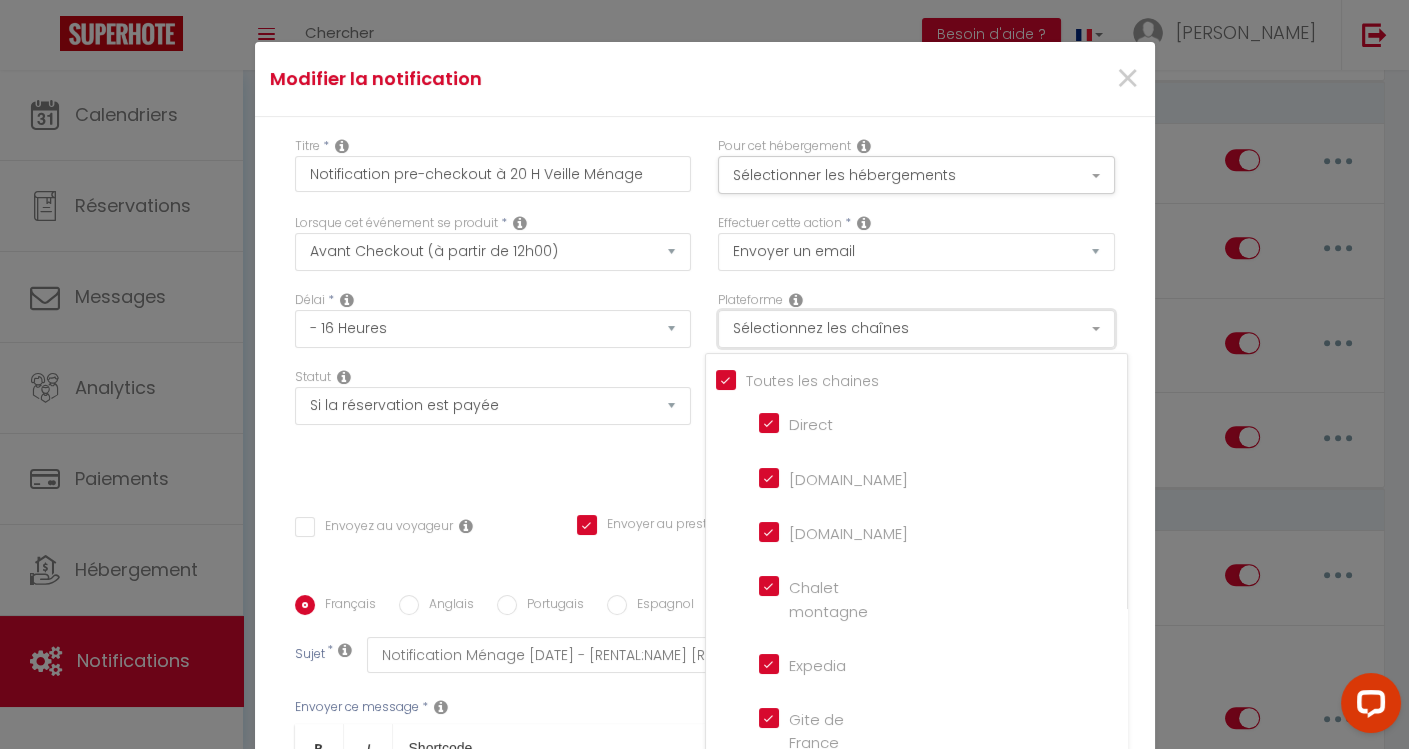 click on "Sélectionnez les chaînes" at bounding box center [916, 329] 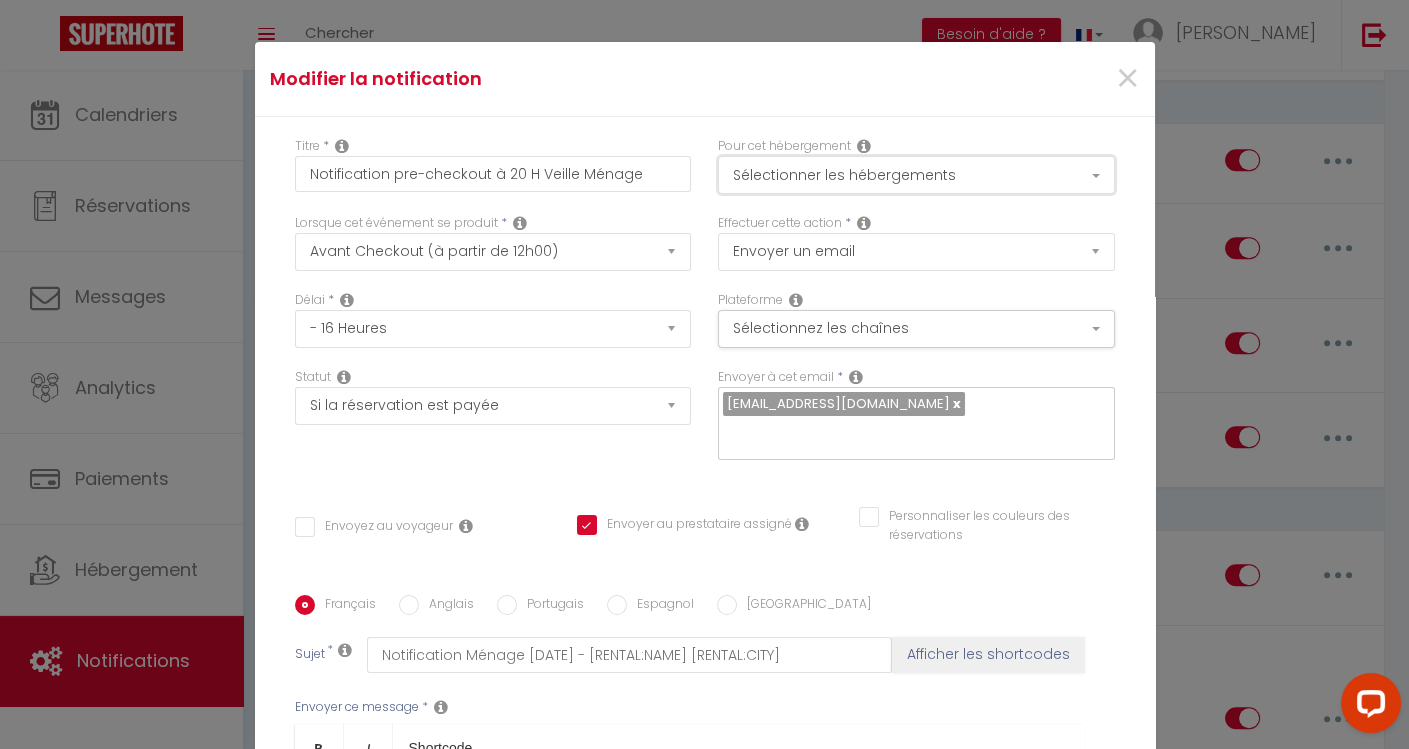 click on "Sélectionner les hébergements" at bounding box center (916, 175) 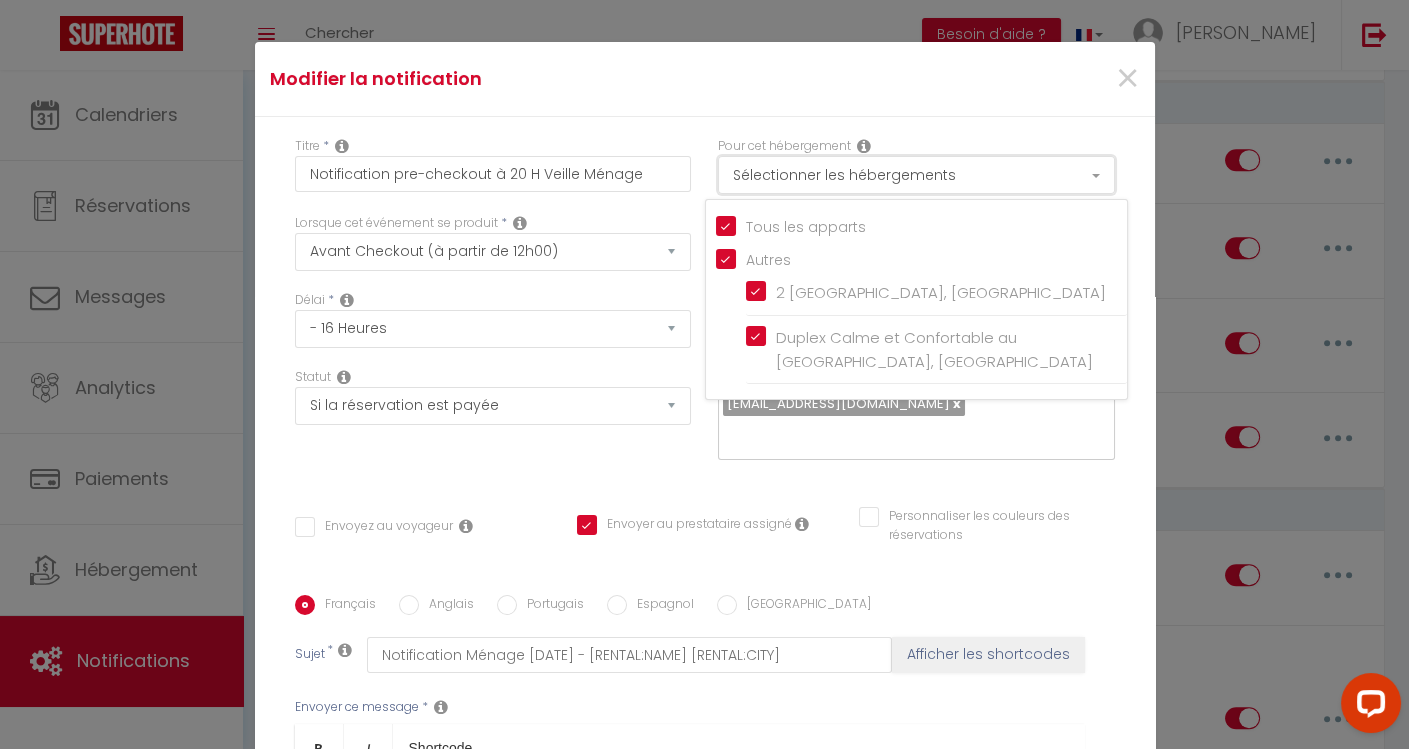 click on "Sélectionner les hébergements" at bounding box center (916, 175) 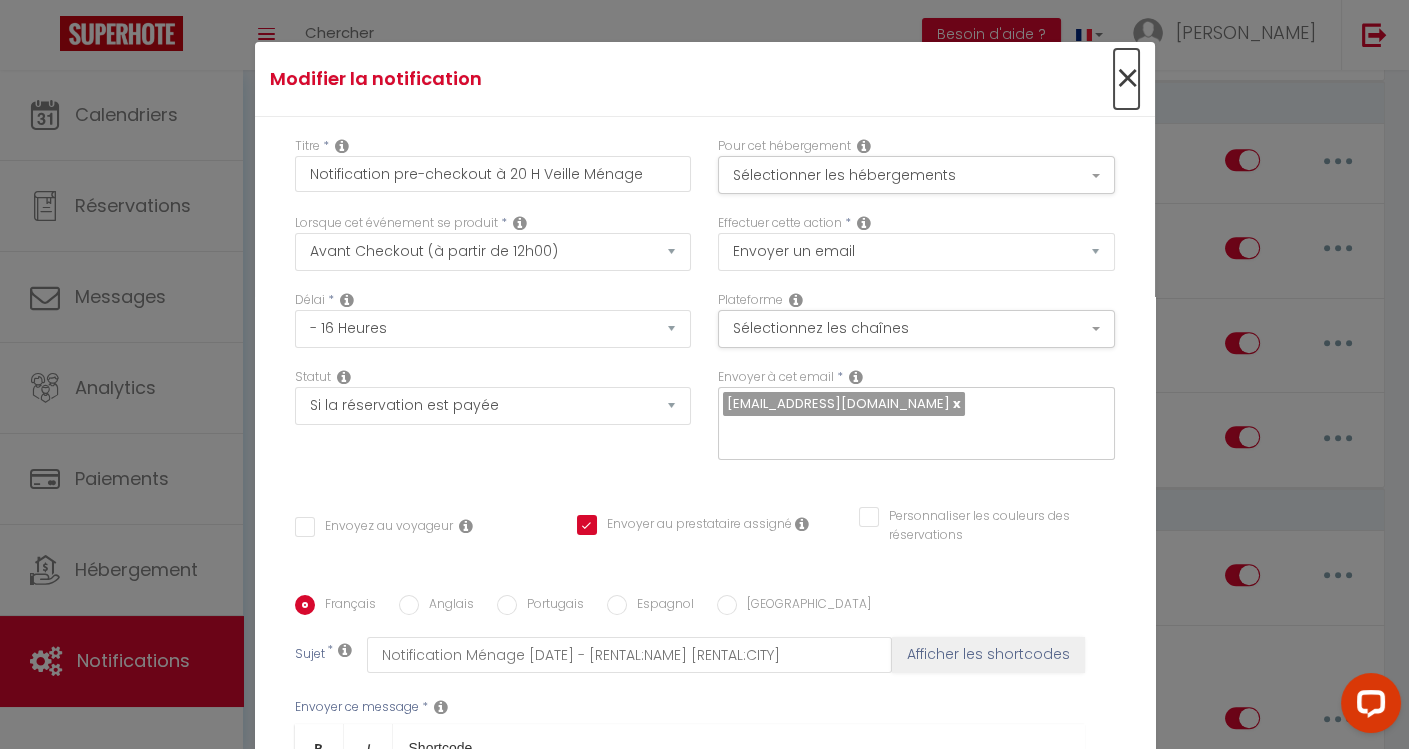 click on "×" at bounding box center [1126, 79] 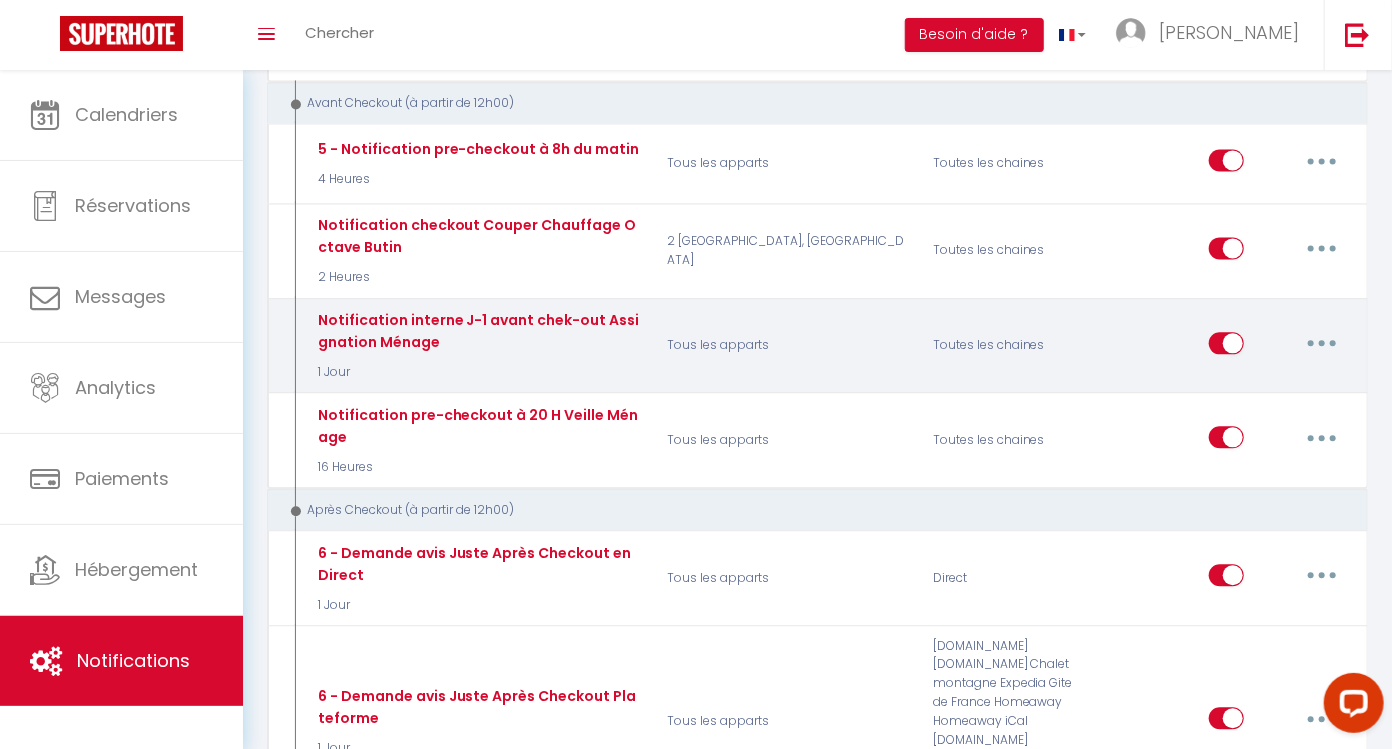 click at bounding box center (1322, 343) 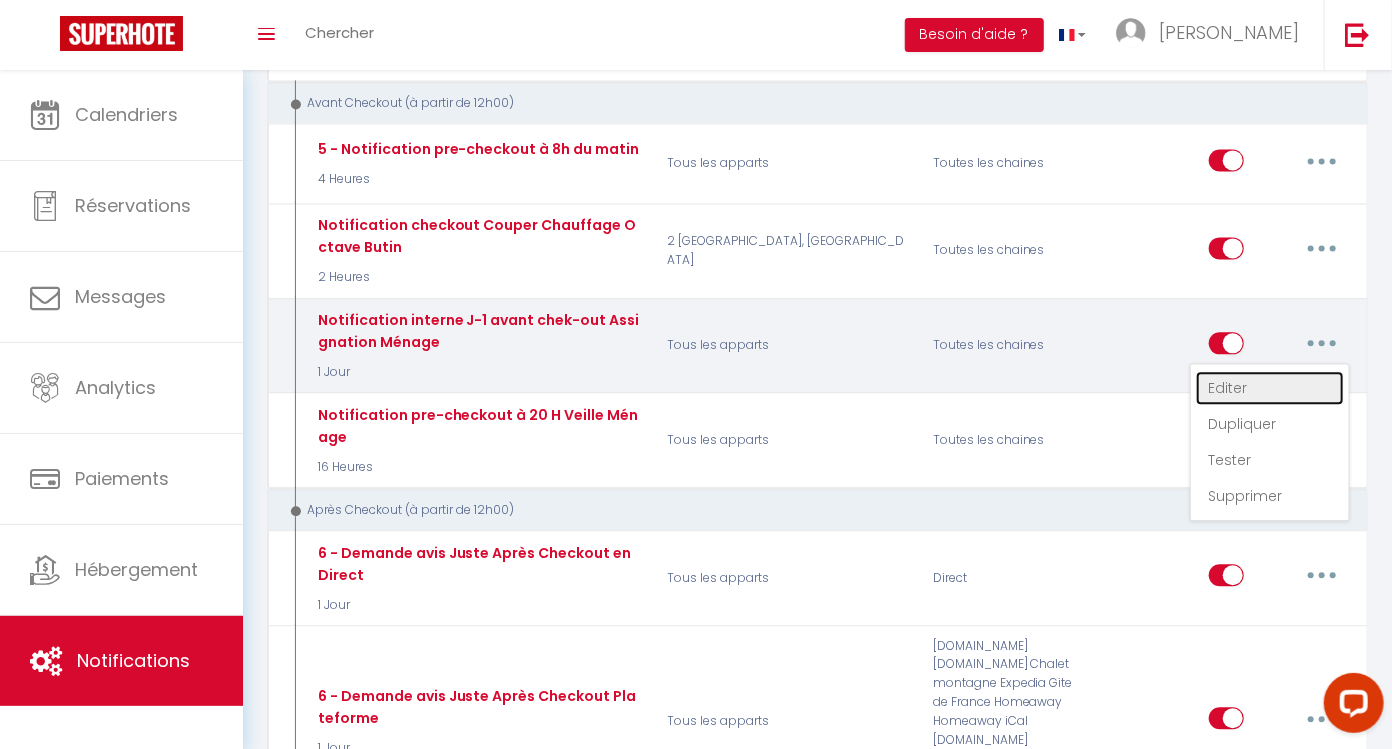 click on "Editer" at bounding box center (1270, 388) 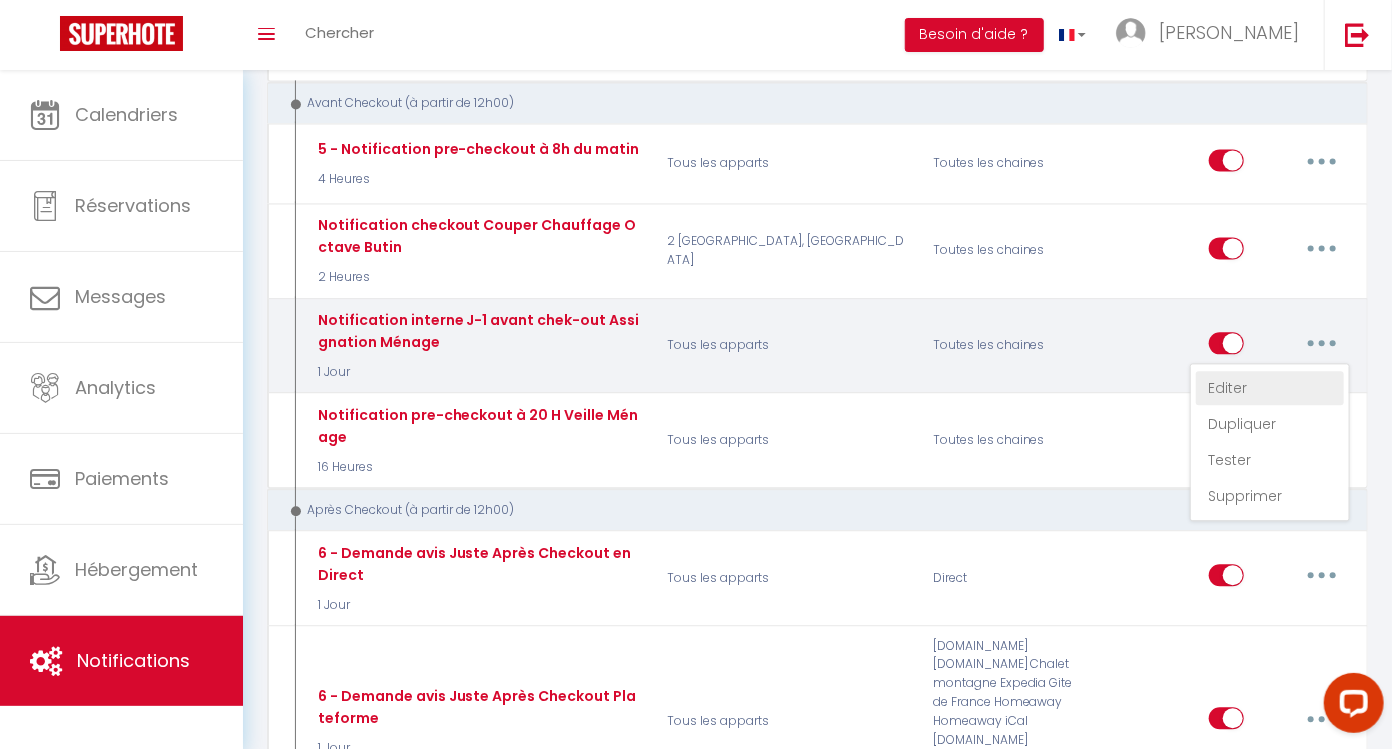 type on "Notification interne J-1 avant chek-out Assignation Ménage" 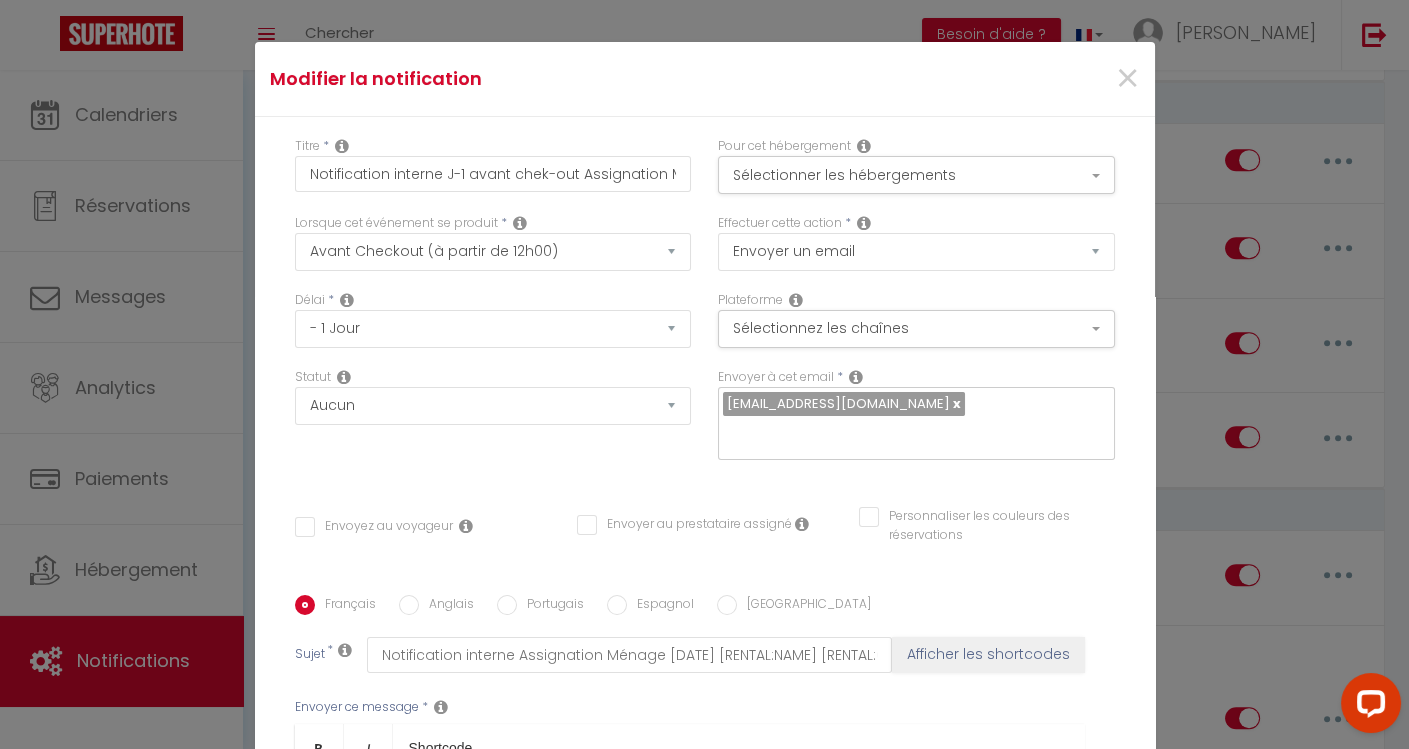 click on "Titre   *     Notification interne J-1 avant chek-out Assignation Ménage   Pour cet hébergement
Sélectionner les hébergements
Tous les apparts
Autres
[GEOGRAPHIC_DATA], [GEOGRAPHIC_DATA]
Duplex Calme et Confortable au [GEOGRAPHIC_DATA], [GEOGRAPHIC_DATA]
Lorsque cet événement se produit   *      Après la réservation   Avant Checkin (à partir de 12h00)   Après Checkin (à partir de 12h00)   Avant Checkout (à partir de 12h00)   Après Checkout (à partir de 12h00)   Température   Co2   [MEDICAL_DATA] sonore   Après visualisation lien paiement   Après Paiement Lien KO   Après Caution Lien KO   Après Paiement Automatique KO   Après Caution Automatique KO   Après Visualisation du Contrat" at bounding box center (705, 595) 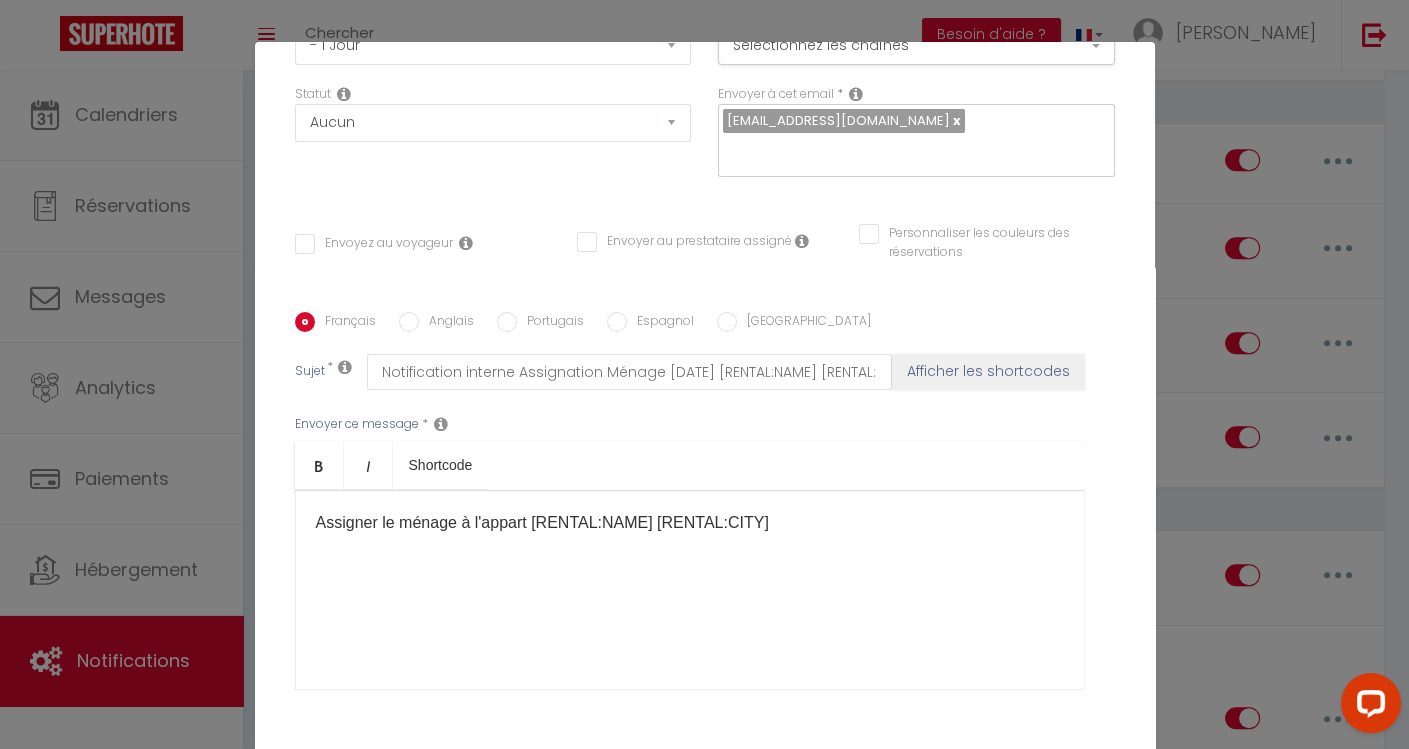 scroll, scrollTop: 281, scrollLeft: 0, axis: vertical 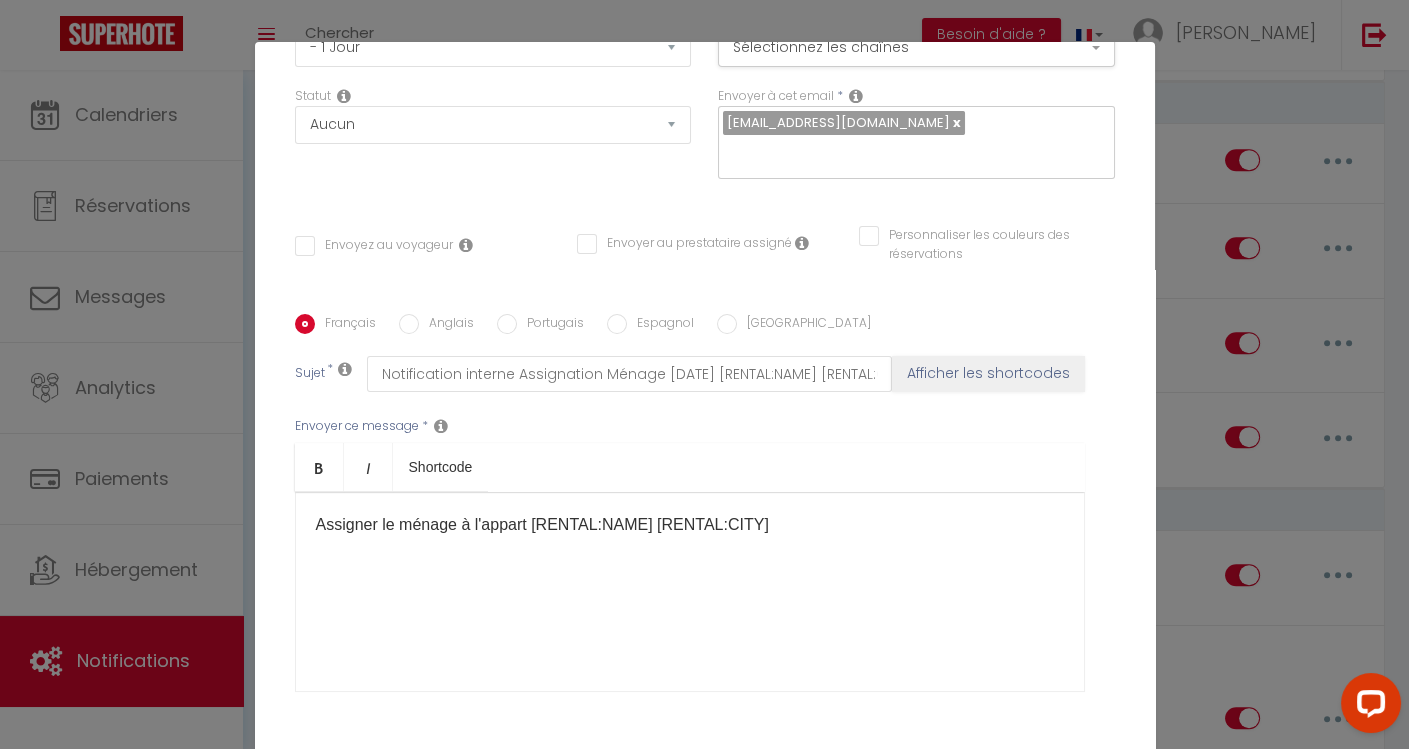 click on "Assigner le ménage à l'appart [RENTAL:NAME] [RENTAL:CITY]​​" at bounding box center [690, 592] 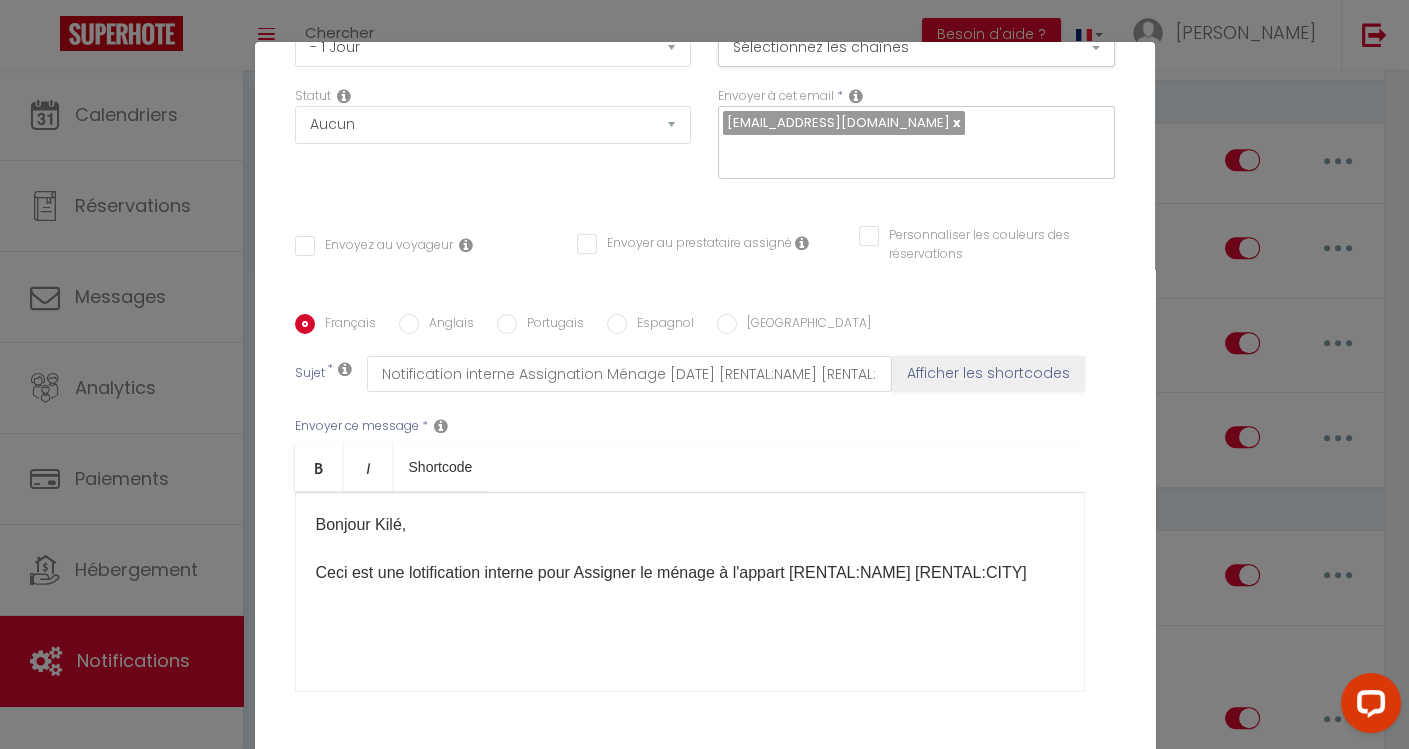 click on "Bonjour Kilé, [PERSON_NAME] est une lotification interne pour Assigner le ménage à l'appart [RENTAL:NAME] [RENTAL:CITY]​​" at bounding box center (690, 592) 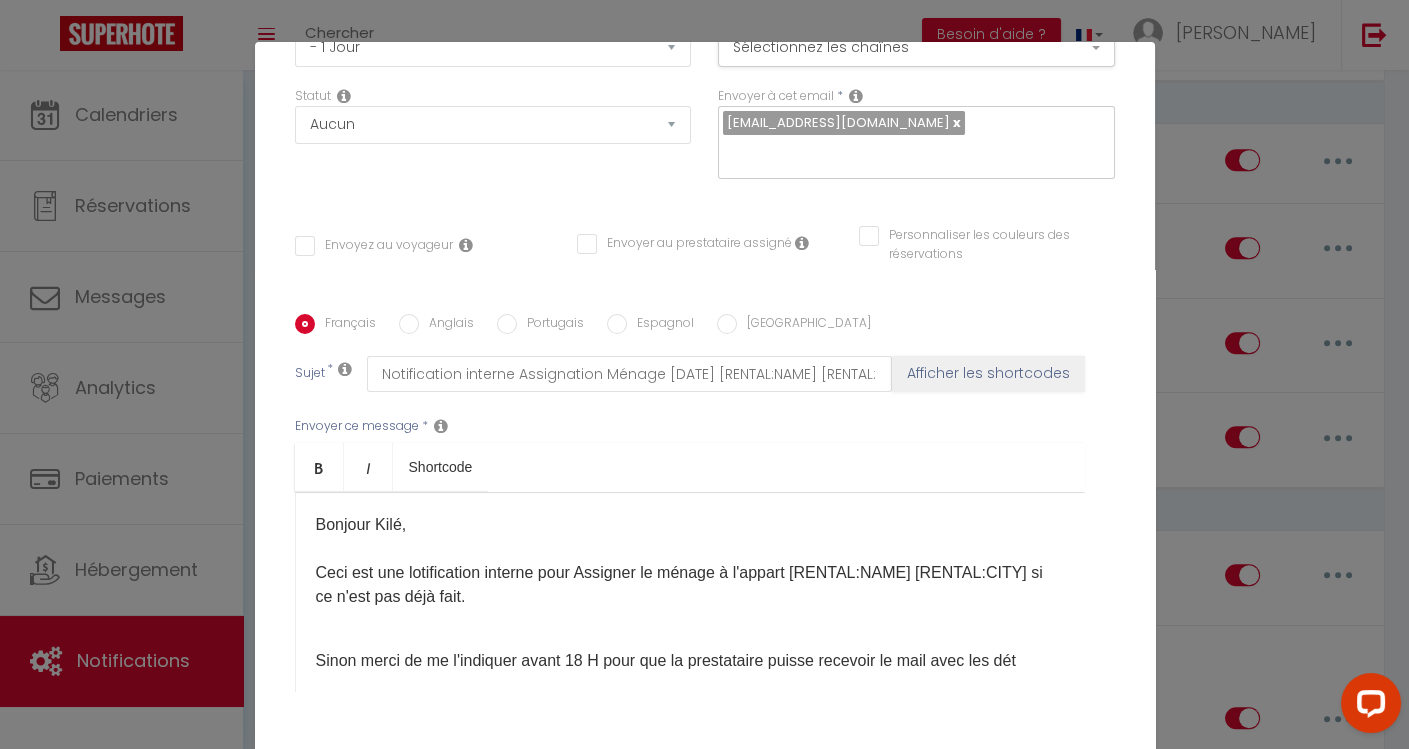 scroll, scrollTop: 2, scrollLeft: 0, axis: vertical 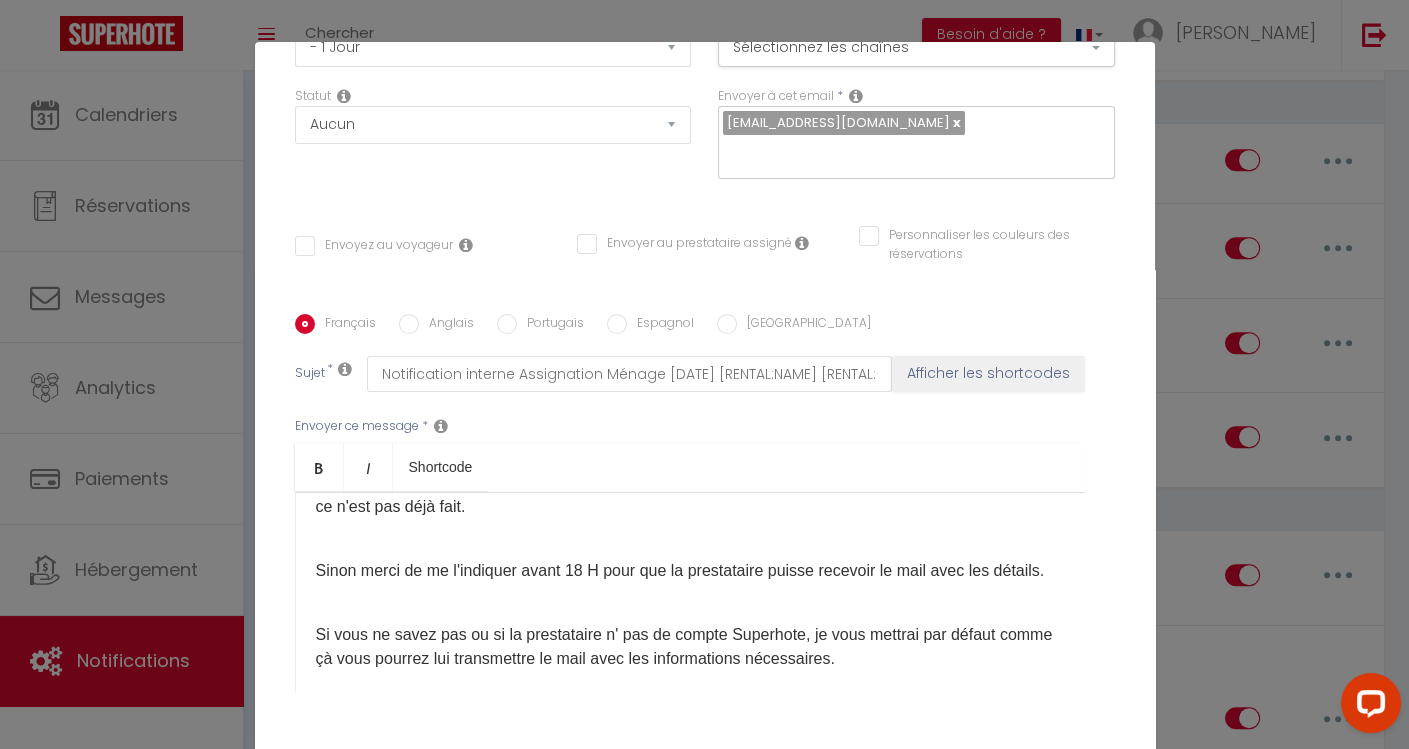 click on "Sinon merci de me l'indiquer avant 18 H pour que la prestataire puisse recevoir le mail avec les détails." at bounding box center (690, 583) 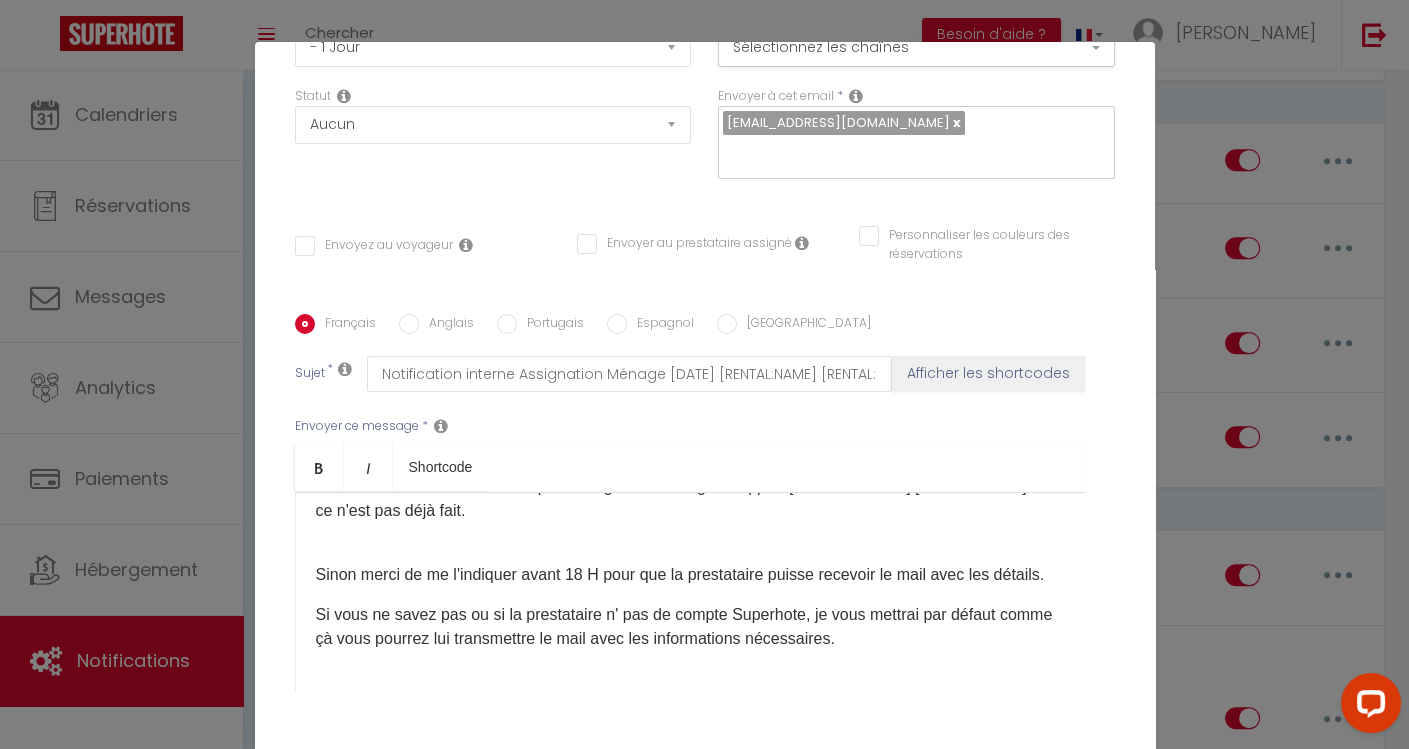 click on "Si vous ne savez pas ou si la prestataire n' pas de compte Superhote, je vous mettrai par défaut comme çà vous pourrez lui transmettre le mail avec les informations nécessaires." at bounding box center [690, 627] 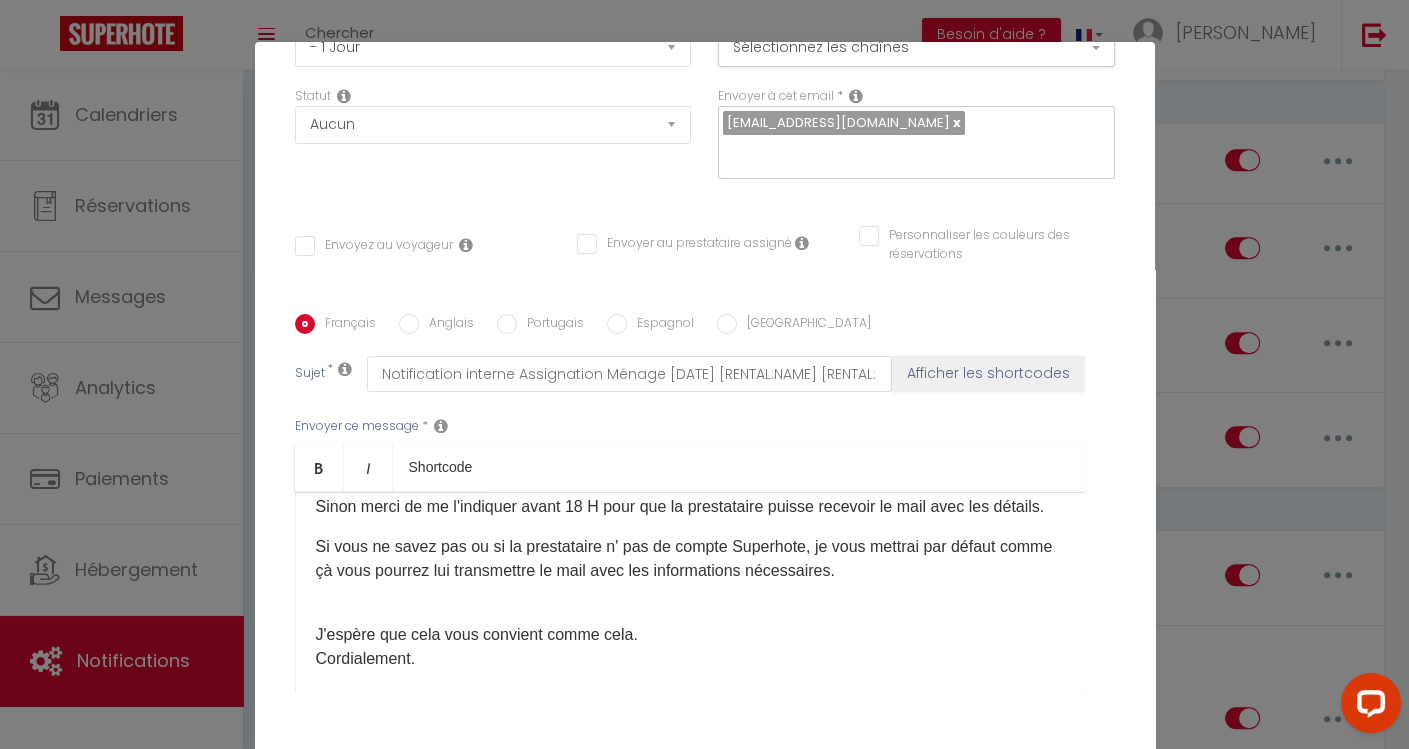 scroll, scrollTop: 202, scrollLeft: 0, axis: vertical 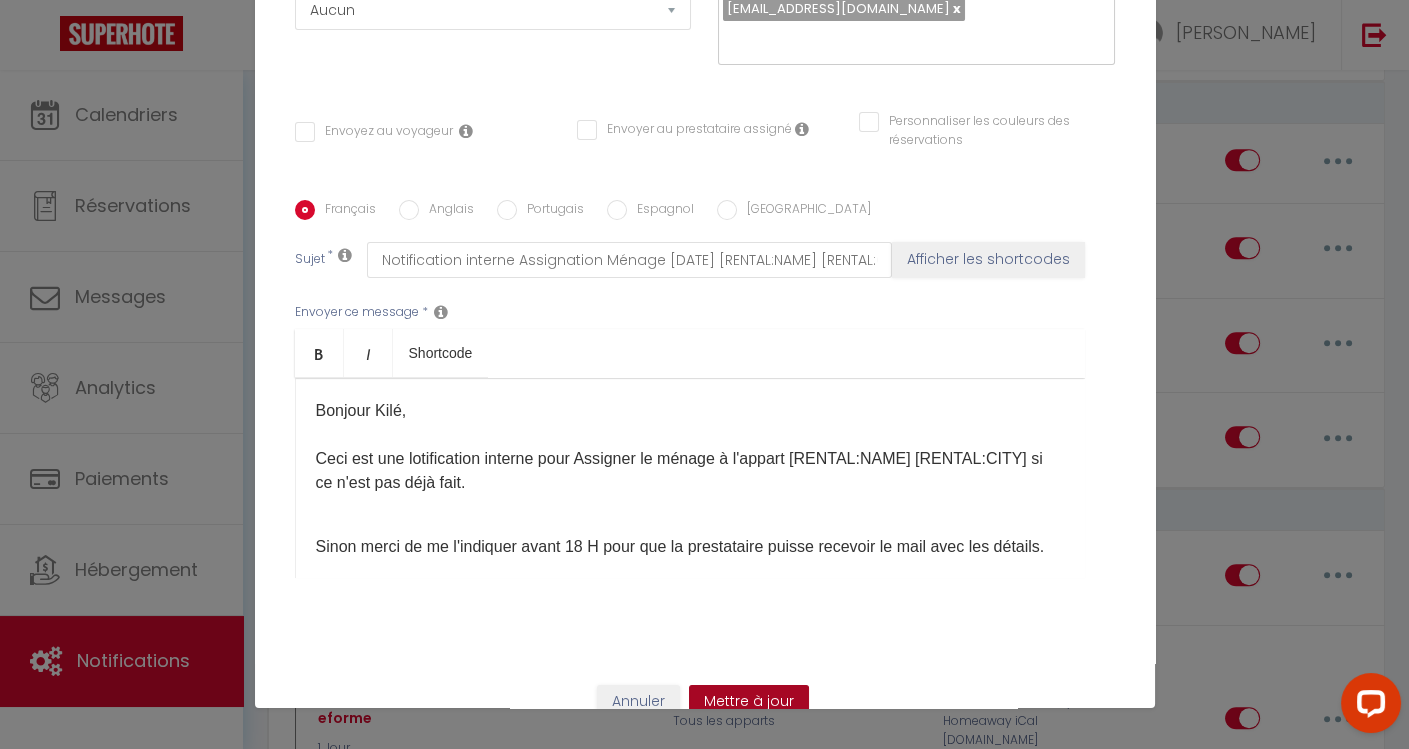 click on "Mettre à jour" at bounding box center [749, 702] 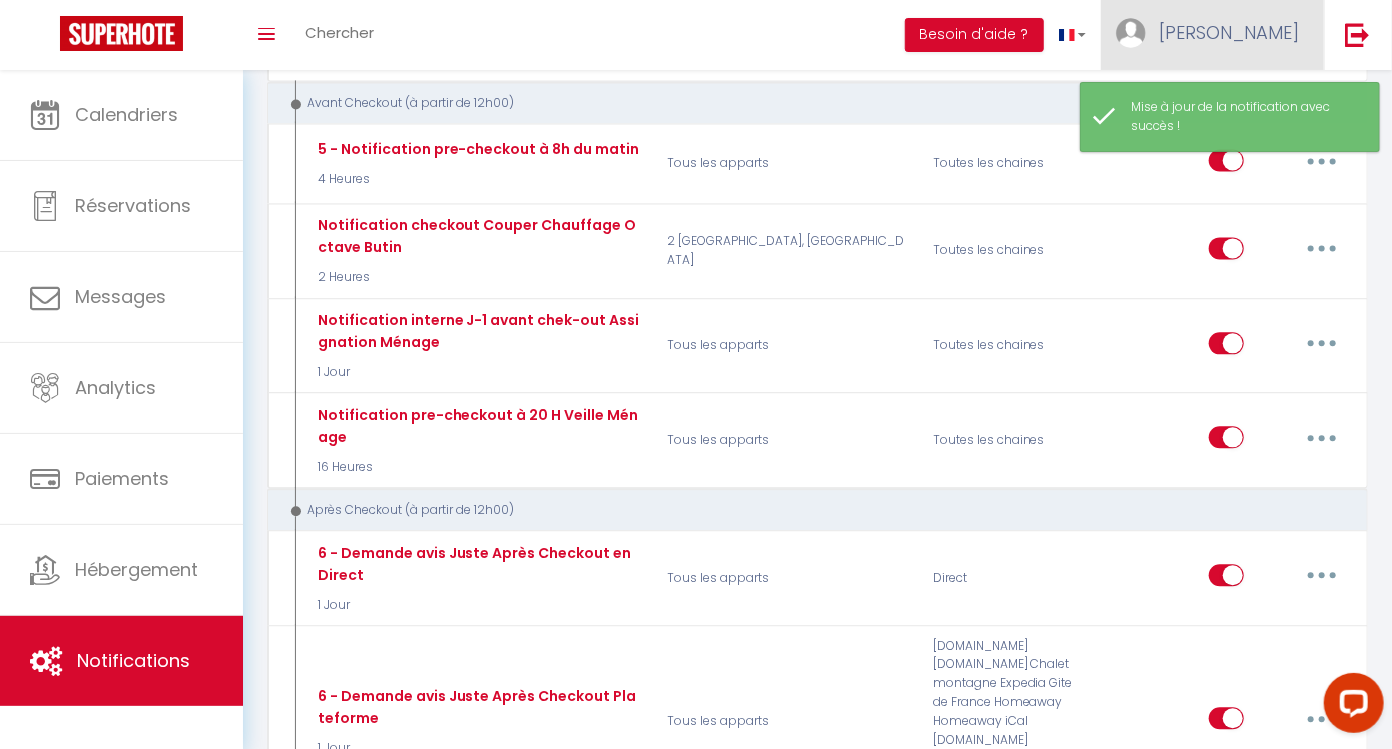 click on "[PERSON_NAME]" at bounding box center [1229, 32] 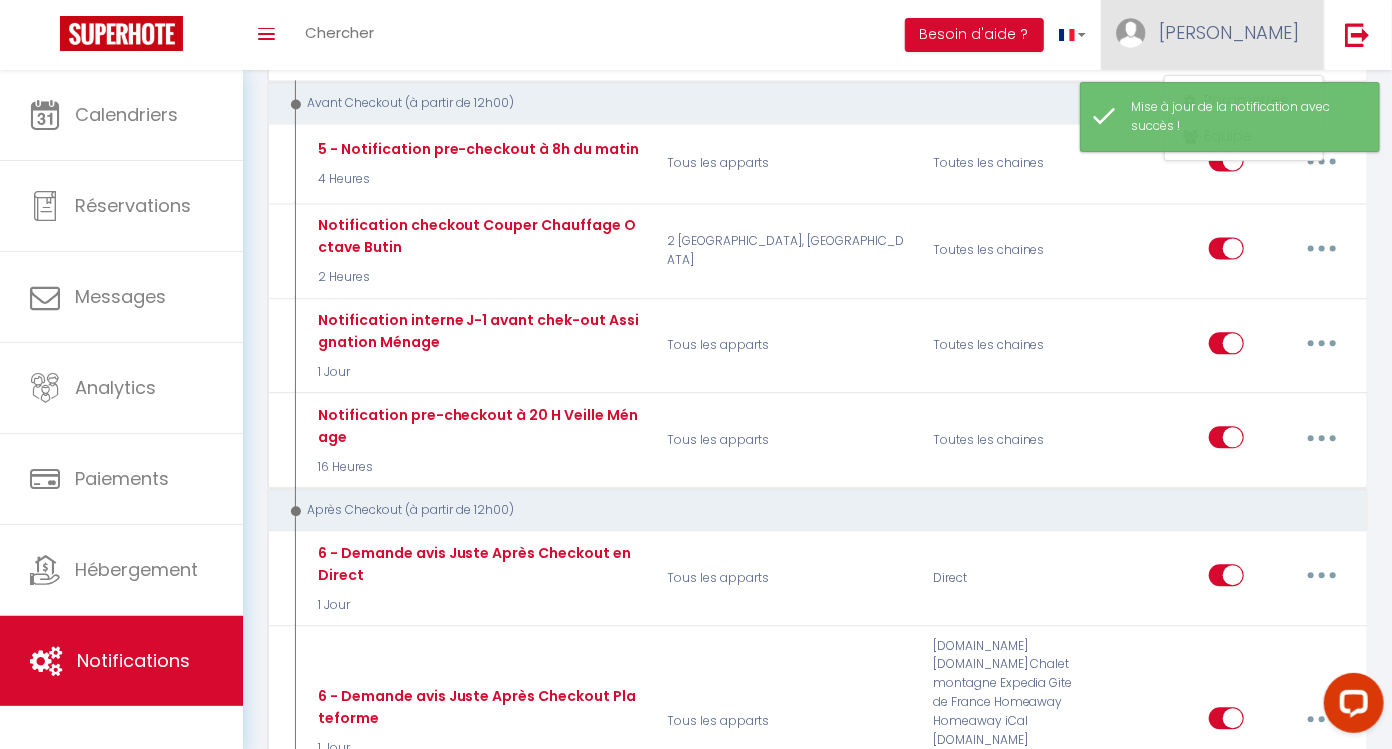 click on "[PERSON_NAME]" at bounding box center [1229, 32] 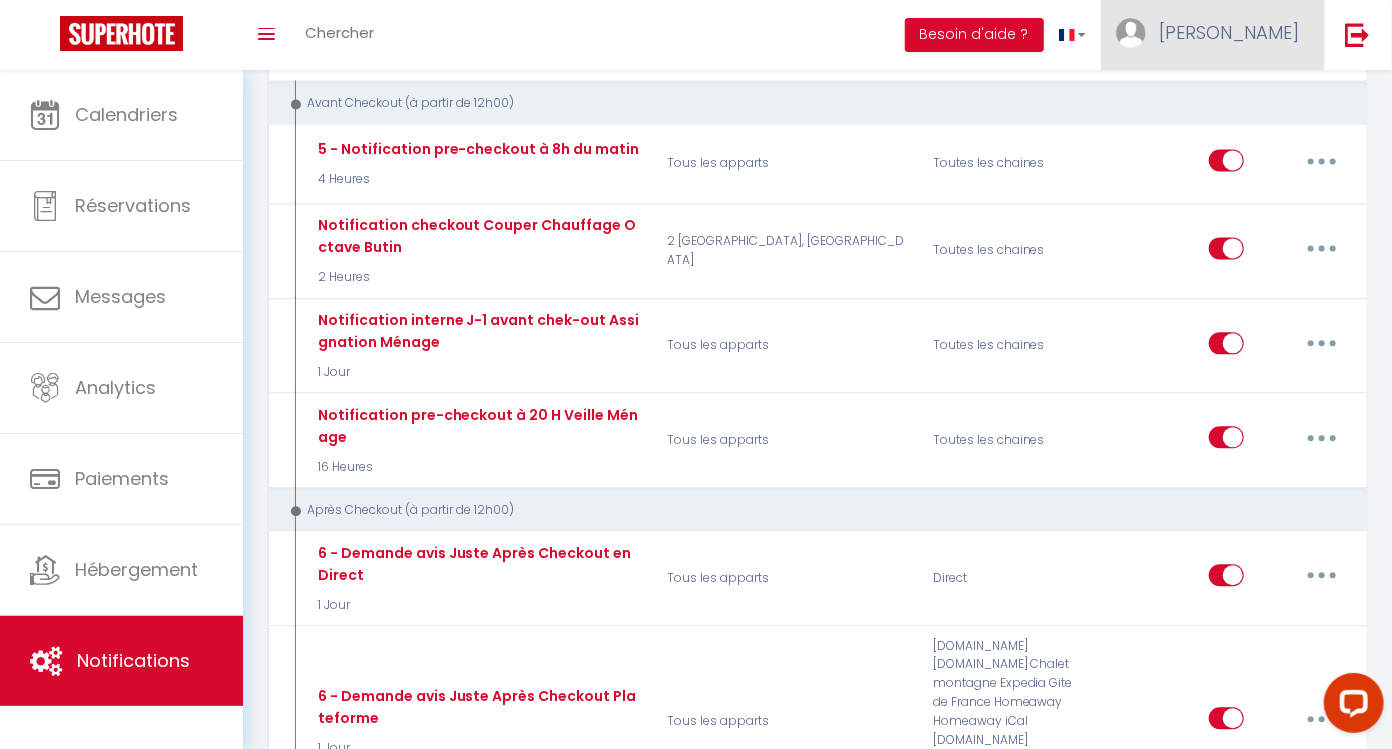 click on "[PERSON_NAME]" at bounding box center [1229, 32] 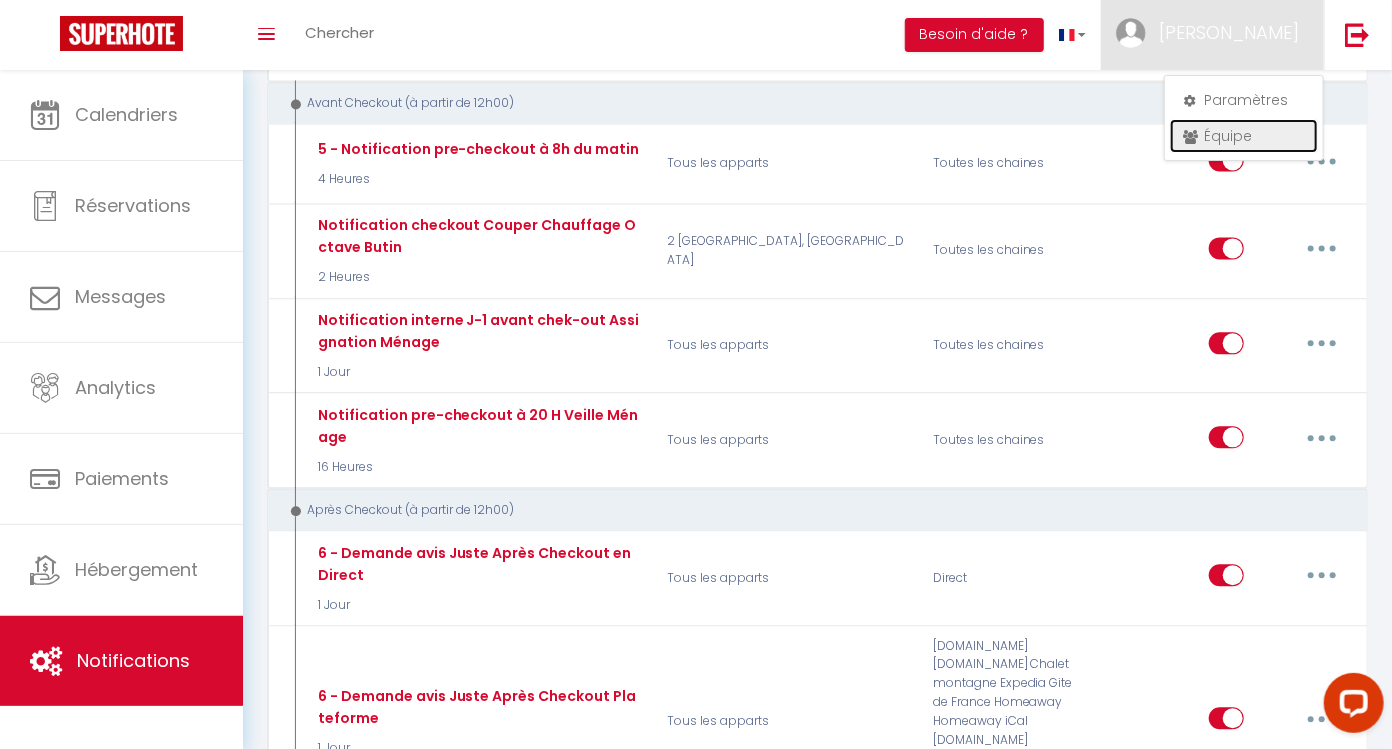 click on "Équipe" at bounding box center [1244, 136] 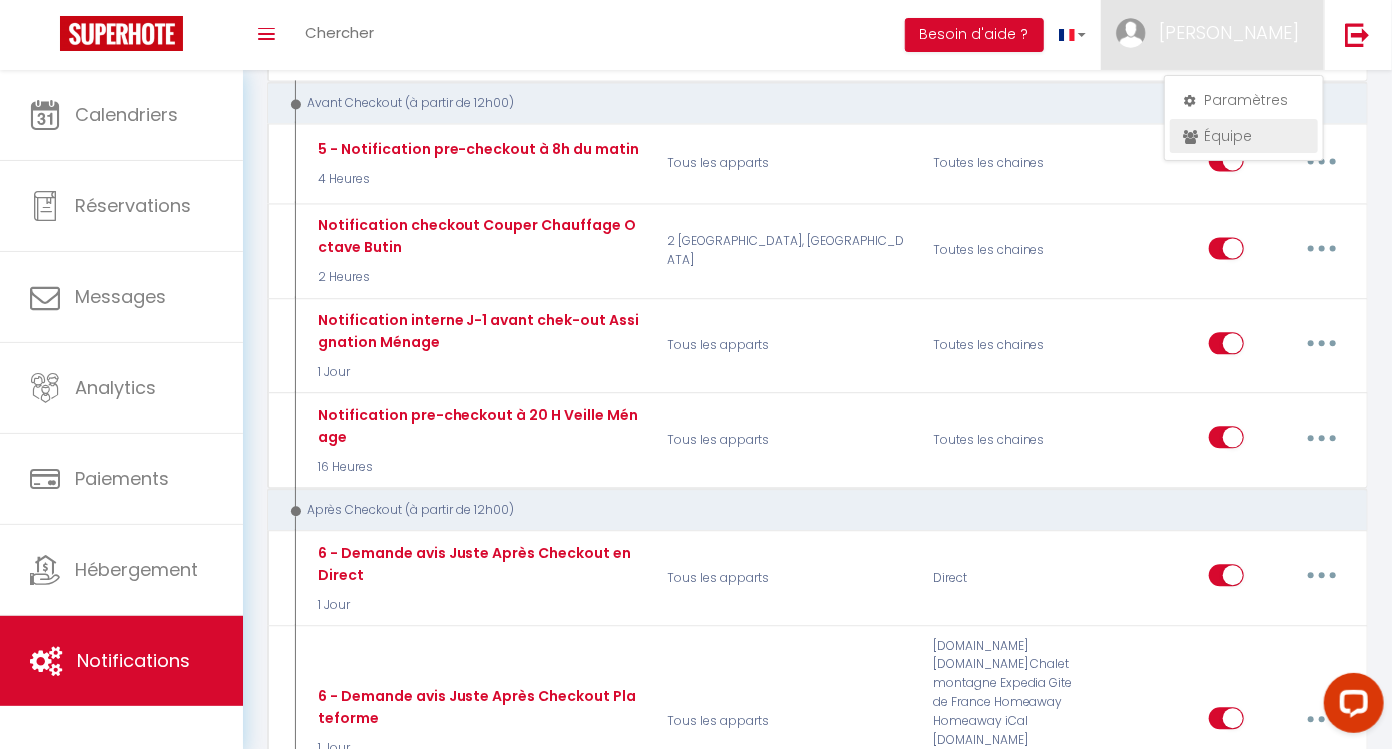 scroll, scrollTop: 0, scrollLeft: 0, axis: both 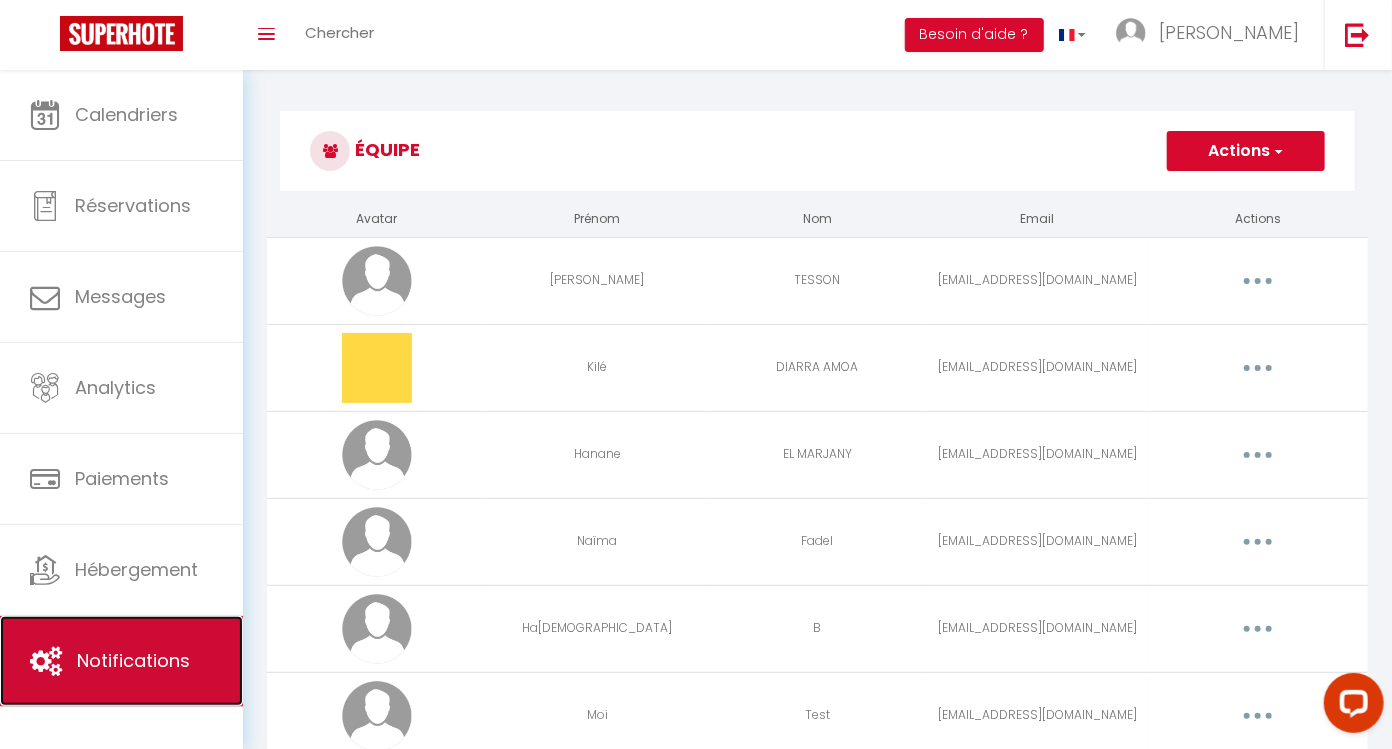 click on "Notifications" at bounding box center [133, 660] 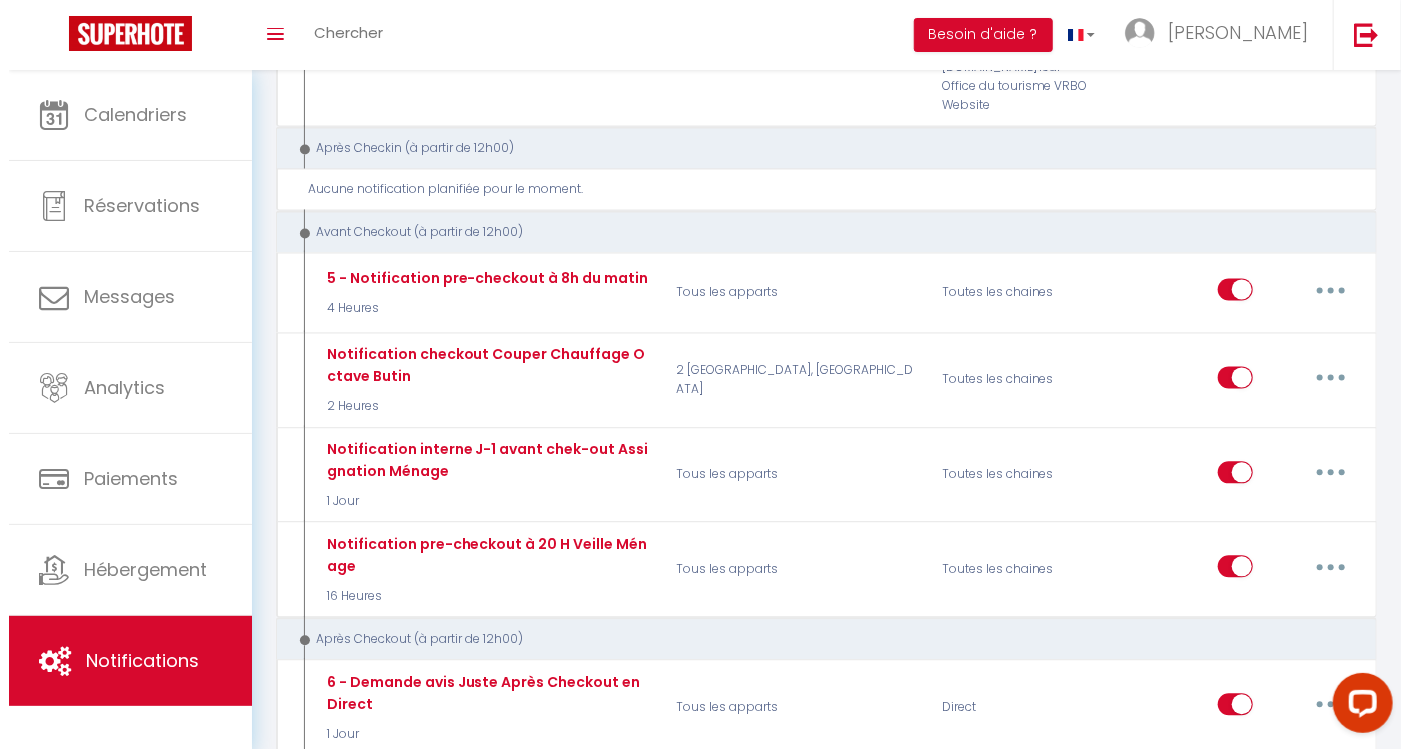 scroll, scrollTop: 1902, scrollLeft: 0, axis: vertical 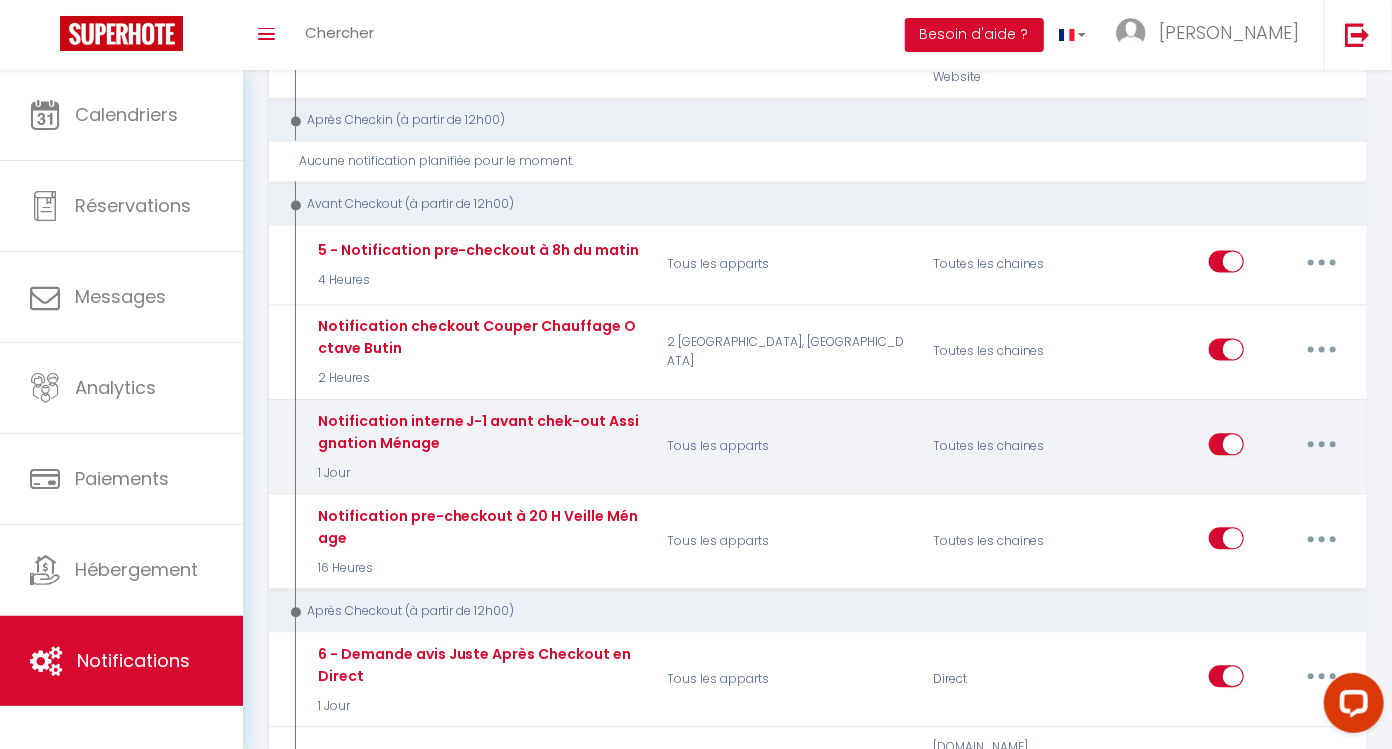 click at bounding box center (1322, 444) 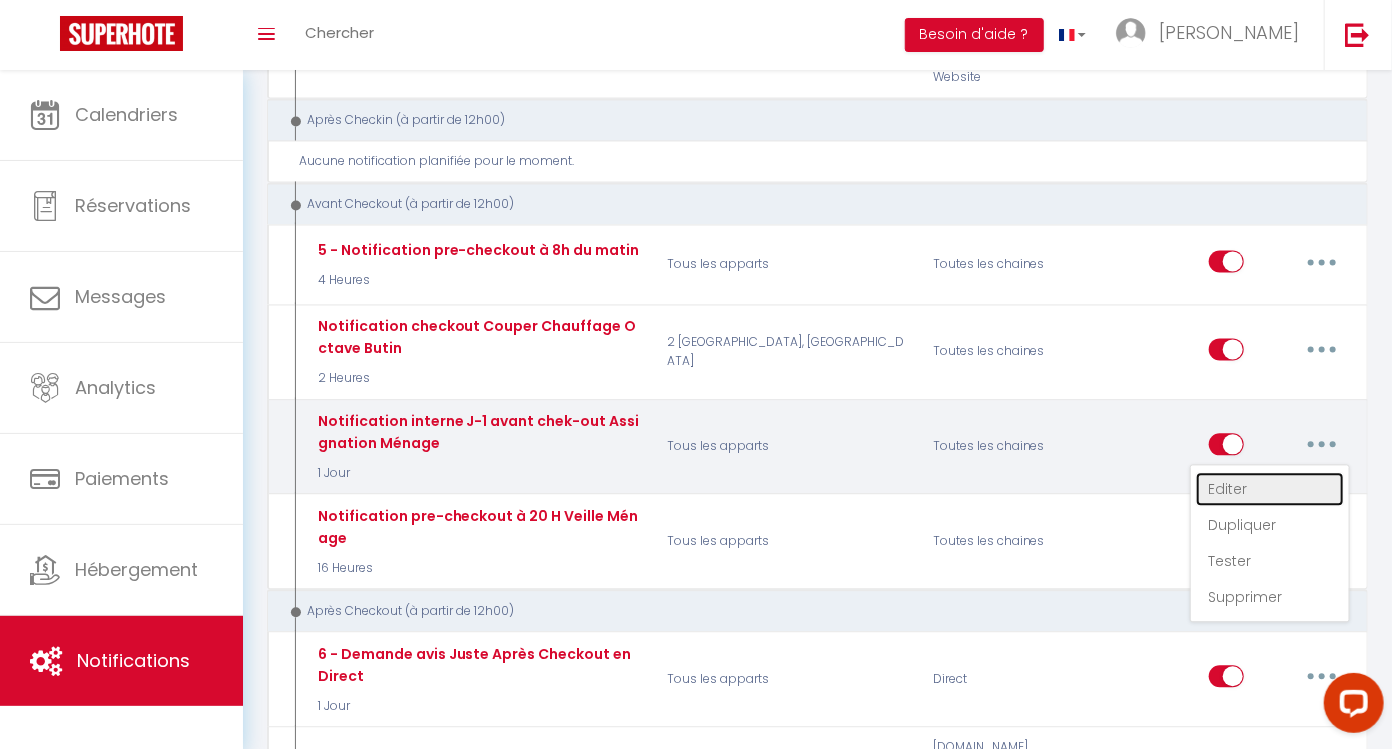 click on "Editer" at bounding box center [1270, 489] 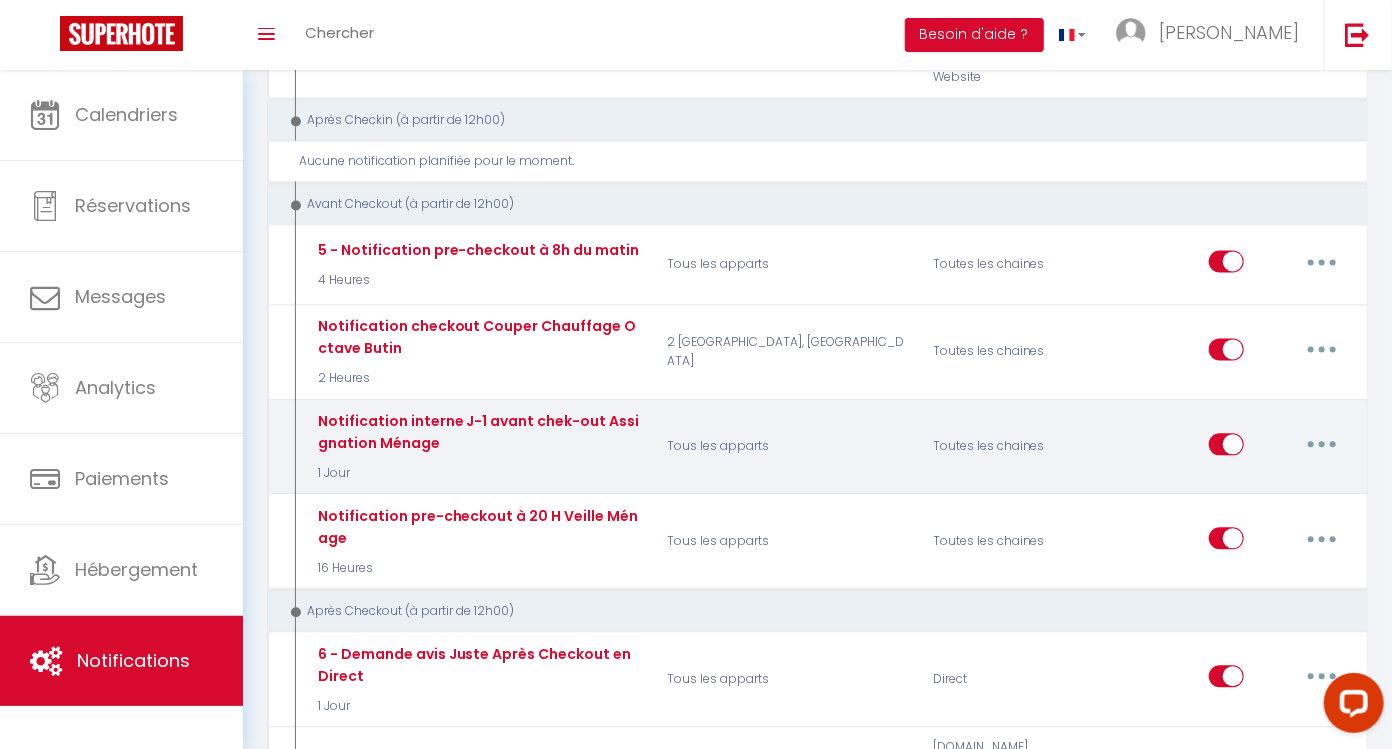 type on "Notification interne J-1 avant chek-out Assignation Ménage" 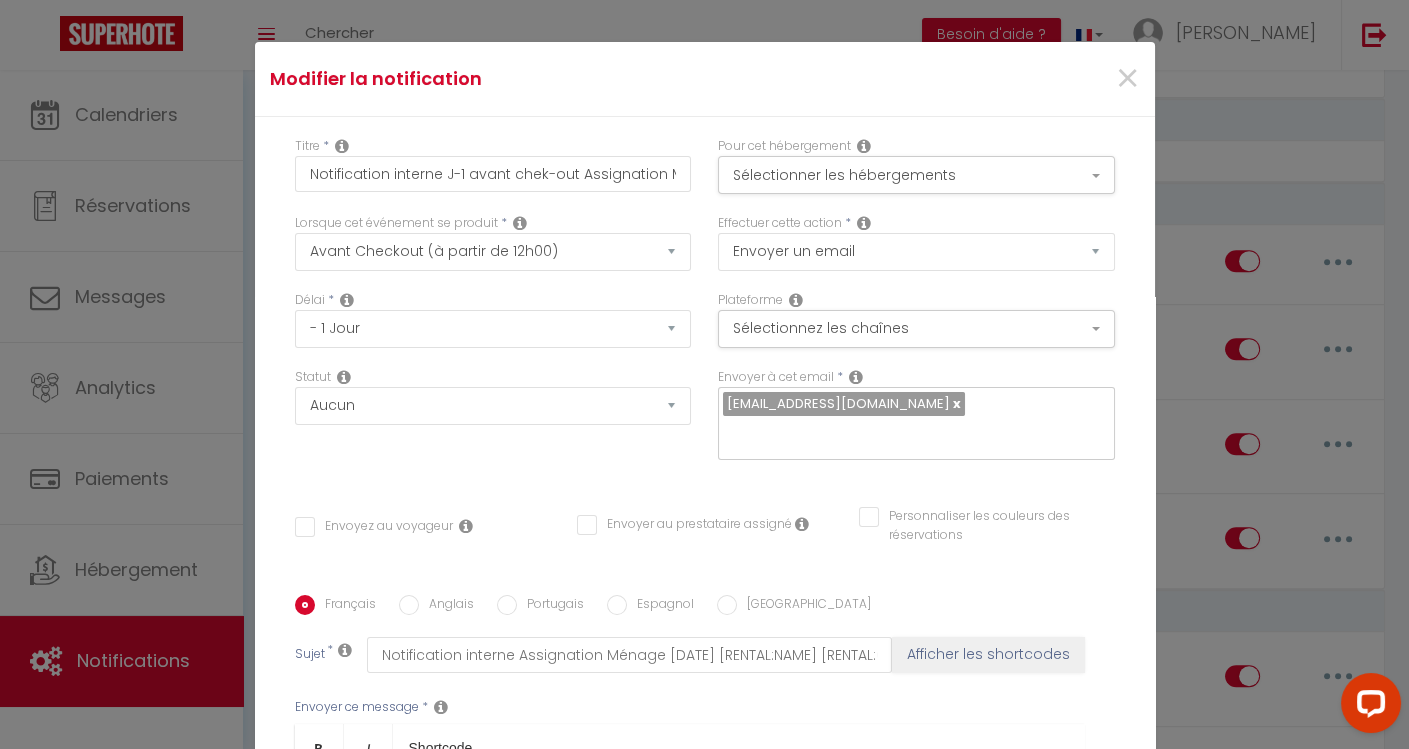 click at bounding box center (911, 434) 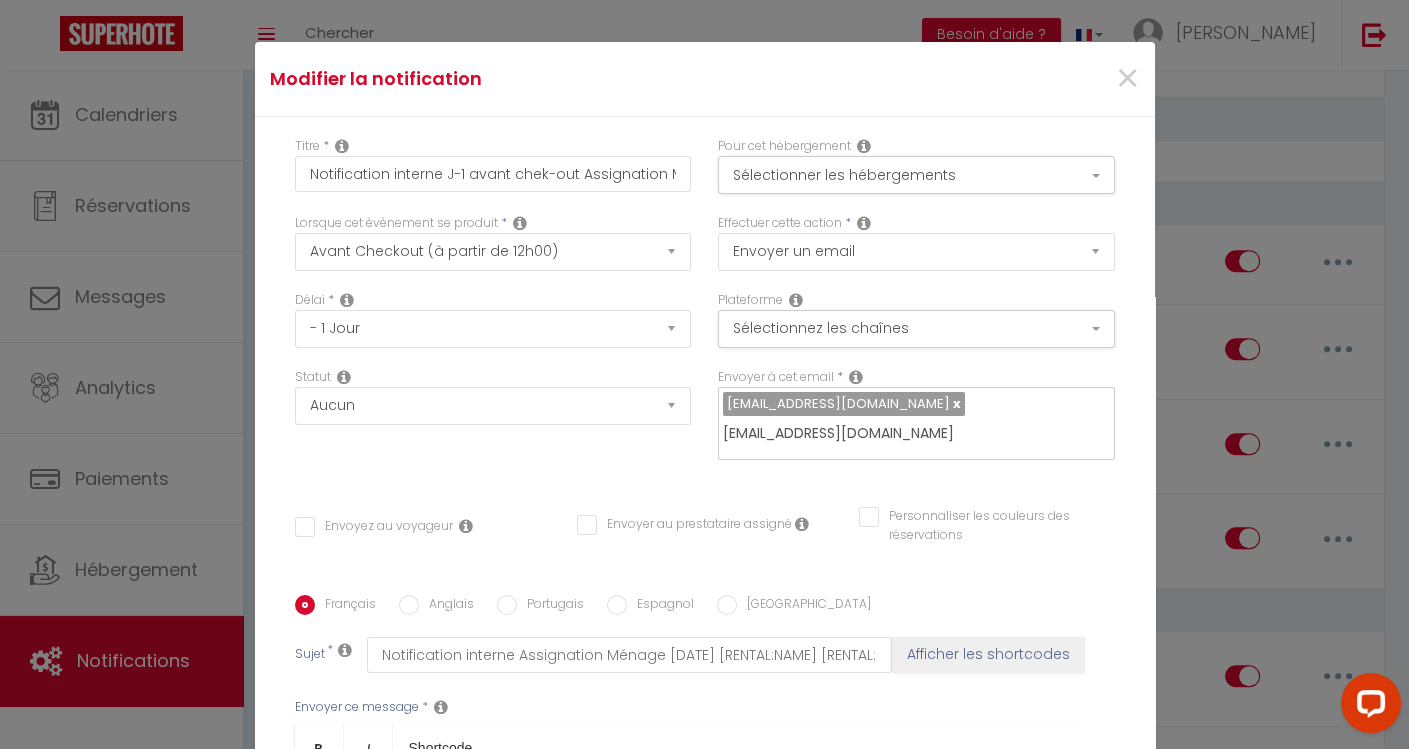 type on "[EMAIL_ADDRESS][DOMAIN_NAME]" 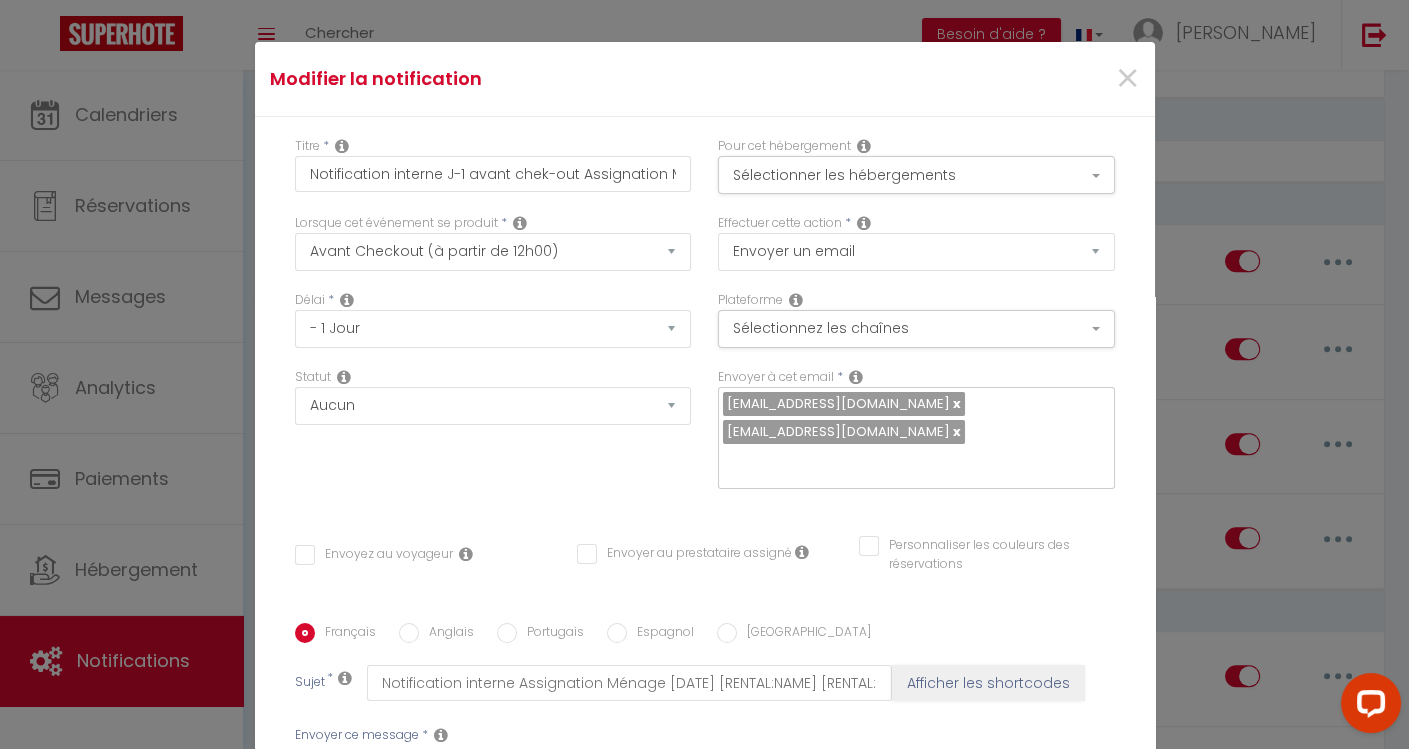 drag, startPoint x: 1125, startPoint y: 270, endPoint x: 1132, endPoint y: 420, distance: 150.16324 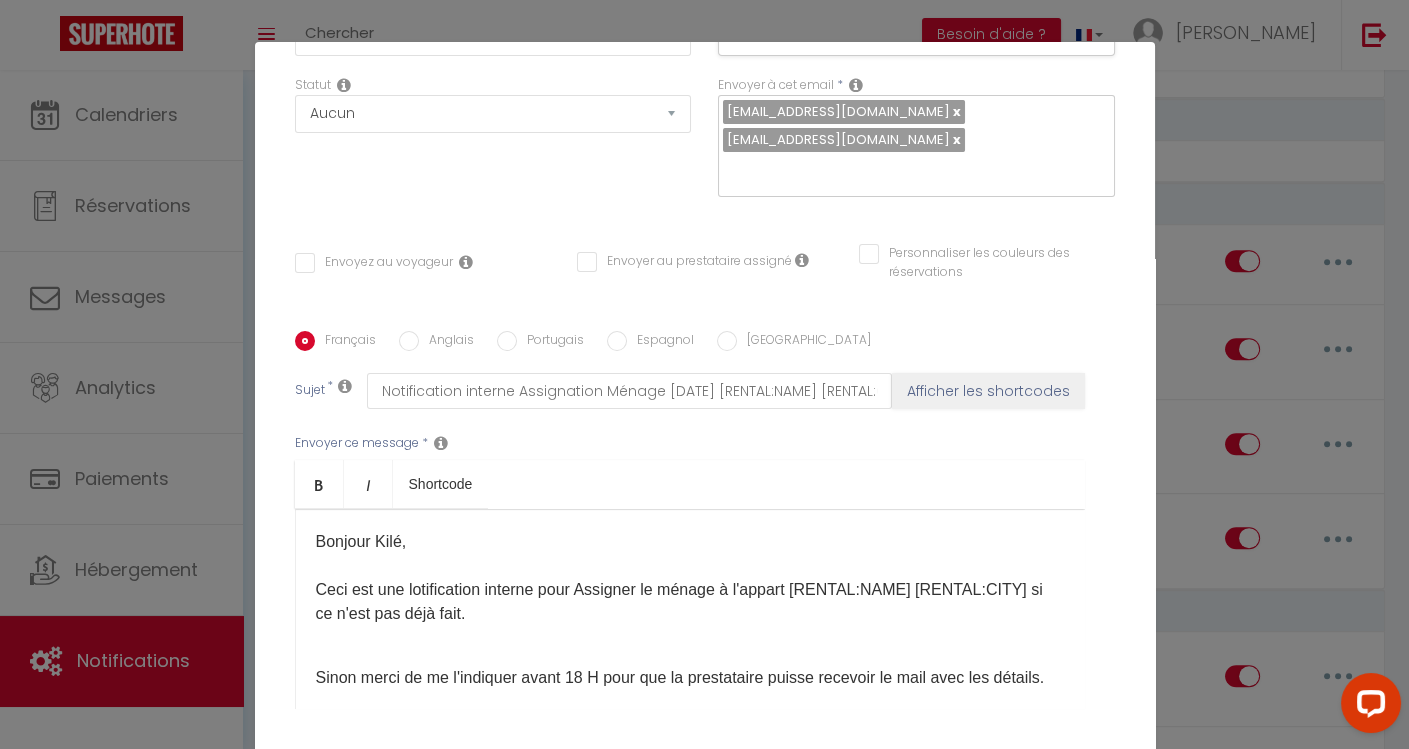 scroll, scrollTop: 339, scrollLeft: 0, axis: vertical 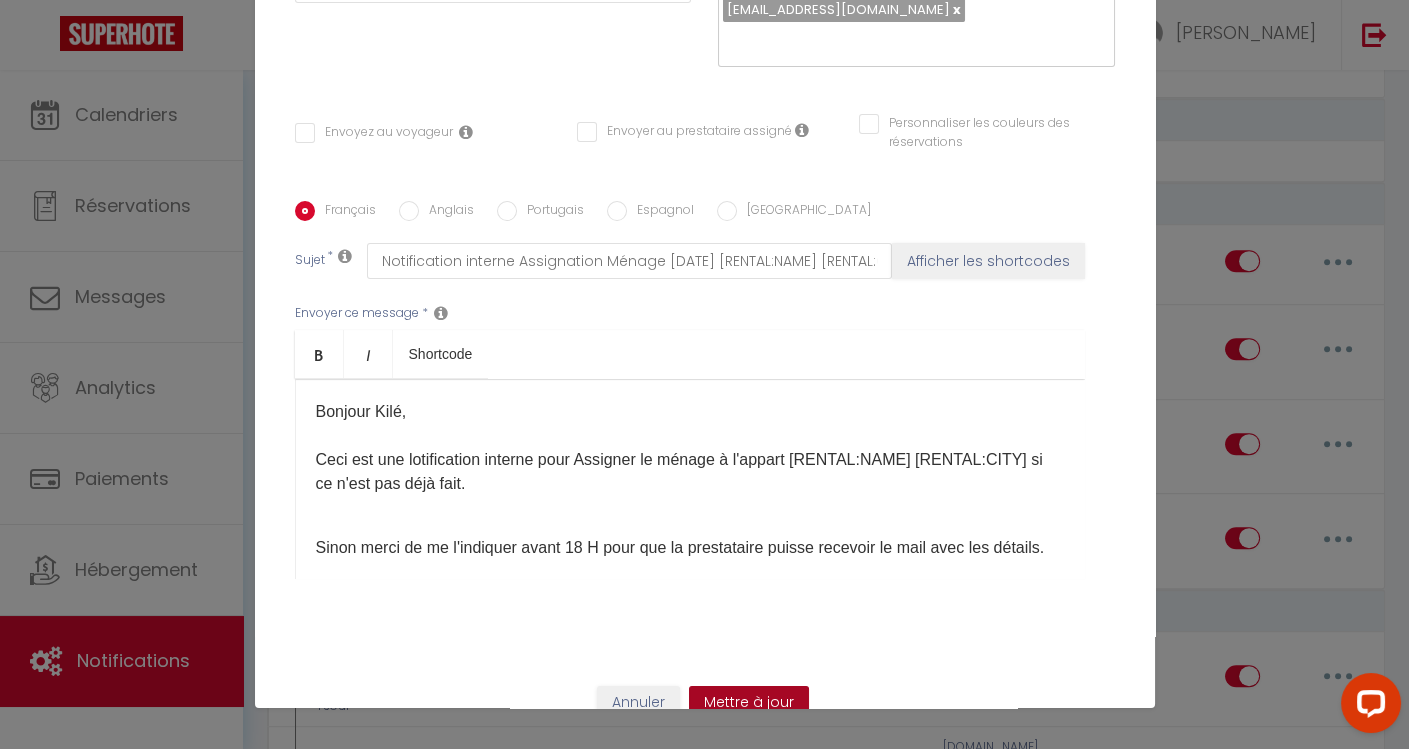 click on "Mettre à jour" at bounding box center [749, 703] 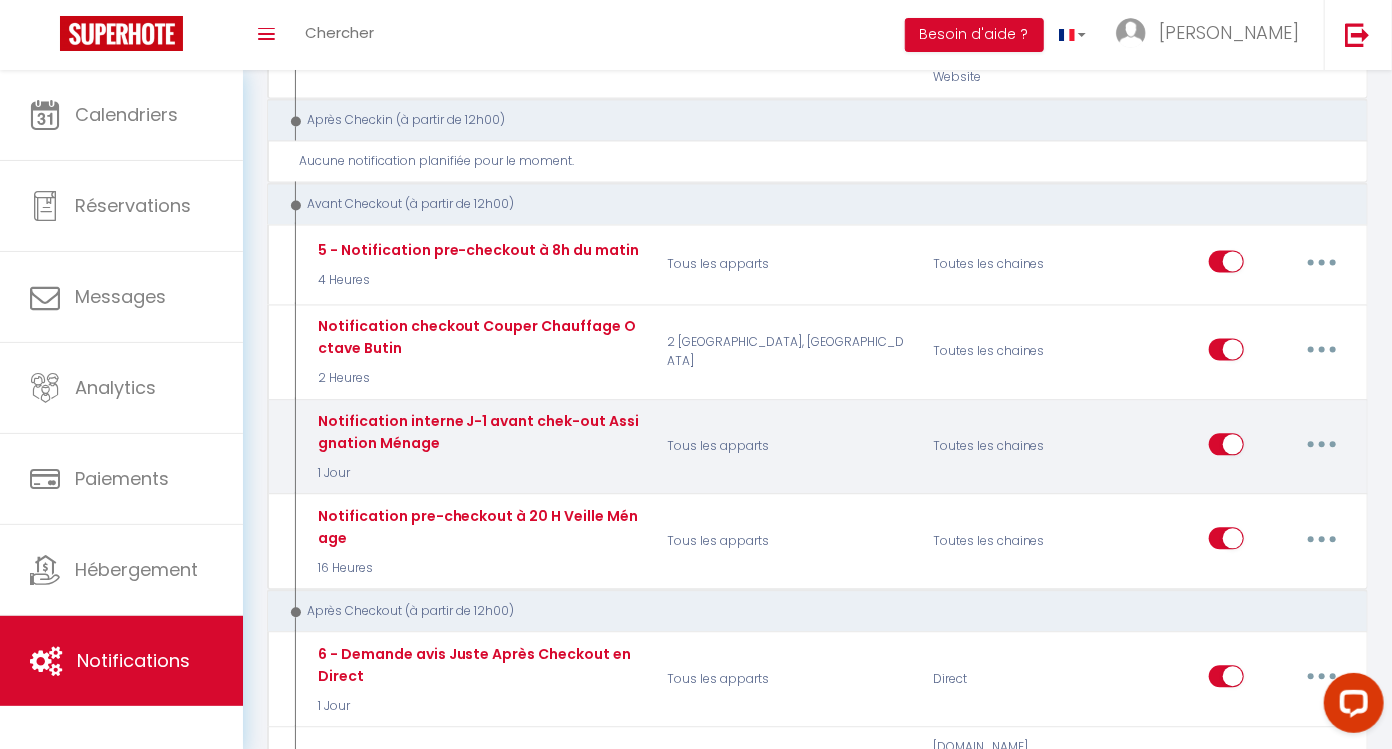 click at bounding box center (1322, 444) 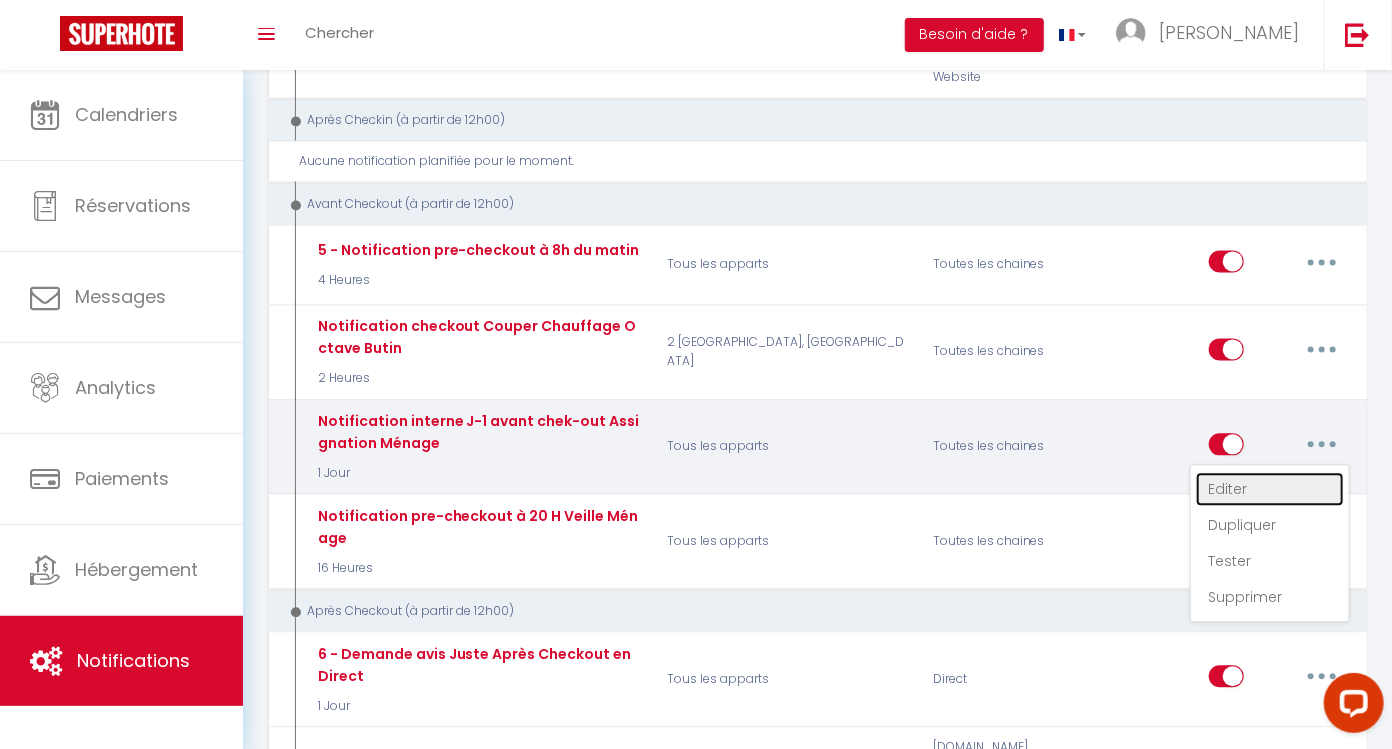 click on "Editer" at bounding box center (1270, 489) 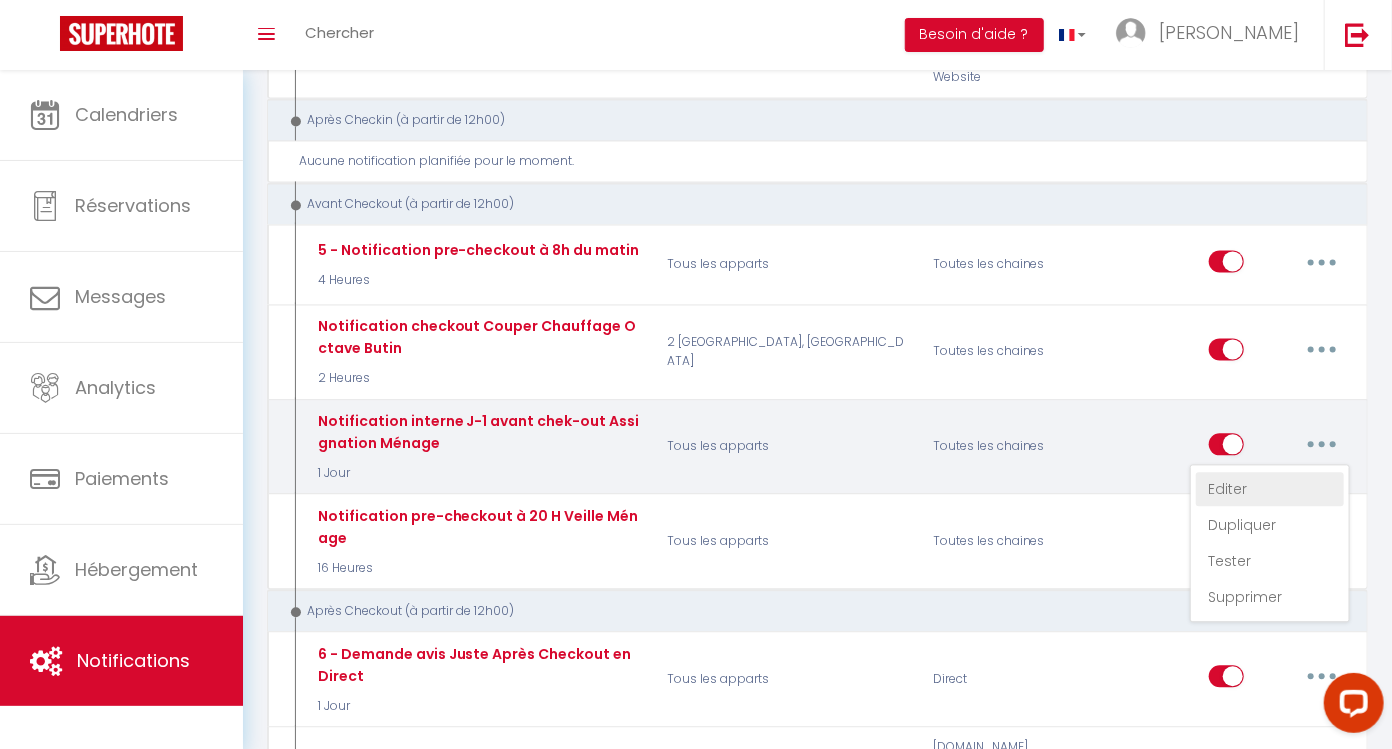 type on "Notification interne J-1 avant chek-out Assignation Ménage" 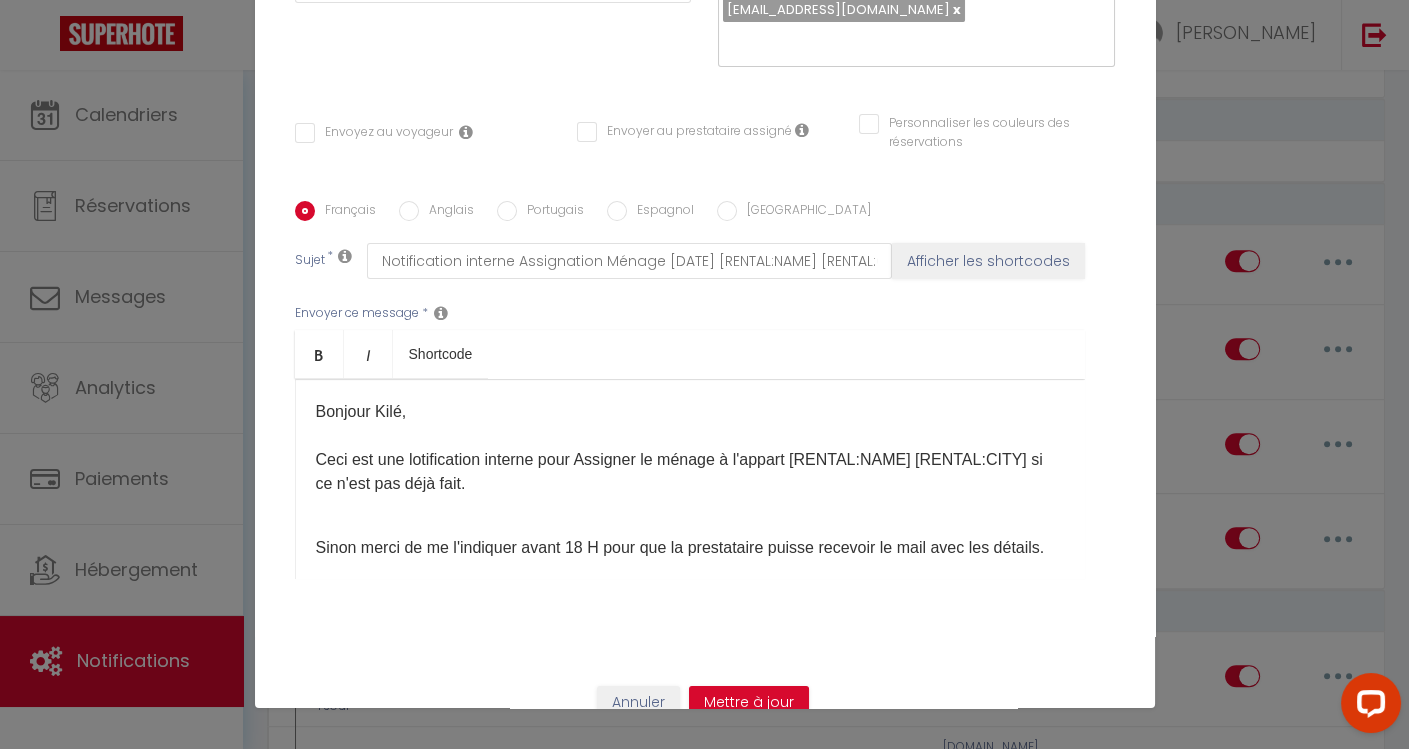 click on "Sinon merci de me l'indiquer avant 18 H pour que la prestataire puisse recevoir le mail avec les détails." at bounding box center (690, 548) 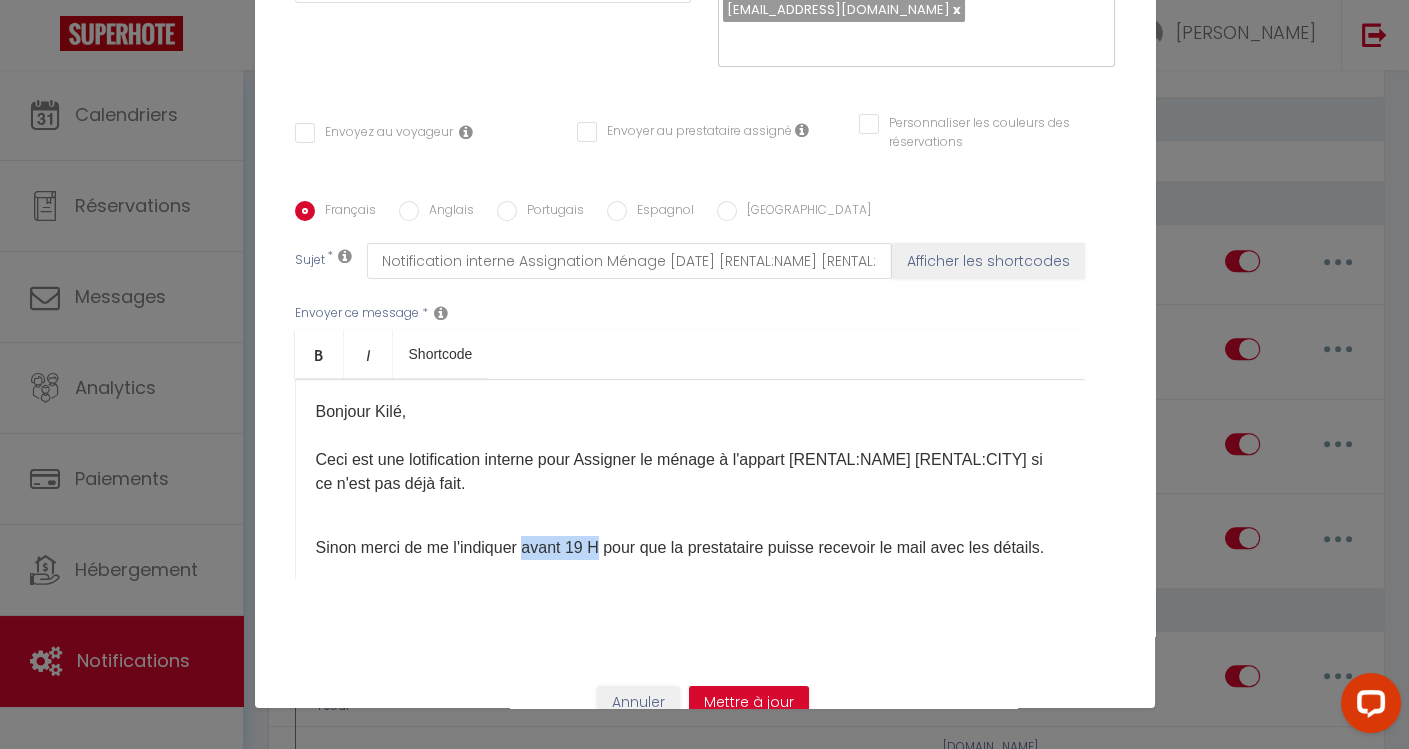drag, startPoint x: 591, startPoint y: 519, endPoint x: 518, endPoint y: 520, distance: 73.00685 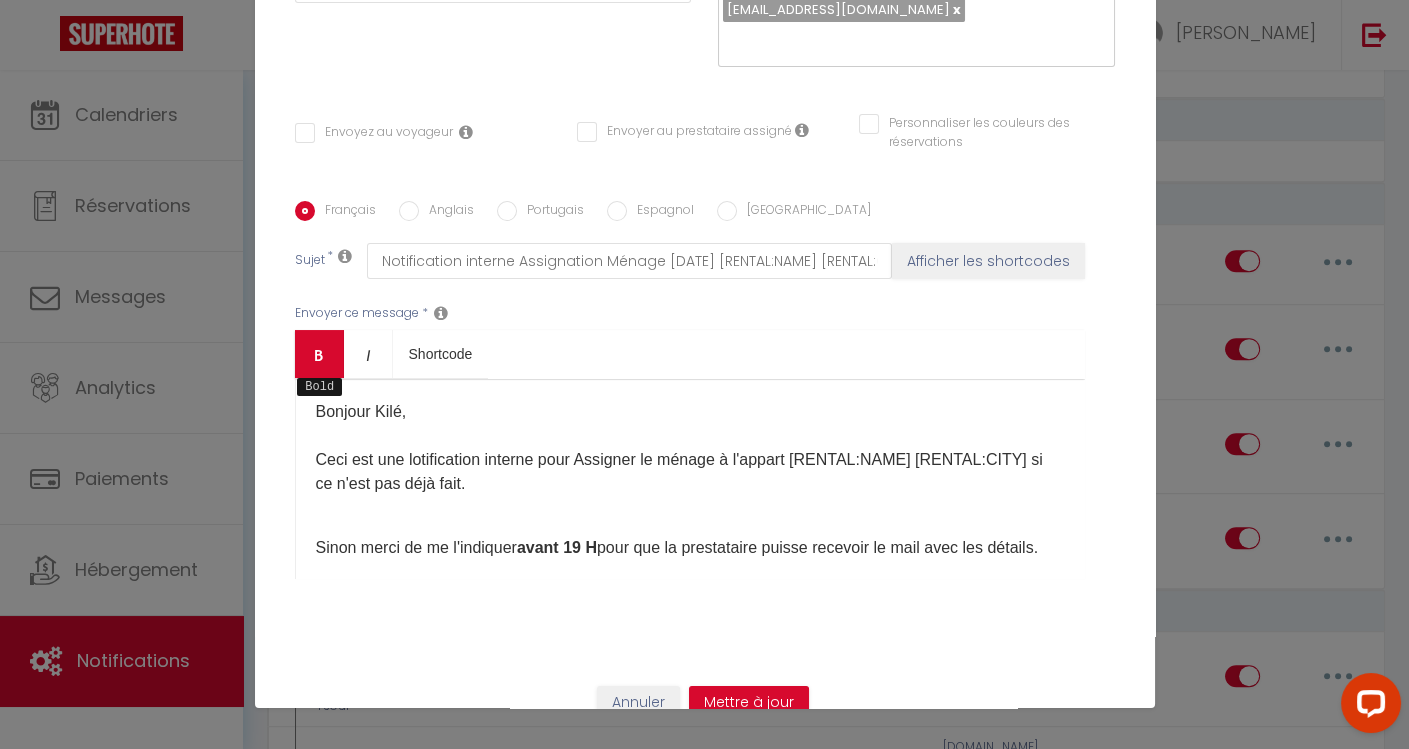 click at bounding box center [319, 355] 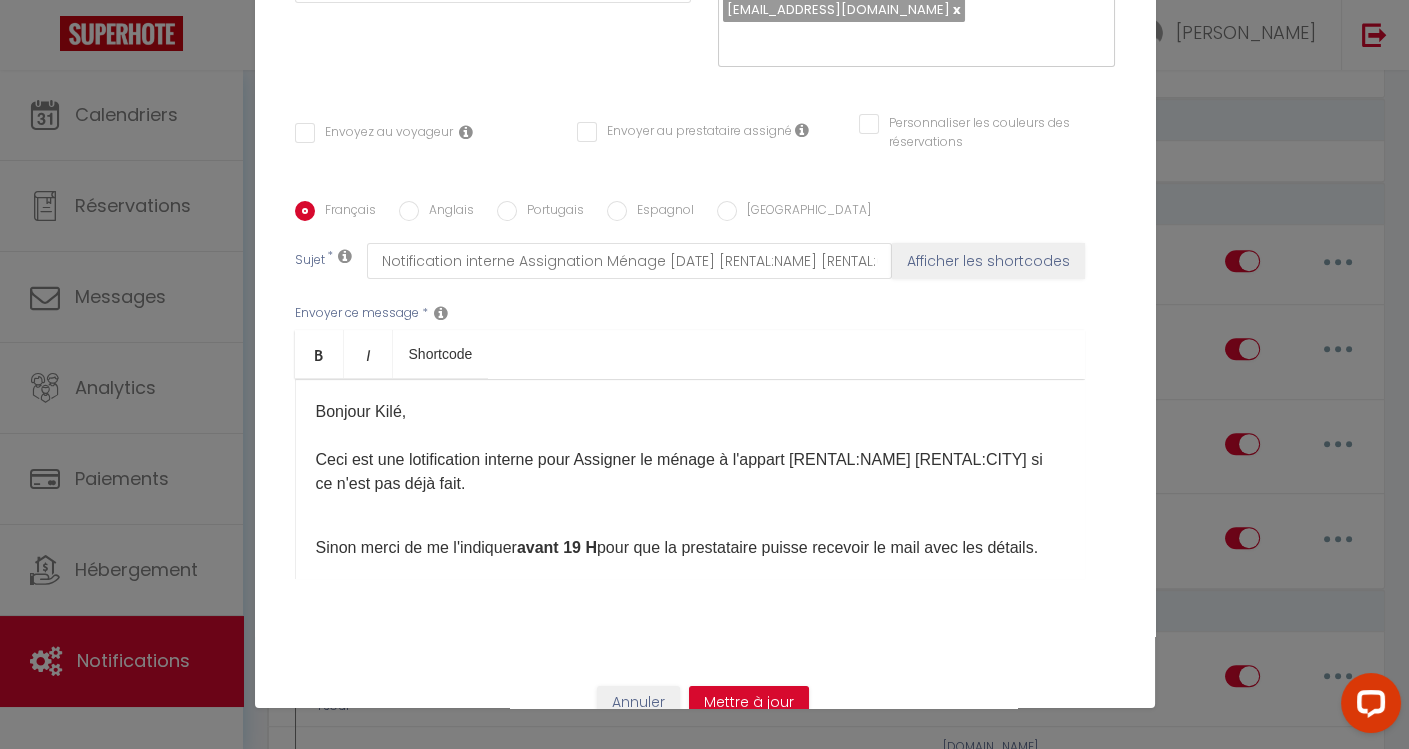 click on "Envoyer ce message   *     Bold Italic Shortcode Rich text editor [PERSON_NAME], Ceci est une lotification interne pour Assigner le ménage à l'appart [RENTAL:NAME] [RENTAL:CITY]​​ si ce n'est pas déjà fait. Sinon merci de me l'indiquer  avant 19 H  pour que la prestataire puisse recevoir le mail avec les détails. Si vous ne savez pas ou si la prestataire n' pas de compte Superhote, je vous mettrai par défaut comme çà vous pourrez lui transmettre le mail avec les informations nécessaires. J'espère que cela vous convient comme cela. Cordialement. [PERSON_NAME]" at bounding box center (705, 441) 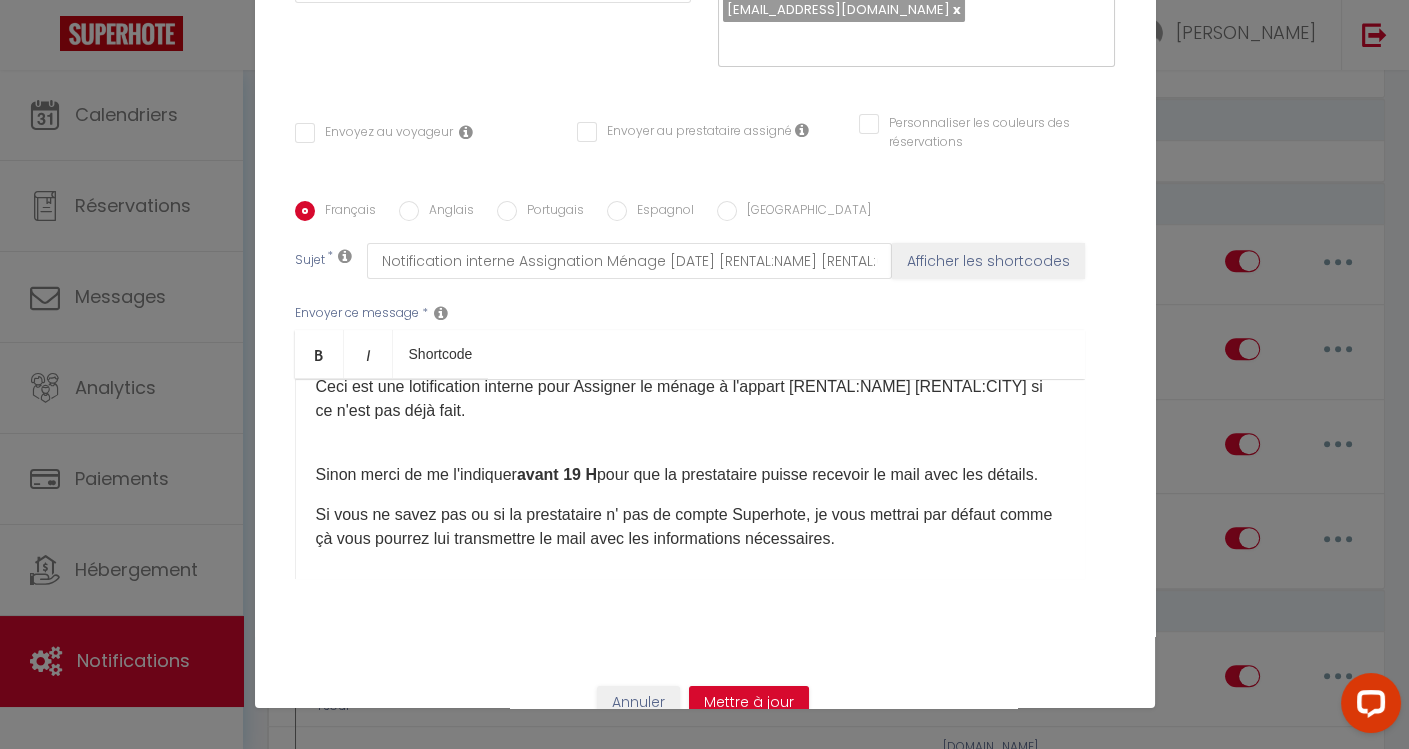 scroll, scrollTop: 88, scrollLeft: 0, axis: vertical 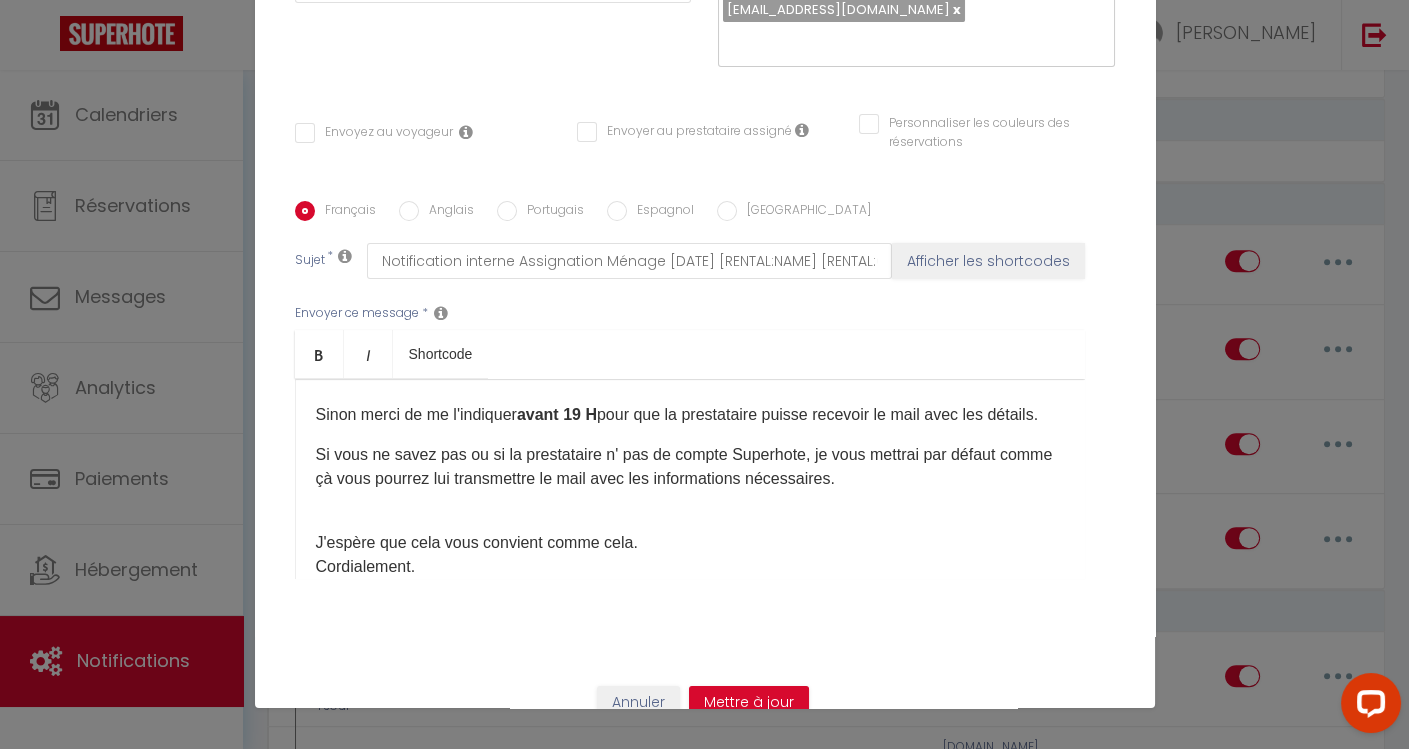 click on "Si vous ne savez pas ou si la prestataire n' pas de compte Superhote, je vous mettrai par défaut comme çà vous pourrez lui transmettre le mail avec les informations nécessaires." at bounding box center [690, 479] 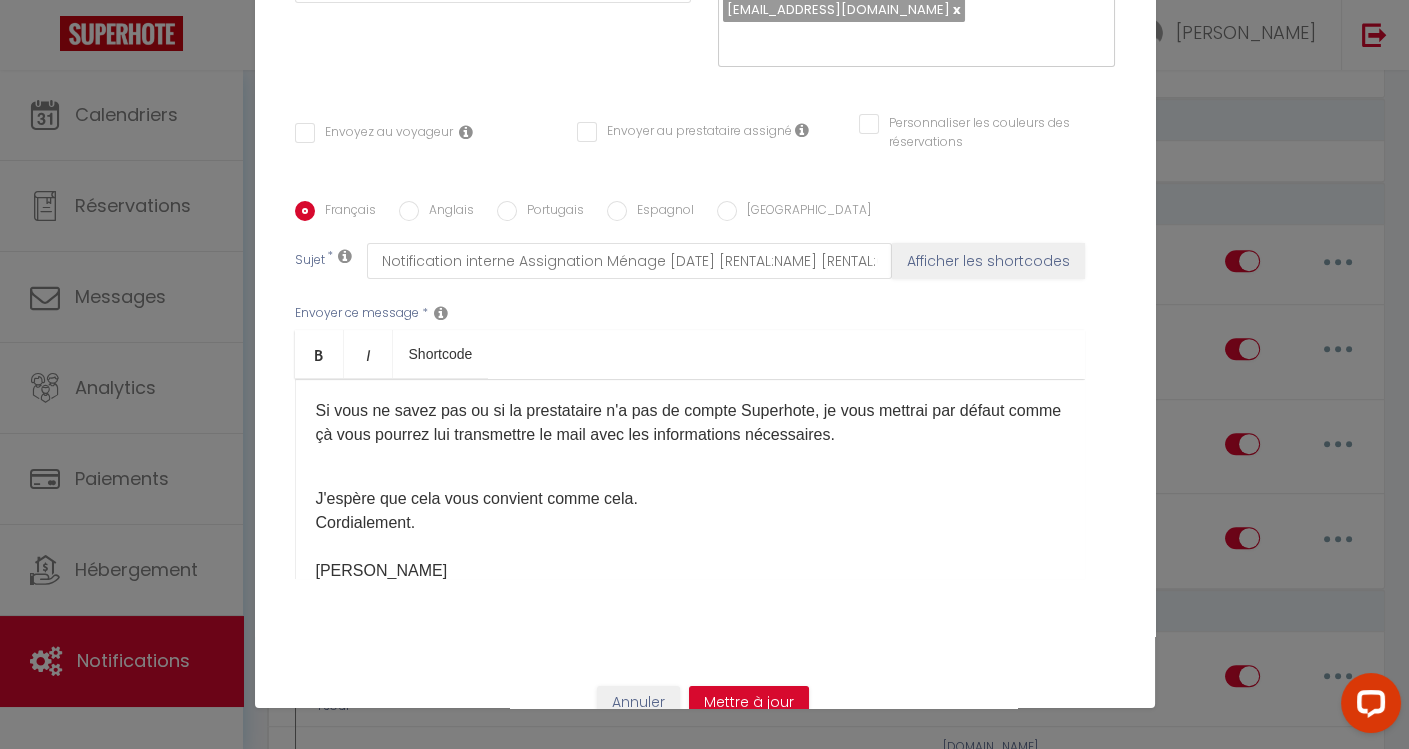 scroll, scrollTop: 245, scrollLeft: 0, axis: vertical 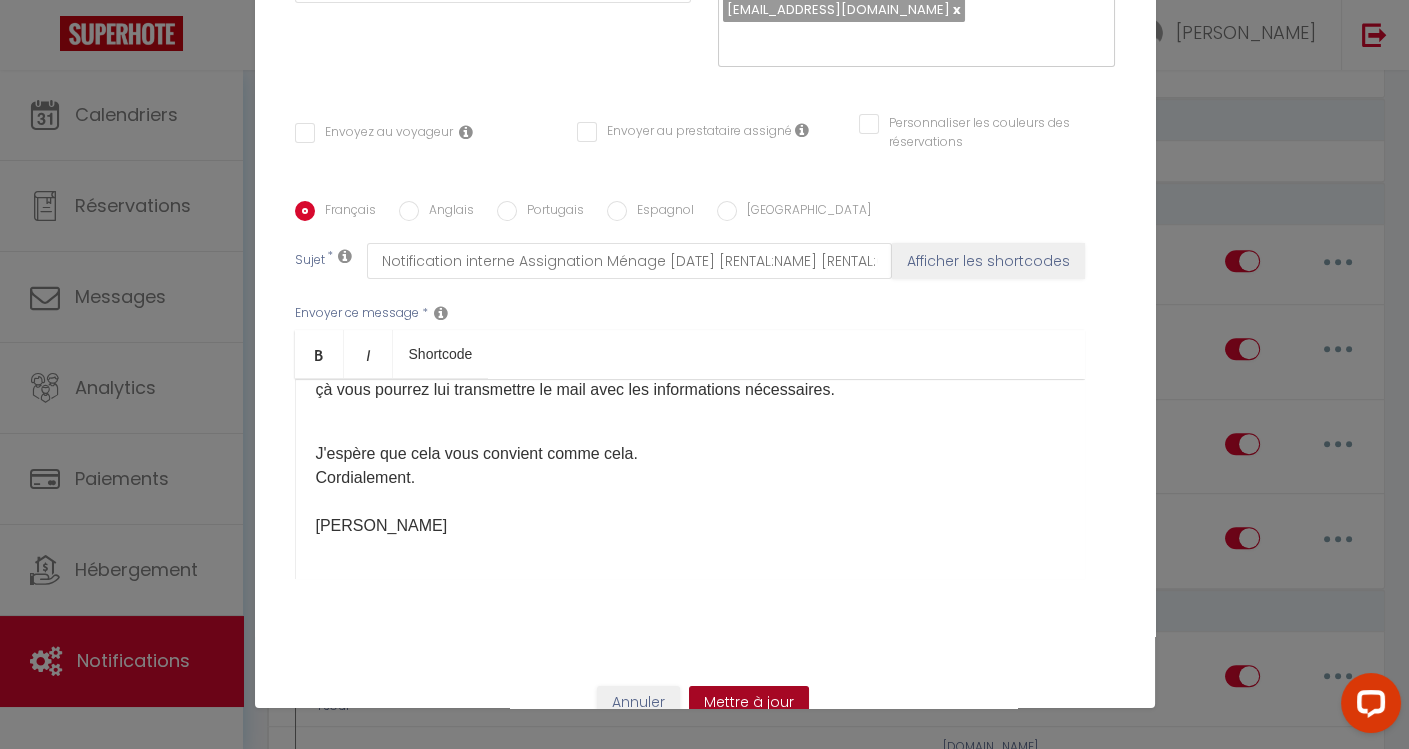 click on "Mettre à jour" at bounding box center [749, 703] 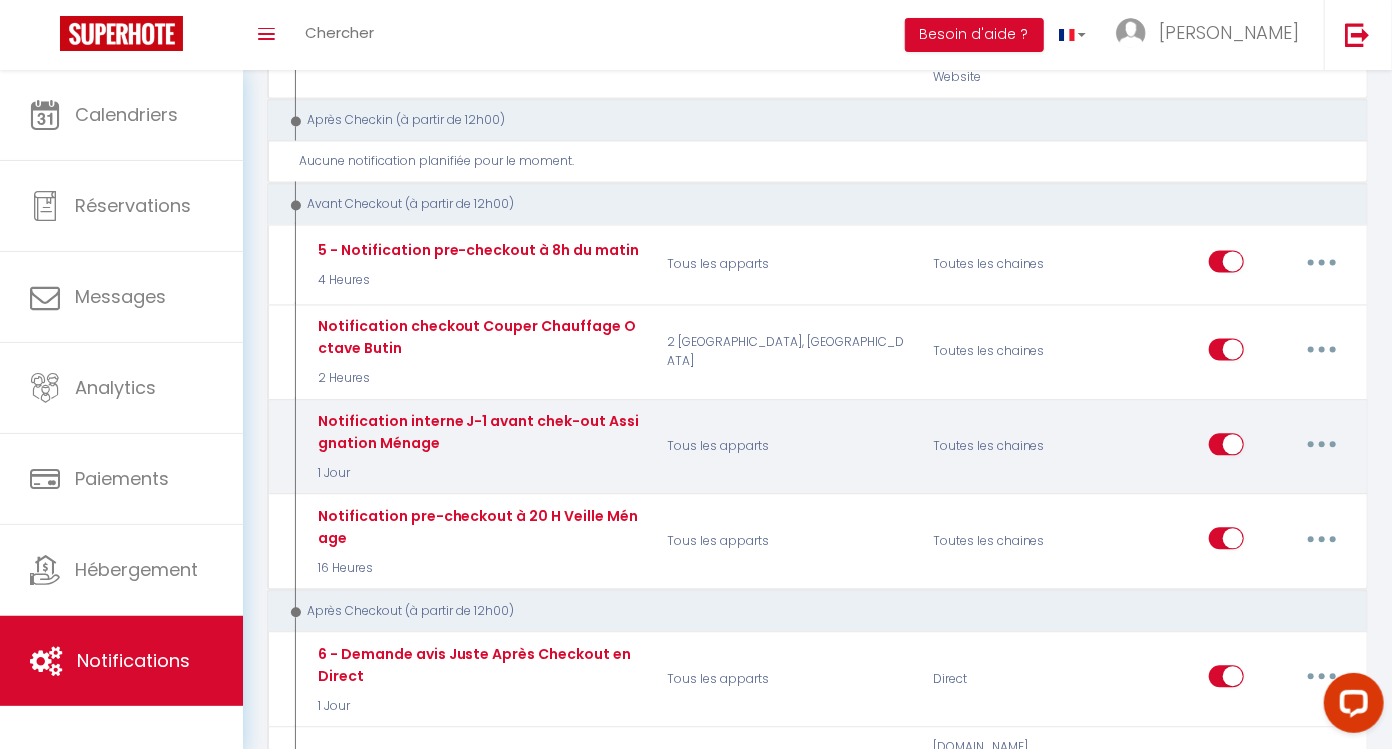 click at bounding box center (1322, 444) 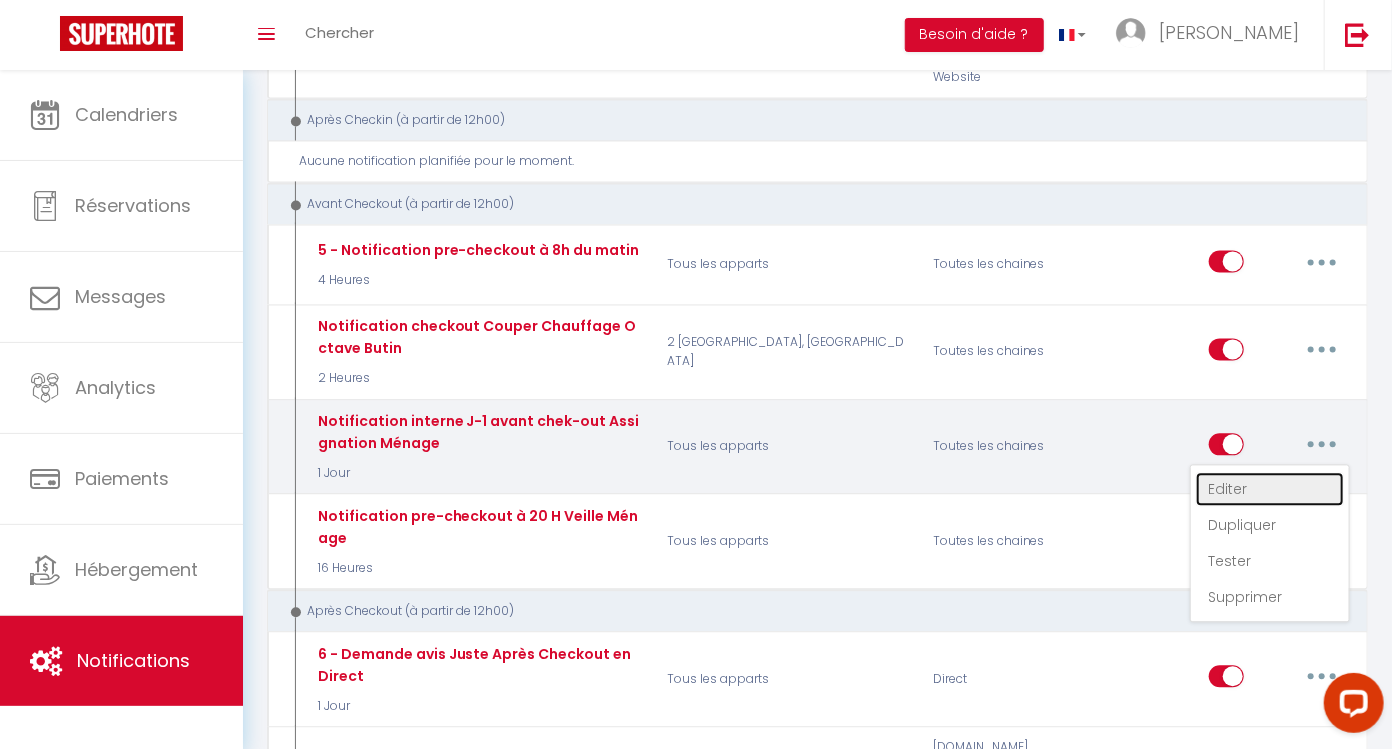 click on "Editer" at bounding box center (1270, 489) 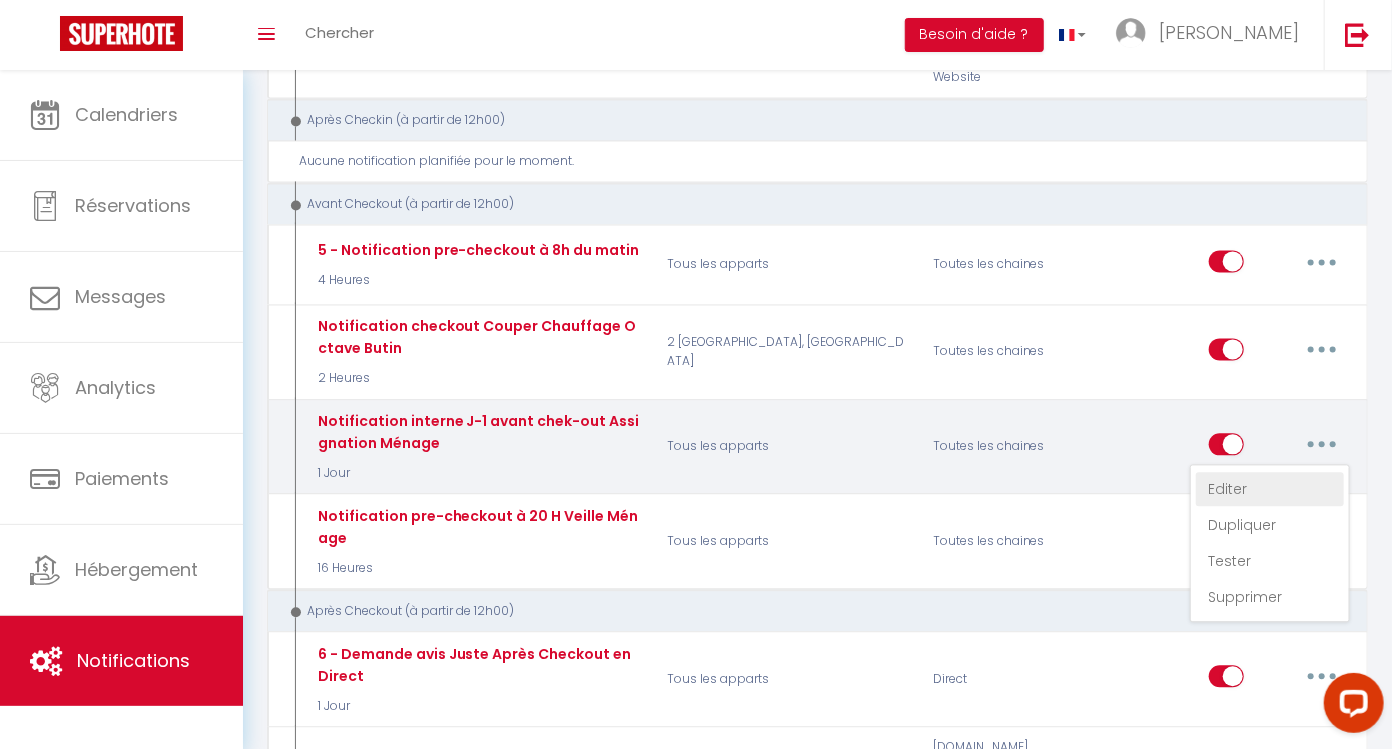 type on "Notification interne J-1 avant chek-out Assignation Ménage" 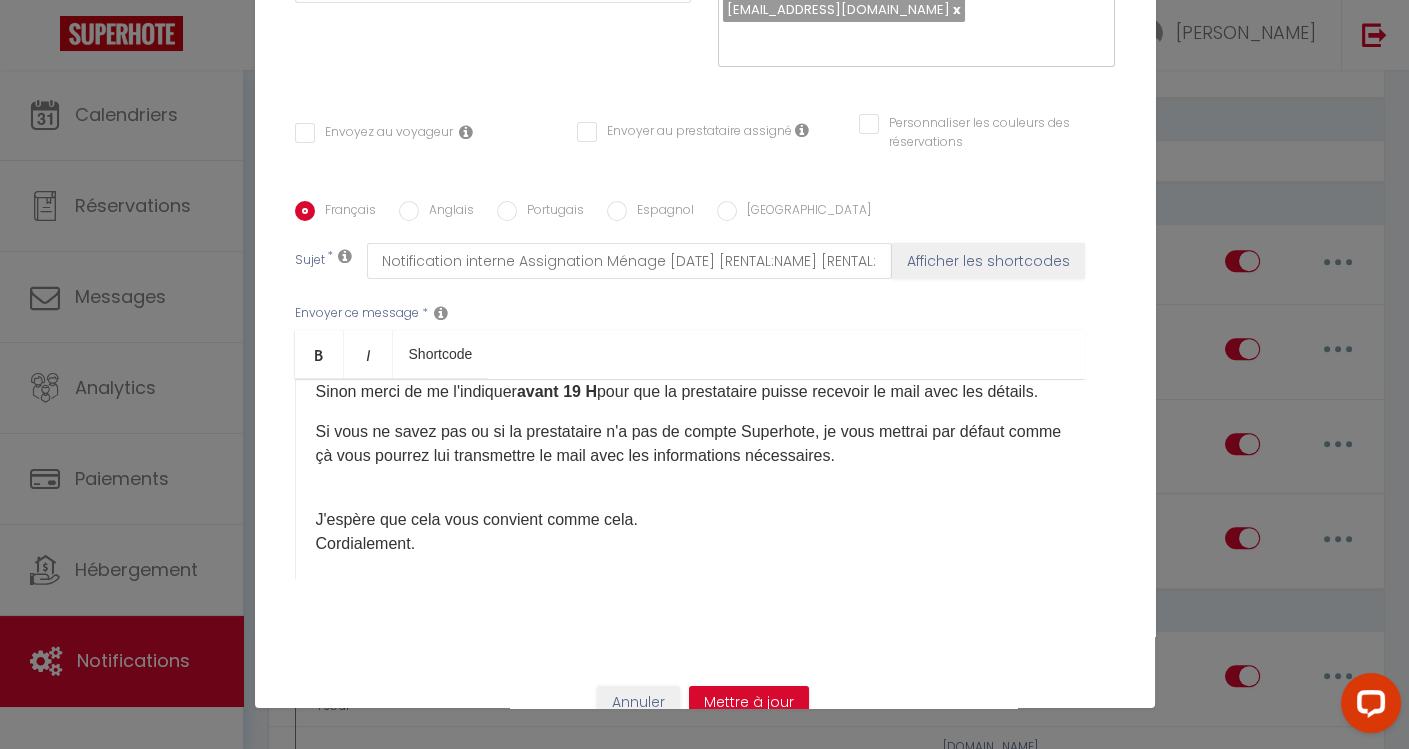 scroll, scrollTop: 111, scrollLeft: 0, axis: vertical 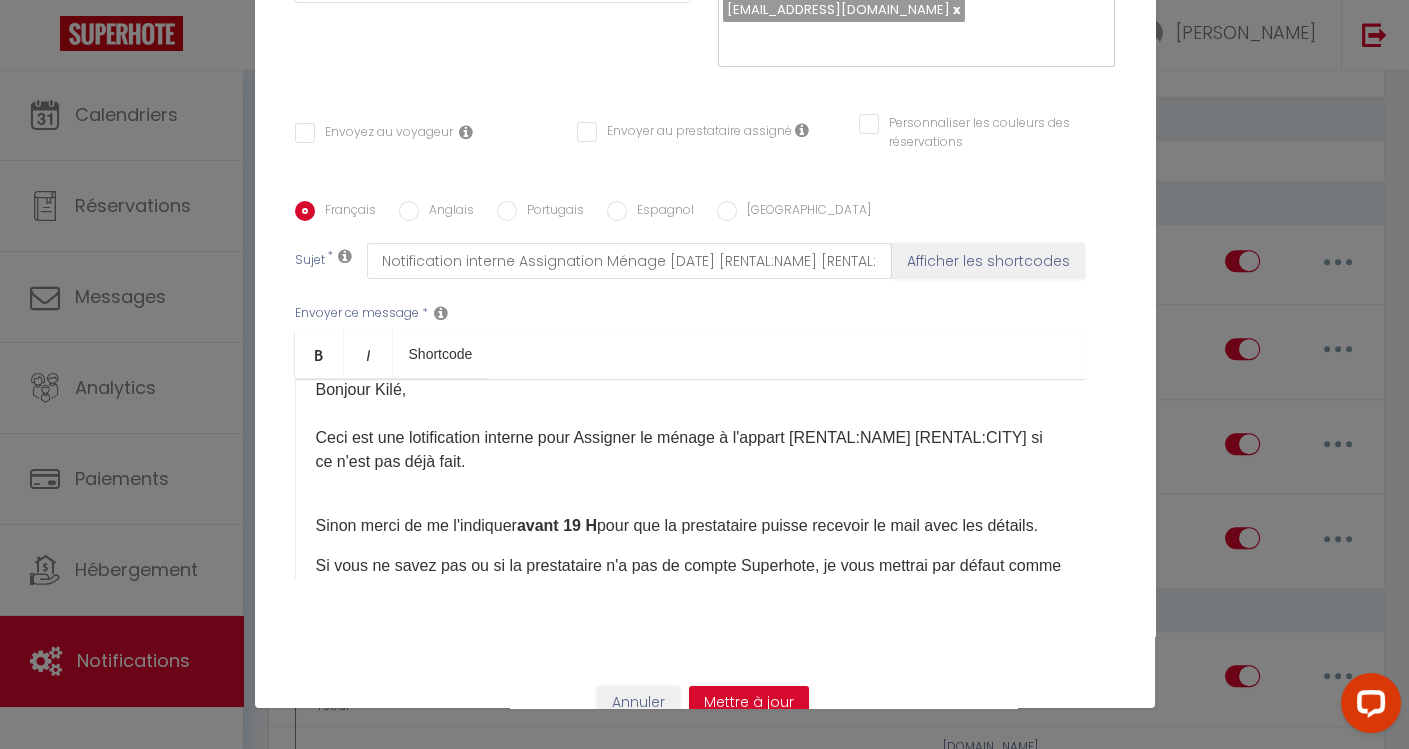 click on "Bonjour Kilé, [PERSON_NAME] est une lotification interne pour Assigner le ménage à l'appart [RENTAL:NAME] [RENTAL:CITY]​​ si ce n'est pas déjà fait." at bounding box center [690, 438] 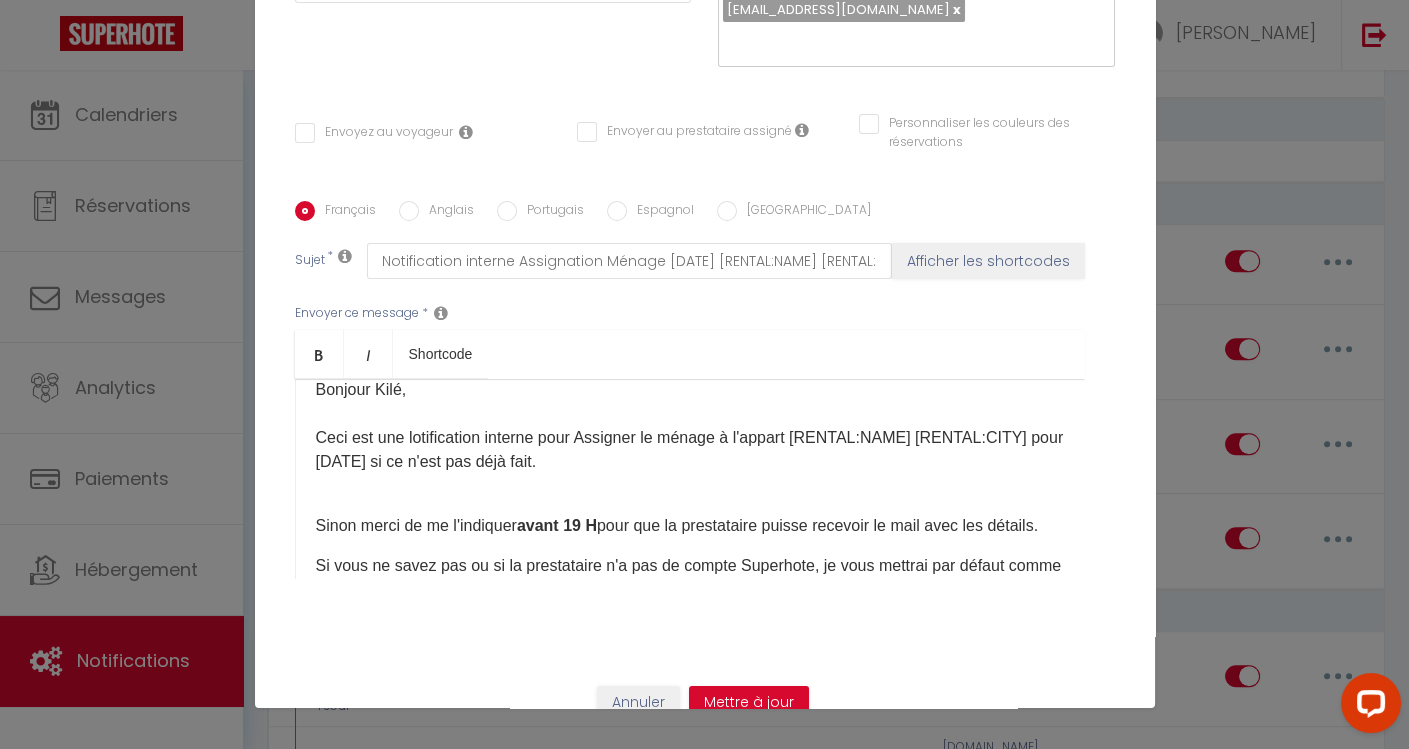 click on "[PERSON_NAME], [PERSON_NAME] est une lotification interne pour Assigner le ménage à l'appart [RENTAL:NAME] [RENTAL:CITY]​​ pour [DATE] si ce n'est pas déjà fait." at bounding box center (690, 438) 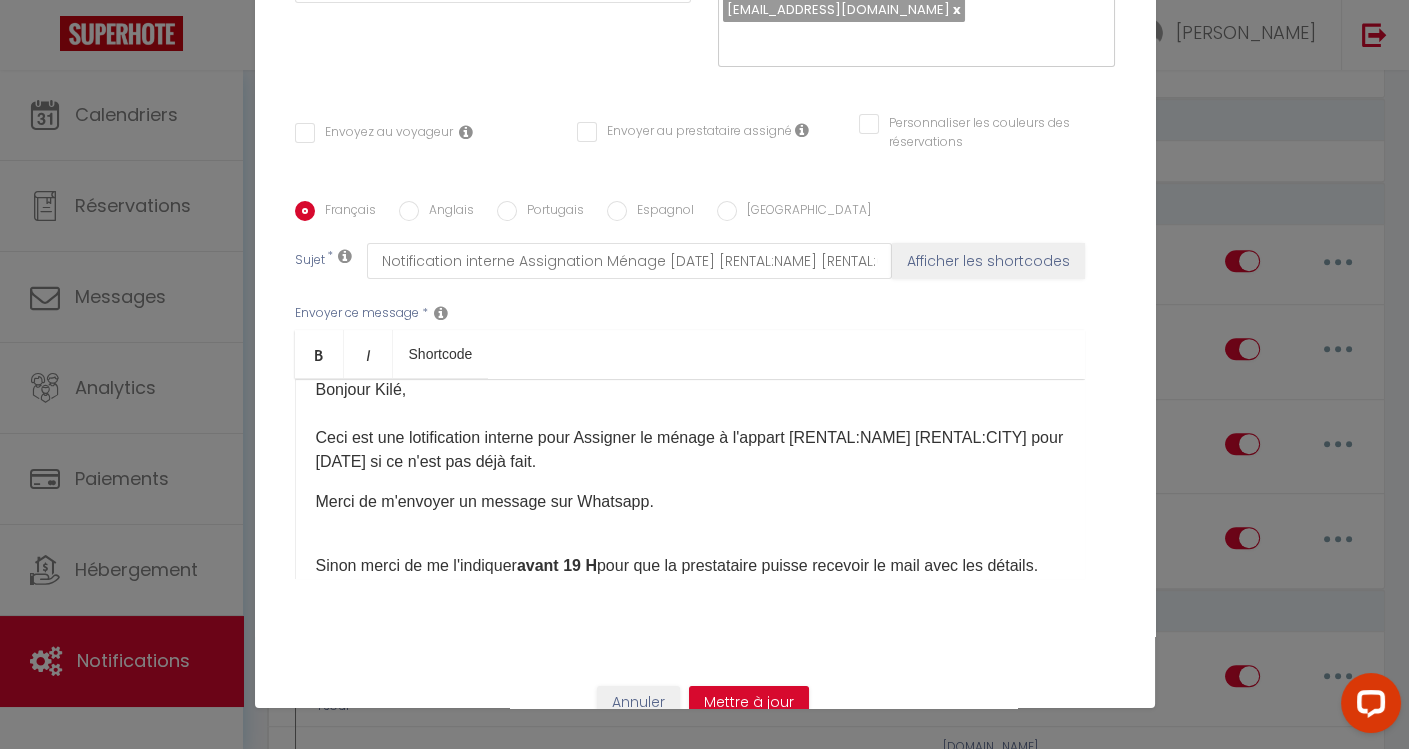 click on "[PERSON_NAME], [PERSON_NAME] est une lotification interne pour Assigner le ménage à l'appart [RENTAL:NAME] [RENTAL:CITY]​​ pour [DATE] si ce n'est pas déjà fait. Merci de m'envoyer un message sur Whatsapp. Sinon merci de me l'indiquer  avant 19 H  pour que la prestataire puisse recevoir le mail avec les détails. Si vous ne savez pas ou si la prestataire n'a pas de compte Superhote, je vous mettrai par défaut comme çà vous pourrez lui transmettre le mail avec les informations nécessaires. J'espère que cela vous convient comme cela. Cordialement. [PERSON_NAME]" at bounding box center (690, 479) 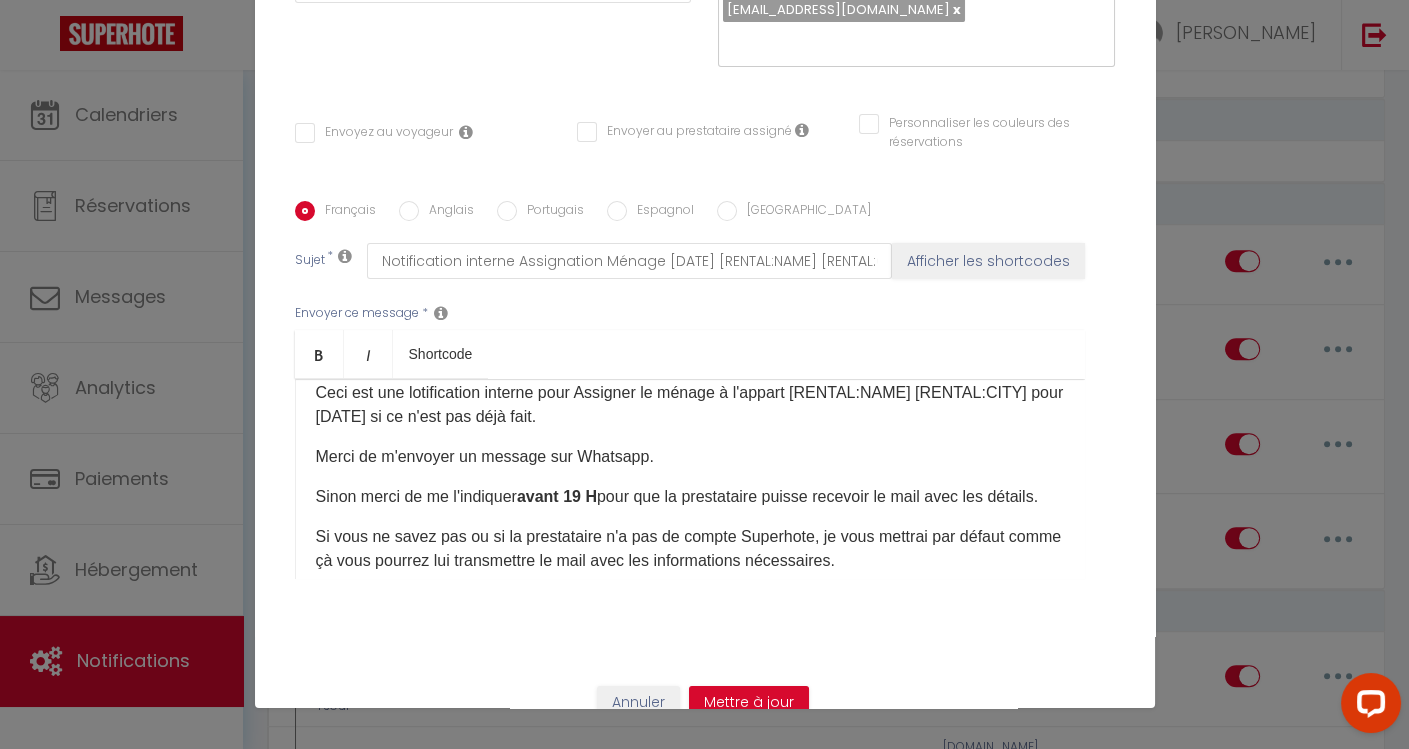 scroll, scrollTop: 111, scrollLeft: 0, axis: vertical 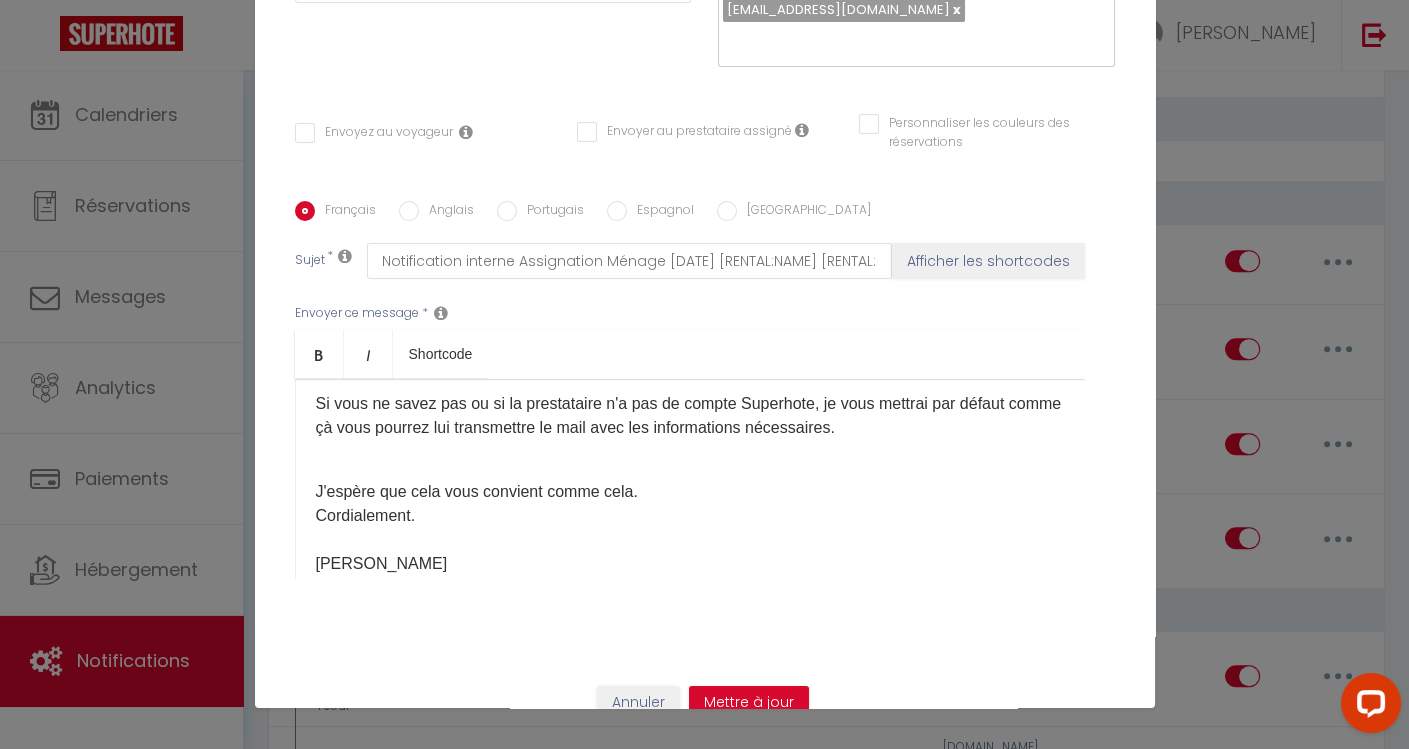 click on "[PERSON_NAME], [PERSON_NAME] est une lotification interne pour Assigner le ménage à l'appart [RENTAL:NAME] [RENTAL:CITY]​​ pour [DATE] si ce n'est pas déjà fait. Merci de m'envoyer un message sur Whatsapp. Sinon merci de me l'indiquer  avant 19 H  pour que la prestataire puisse recevoir le mail avec les détails. Si vous ne savez pas ou si la prestataire n'a pas de compte Superhote, je vous mettrai par défaut comme çà vous pourrez lui transmettre le mail avec les informations nécessaires. J'espère que cela vous convient comme cela. Cordialement. [PERSON_NAME]" at bounding box center (690, 479) 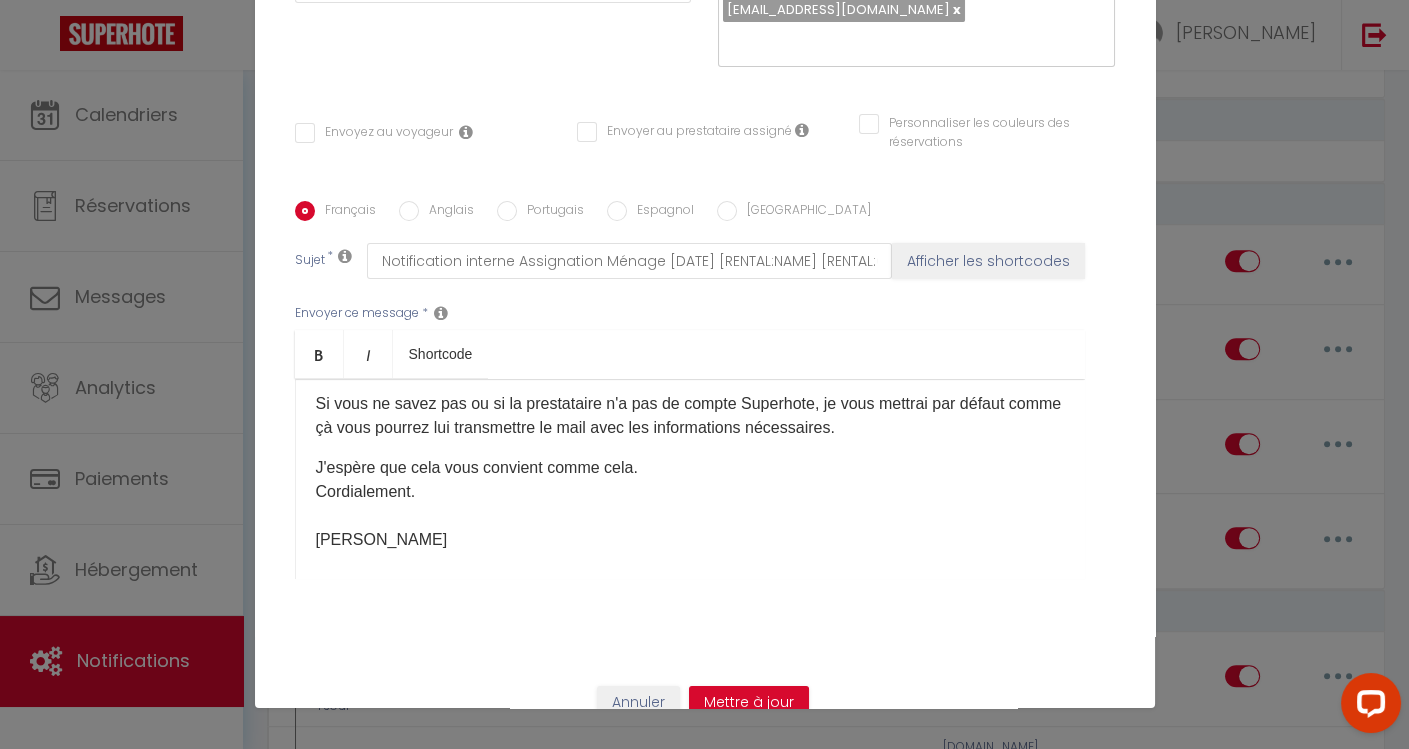 click on "J'espère que cela vous convient comme cela. Cordialement. [PERSON_NAME]" at bounding box center [690, 504] 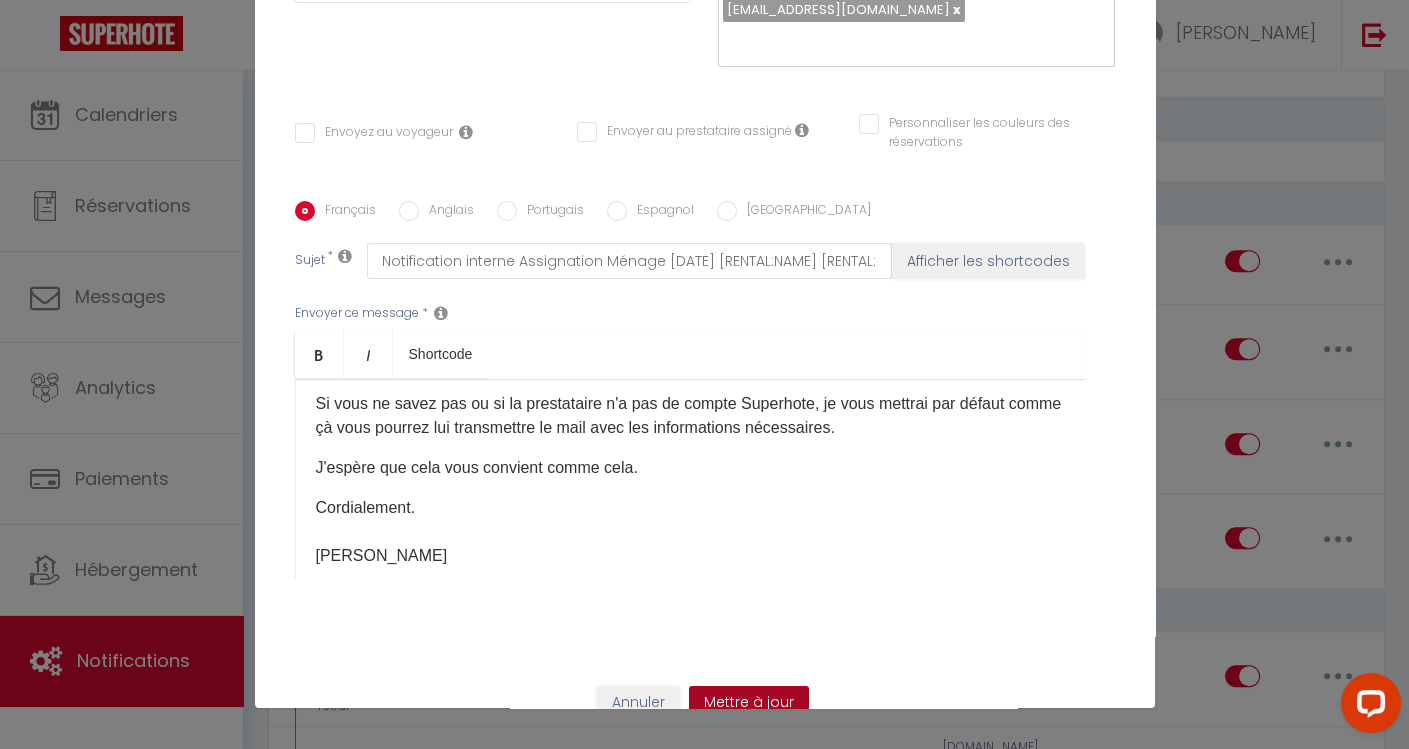 click on "Mettre à jour" at bounding box center [749, 703] 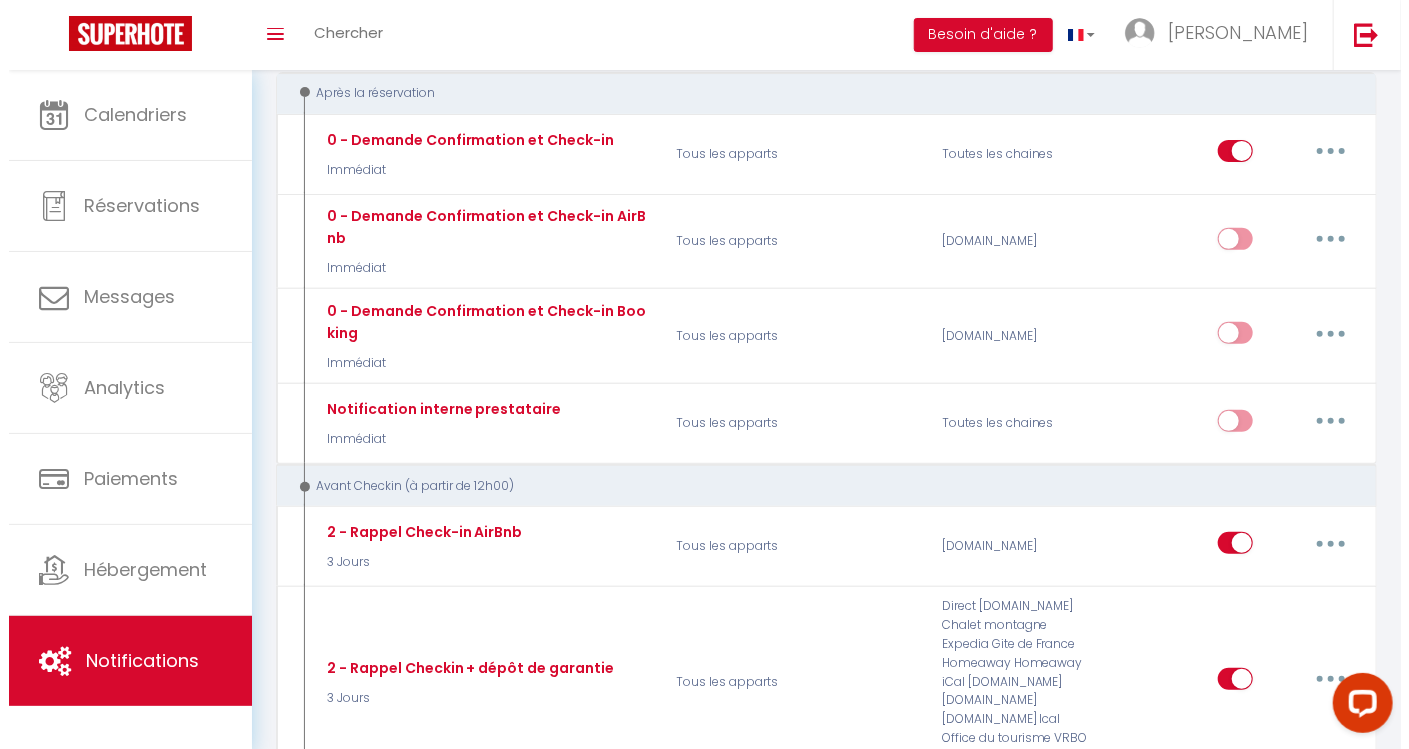 scroll, scrollTop: 0, scrollLeft: 0, axis: both 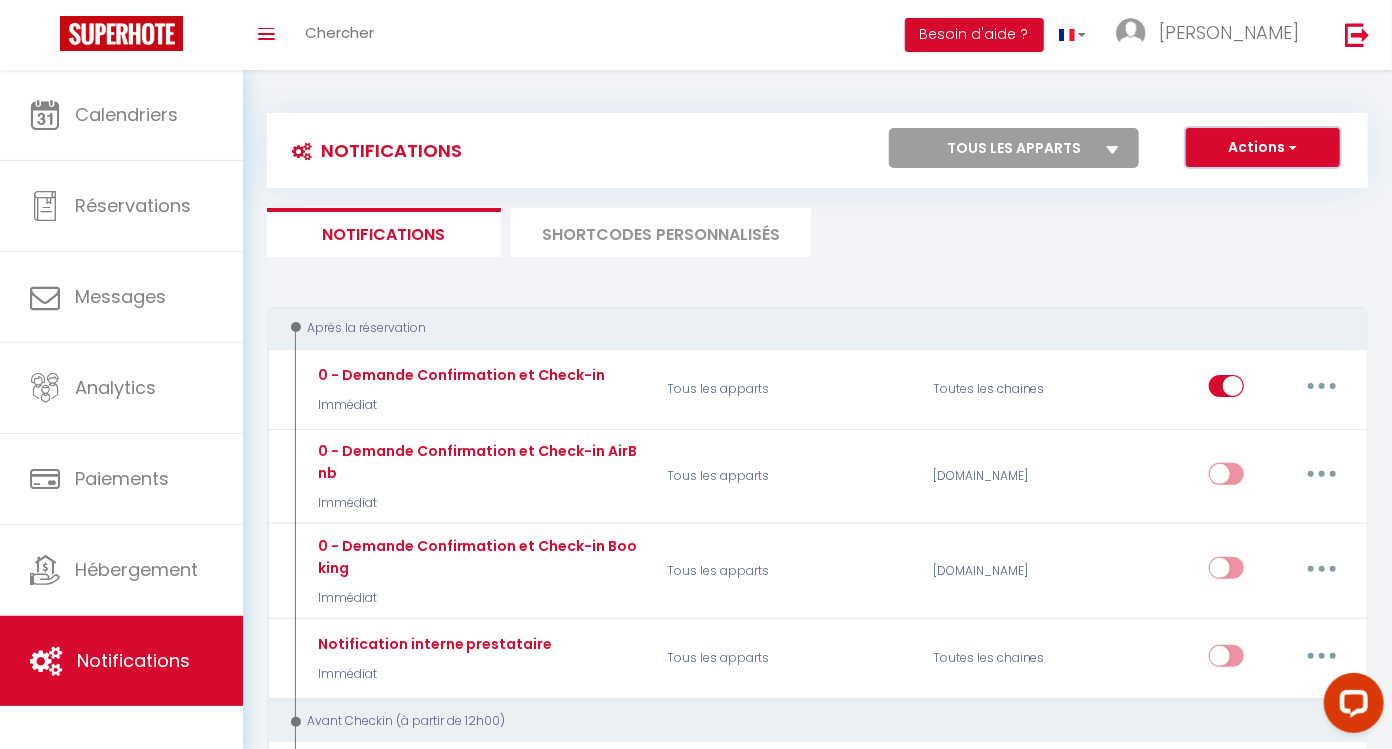 click on "Actions" at bounding box center (1263, 148) 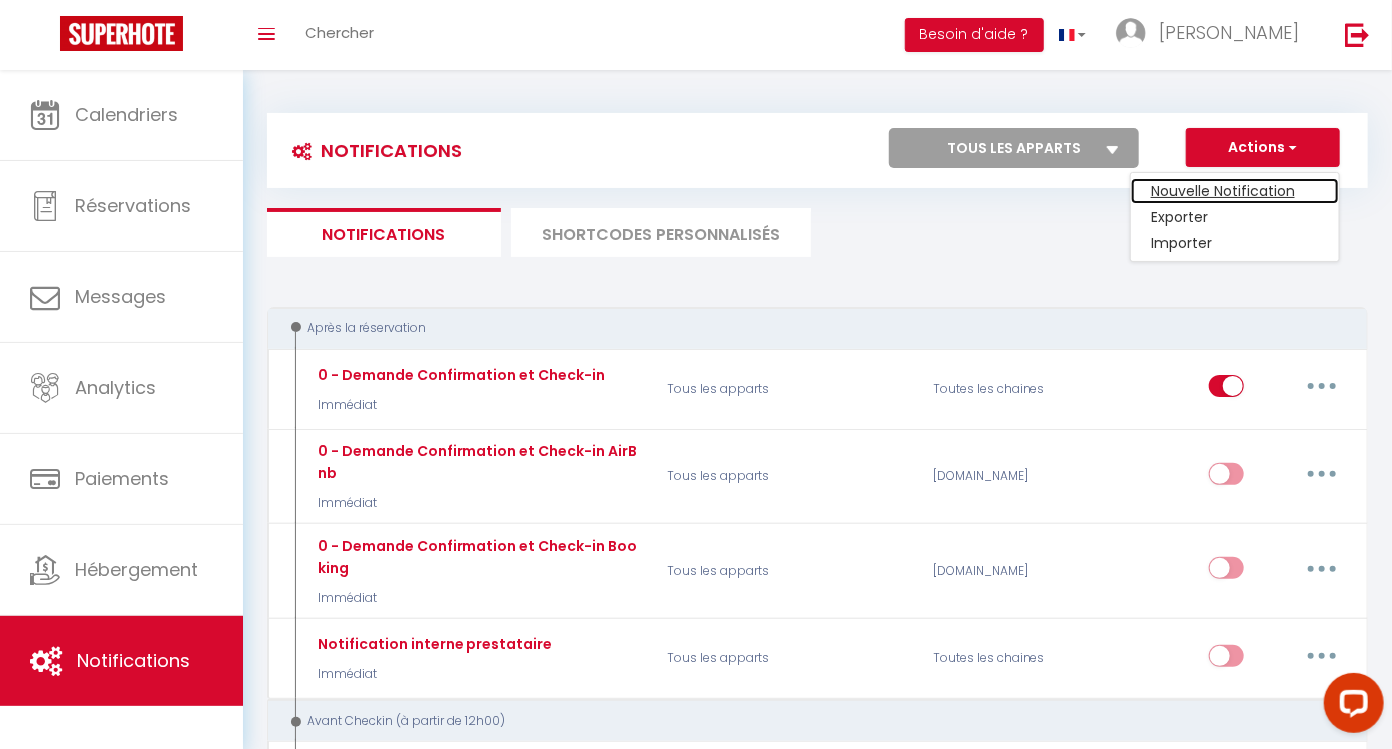 click on "Nouvelle Notification" at bounding box center [1235, 191] 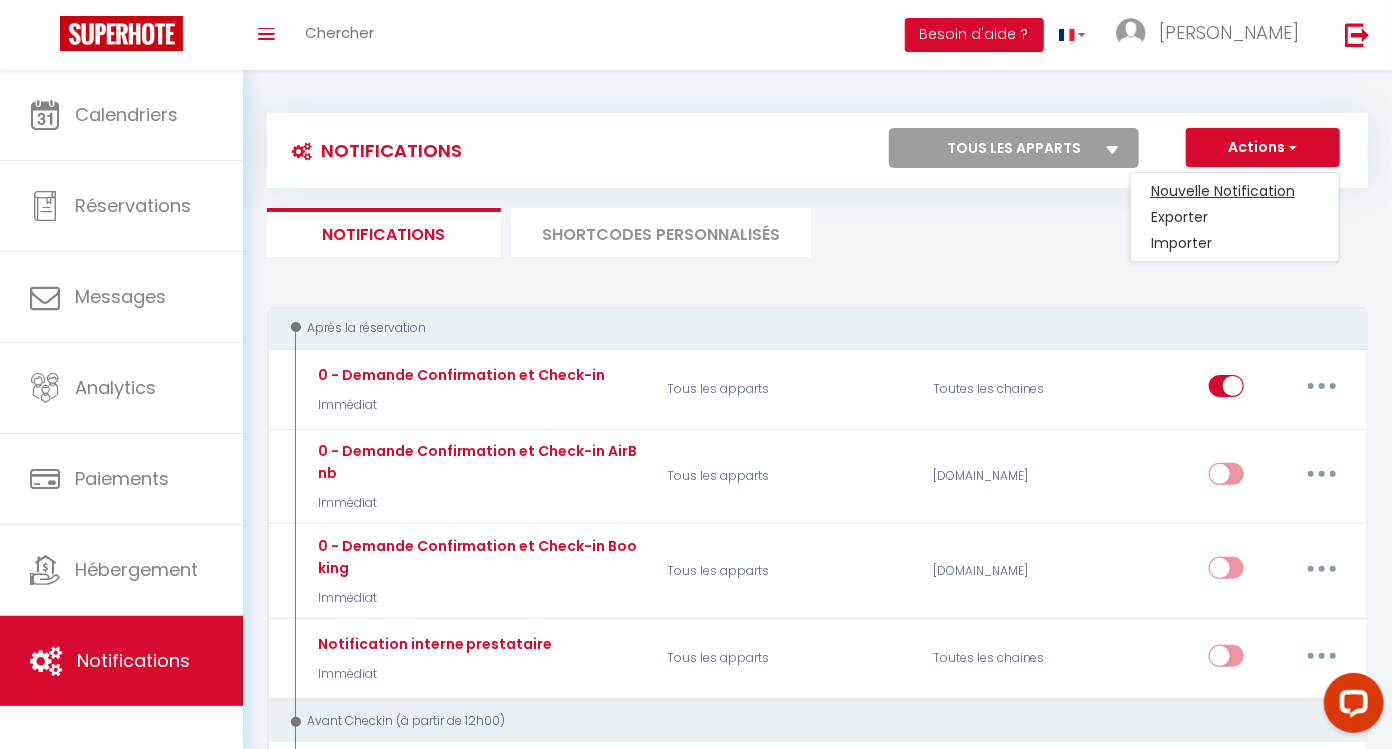 select on "Immédiat" 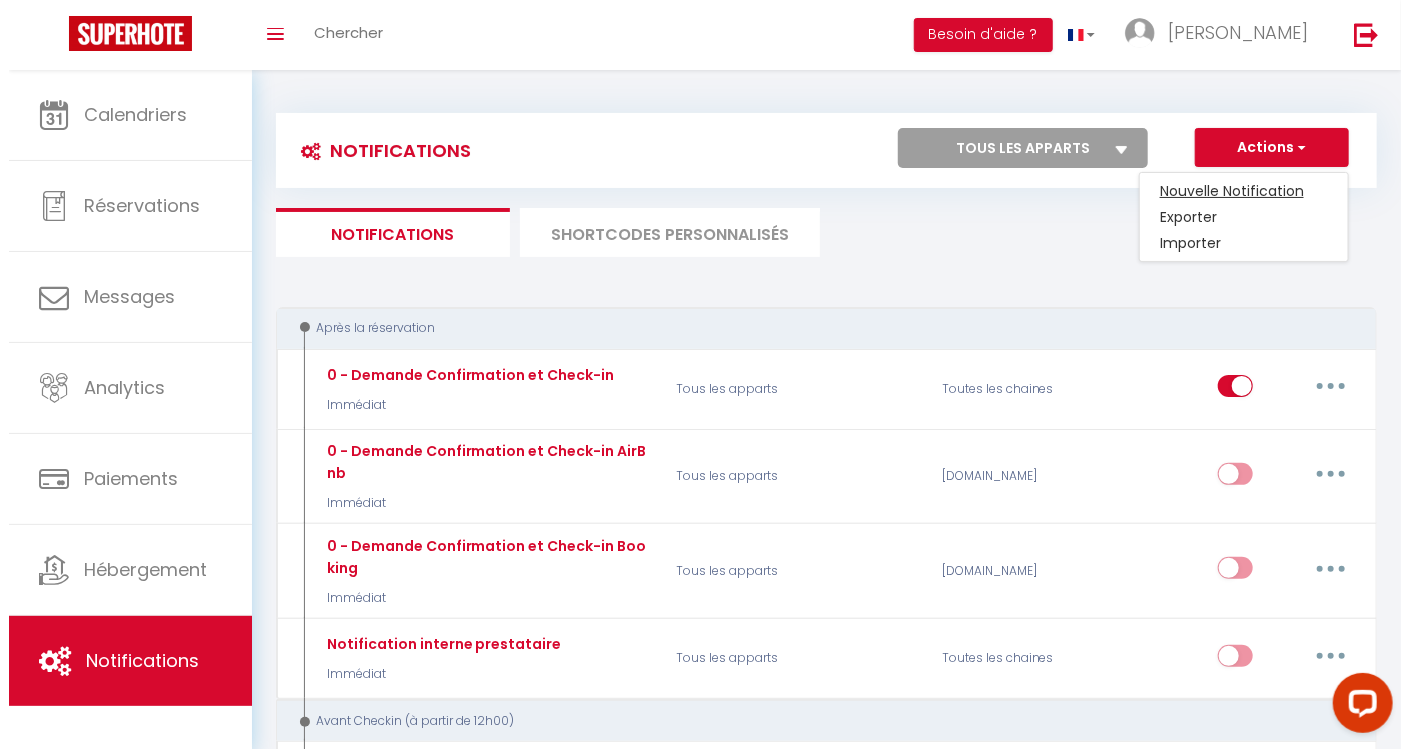scroll, scrollTop: 0, scrollLeft: 0, axis: both 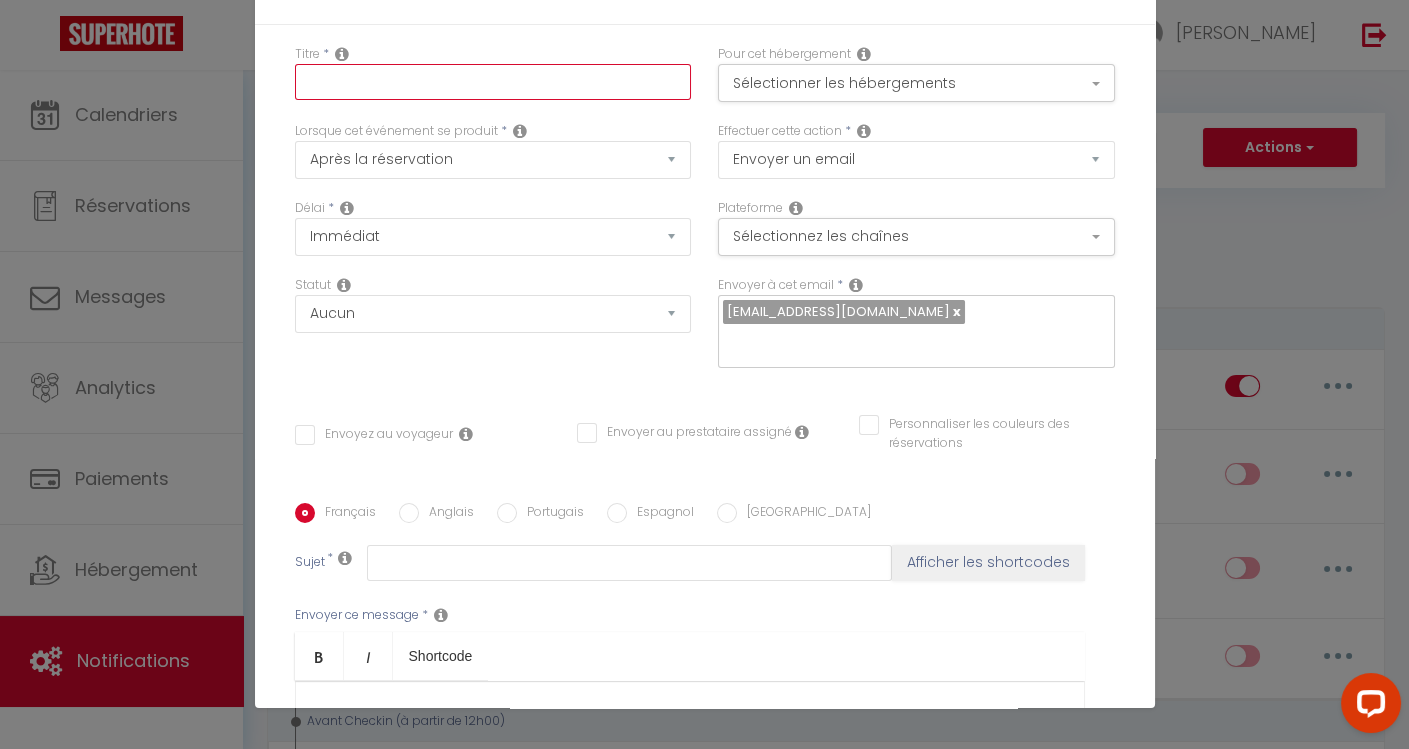 click at bounding box center (493, 82) 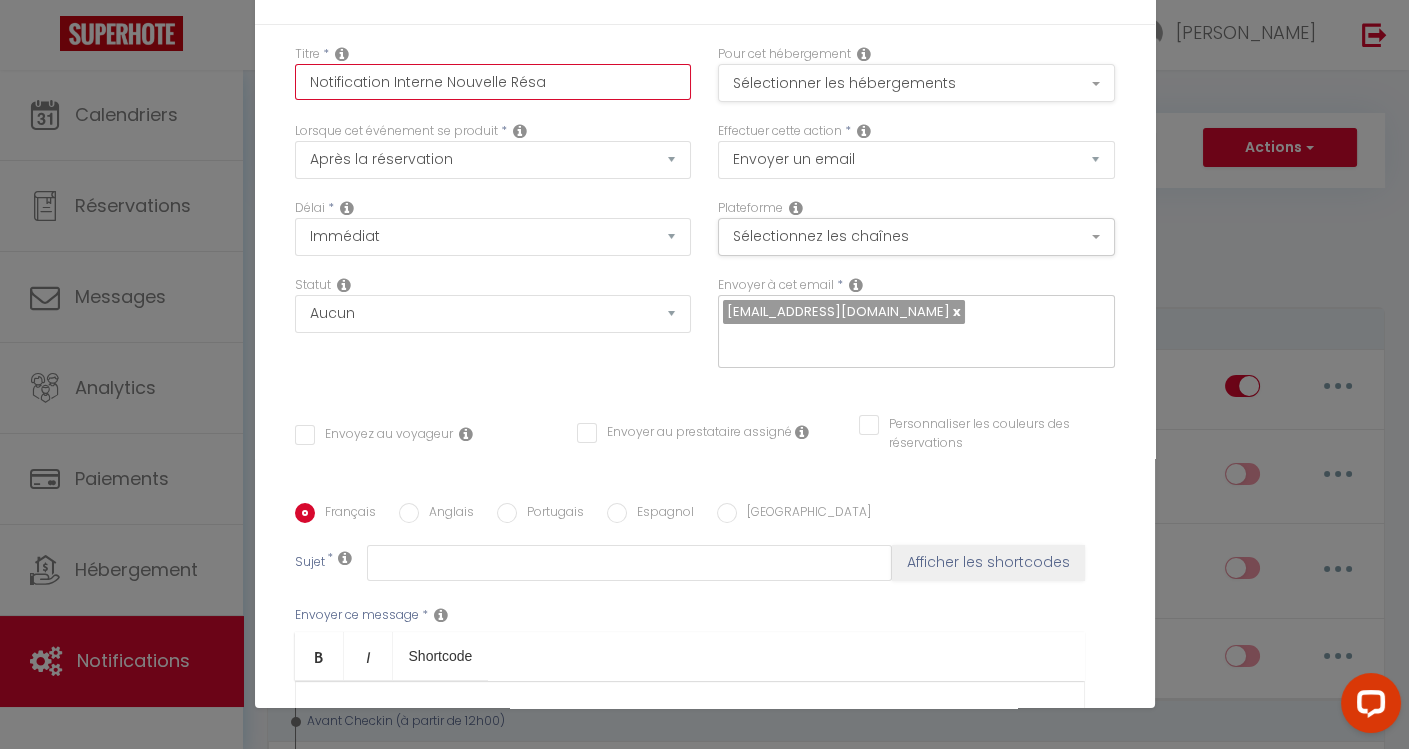 type on "Notification Interne Nouvelle Résa" 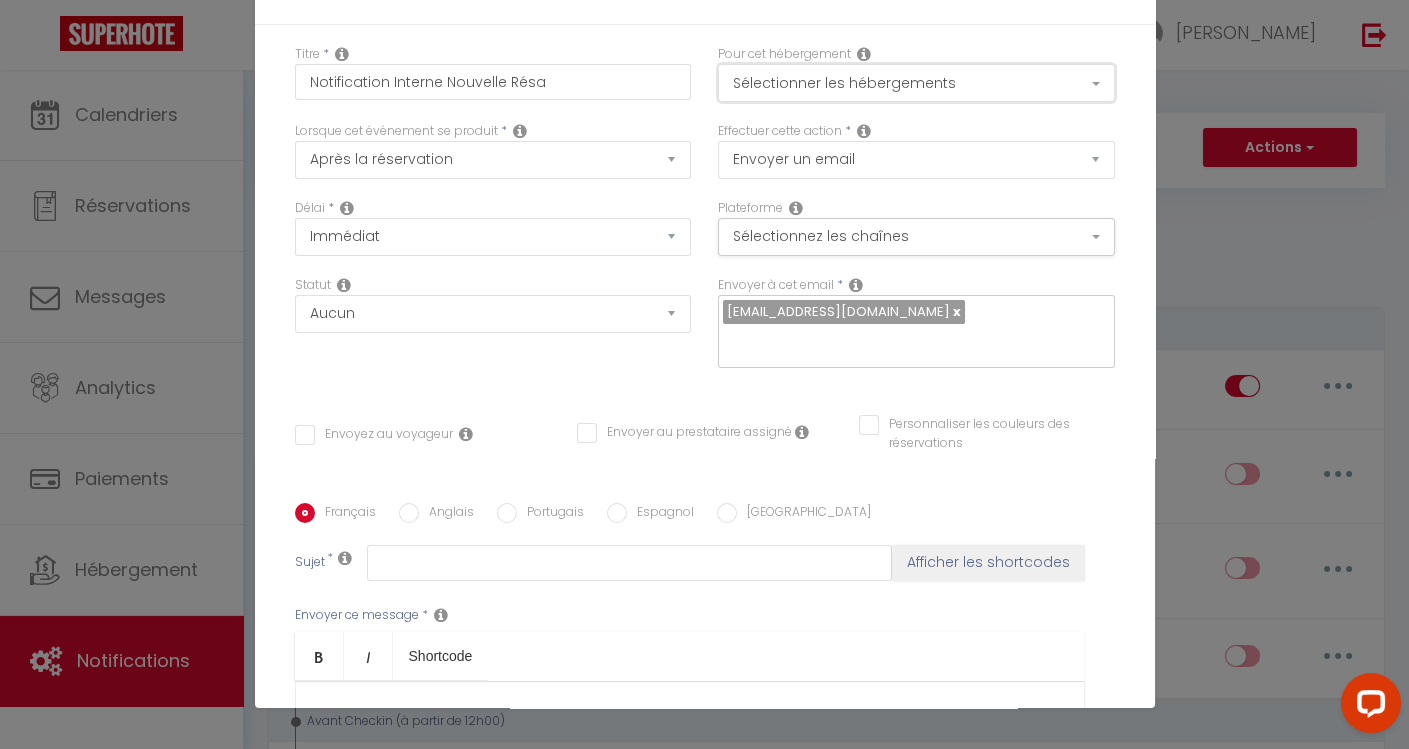 click on "Sélectionner les hébergements" at bounding box center [916, 83] 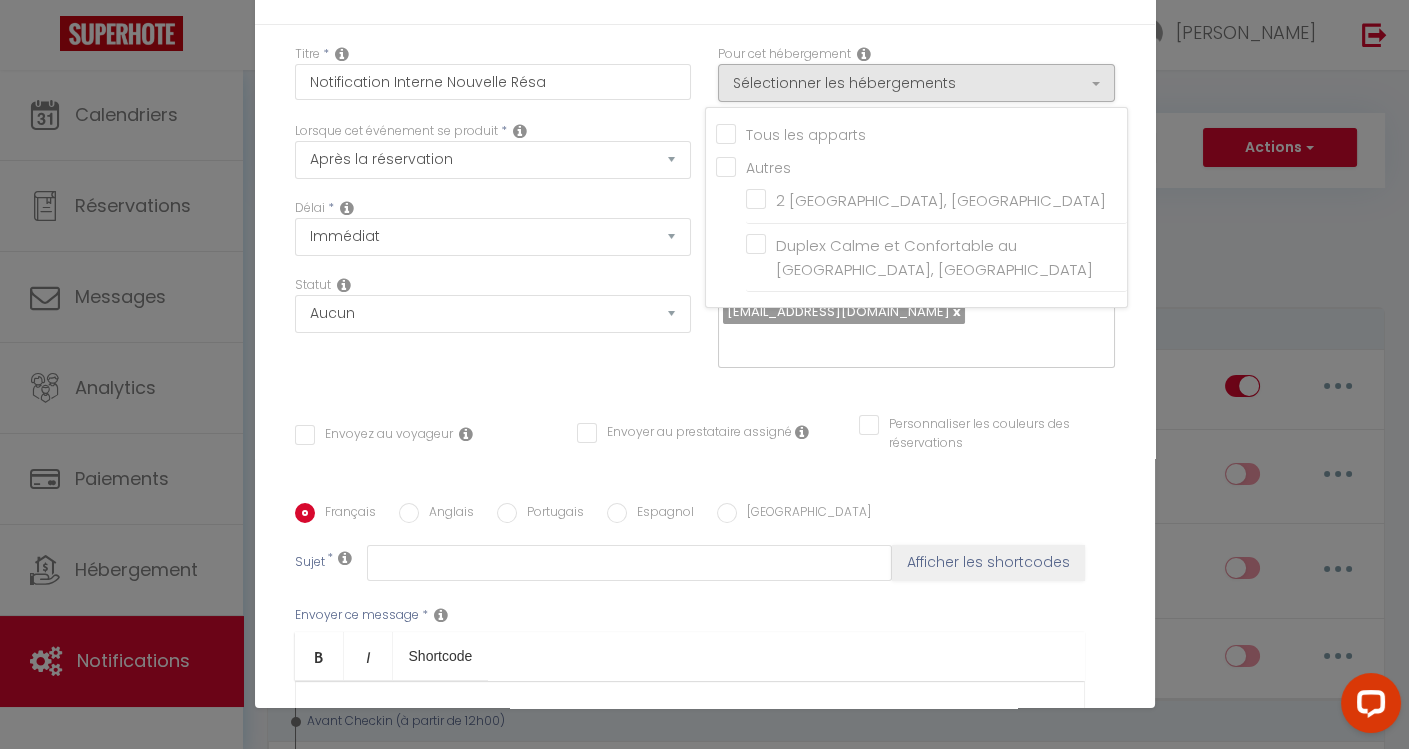 click on "Tous les apparts" at bounding box center (921, 133) 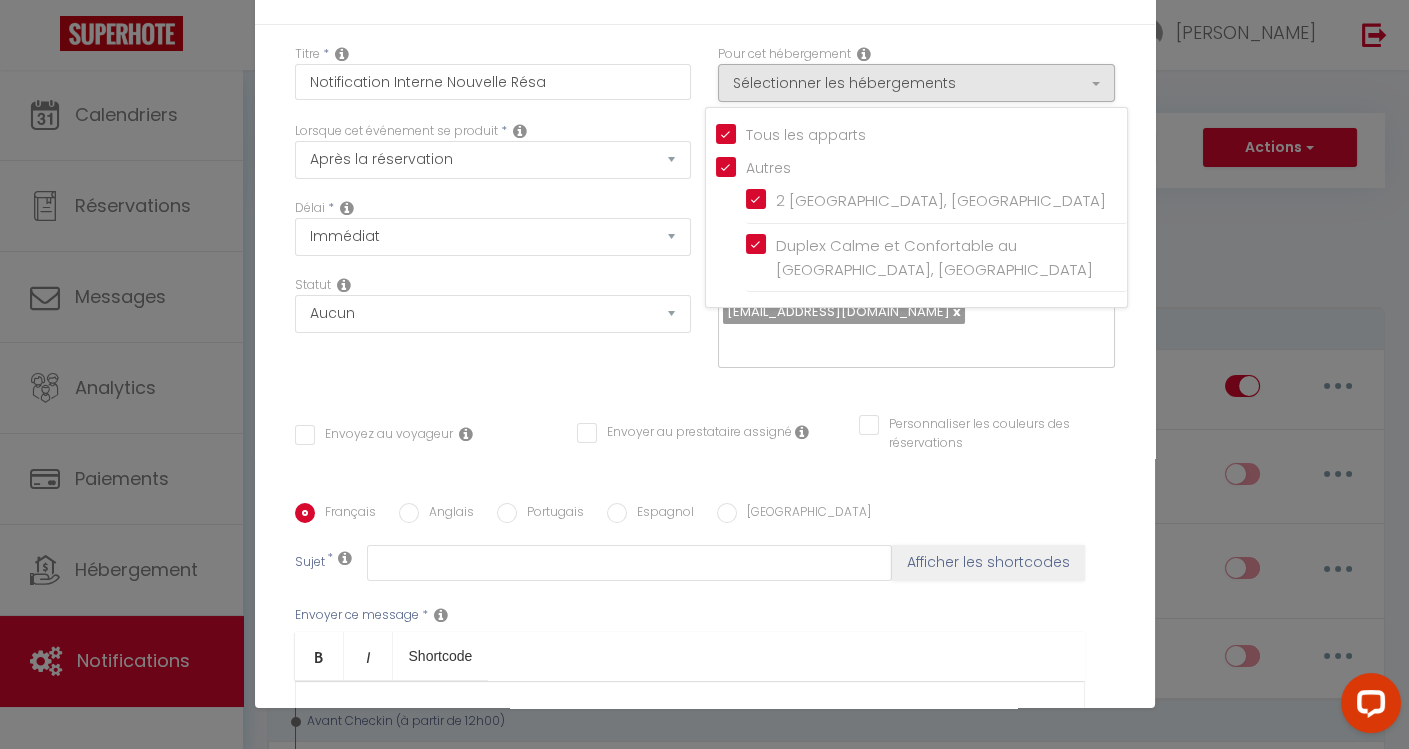 checkbox on "false" 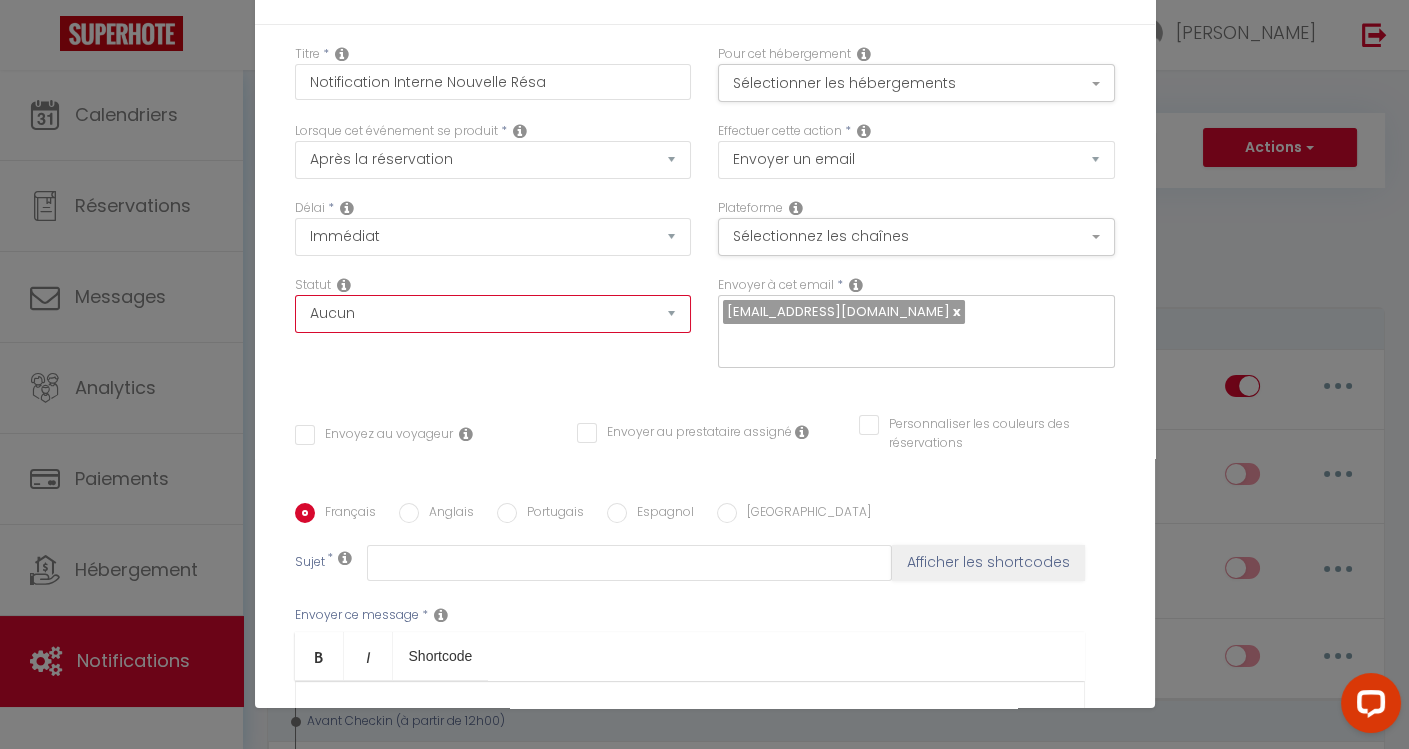 click on "Aucun   Si la réservation est payée   Si réservation non payée   Si la caution a été prise   Si caution non payée" at bounding box center (493, 314) 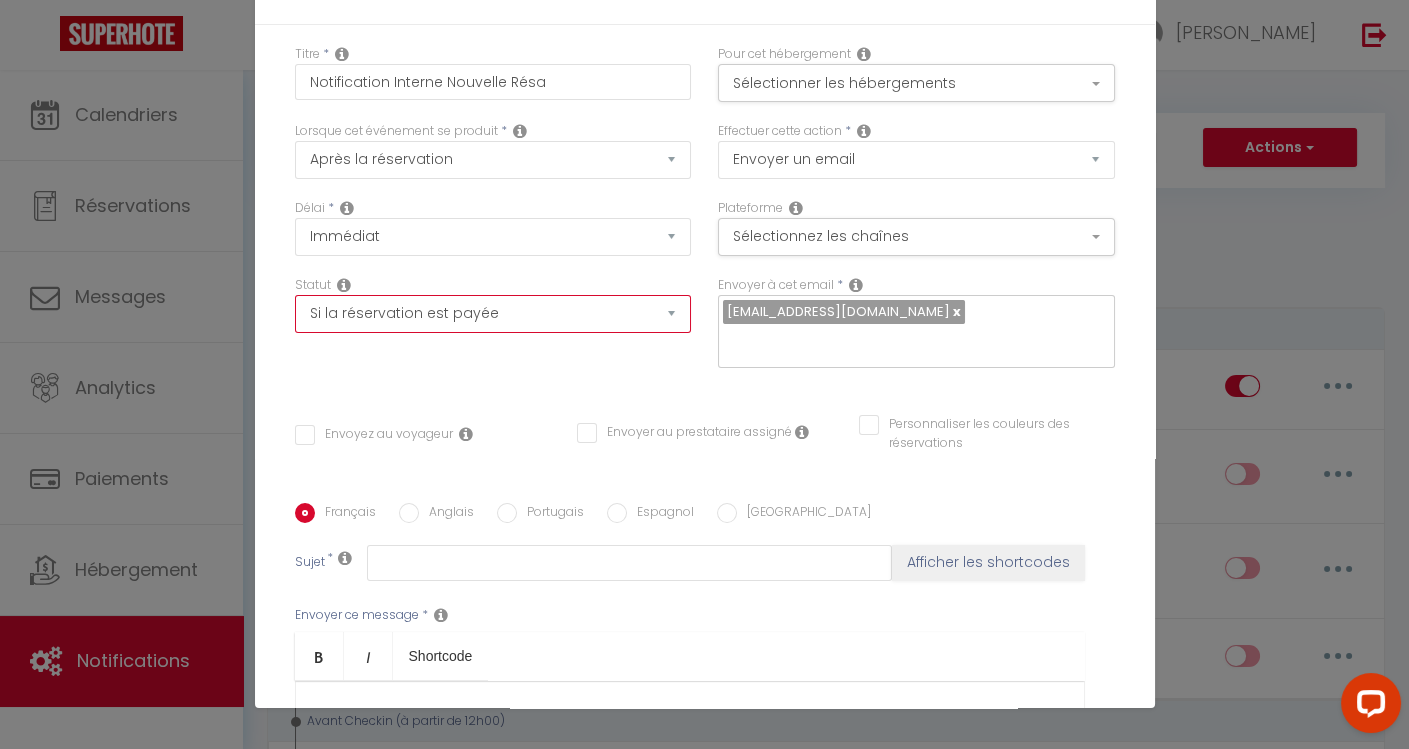 click on "Aucun   Si la réservation est payée   Si réservation non payée   Si la caution a été prise   Si caution non payée" at bounding box center [493, 314] 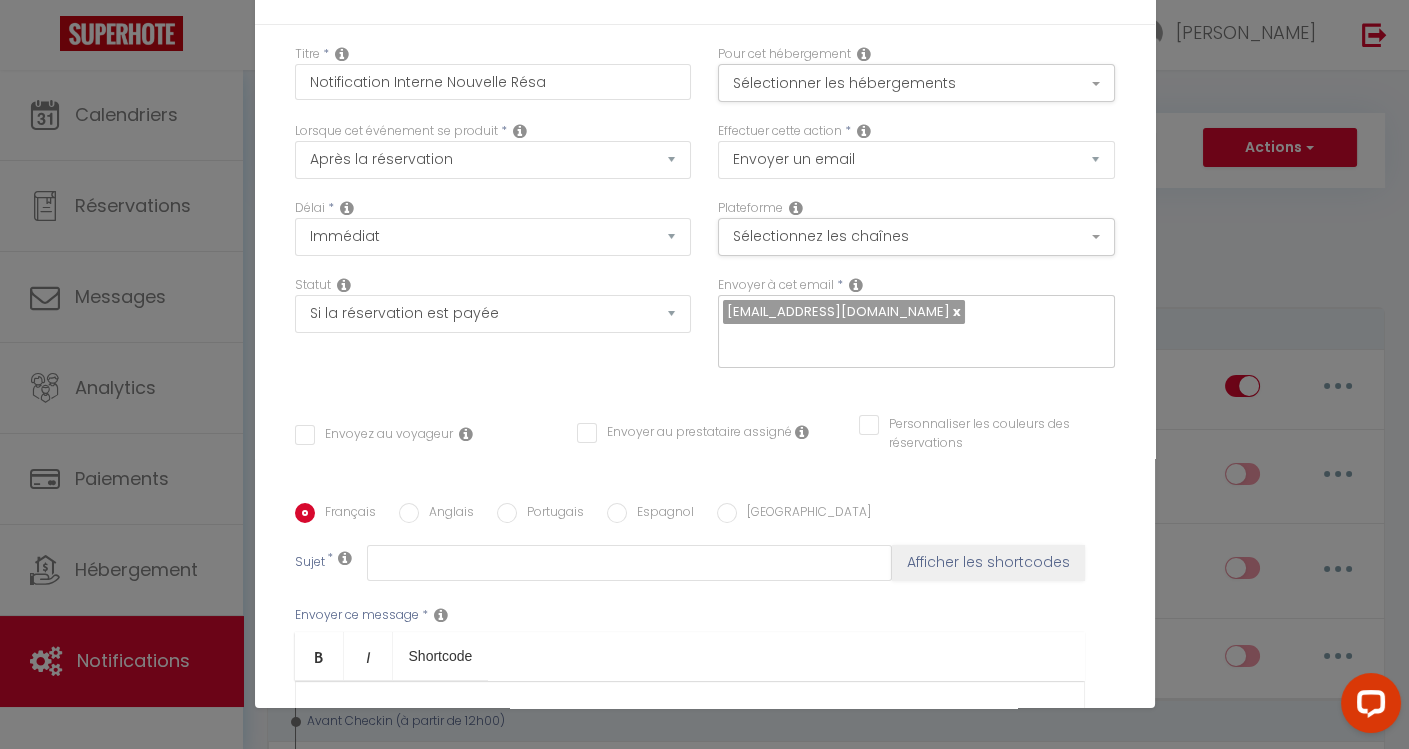 click at bounding box center [911, 342] 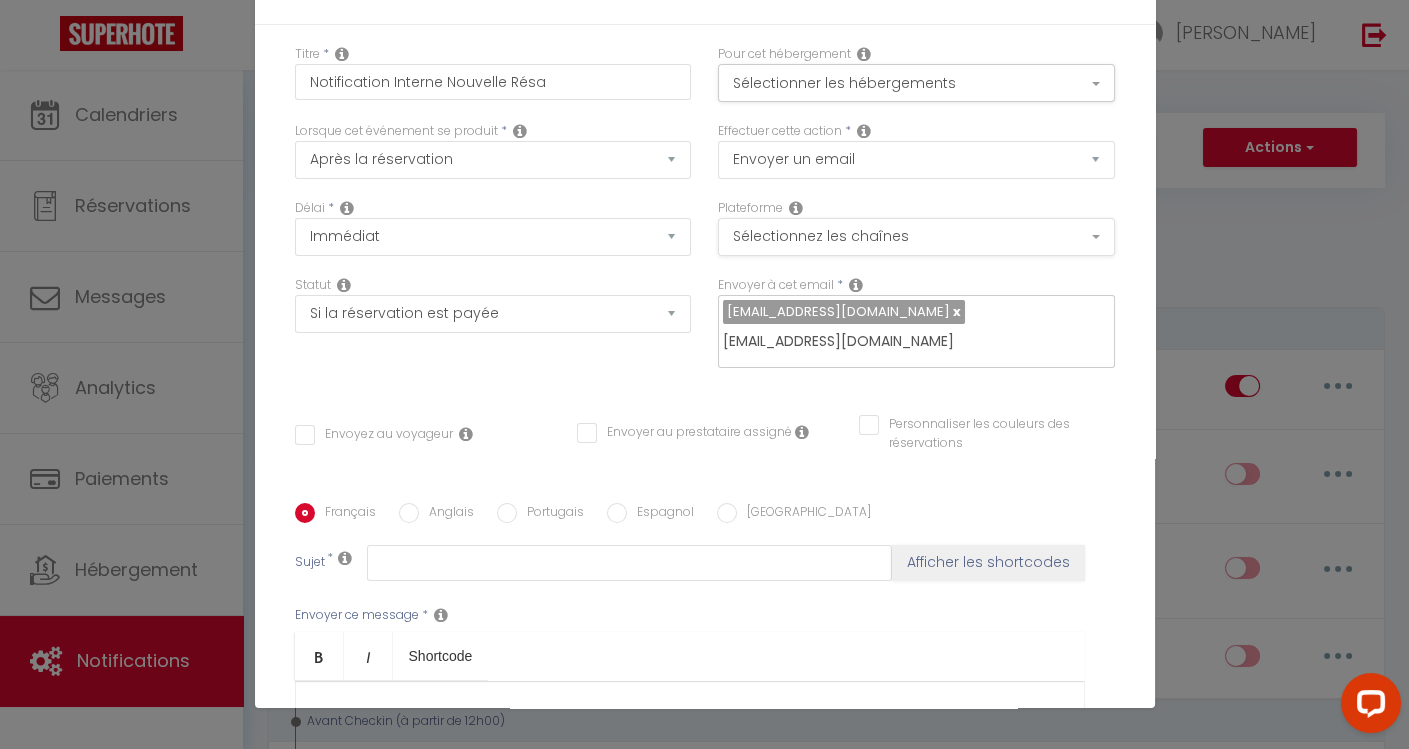 type on "[EMAIL_ADDRESS][DOMAIN_NAME]" 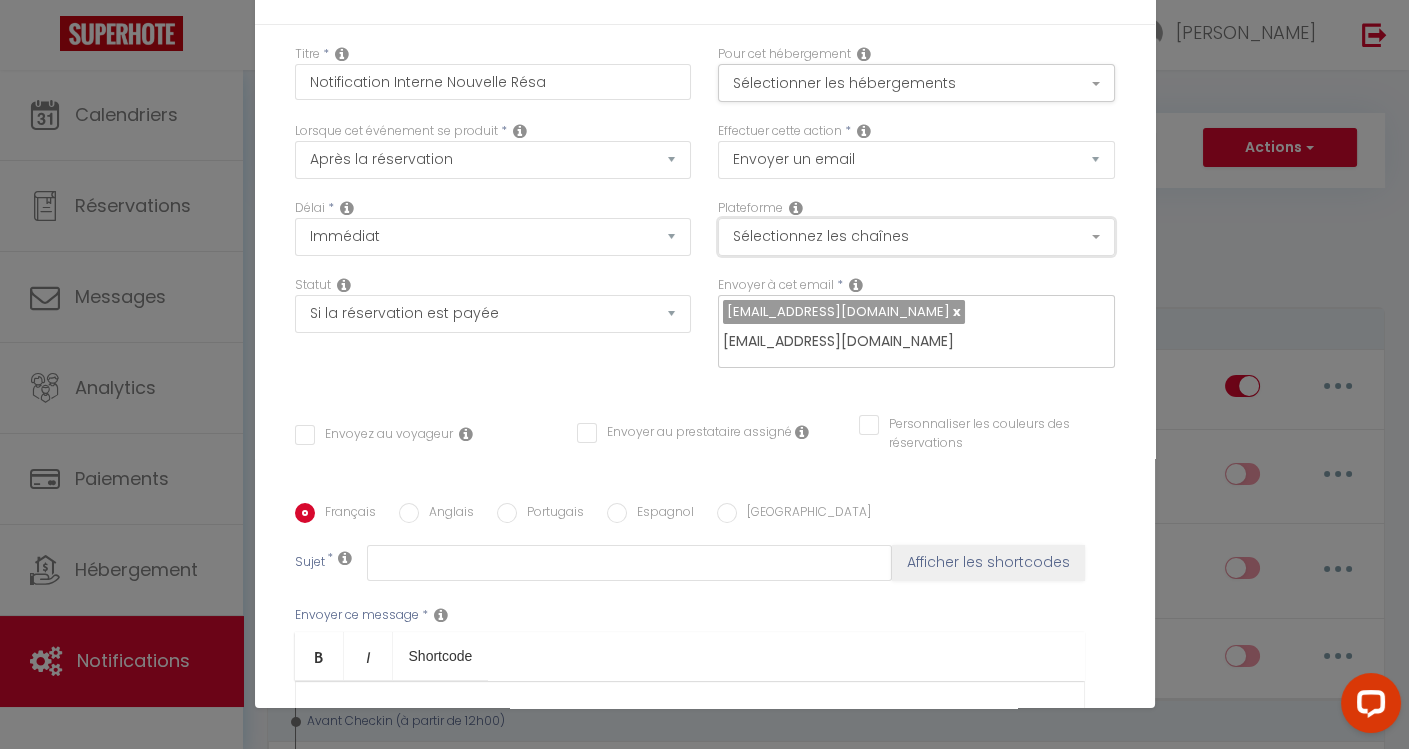 type 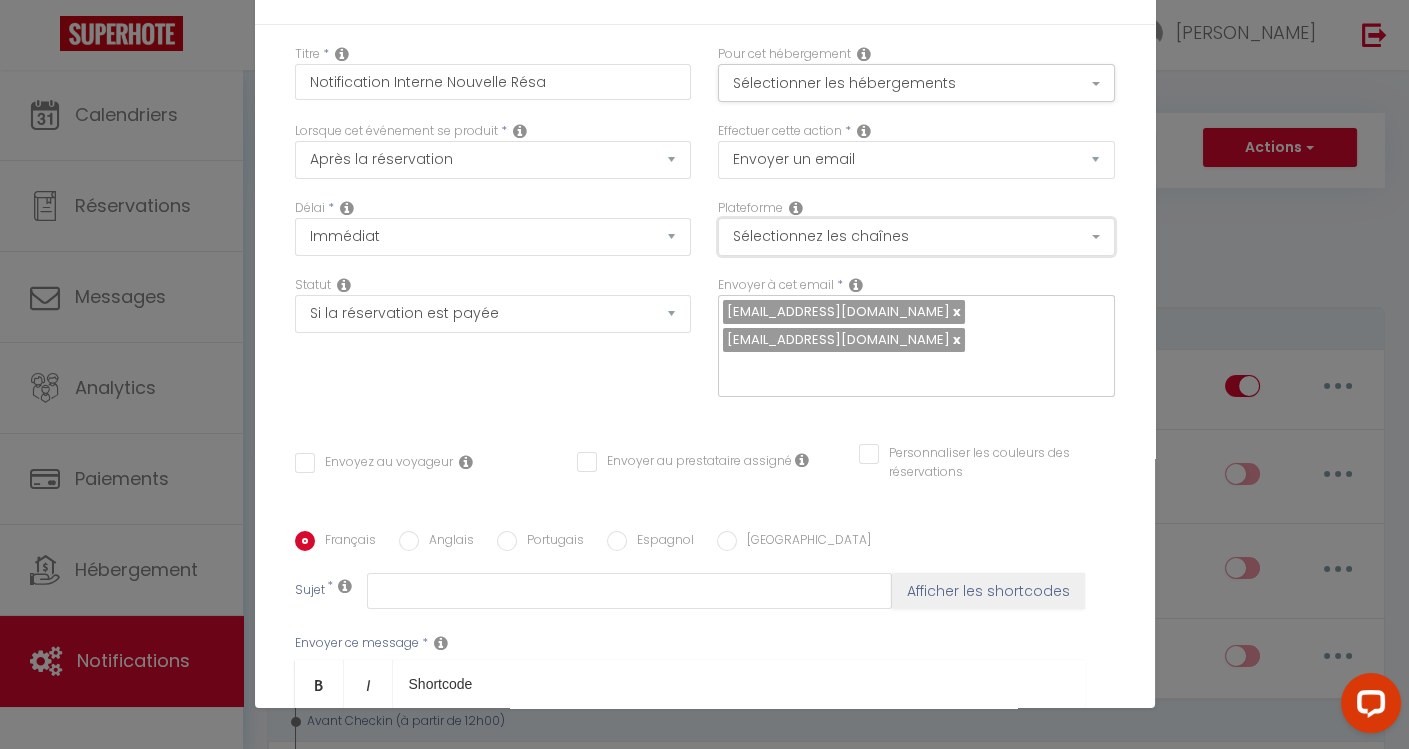 click on "Sélectionnez les chaînes" at bounding box center [916, 237] 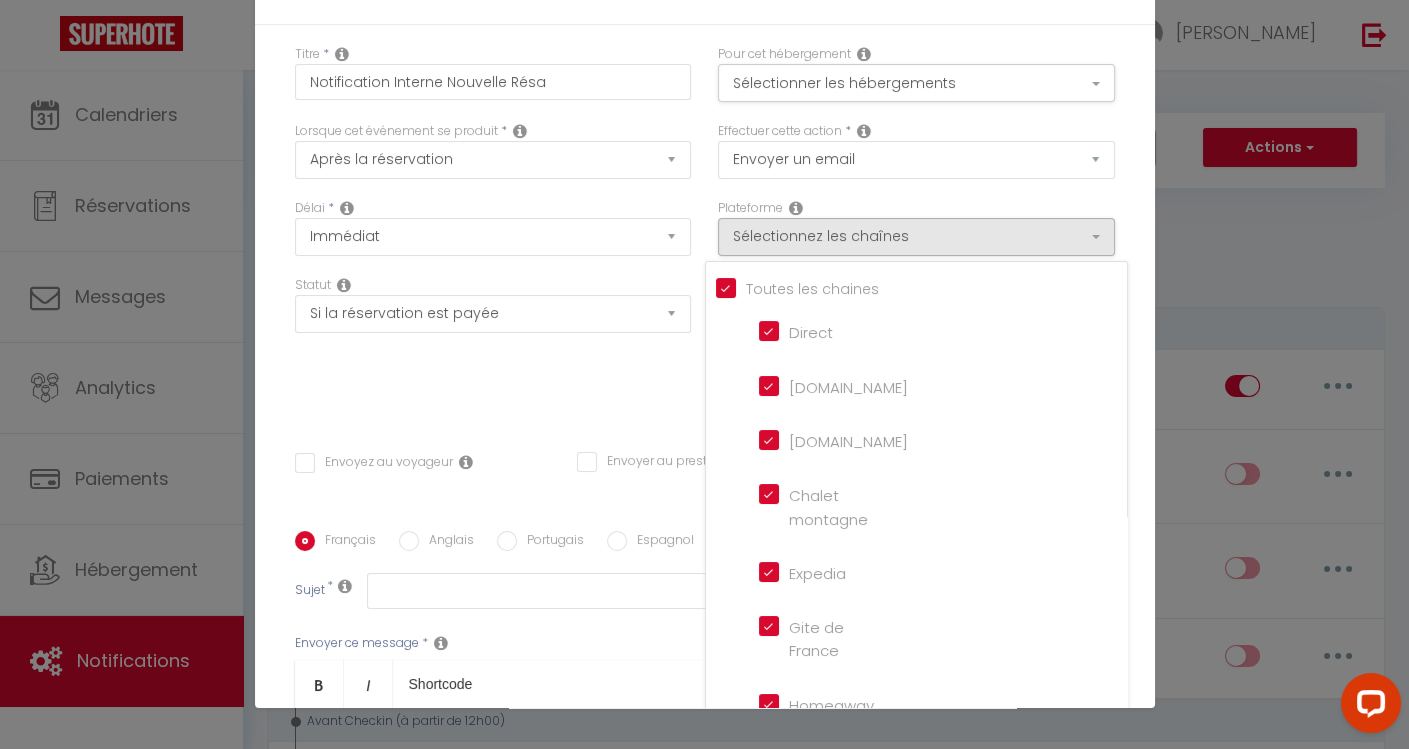 click on "Titre   *     Notification Interne Nouvelle Résa   Pour cet hébergement
Sélectionner les hébergements
Tous les apparts
Autres
[GEOGRAPHIC_DATA], [GEOGRAPHIC_DATA]
Duplex Calme et Confortable au [GEOGRAPHIC_DATA], [GEOGRAPHIC_DATA]
Lorsque cet événement se produit   *      Après la réservation   Avant Checkin (à partir de 12h00)   Après Checkin (à partir de 12h00)   Avant Checkout (à partir de 12h00)   Après Checkout (à partir de 12h00)   Température   Co2   [MEDICAL_DATA] sonore   Après visualisation lien paiement   Après Paiement Lien KO   Après Caution Lien KO   Après Paiement Automatique KO   Après Caution Automatique KO   Après Visualisation du Contrat   Paiement OK   Caution OK" at bounding box center (705, 517) 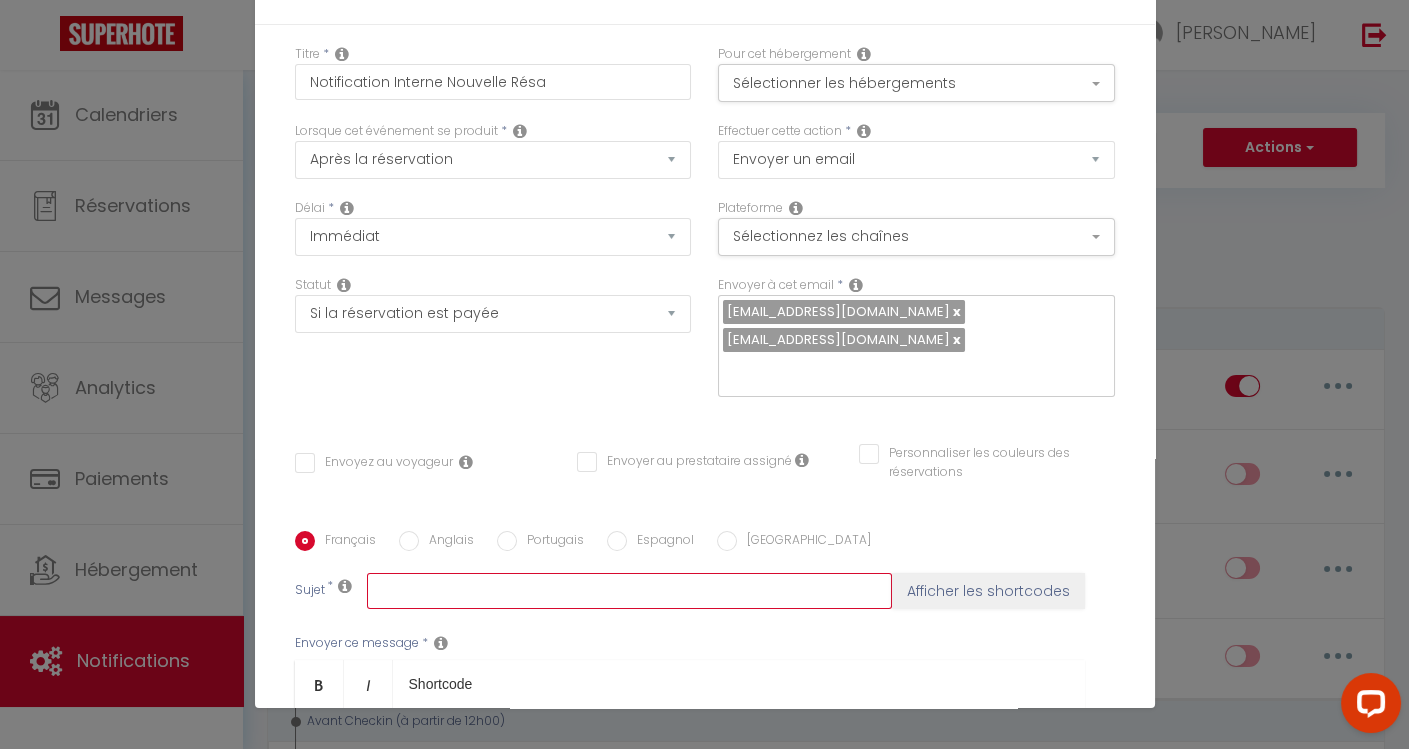 click at bounding box center [629, 591] 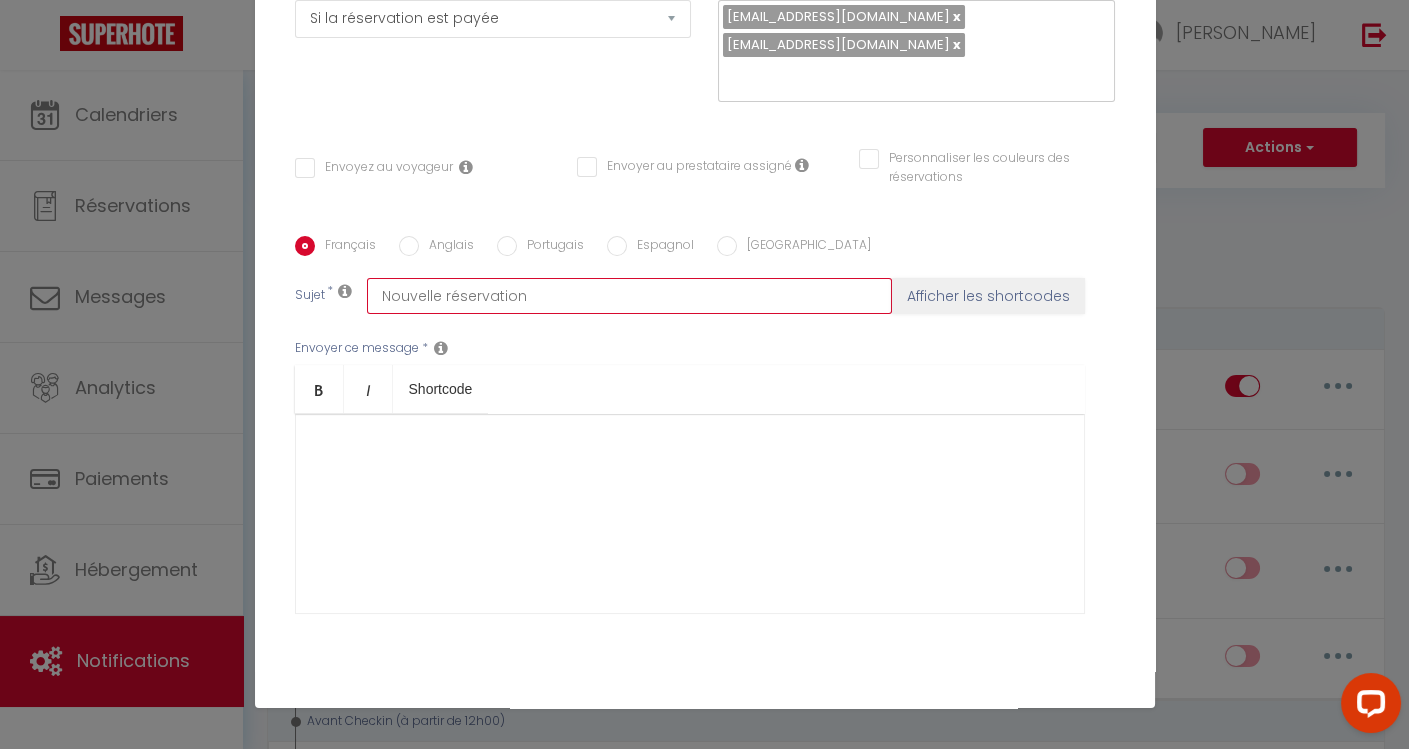 scroll, scrollTop: 311, scrollLeft: 0, axis: vertical 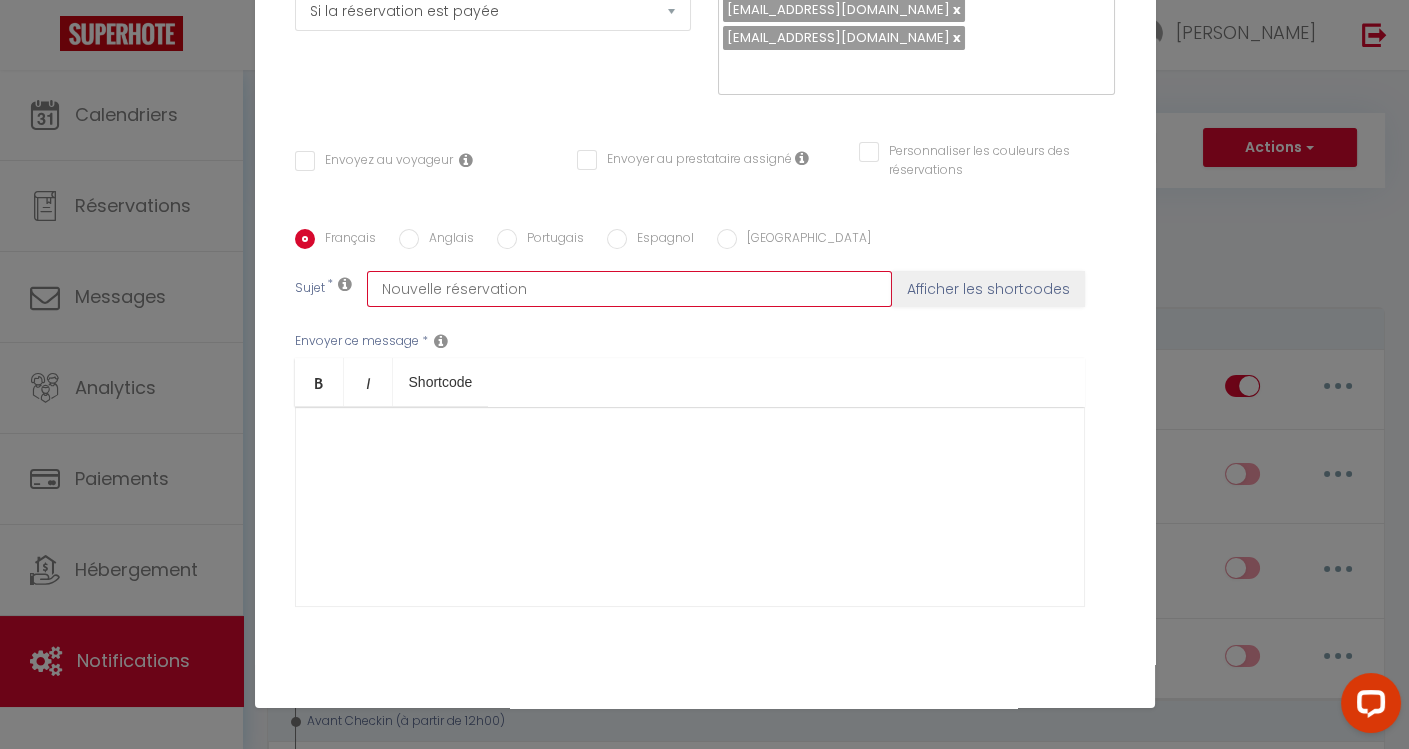 type on "Nouvelle réservation" 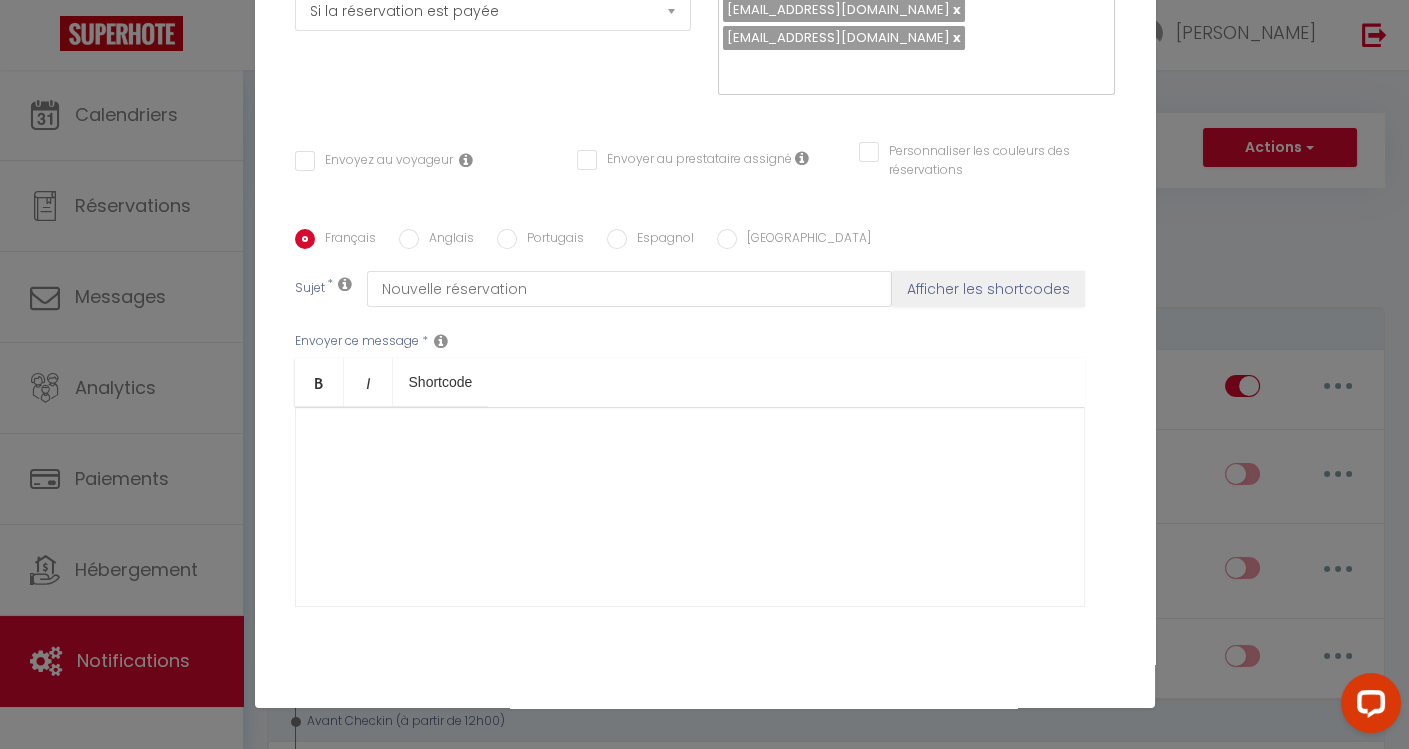 click at bounding box center (690, 507) 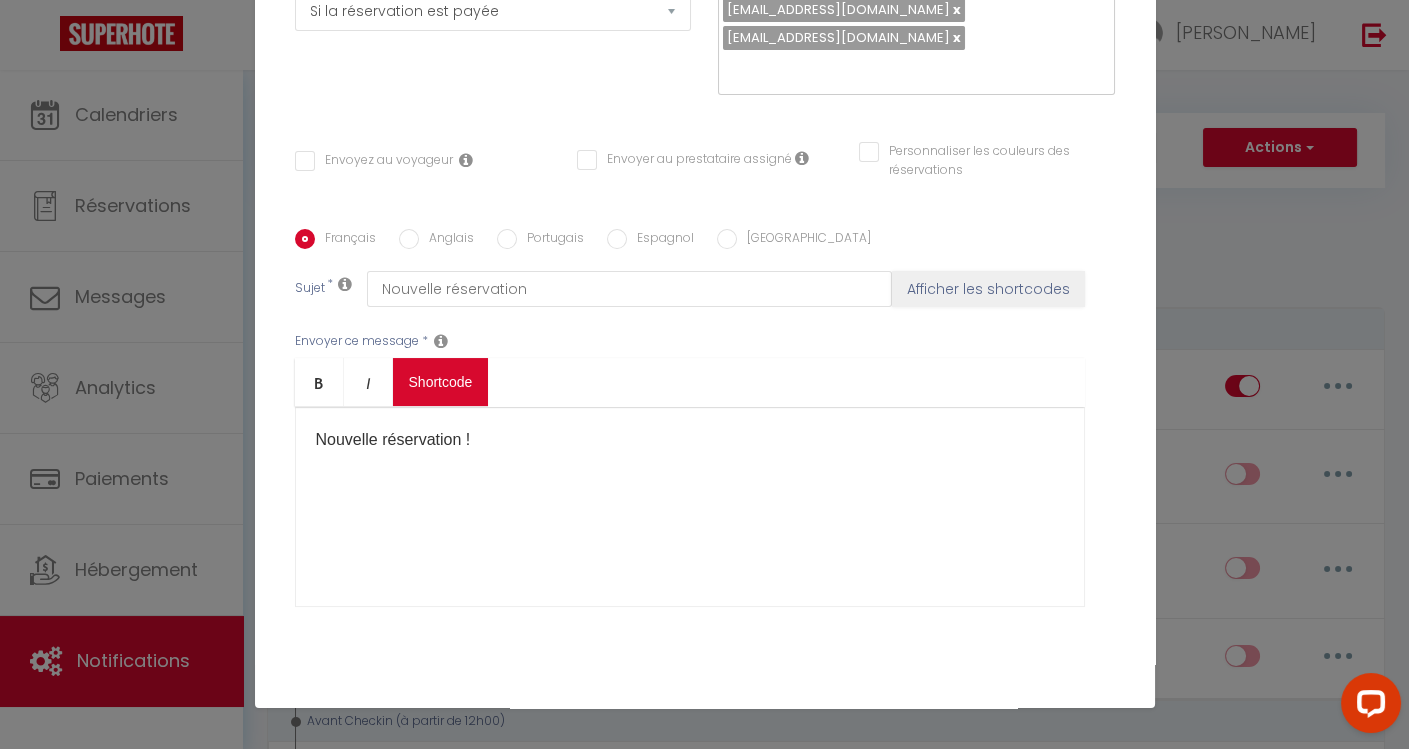 click on "Coaching SuperHote ce soir à 18h00, pour participer:  [URL][DOMAIN_NAME][SECURITY_DATA]   ×     Toggle navigation       Toggle Search     Toggle menubar     Chercher   BUTTON
Besoin d'aide ?
[PERSON_NAME]   Paramètres        Équipe     Résultat de la recherche   Aucun résultat     Calendriers     Réservations     Messages     Analytics      Paiements     Hébergement     Notifications                 Résultat de la recherche   Id   Appart   Voyageur    Checkin   Checkout   Nuits   Pers.   Plateforme   Statut     Résultat de la recherche   Aucun résultat          Notifications
Actions
Nouvelle Notification    Exporter    Importer    Tous les apparts    2 Pièces [GEOGRAPHIC_DATA], [GEOGRAPHIC_DATA] Duplex [GEOGRAPHIC_DATA] et Confortable au [GEOGRAPHIC_DATA], [GEOGRAPHIC_DATA]
Actions
Notifications" at bounding box center (704, 3230) 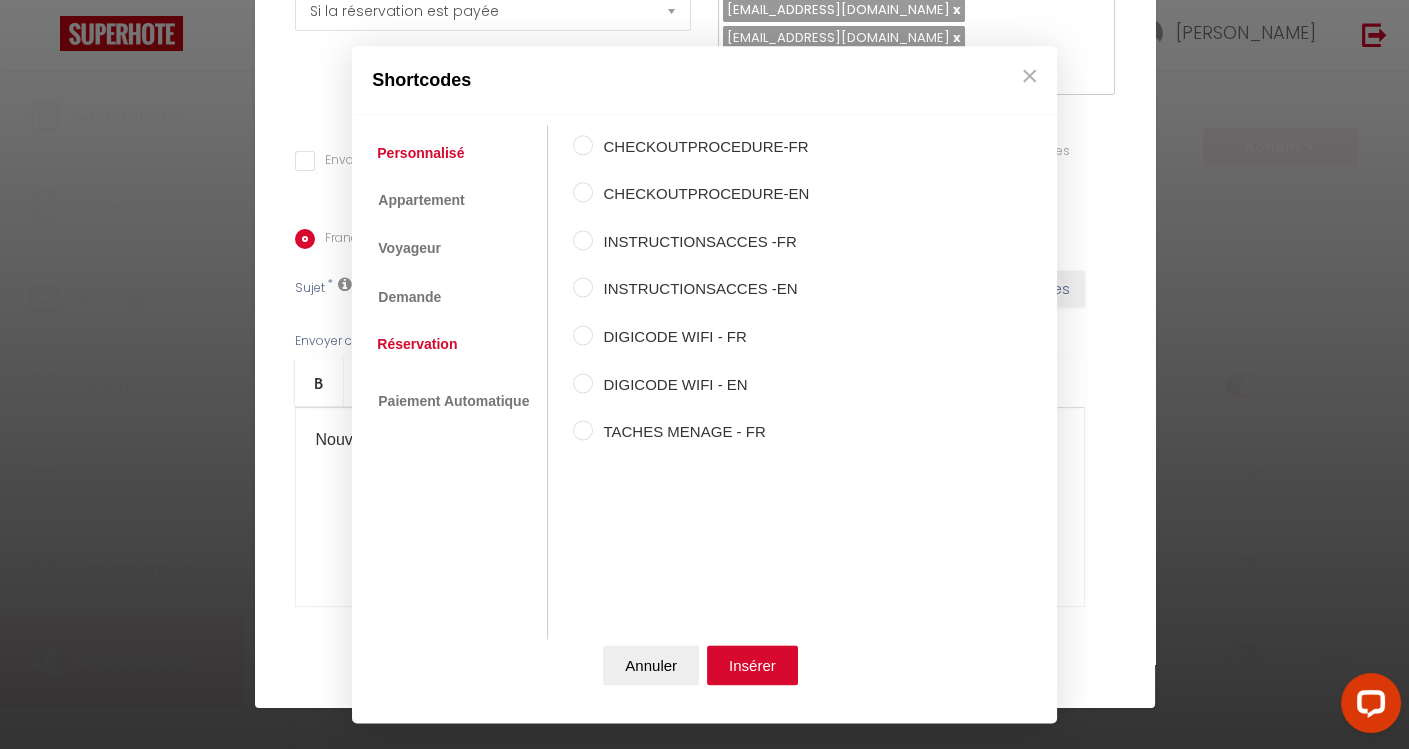 click on "Réservation" at bounding box center [417, 344] 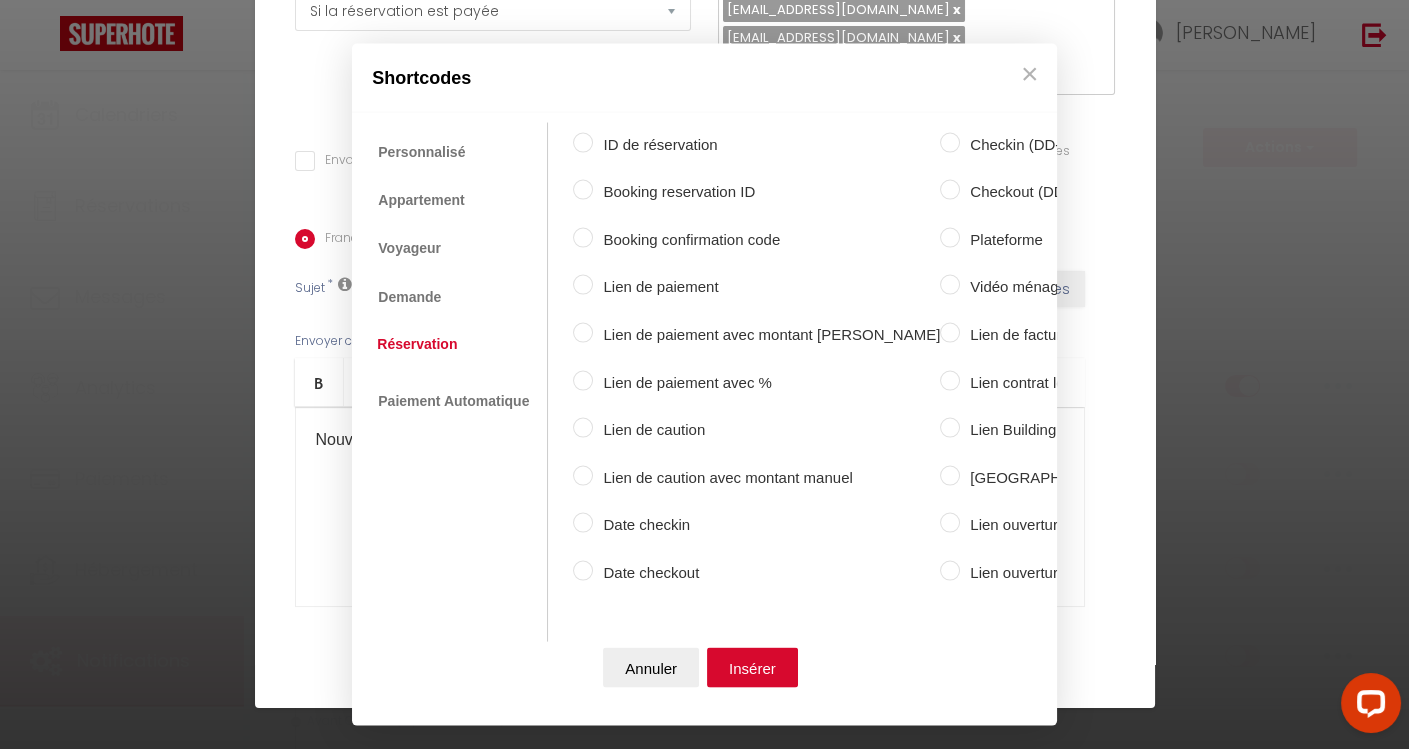 click on "Booking reservation ID" at bounding box center [766, 192] 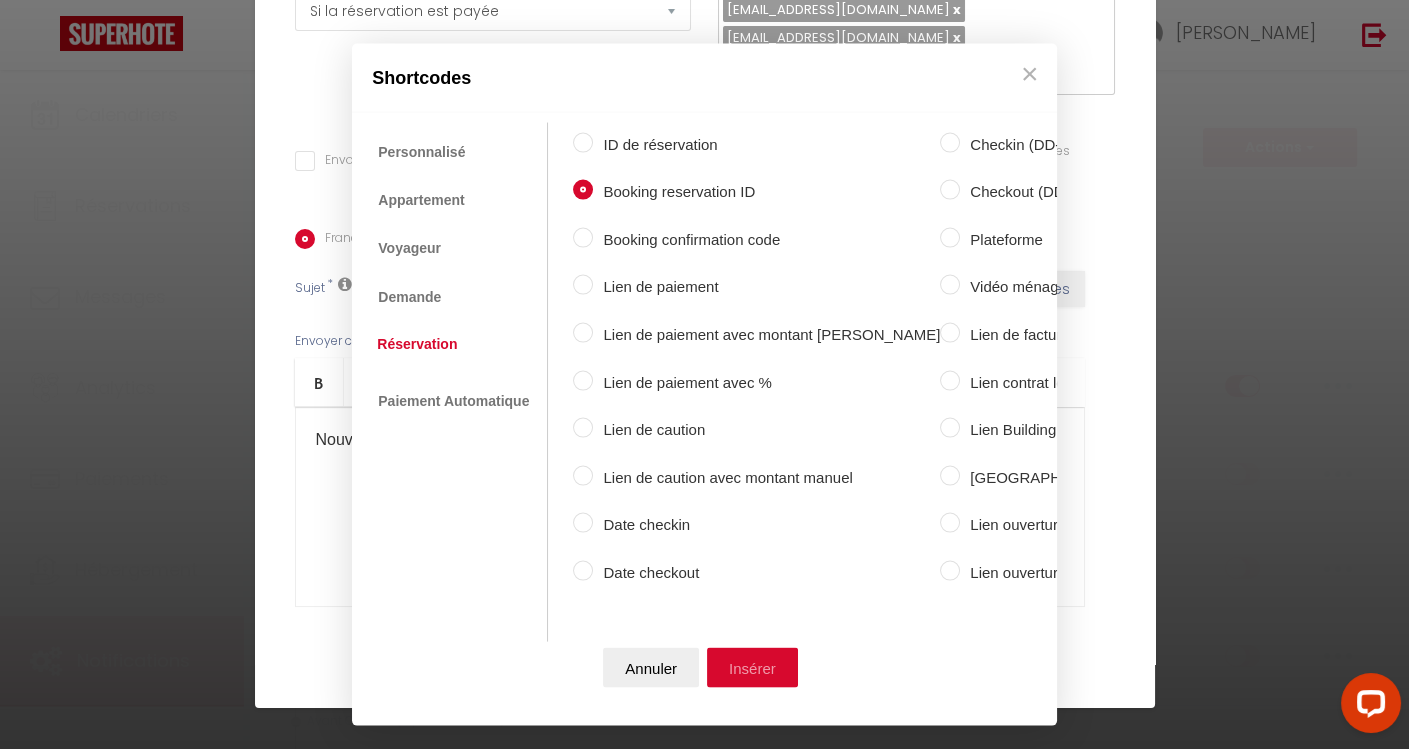 click on "Insérer" at bounding box center (752, 668) 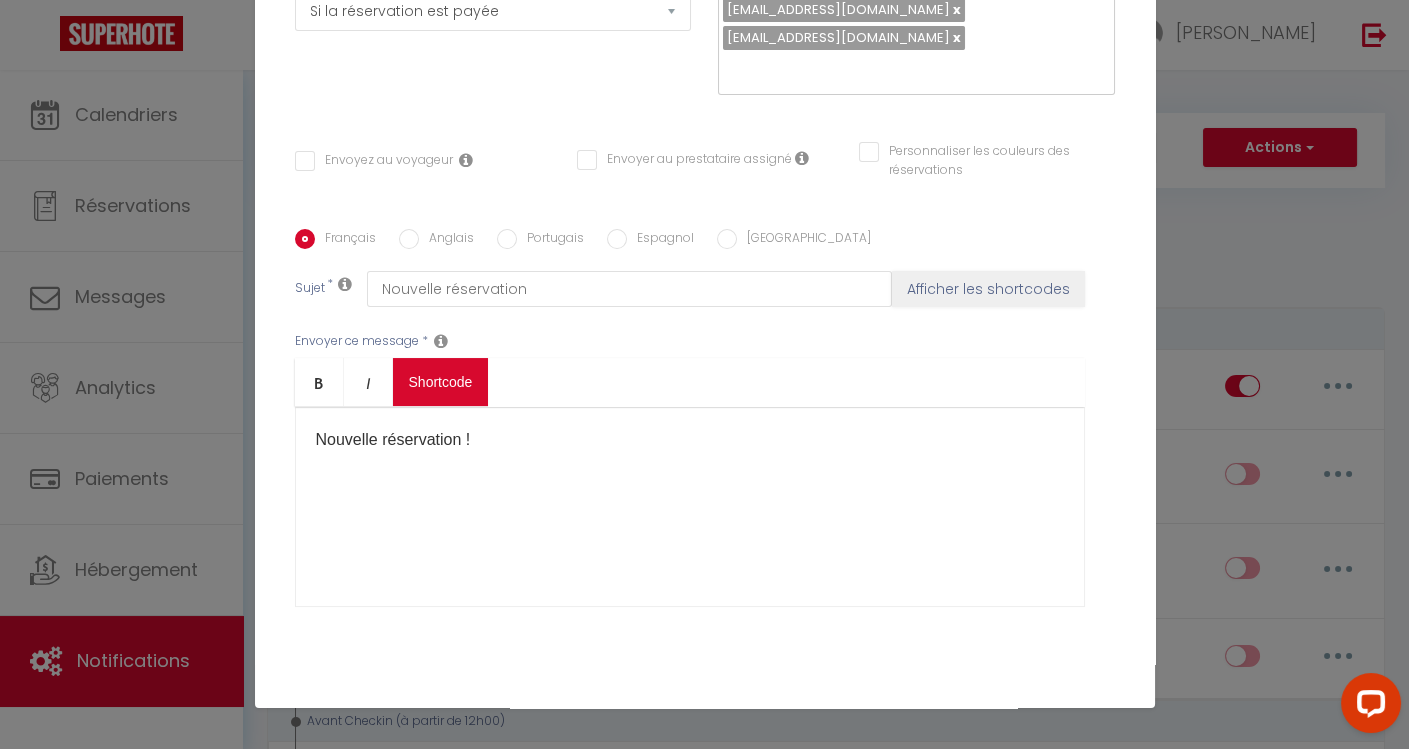 click on "Coaching SuperHote ce soir à 18h00, pour participer:  [URL][DOMAIN_NAME][SECURITY_DATA]   ×     Toggle navigation       Toggle Search     Toggle menubar     Chercher   BUTTON
Besoin d'aide ?
[PERSON_NAME]   Paramètres        Équipe     Résultat de la recherche   Aucun résultat     Calendriers     Réservations     Messages     Analytics      Paiements     Hébergement     Notifications                 Résultat de la recherche   Id   Appart   Voyageur    Checkin   Checkout   Nuits   Pers.   Plateforme   Statut     Résultat de la recherche   Aucun résultat          Notifications
Actions
Nouvelle Notification    Exporter    Importer    Tous les apparts    2 Pièces [GEOGRAPHIC_DATA], [GEOGRAPHIC_DATA] Duplex [GEOGRAPHIC_DATA] et Confortable au [GEOGRAPHIC_DATA], [GEOGRAPHIC_DATA]
Actions
Notifications" at bounding box center (704, 3230) 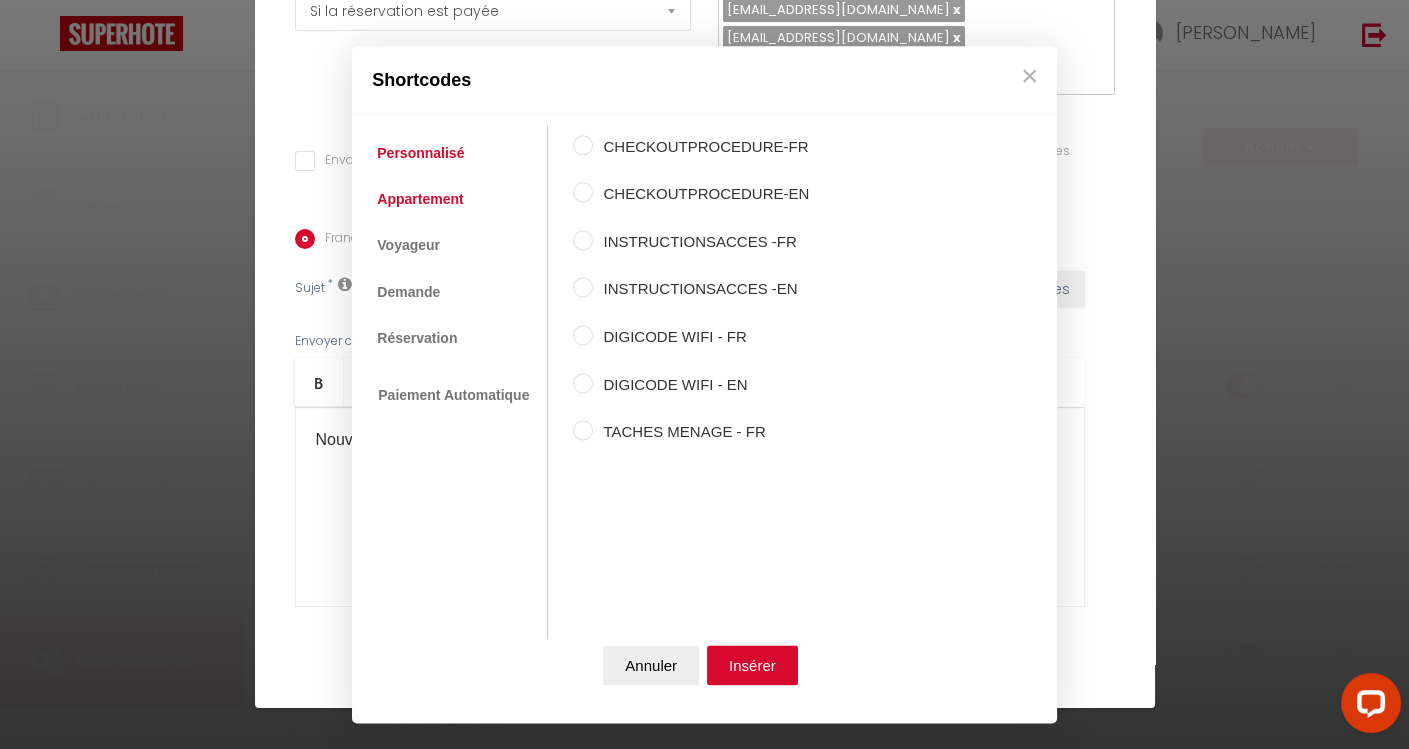 click on "Appartement" at bounding box center [420, 199] 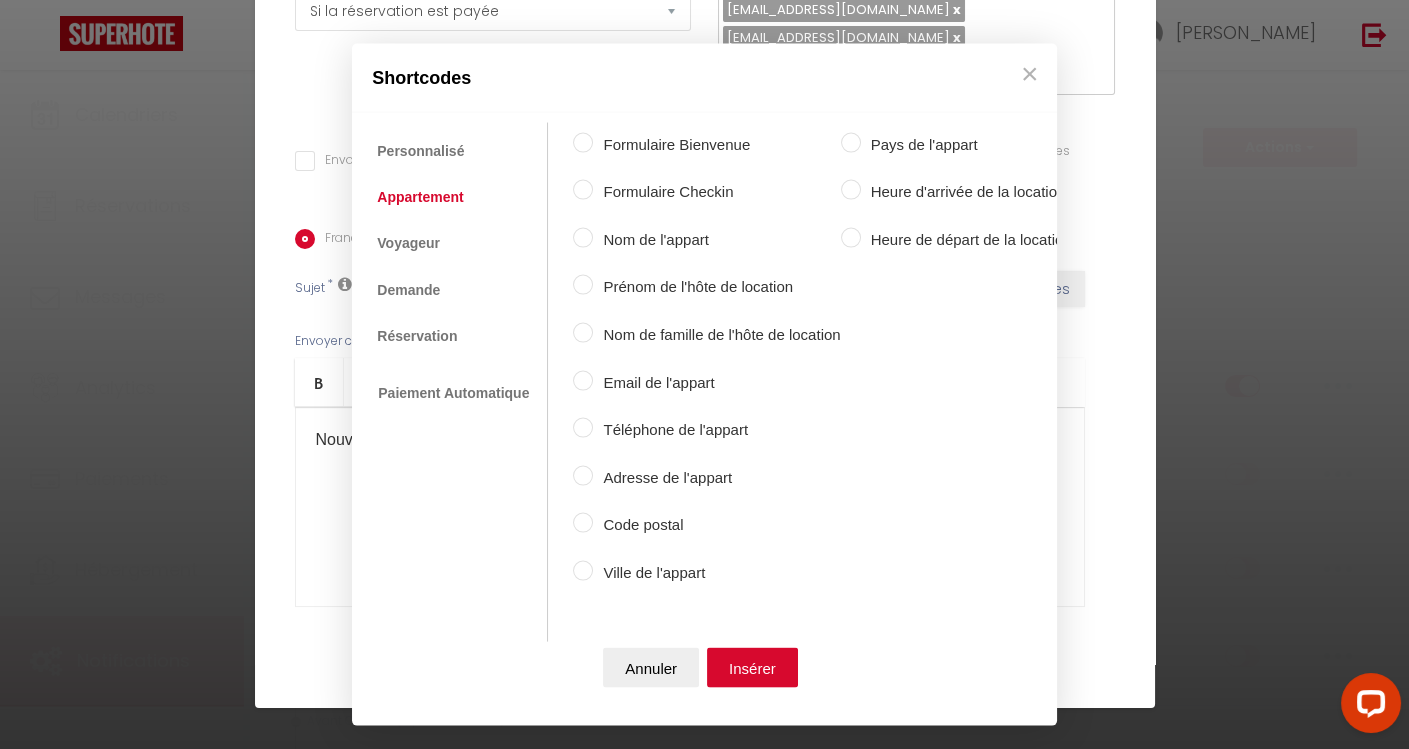 click on "Nom de l'appart" at bounding box center [716, 239] 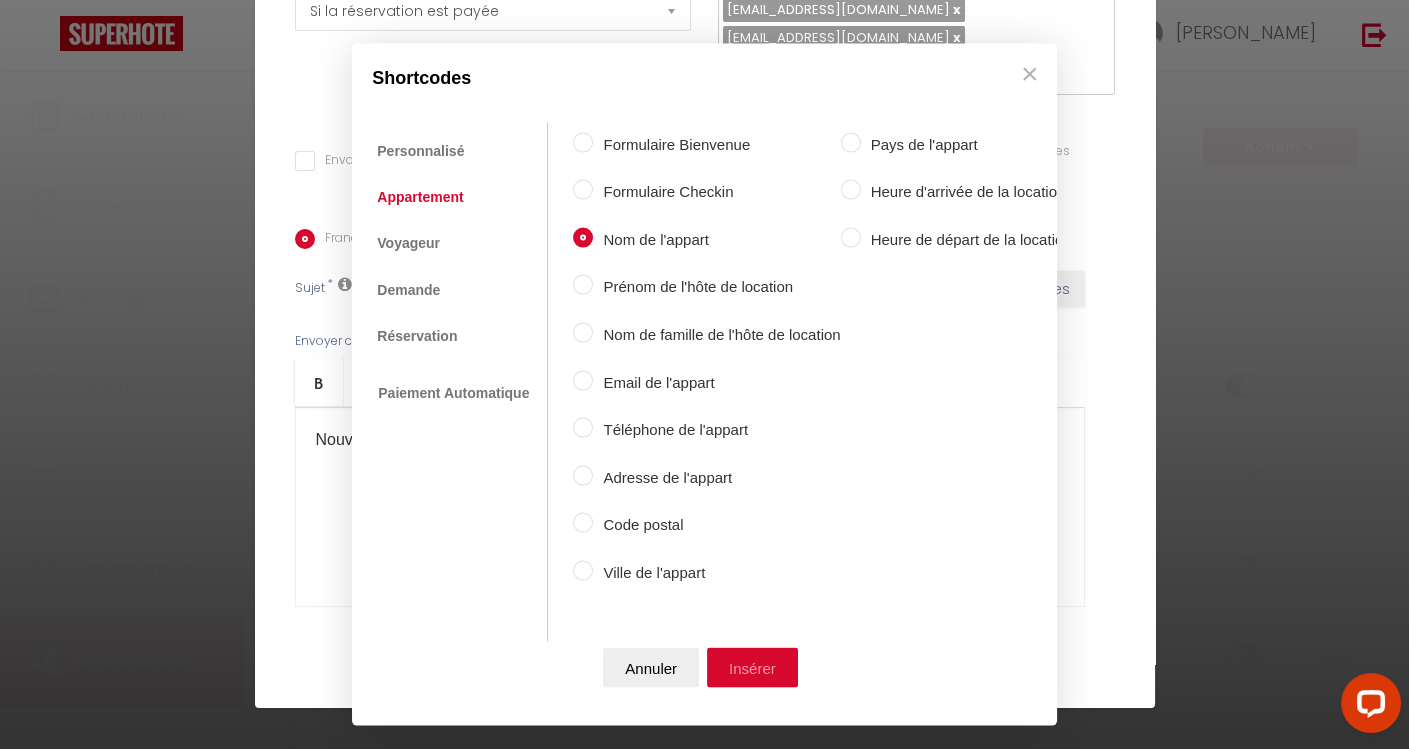 click on "Insérer" at bounding box center (752, 668) 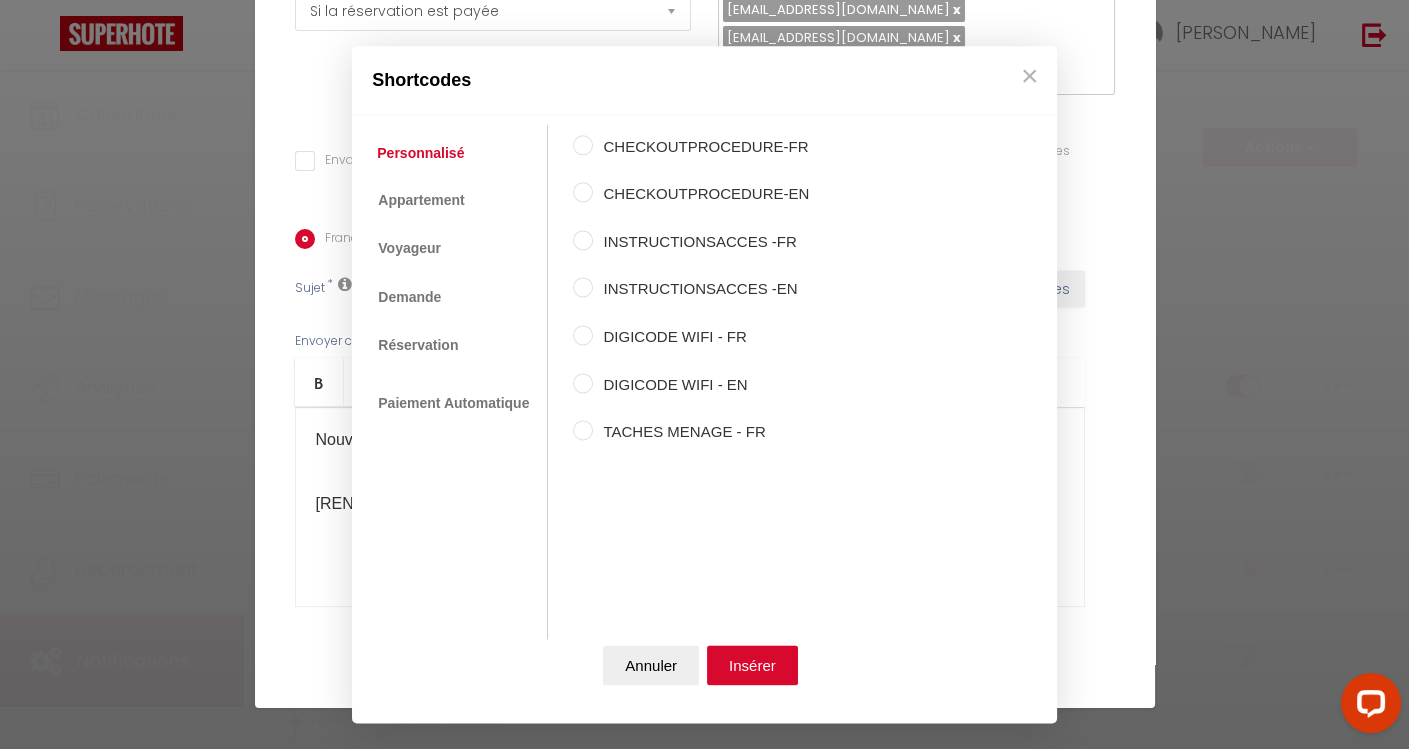 click on "Coaching SuperHote ce soir à 18h00, pour participer:  [URL][DOMAIN_NAME][SECURITY_DATA]   ×     Toggle navigation       Toggle Search     Toggle menubar     Chercher   BUTTON
Besoin d'aide ?
[PERSON_NAME]   Paramètres        Équipe     Résultat de la recherche   Aucun résultat     Calendriers     Réservations     Messages     Analytics      Paiements     Hébergement     Notifications                 Résultat de la recherche   Id   Appart   Voyageur    Checkin   Checkout   Nuits   Pers.   Plateforme   Statut     Résultat de la recherche   Aucun résultat          Notifications
Actions
Nouvelle Notification    Exporter    Importer    Tous les apparts    2 Pièces [GEOGRAPHIC_DATA], [GEOGRAPHIC_DATA] Duplex [GEOGRAPHIC_DATA] et Confortable au [GEOGRAPHIC_DATA], [GEOGRAPHIC_DATA]
Actions
Notifications" at bounding box center (704, 3230) 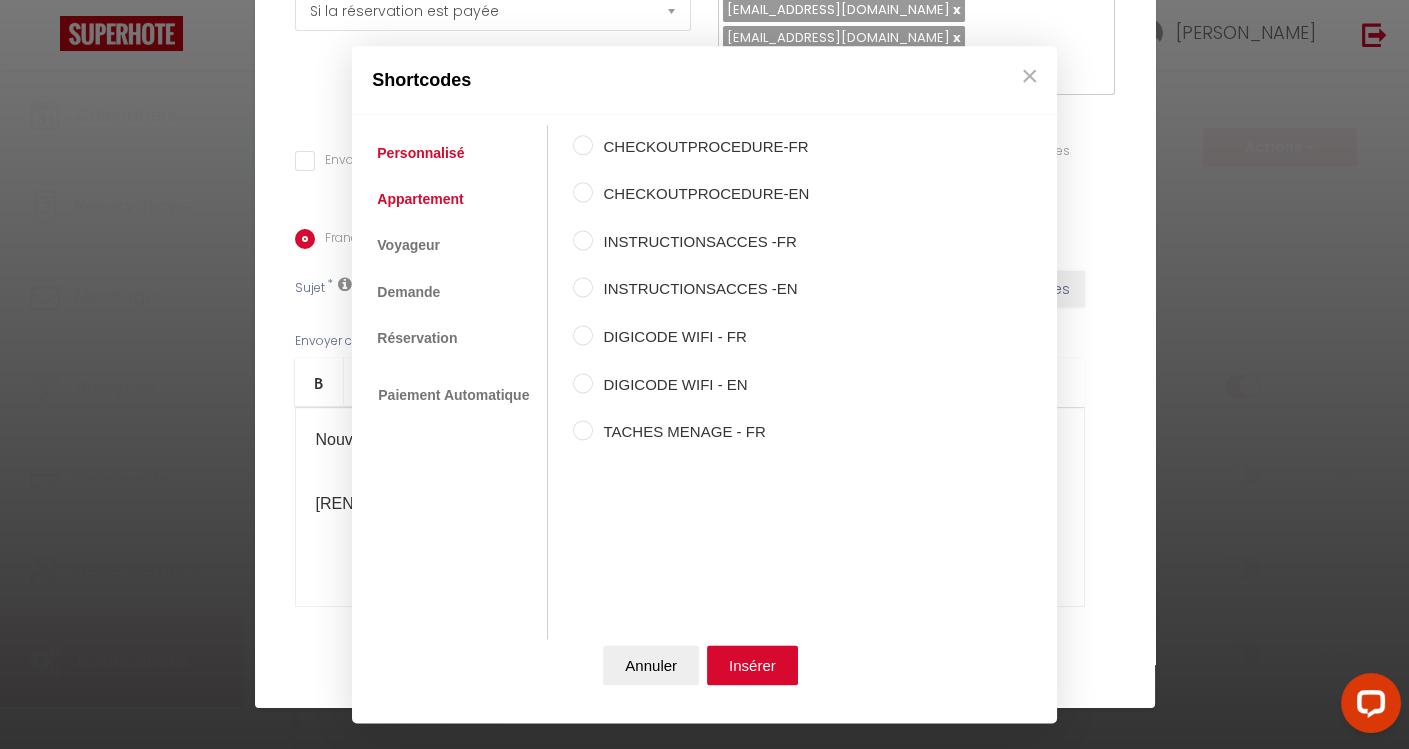 click on "Appartement" at bounding box center [420, 199] 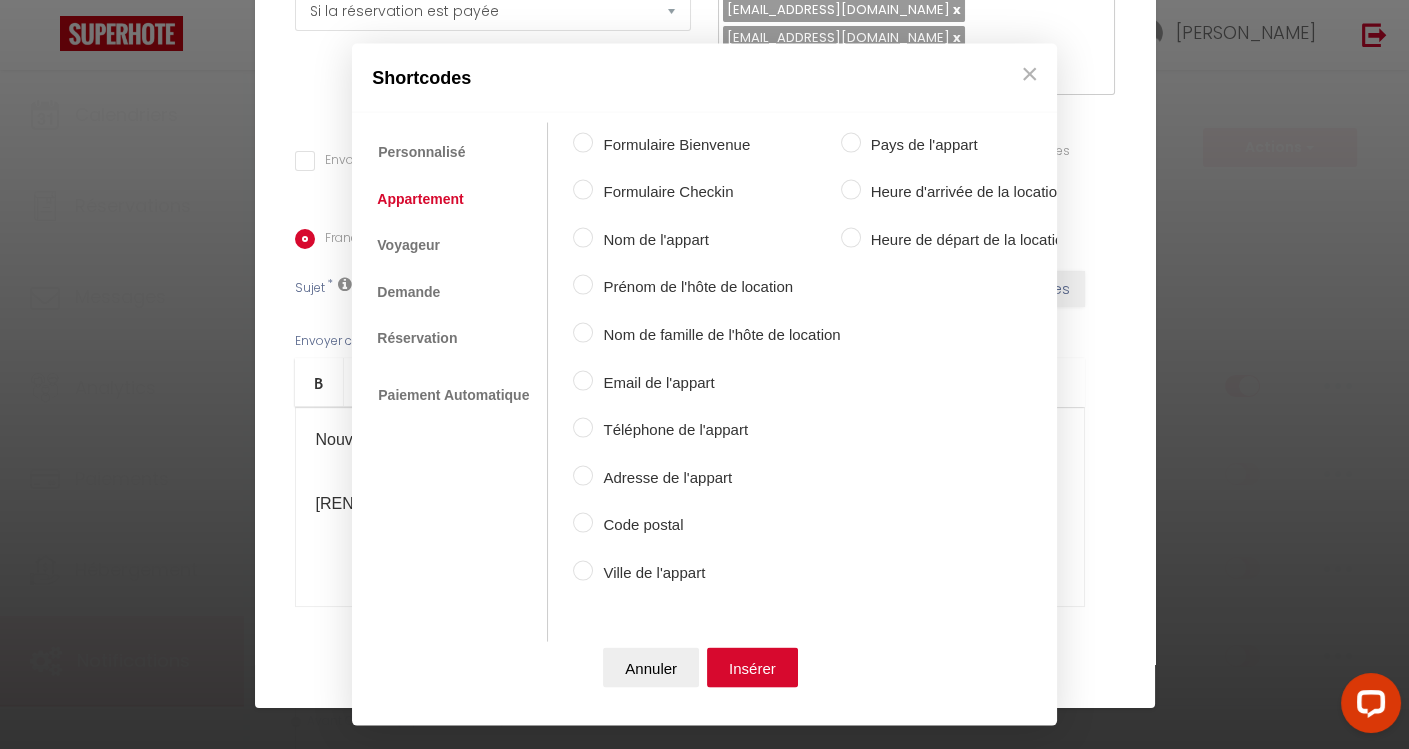 click on "Ville de l'appart" at bounding box center [716, 572] 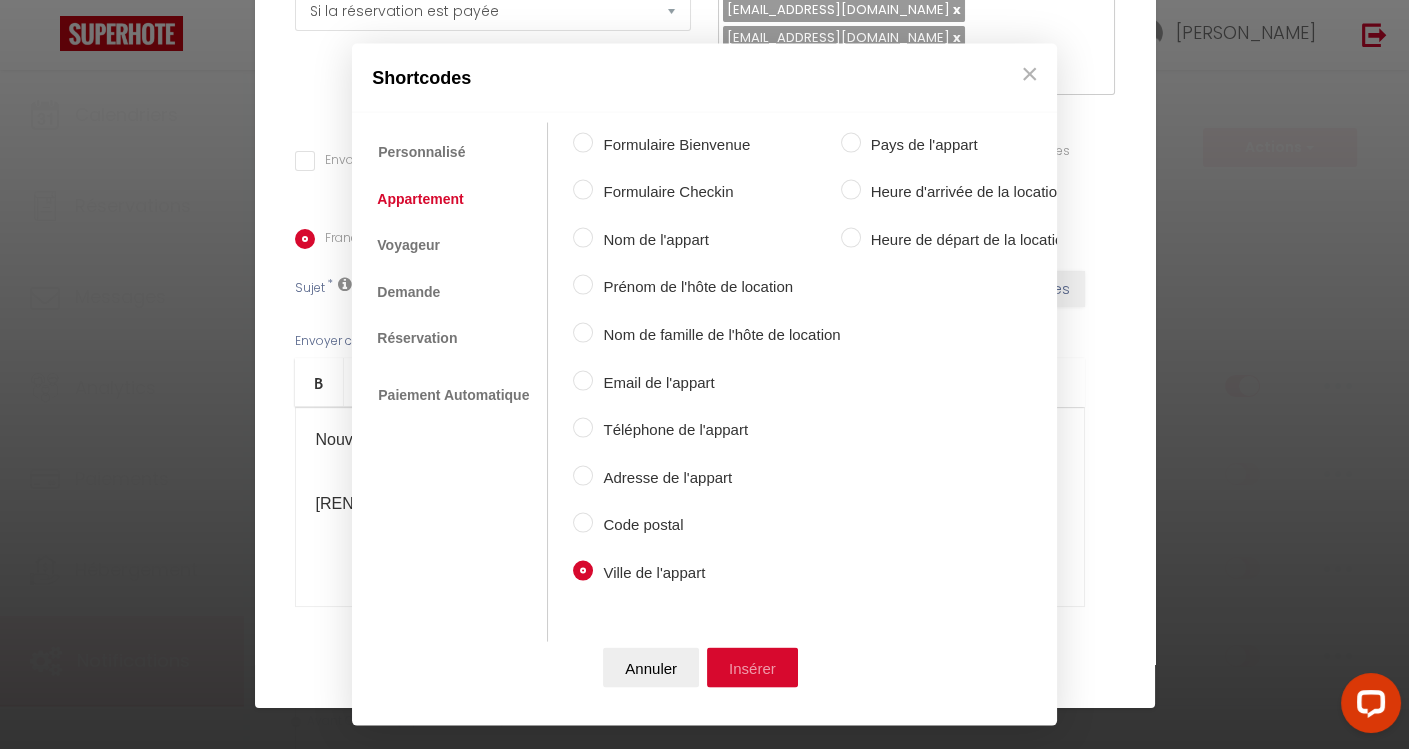 click on "Insérer" at bounding box center [752, 668] 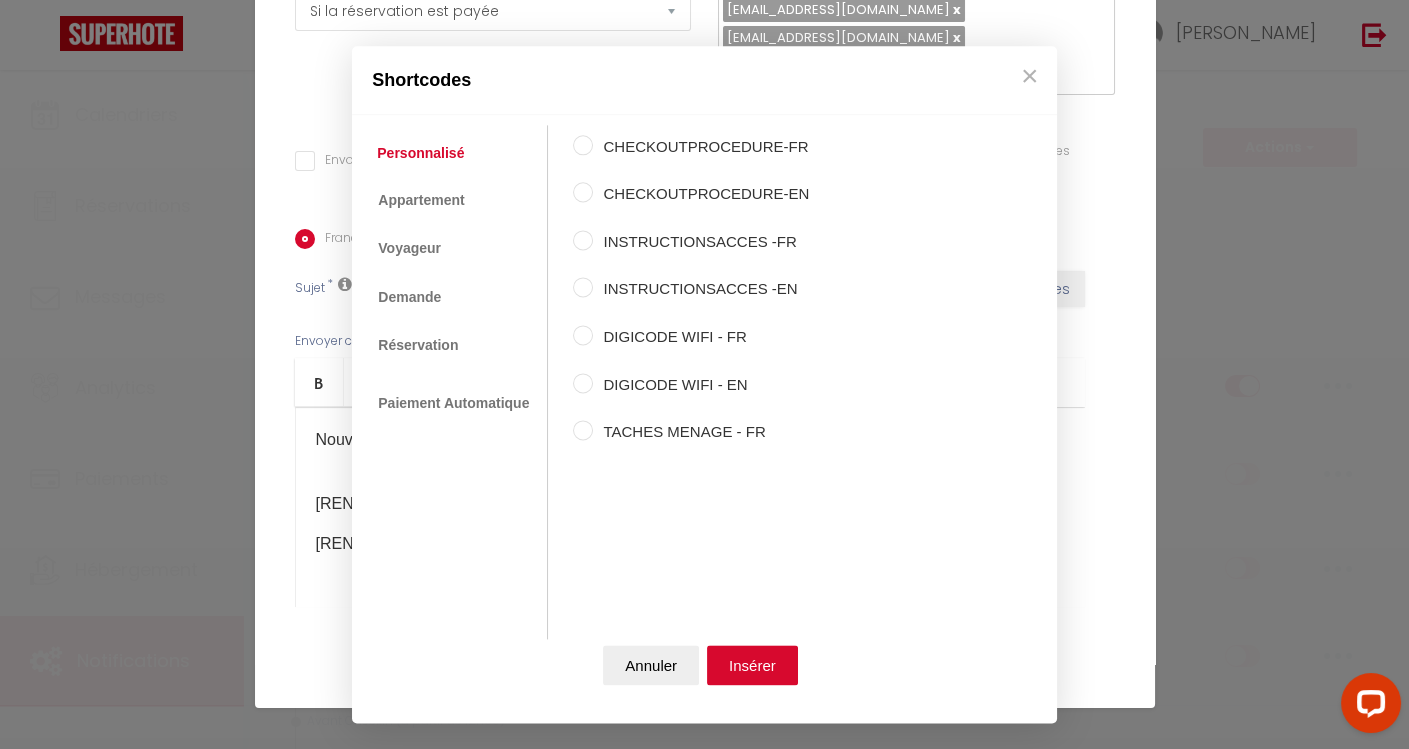 click on "Coaching SuperHote ce soir à 18h00, pour participer:  [URL][DOMAIN_NAME][SECURITY_DATA]   ×     Toggle navigation       Toggle Search     Toggle menubar     Chercher   BUTTON
Besoin d'aide ?
[PERSON_NAME]   Paramètres        Équipe     Résultat de la recherche   Aucun résultat     Calendriers     Réservations     Messages     Analytics      Paiements     Hébergement     Notifications                 Résultat de la recherche   Id   Appart   Voyageur    Checkin   Checkout   Nuits   Pers.   Plateforme   Statut     Résultat de la recherche   Aucun résultat          Notifications
Actions
Nouvelle Notification    Exporter    Importer    Tous les apparts    2 Pièces [GEOGRAPHIC_DATA], [GEOGRAPHIC_DATA] Duplex [GEOGRAPHIC_DATA] et Confortable au [GEOGRAPHIC_DATA], [GEOGRAPHIC_DATA]
Actions
Notifications" at bounding box center [704, 3230] 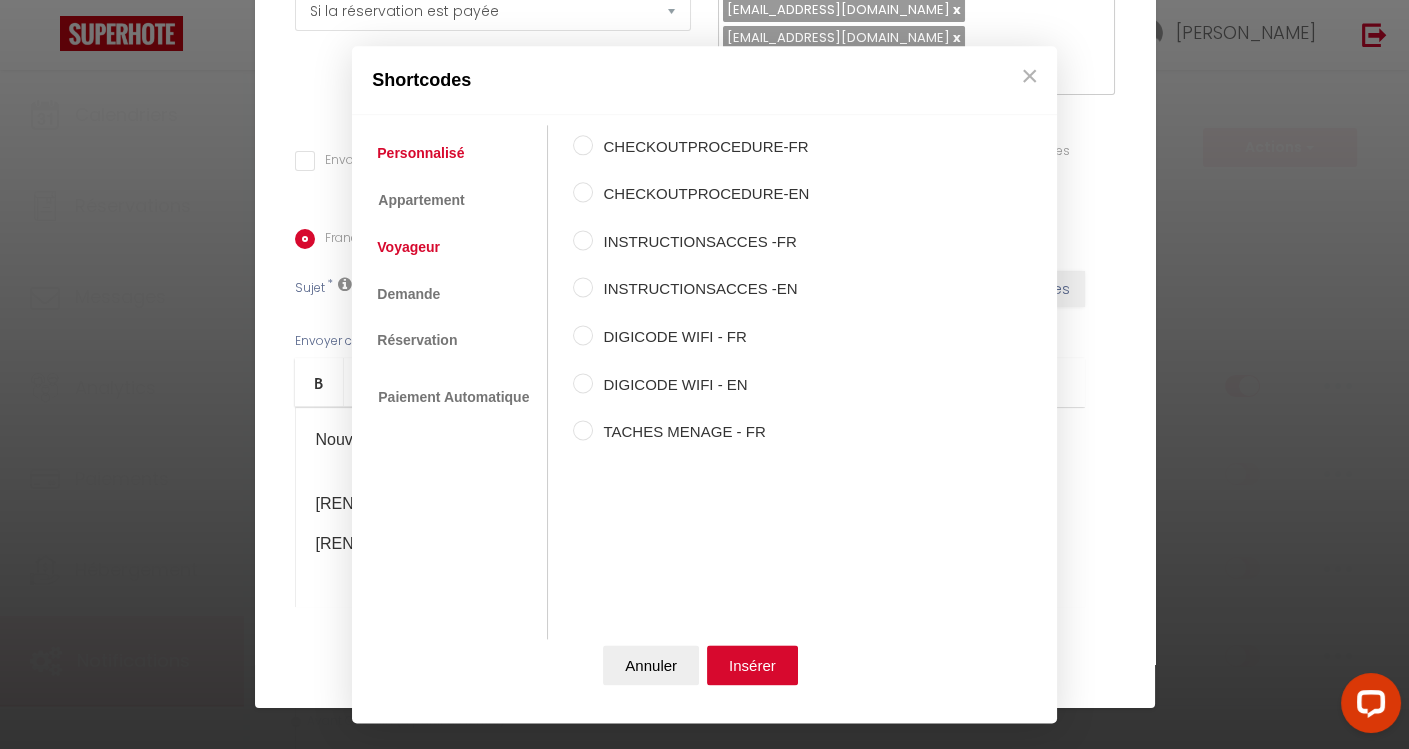 click on "Voyageur" at bounding box center [408, 248] 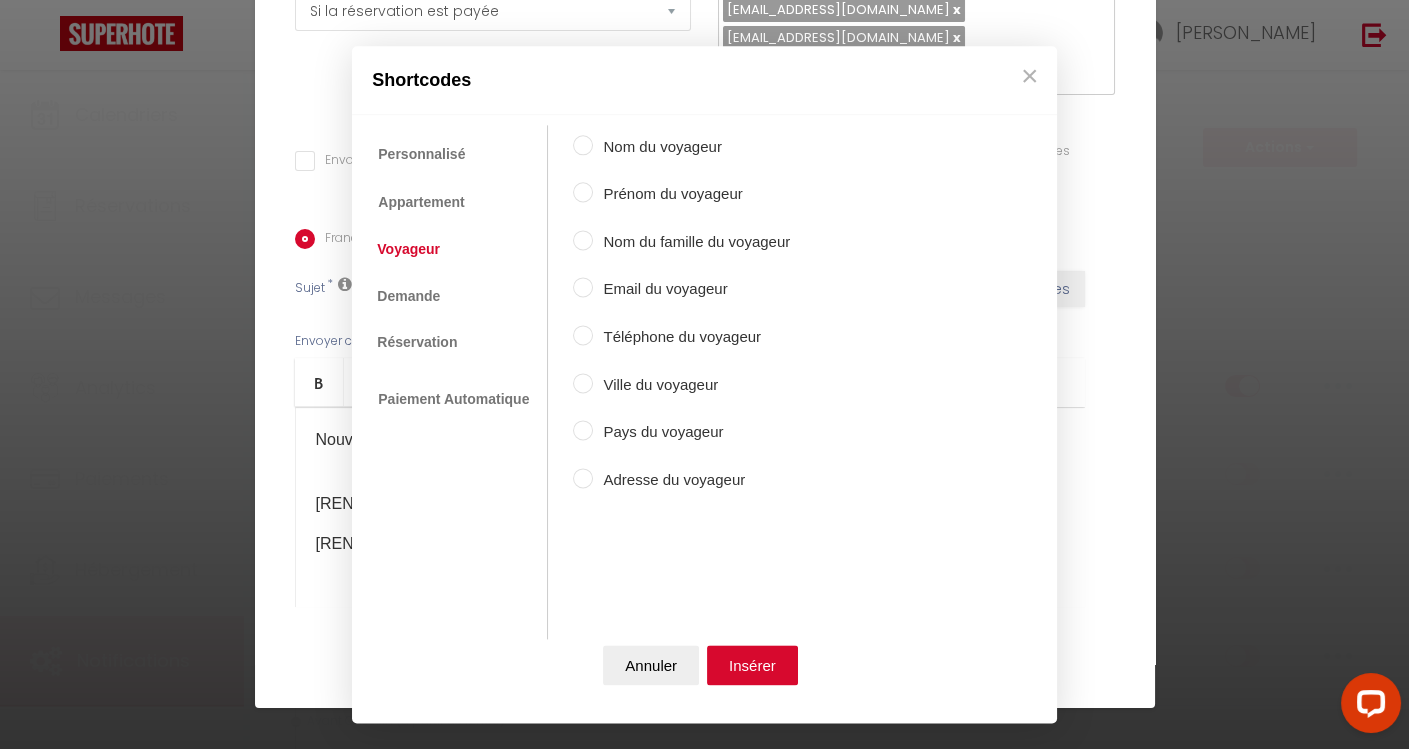 click on "Nom du voyageur" at bounding box center [691, 147] 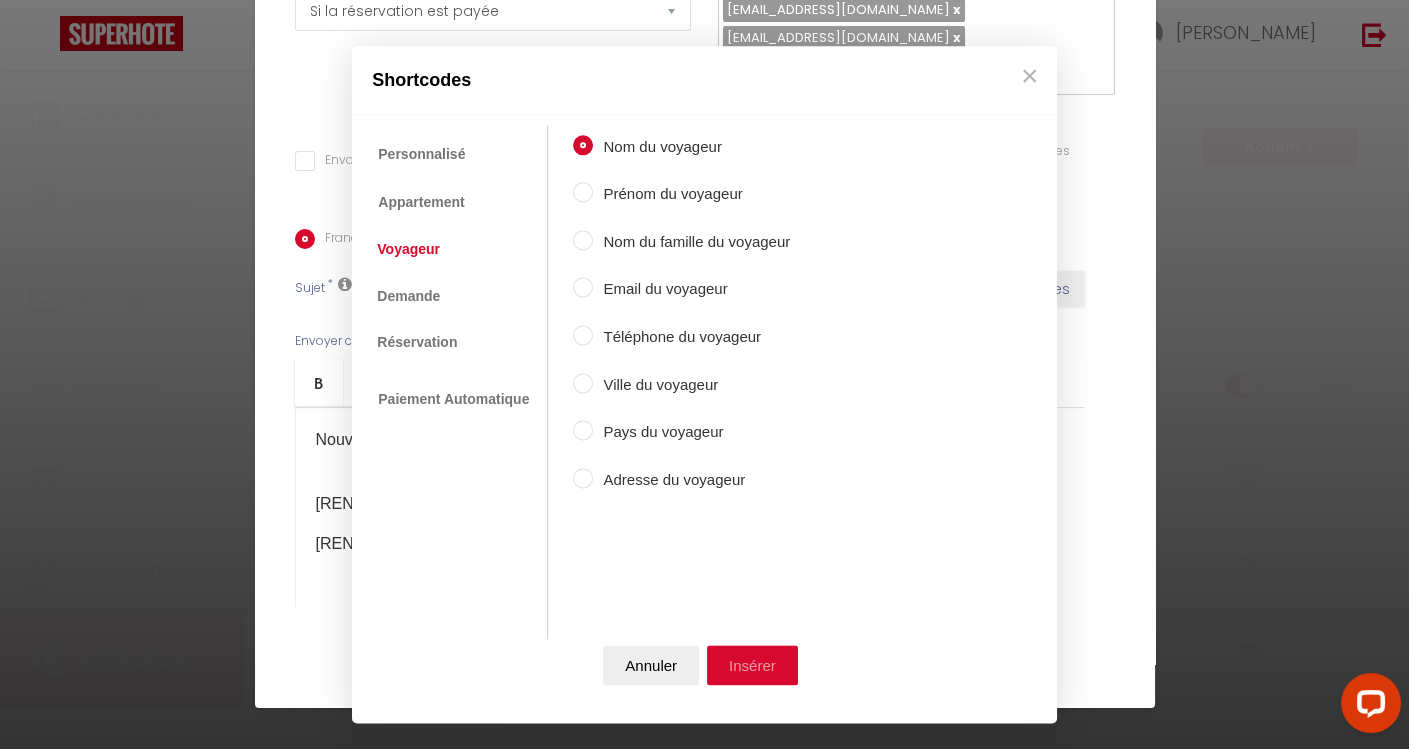 click on "Insérer" at bounding box center [752, 665] 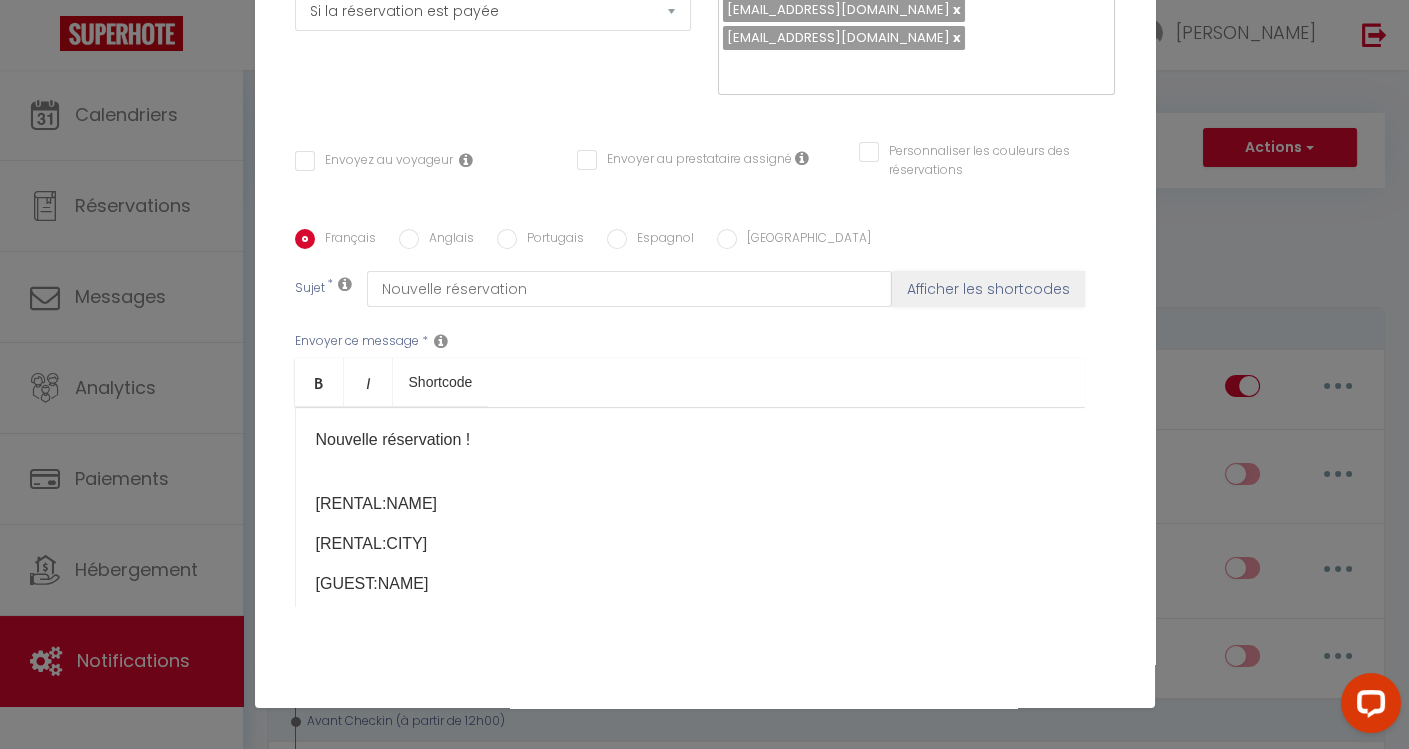 scroll, scrollTop: 26, scrollLeft: 0, axis: vertical 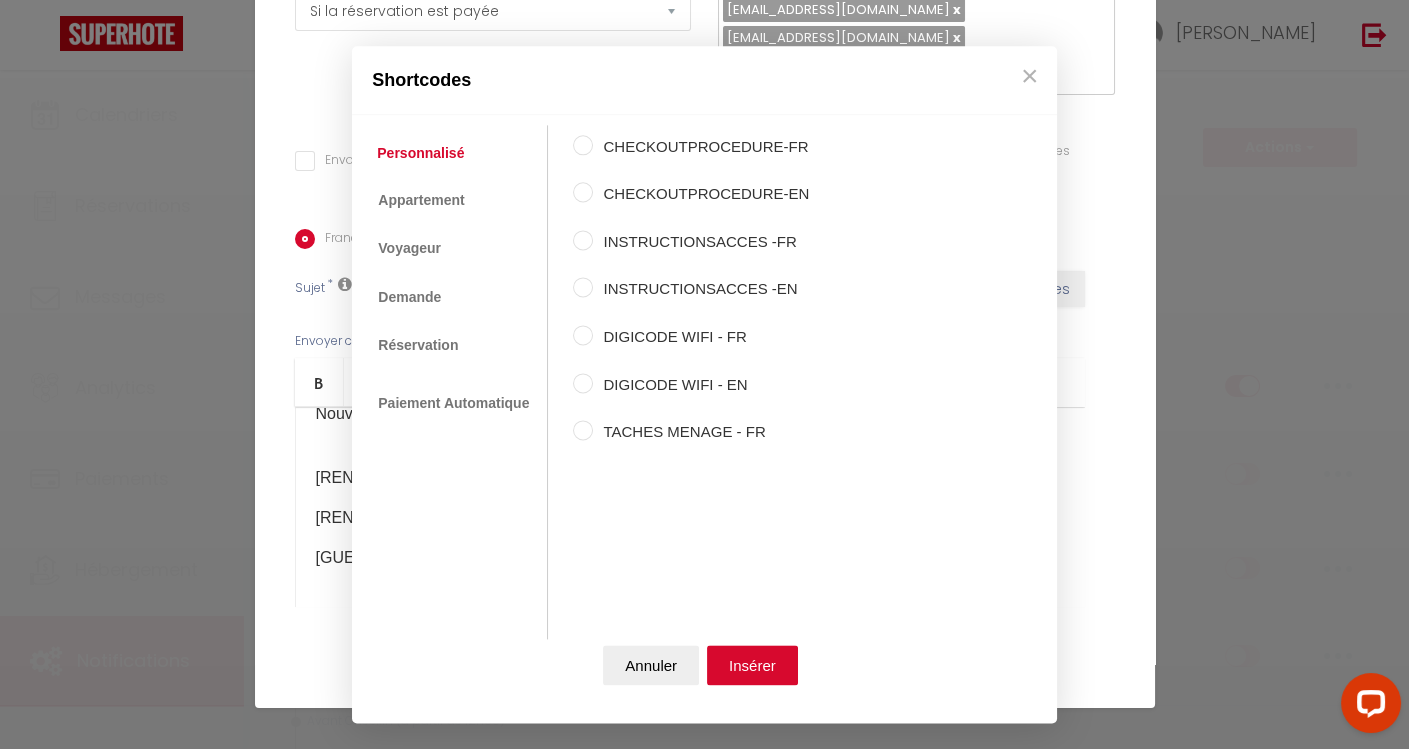 click on "Coaching SuperHote ce soir à 18h00, pour participer:  [URL][DOMAIN_NAME][SECURITY_DATA]   ×     Toggle navigation       Toggle Search     Toggle menubar     Chercher   BUTTON
Besoin d'aide ?
[PERSON_NAME]   Paramètres        Équipe     Résultat de la recherche   Aucun résultat     Calendriers     Réservations     Messages     Analytics      Paiements     Hébergement     Notifications                 Résultat de la recherche   Id   Appart   Voyageur    Checkin   Checkout   Nuits   Pers.   Plateforme   Statut     Résultat de la recherche   Aucun résultat          Notifications
Actions
Nouvelle Notification    Exporter    Importer    Tous les apparts    2 Pièces [GEOGRAPHIC_DATA], [GEOGRAPHIC_DATA] Duplex [GEOGRAPHIC_DATA] et Confortable au [GEOGRAPHIC_DATA], [GEOGRAPHIC_DATA]
Actions
Notifications" at bounding box center [704, 3230] 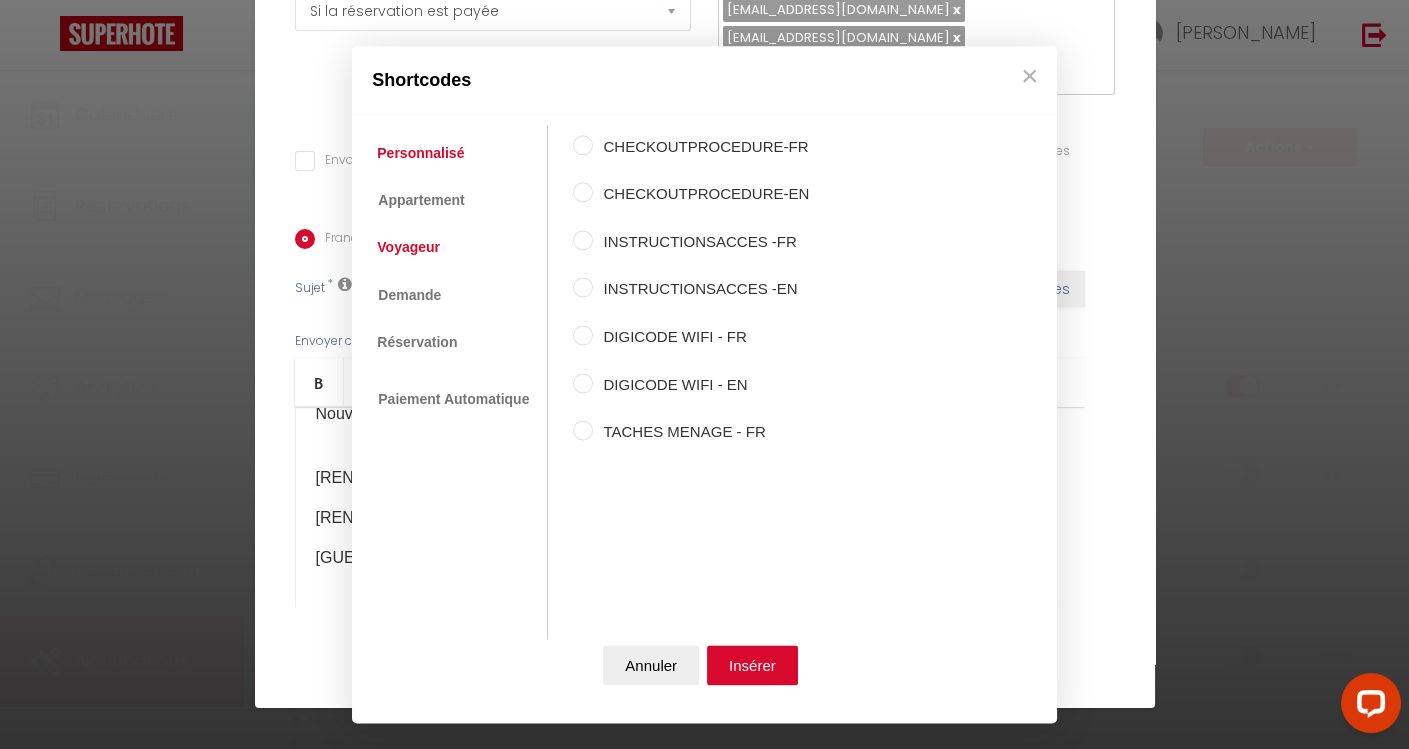 click on "Voyageur" at bounding box center [408, 248] 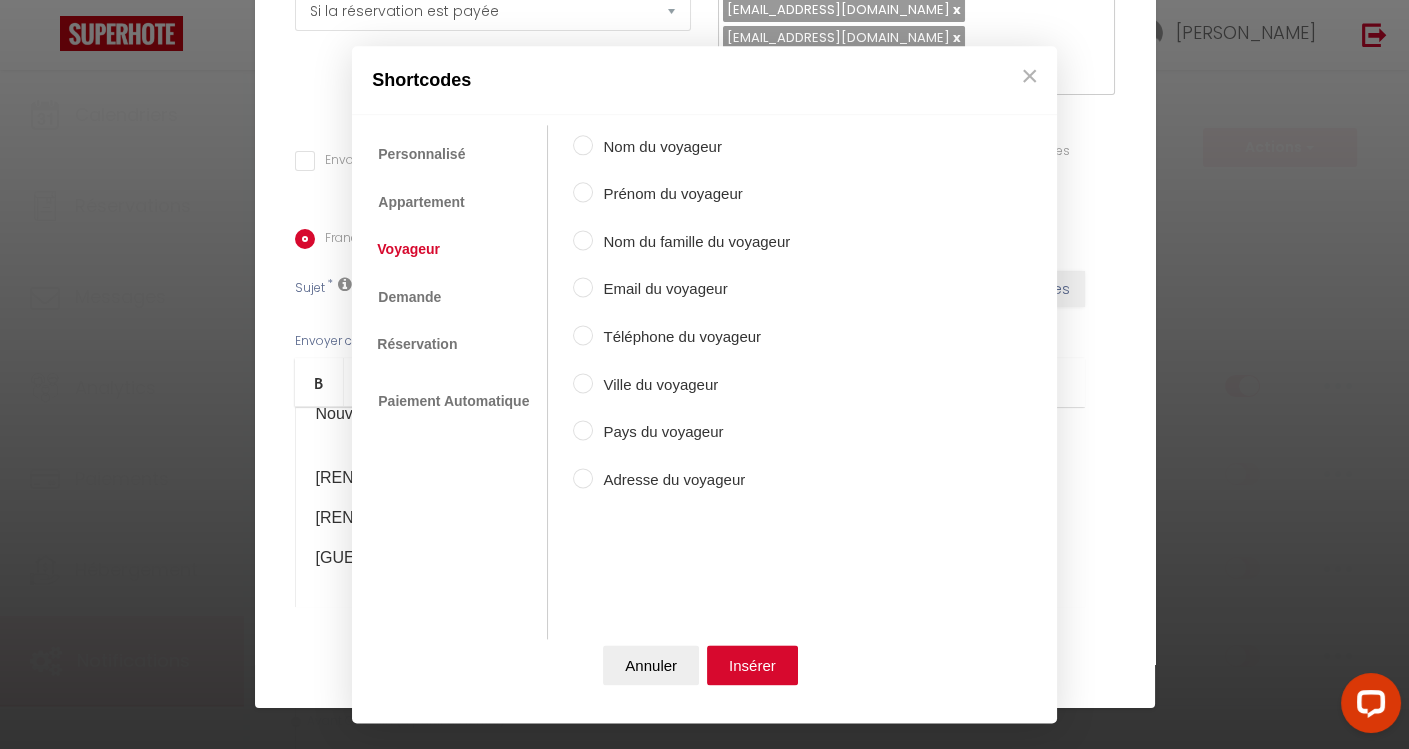 click on "Prénom du voyageur" at bounding box center (691, 195) 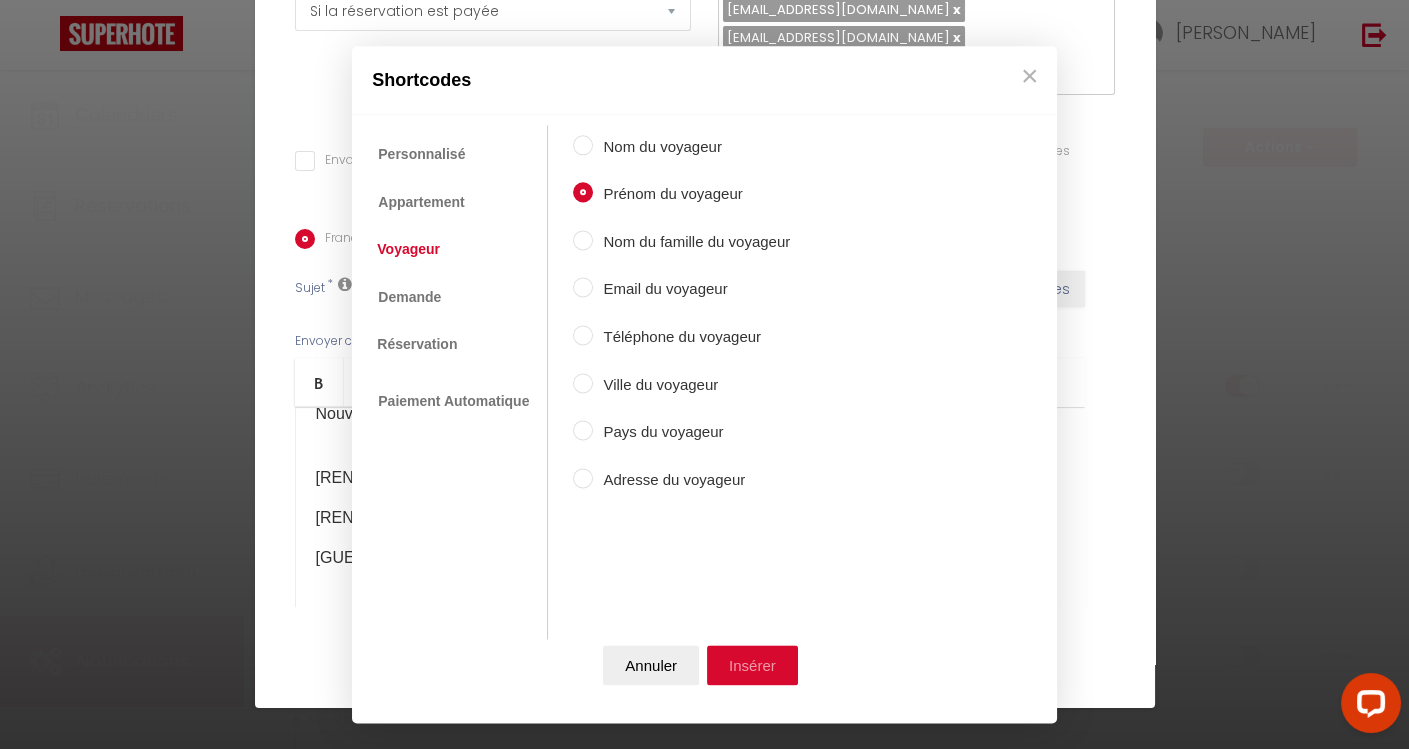 click on "Insérer" at bounding box center [752, 665] 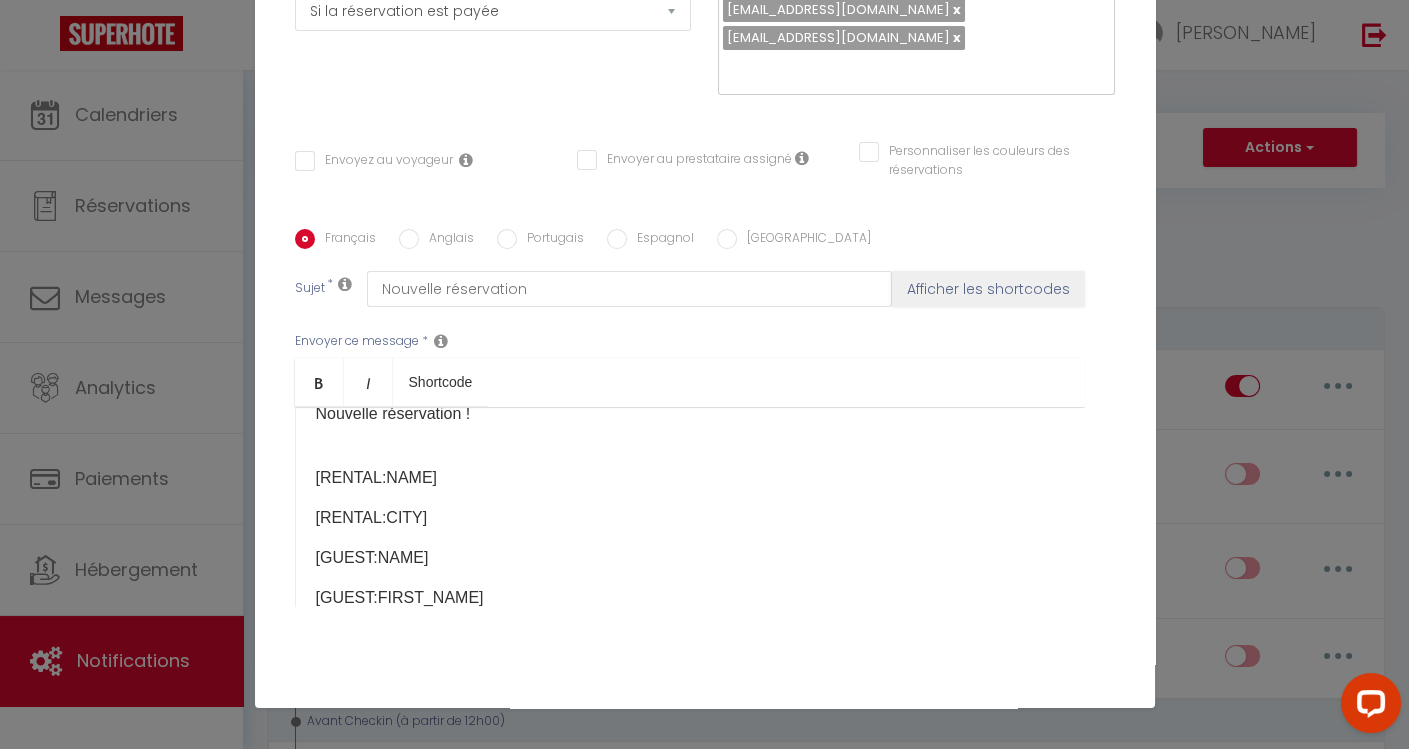 scroll, scrollTop: 66, scrollLeft: 0, axis: vertical 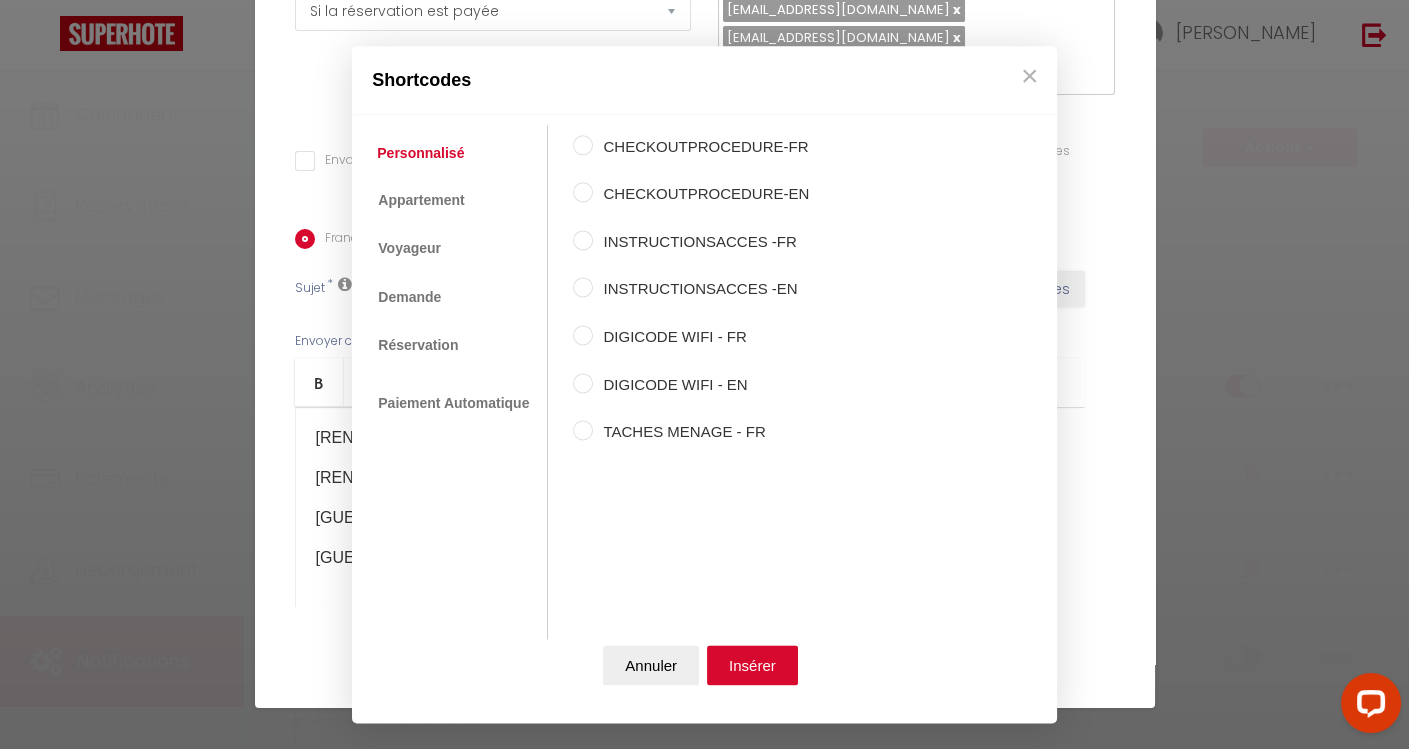 click on "Coaching SuperHote ce soir à 18h00, pour participer:  [URL][DOMAIN_NAME][SECURITY_DATA]   ×     Toggle navigation       Toggle Search     Toggle menubar     Chercher   BUTTON
Besoin d'aide ?
[PERSON_NAME]   Paramètres        Équipe     Résultat de la recherche   Aucun résultat     Calendriers     Réservations     Messages     Analytics      Paiements     Hébergement     Notifications                 Résultat de la recherche   Id   Appart   Voyageur    Checkin   Checkout   Nuits   Pers.   Plateforme   Statut     Résultat de la recherche   Aucun résultat          Notifications
Actions
Nouvelle Notification    Exporter    Importer    Tous les apparts    2 Pièces [GEOGRAPHIC_DATA], [GEOGRAPHIC_DATA] Duplex [GEOGRAPHIC_DATA] et Confortable au [GEOGRAPHIC_DATA], [GEOGRAPHIC_DATA]
Actions
Notifications" at bounding box center [704, 3230] 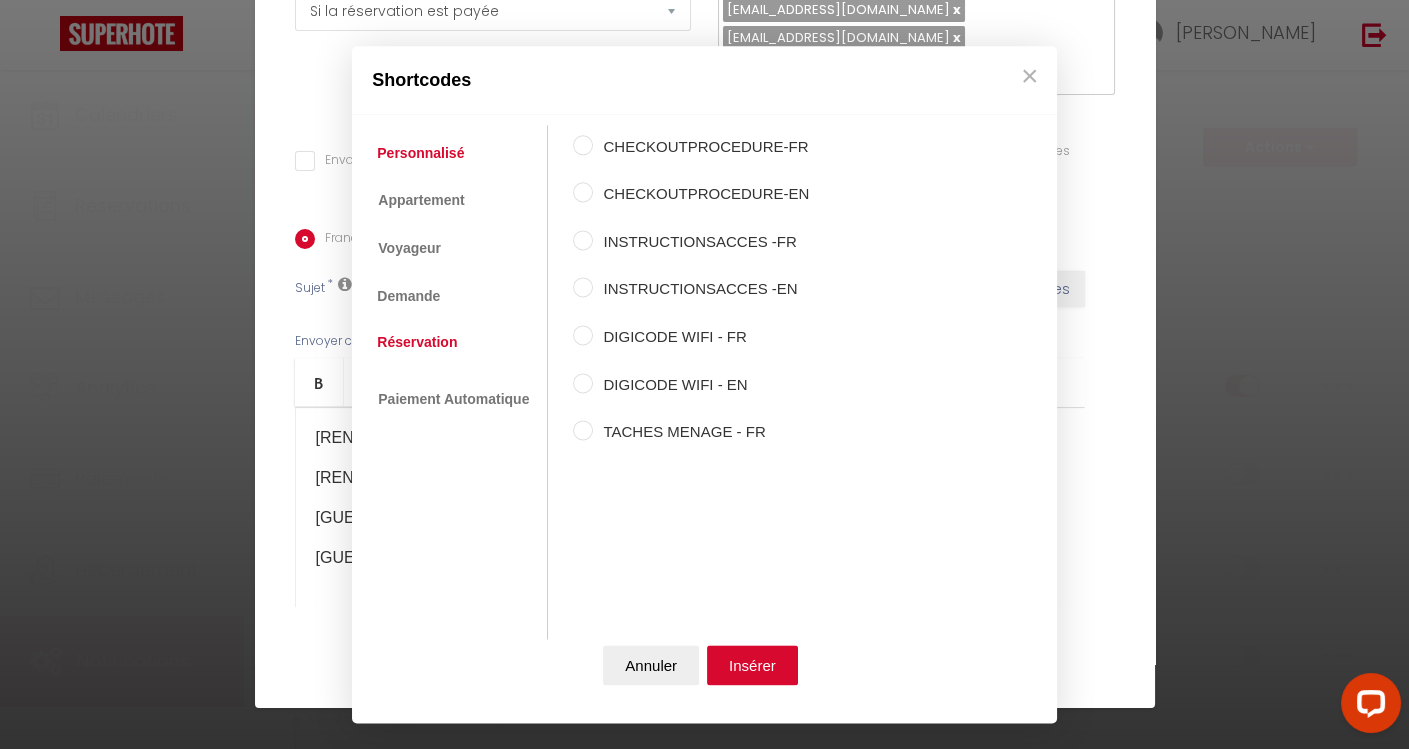 click on "Réservation" at bounding box center [417, 342] 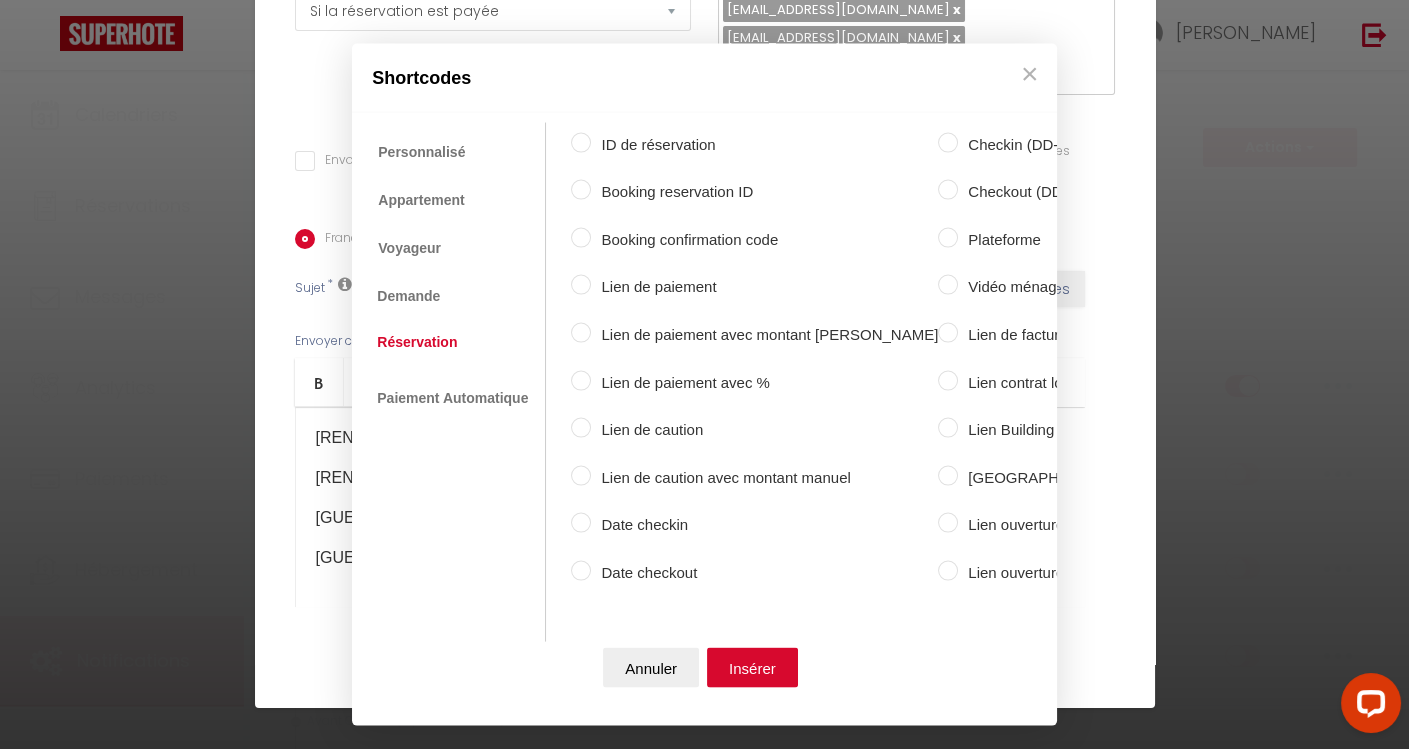 click on "Checkin (DD-MM-YYYY)" at bounding box center (1112, 144) 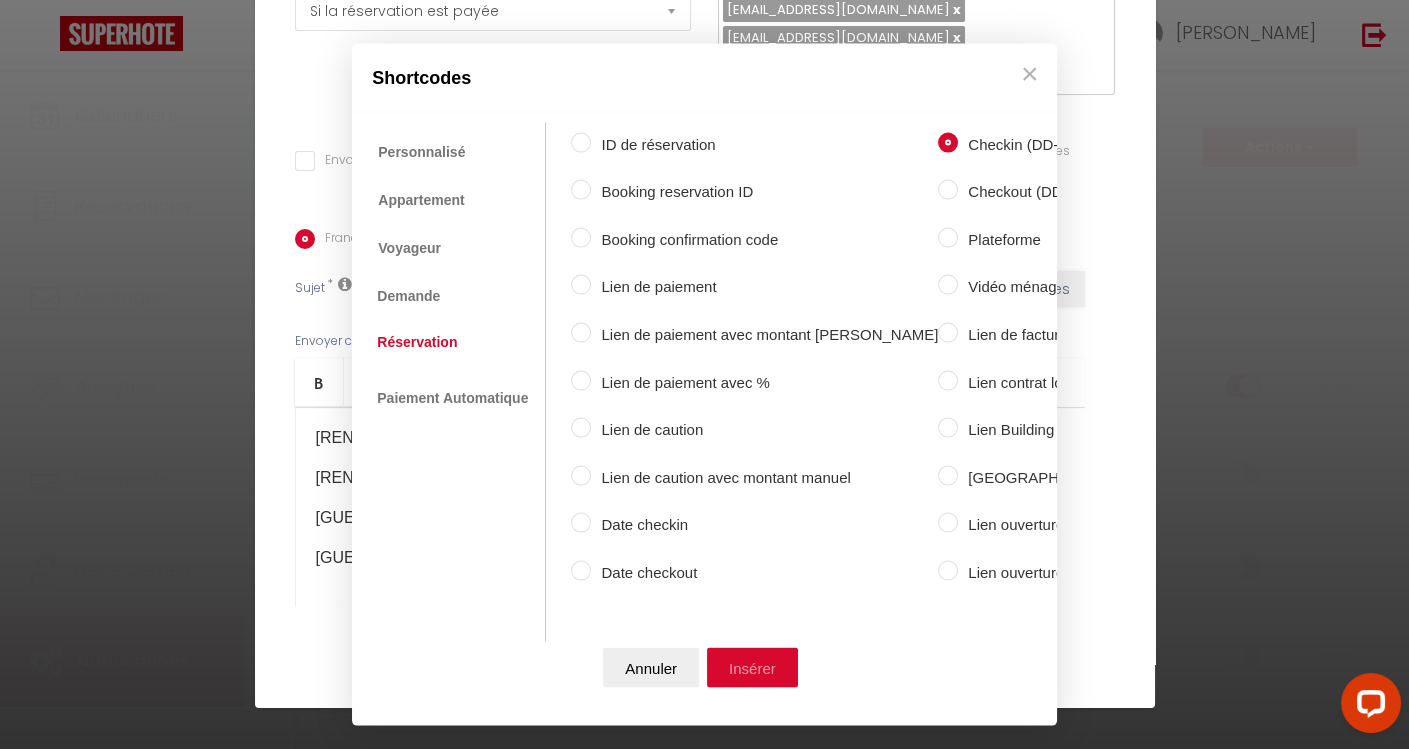click on "Insérer" at bounding box center (752, 668) 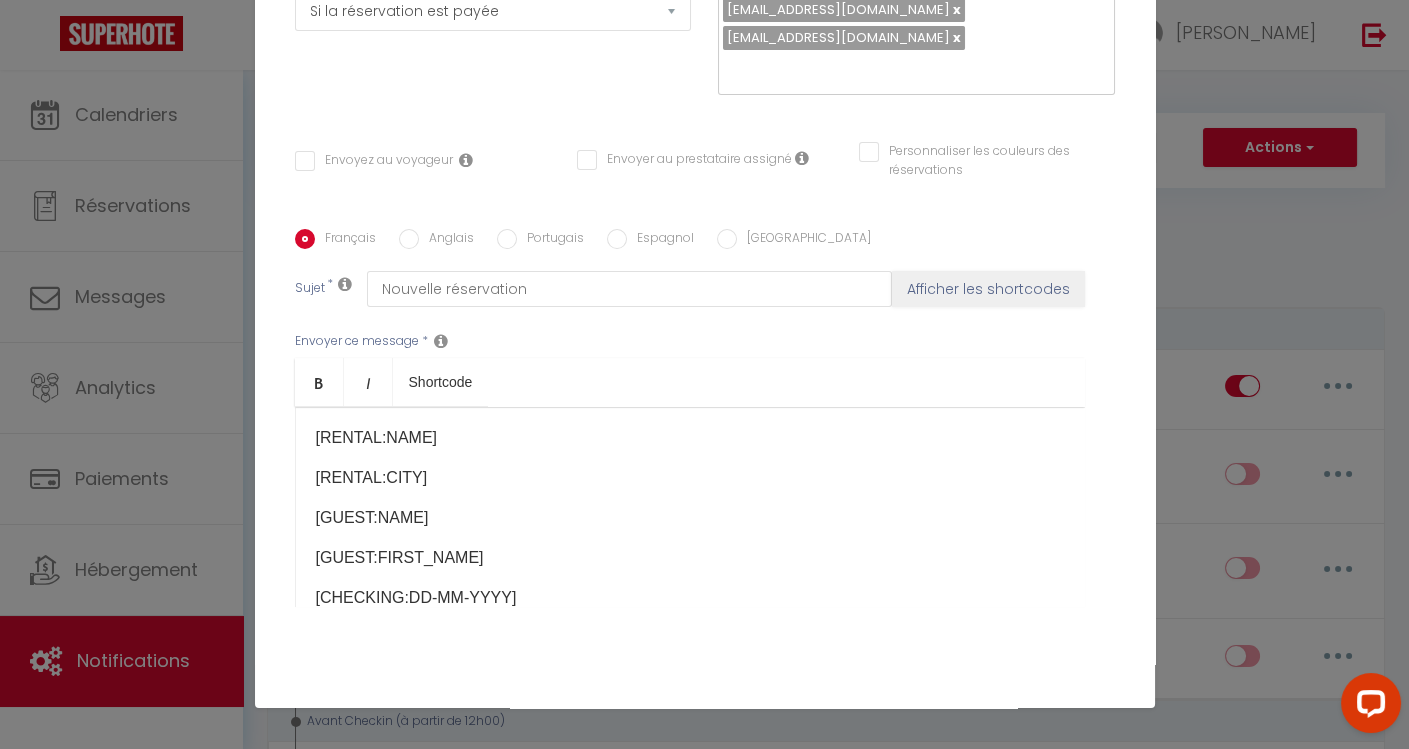 scroll, scrollTop: 106, scrollLeft: 0, axis: vertical 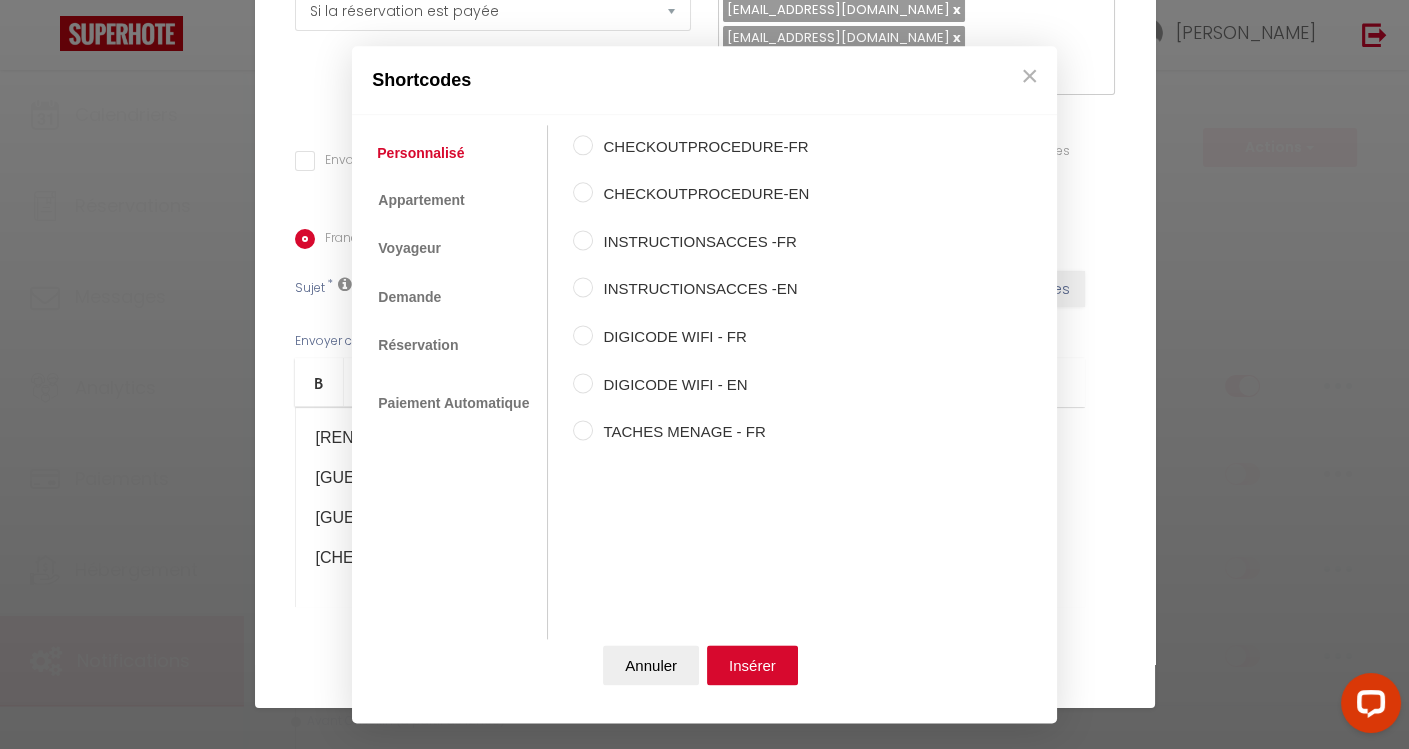 click on "Coaching SuperHote ce soir à 18h00, pour participer:  [URL][DOMAIN_NAME][SECURITY_DATA]   ×     Toggle navigation       Toggle Search     Toggle menubar     Chercher   BUTTON
Besoin d'aide ?
[PERSON_NAME]   Paramètres        Équipe     Résultat de la recherche   Aucun résultat     Calendriers     Réservations     Messages     Analytics      Paiements     Hébergement     Notifications                 Résultat de la recherche   Id   Appart   Voyageur    Checkin   Checkout   Nuits   Pers.   Plateforme   Statut     Résultat de la recherche   Aucun résultat          Notifications
Actions
Nouvelle Notification    Exporter    Importer    Tous les apparts    2 Pièces [GEOGRAPHIC_DATA], [GEOGRAPHIC_DATA] Duplex [GEOGRAPHIC_DATA] et Confortable au [GEOGRAPHIC_DATA], [GEOGRAPHIC_DATA]
Actions
Notifications" at bounding box center (704, 3230) 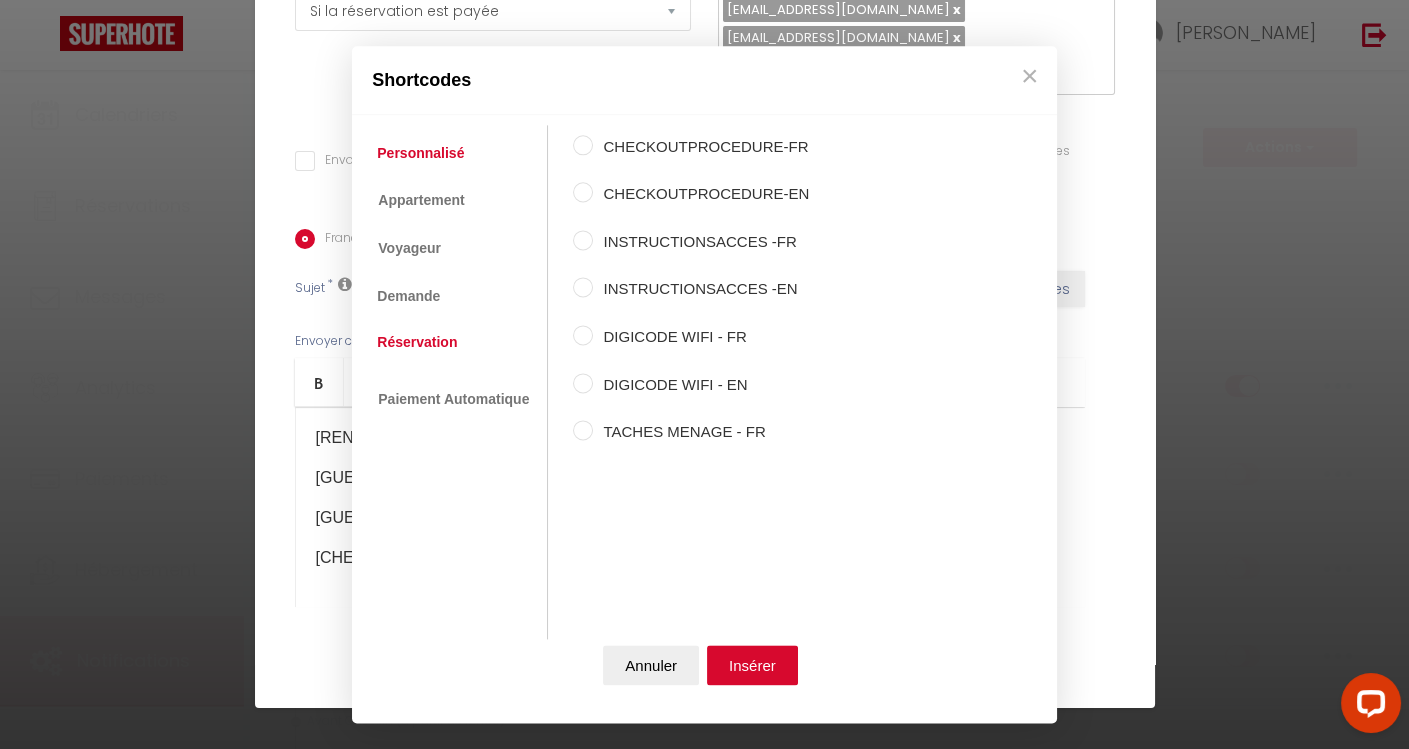 click on "Réservation" at bounding box center [417, 342] 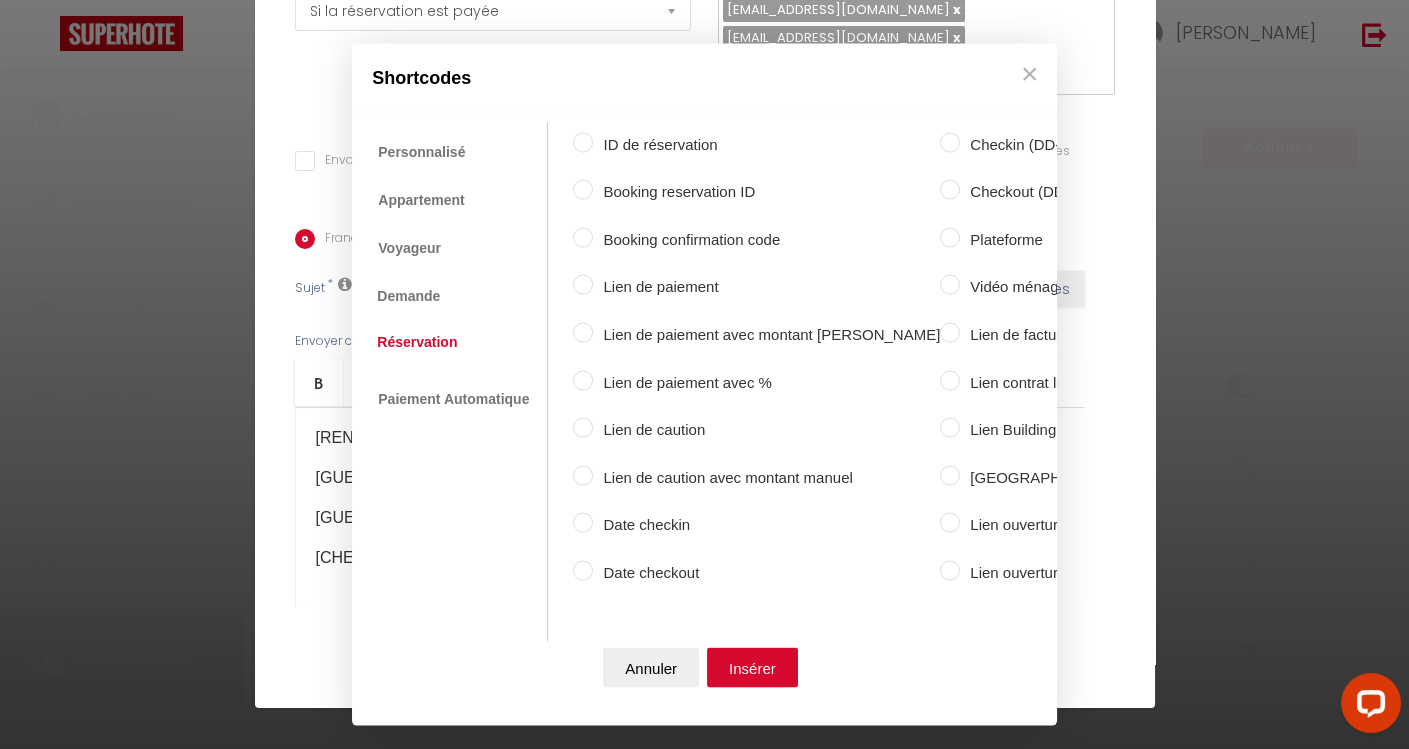 click on "Checkout (DD-MM-YYYY)" at bounding box center [1114, 192] 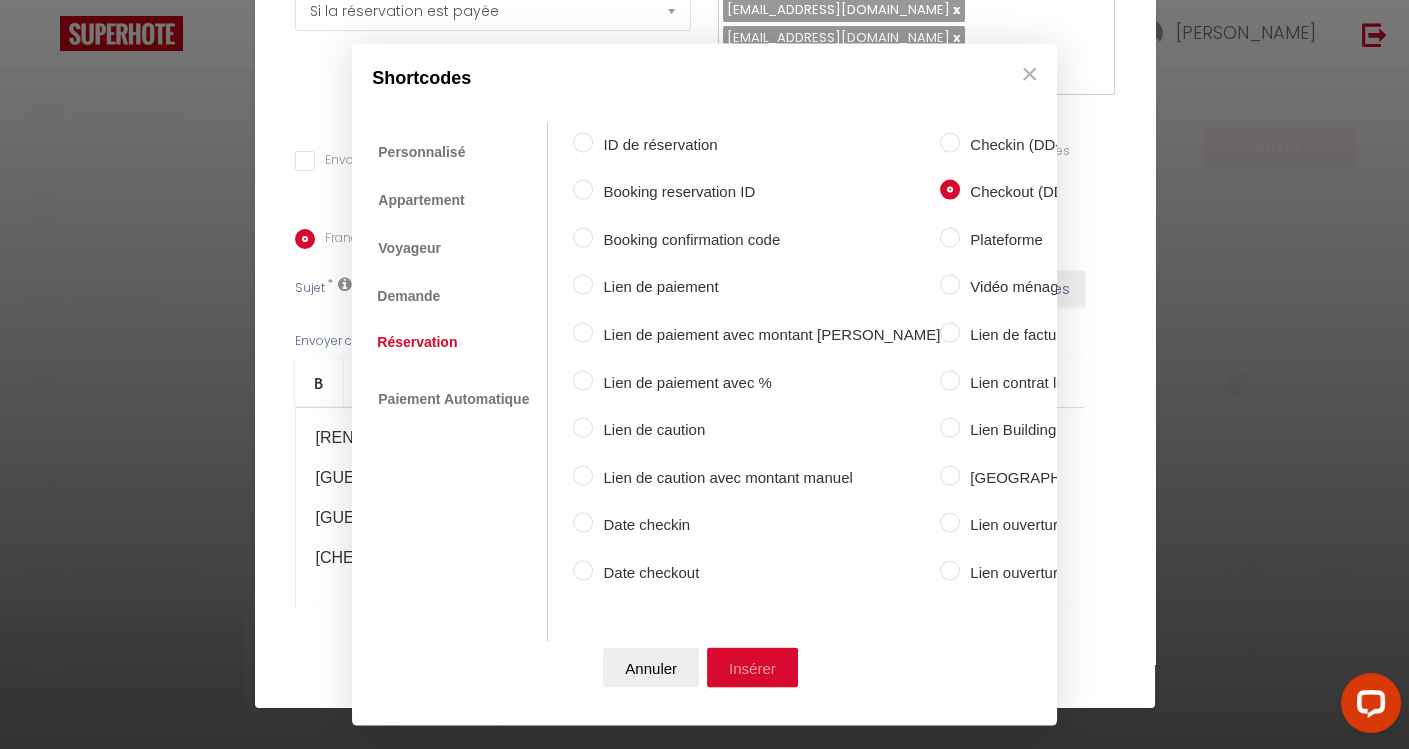 click on "Insérer" at bounding box center (752, 668) 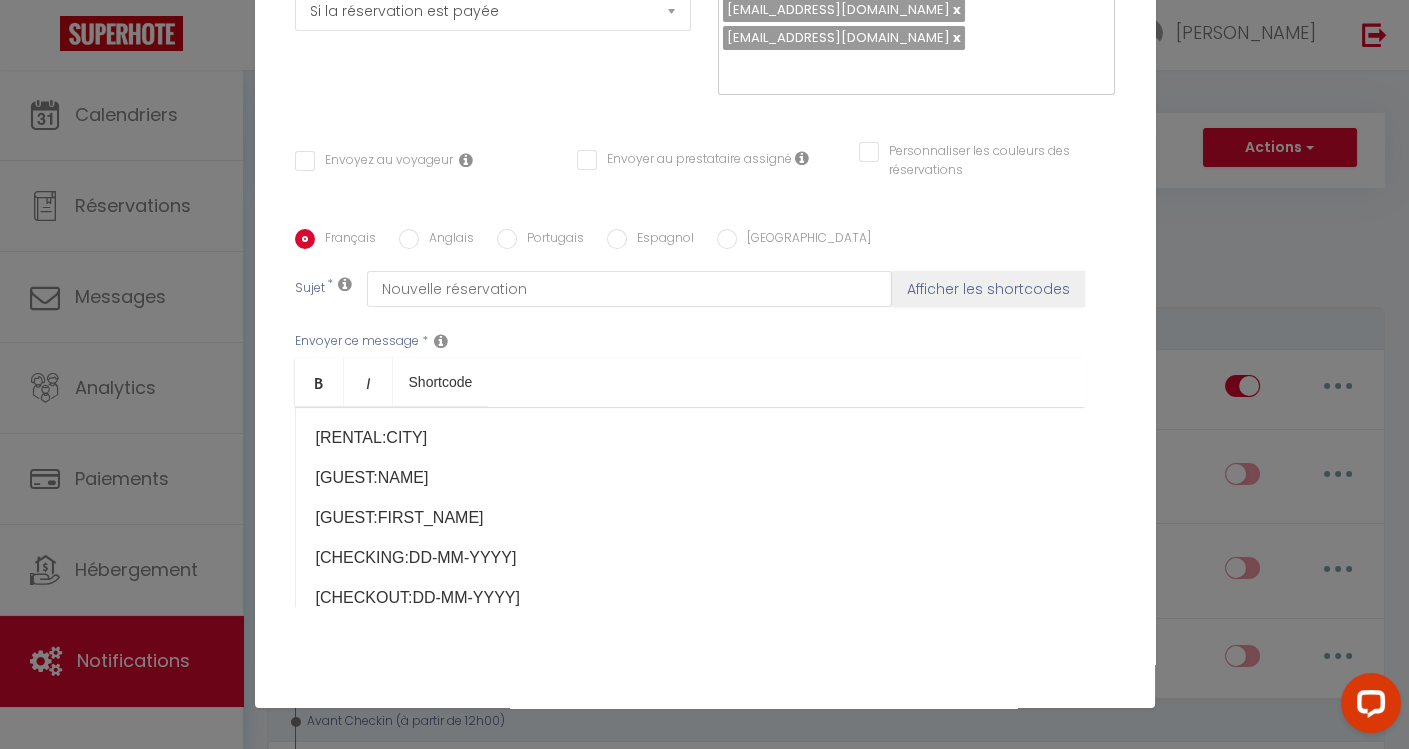 scroll, scrollTop: 146, scrollLeft: 0, axis: vertical 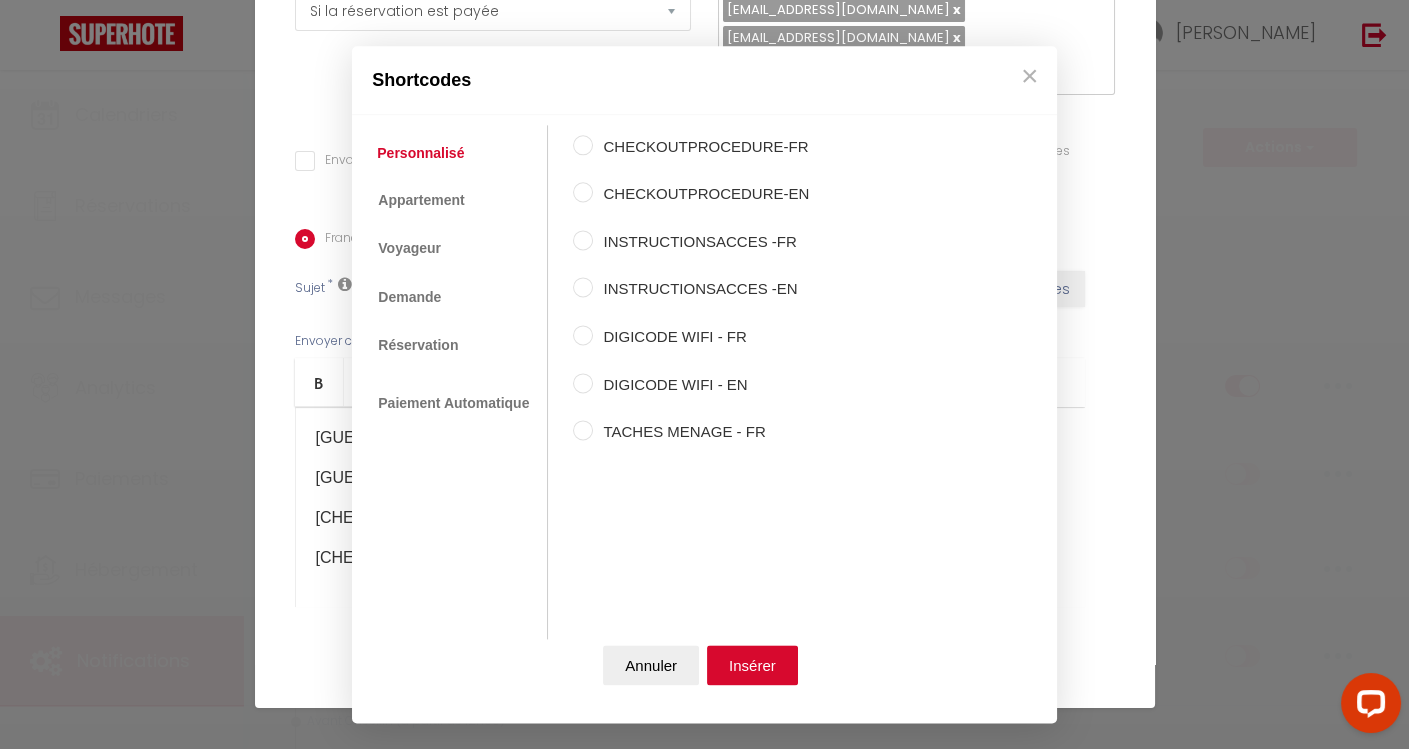 click on "Coaching SuperHote ce soir à 18h00, pour participer:  [URL][DOMAIN_NAME][SECURITY_DATA]   ×     Toggle navigation       Toggle Search     Toggle menubar     Chercher   BUTTON
Besoin d'aide ?
[PERSON_NAME]   Paramètres        Équipe     Résultat de la recherche   Aucun résultat     Calendriers     Réservations     Messages     Analytics      Paiements     Hébergement     Notifications                 Résultat de la recherche   Id   Appart   Voyageur    Checkin   Checkout   Nuits   Pers.   Plateforme   Statut     Résultat de la recherche   Aucun résultat          Notifications
Actions
Nouvelle Notification    Exporter    Importer    Tous les apparts    2 Pièces [GEOGRAPHIC_DATA], [GEOGRAPHIC_DATA] Duplex [GEOGRAPHIC_DATA] et Confortable au [GEOGRAPHIC_DATA], [GEOGRAPHIC_DATA]
Actions
Notifications" at bounding box center [704, 3230] 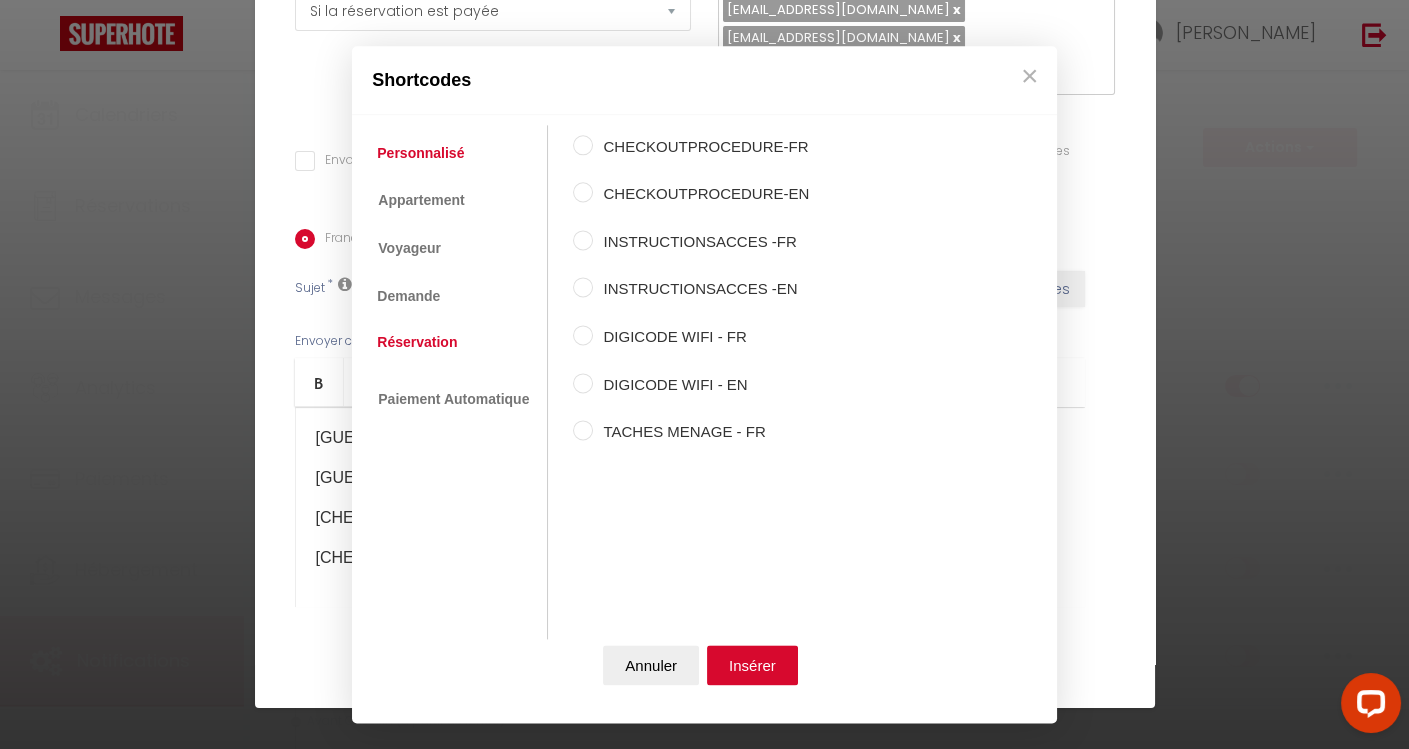 click on "Réservation" at bounding box center [417, 342] 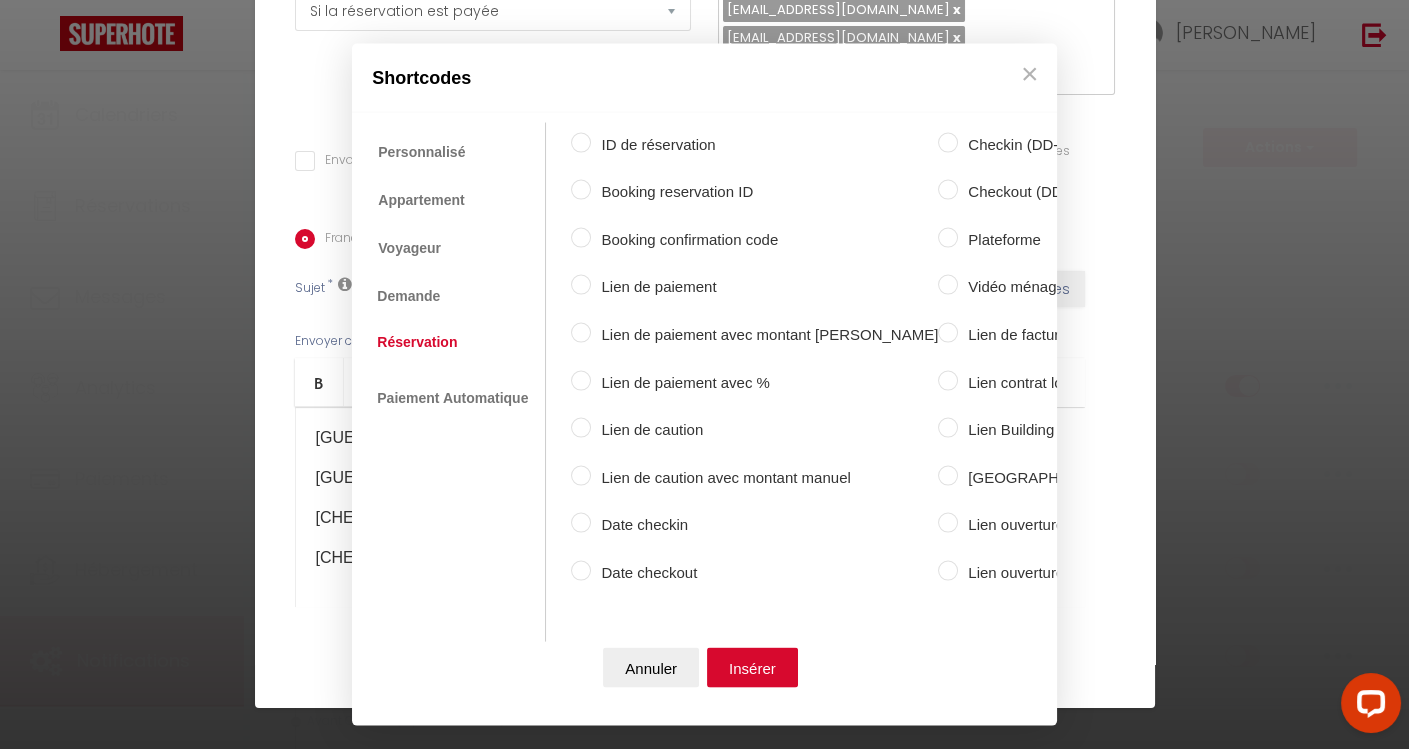 click on "Date checkout" at bounding box center [764, 572] 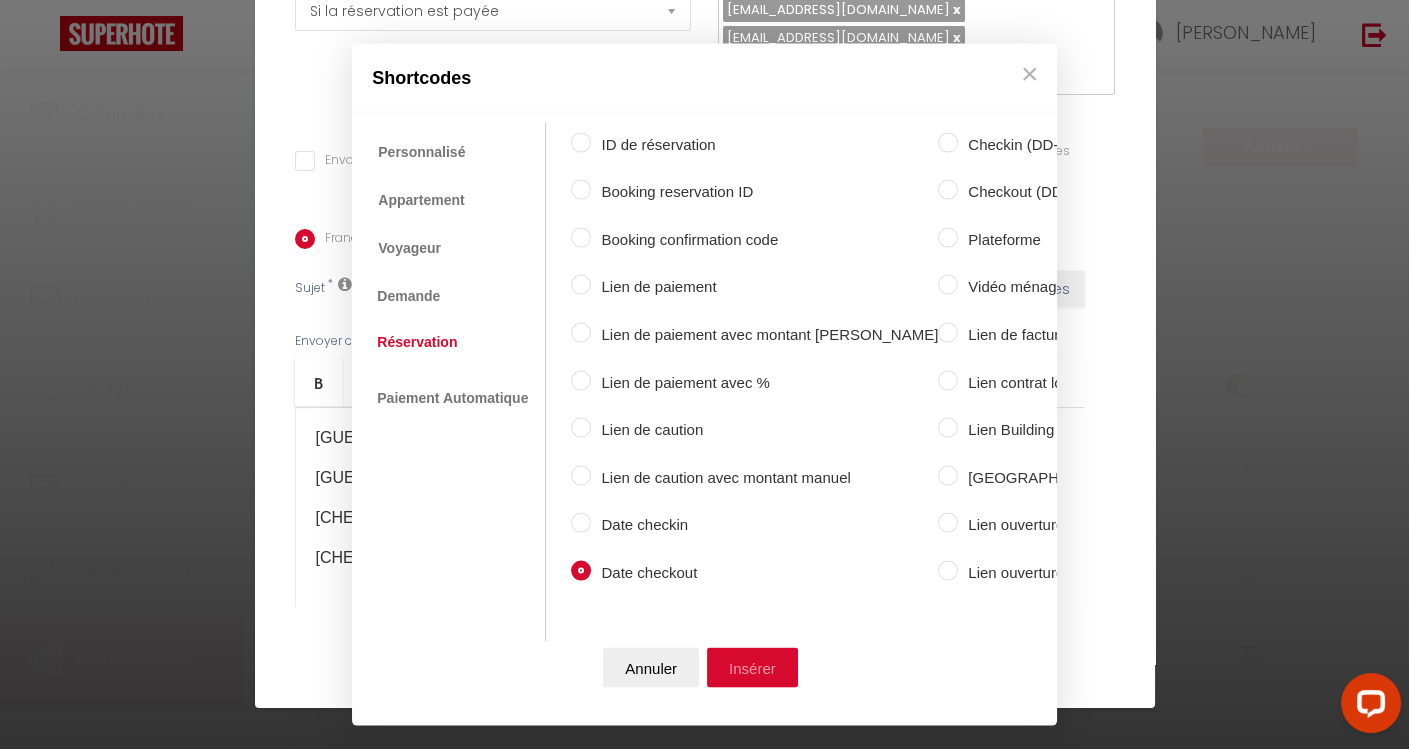click on "Insérer" at bounding box center (752, 668) 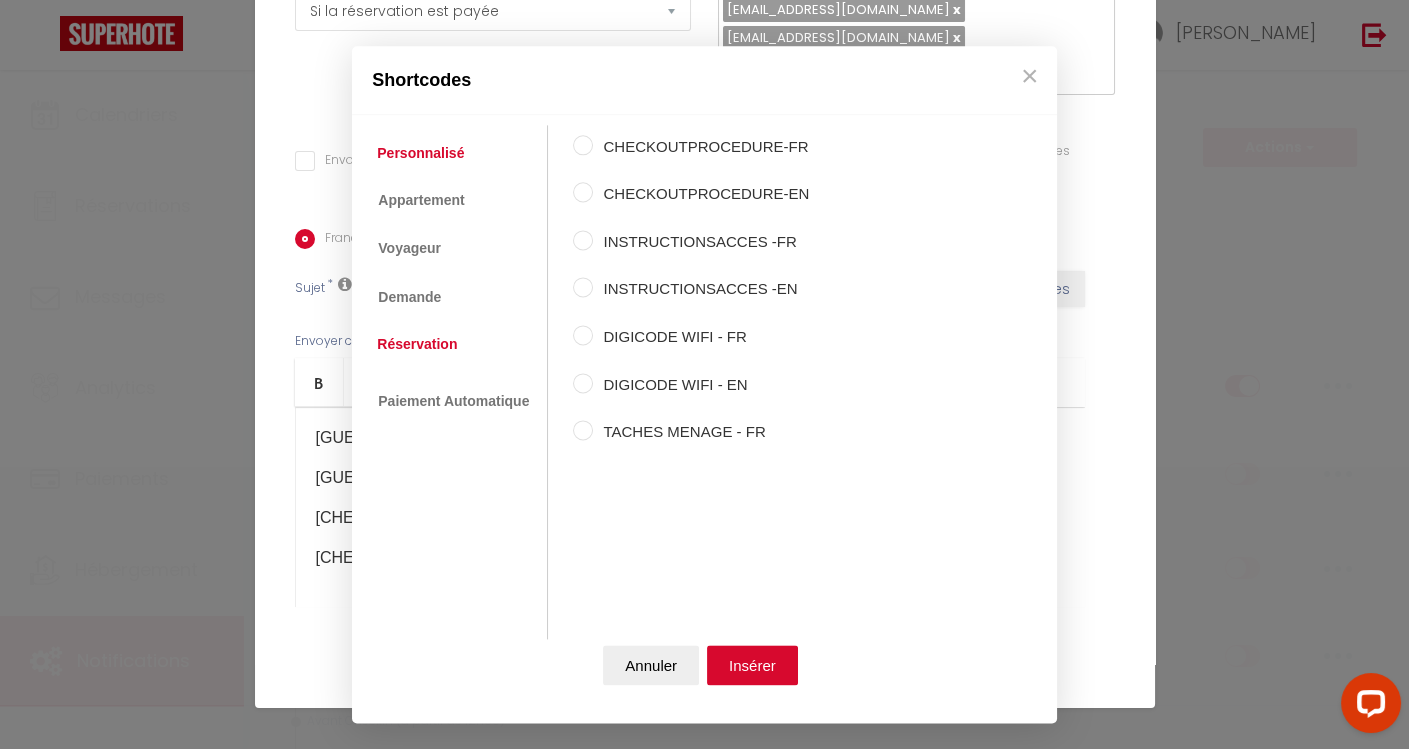 click on "Coaching SuperHote ce soir à 18h00, pour participer:  [URL][DOMAIN_NAME][SECURITY_DATA]   ×     Toggle navigation       Toggle Search     Toggle menubar     Chercher   BUTTON
Besoin d'aide ?
[PERSON_NAME]   Paramètres        Équipe     Résultat de la recherche   Aucun résultat     Calendriers     Réservations     Messages     Analytics      Paiements     Hébergement     Notifications                 Résultat de la recherche   Id   Appart   Voyageur    Checkin   Checkout   Nuits   Pers.   Plateforme   Statut     Résultat de la recherche   Aucun résultat          Notifications
Actions
Nouvelle Notification    Exporter    Importer    Tous les apparts    2 Pièces [GEOGRAPHIC_DATA], [GEOGRAPHIC_DATA] Duplex [GEOGRAPHIC_DATA] et Confortable au [GEOGRAPHIC_DATA], [GEOGRAPHIC_DATA]
Actions
Notifications" at bounding box center (704, 3230) 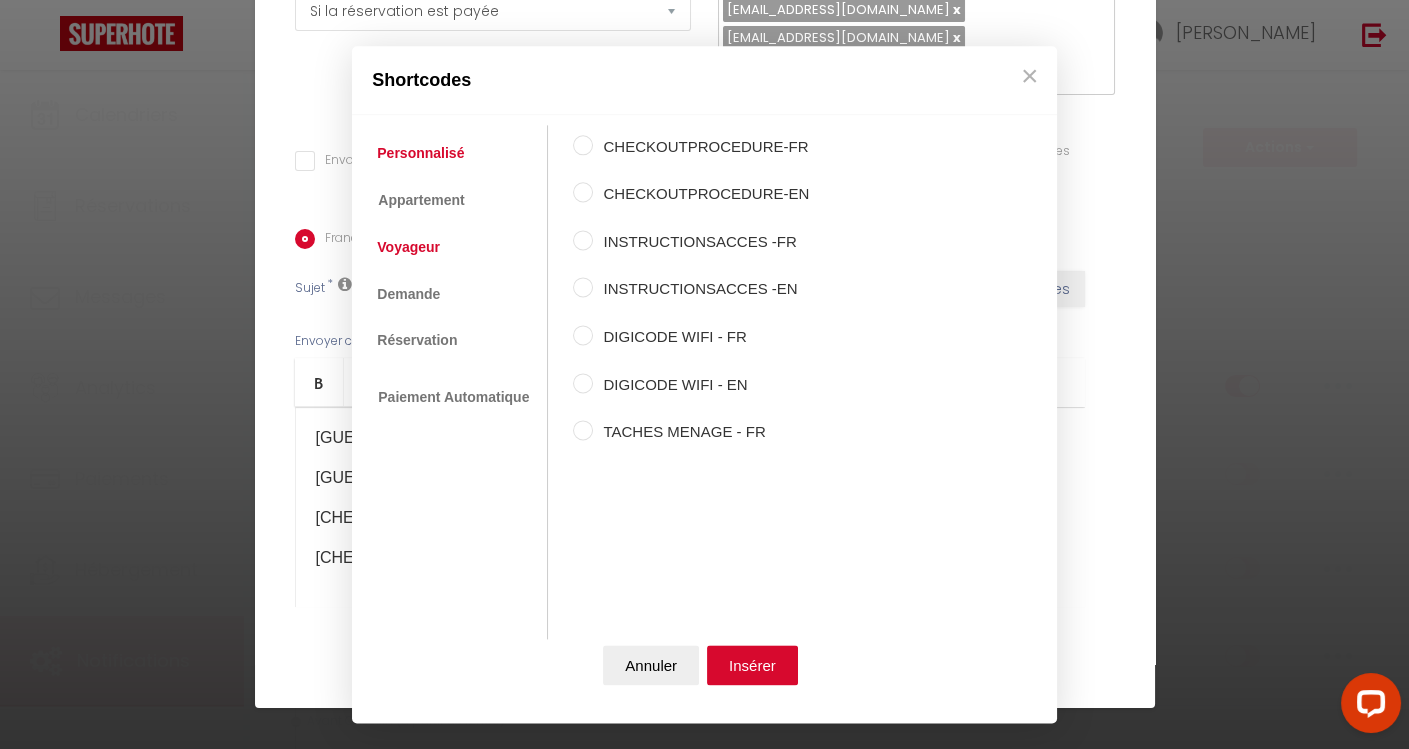 click on "Voyageur" at bounding box center (408, 248) 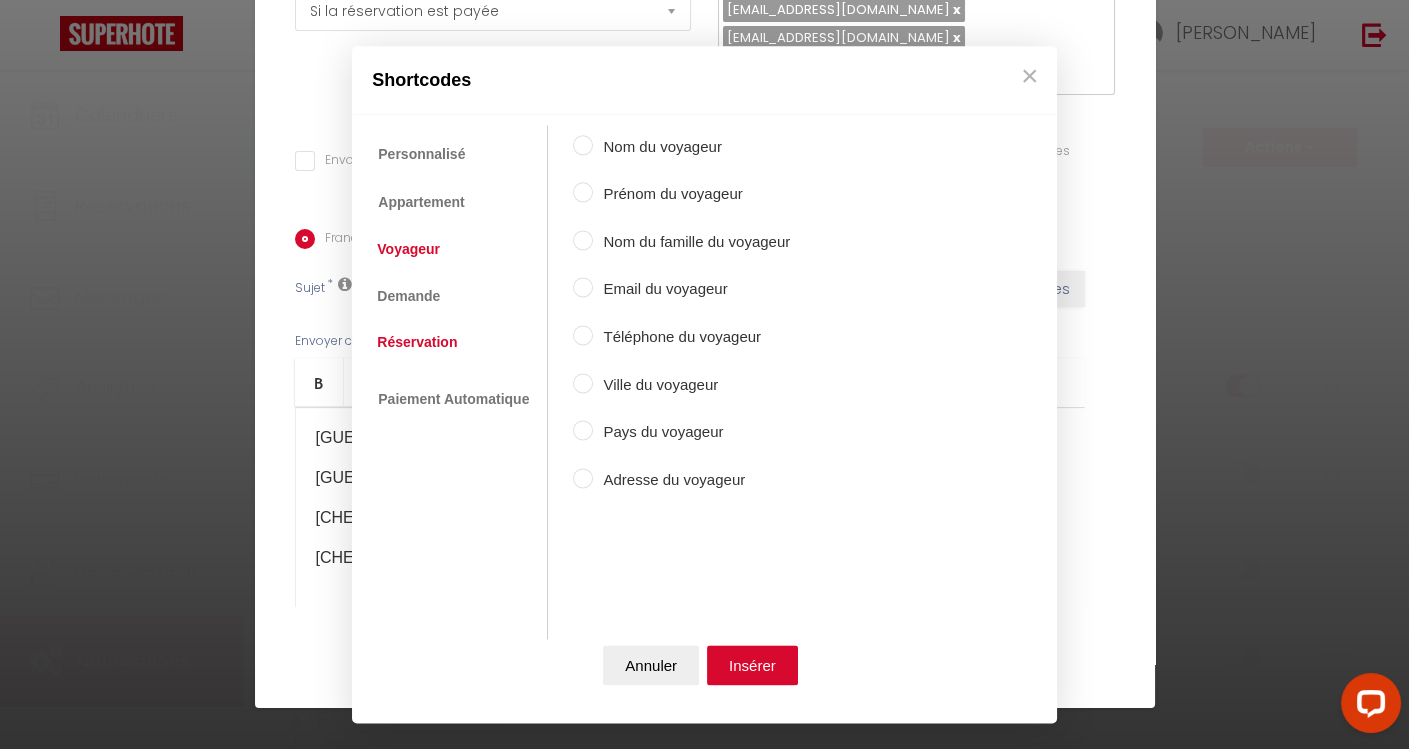 click on "Réservation" at bounding box center (417, 342) 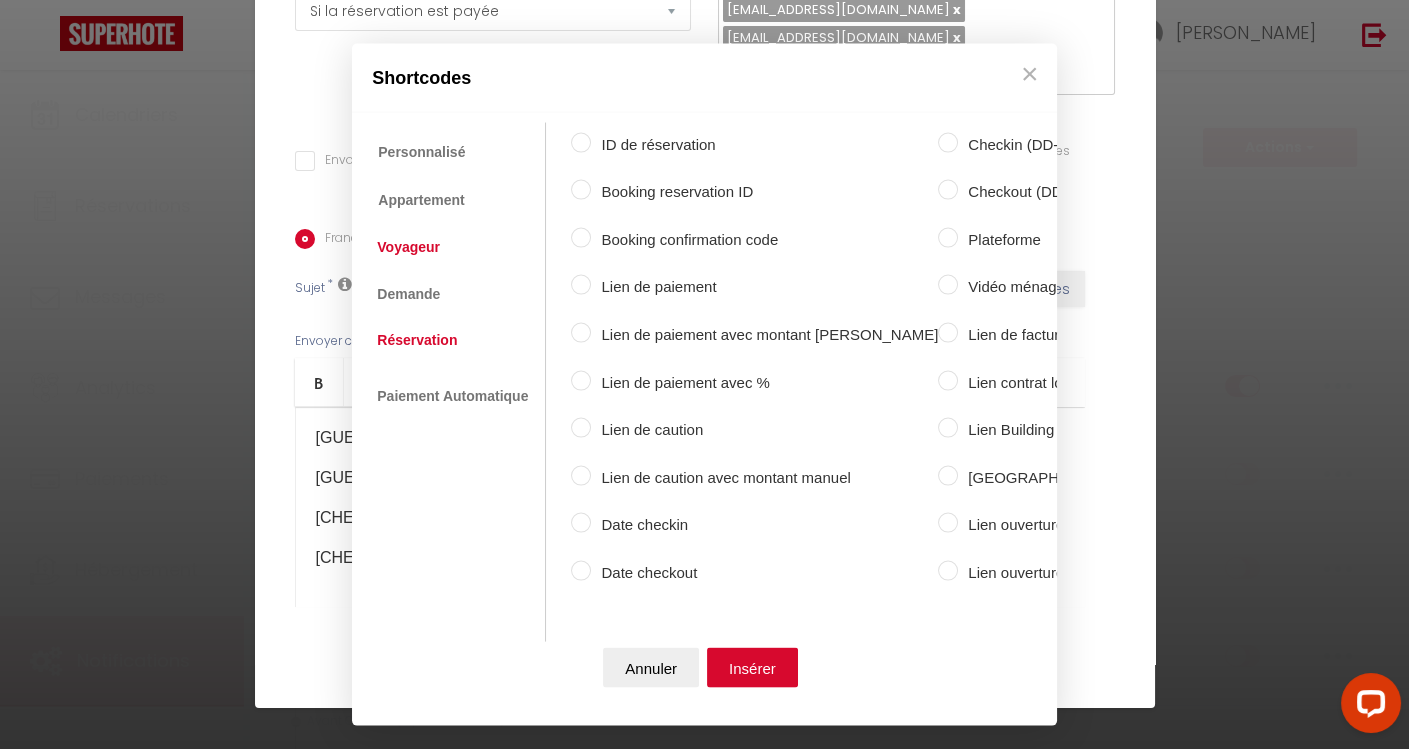 click on "Voyageur" at bounding box center [408, 247] 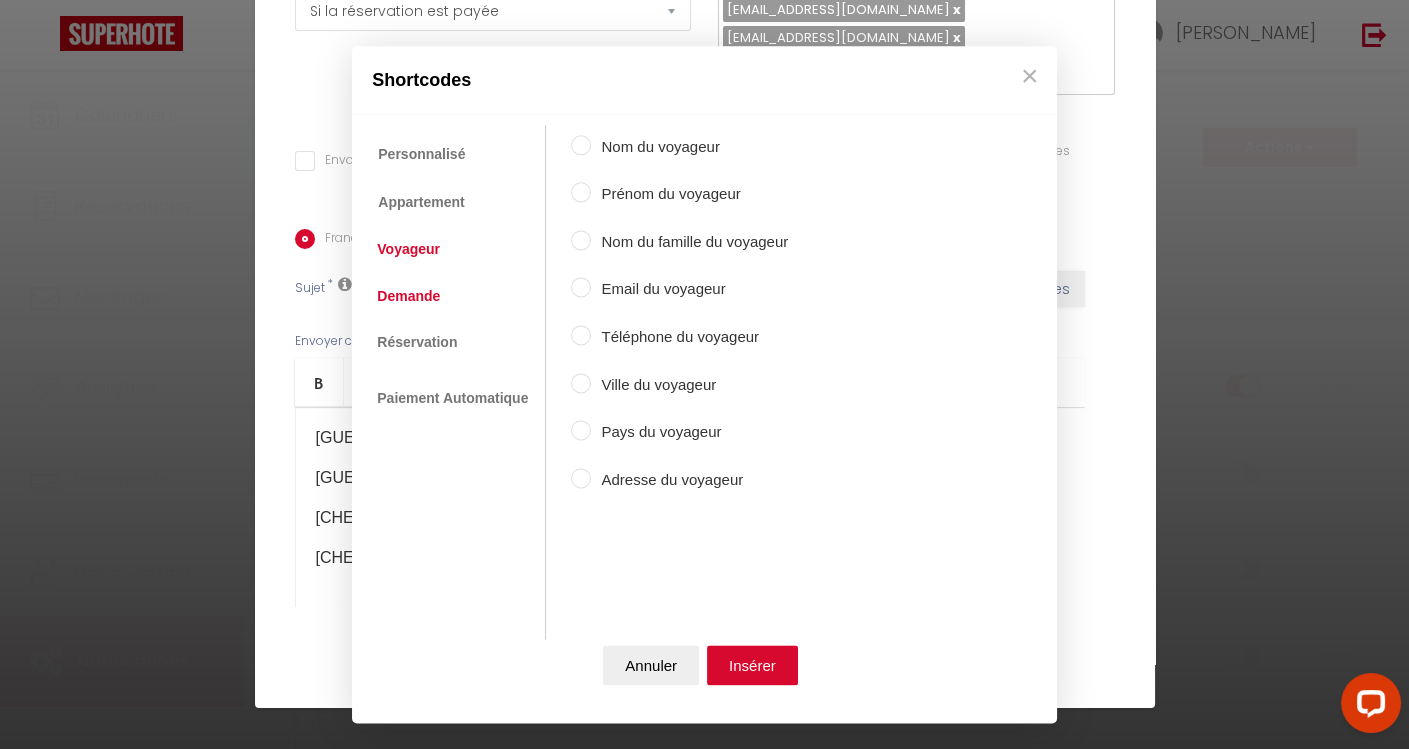 click on "Demande" at bounding box center [408, 296] 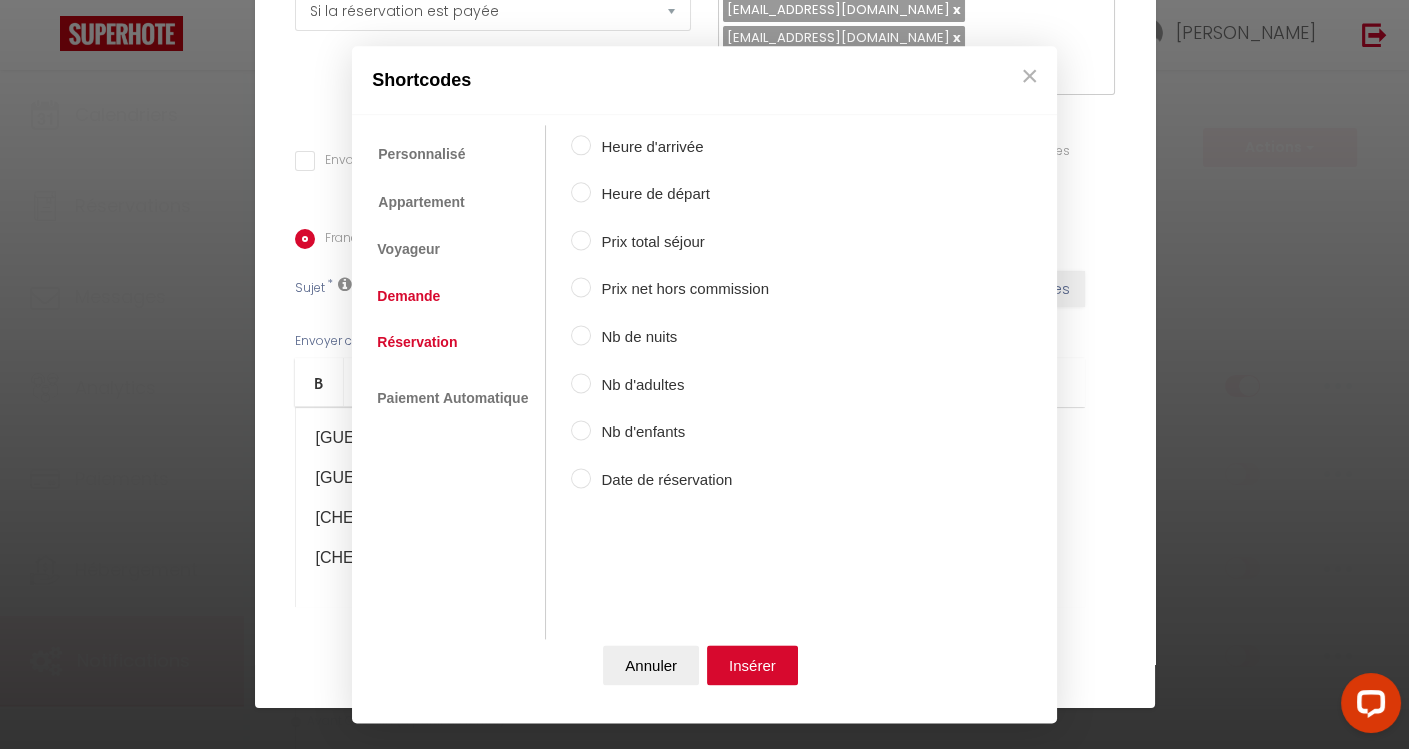 click on "Réservation" at bounding box center [417, 342] 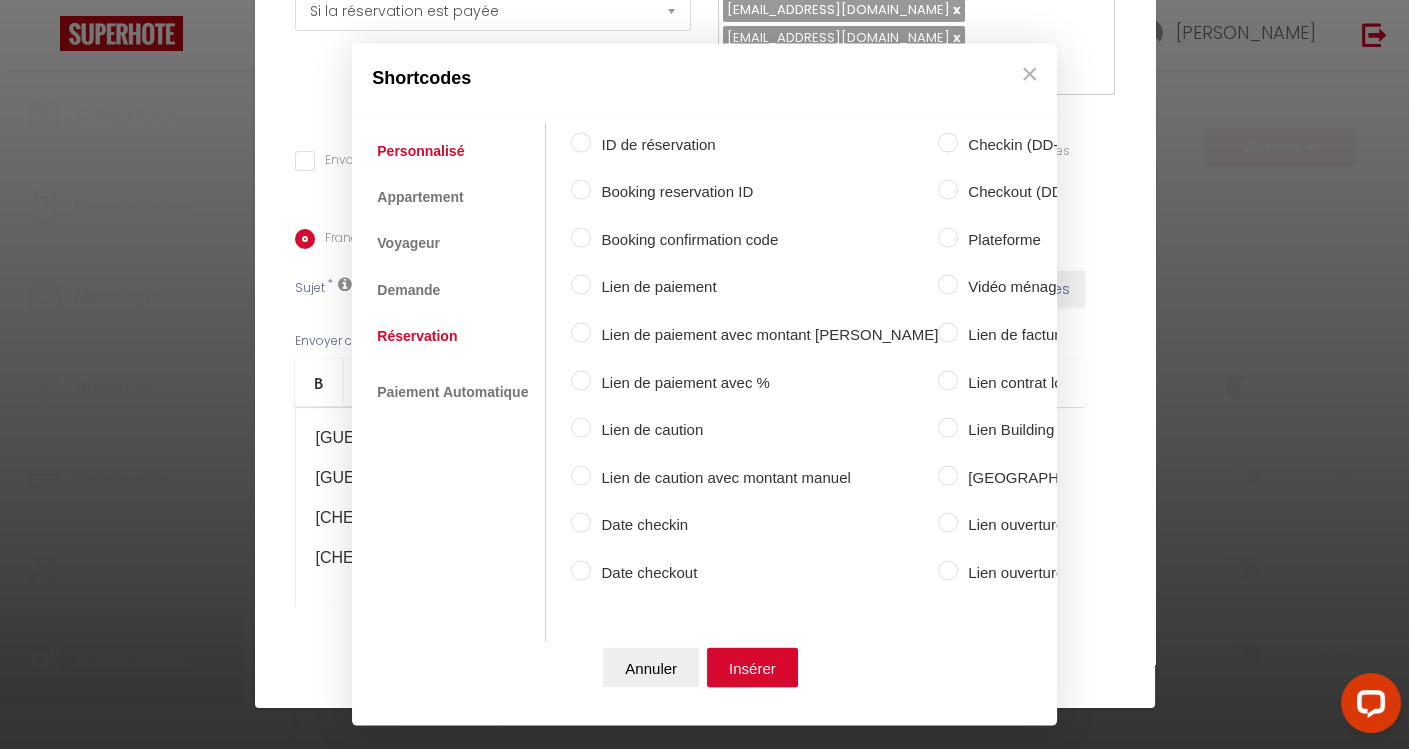 click on "Personnalisé" at bounding box center (420, 150) 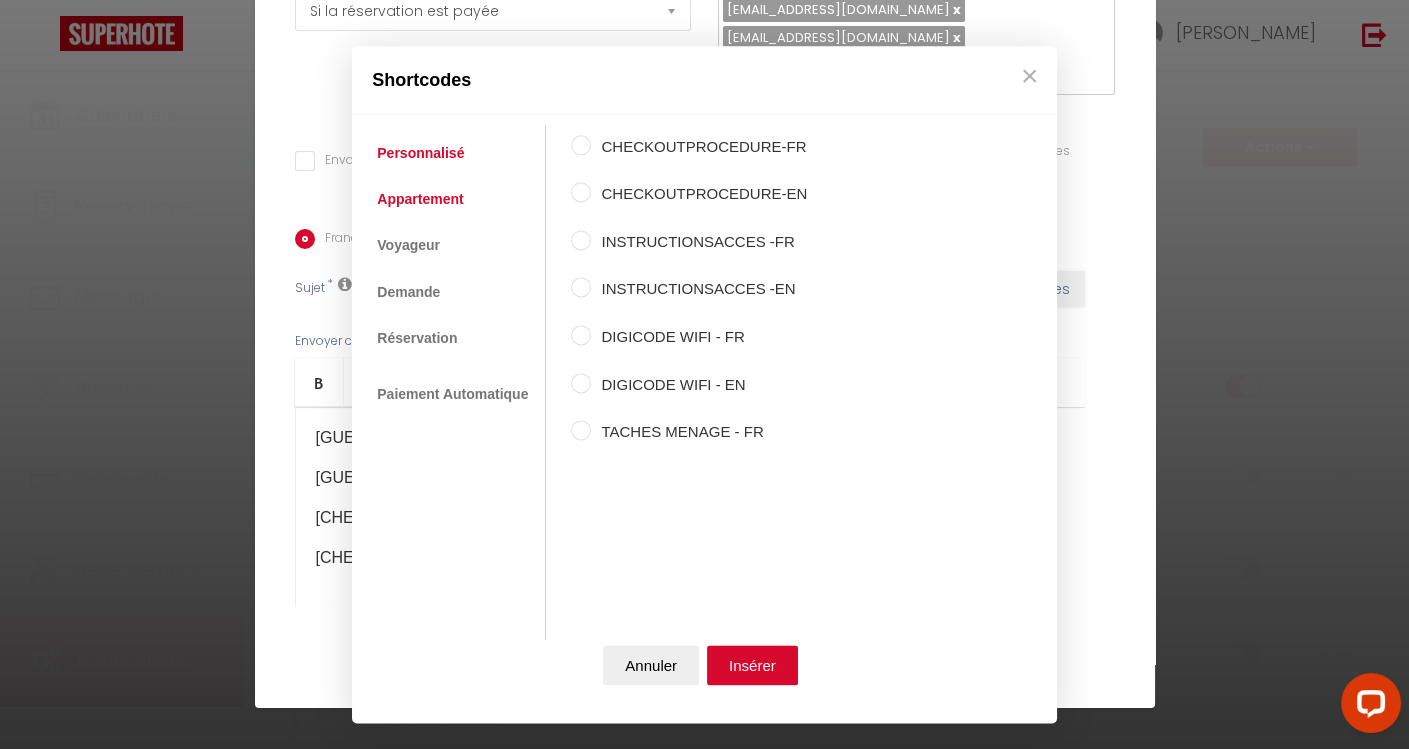 click on "Appartement" at bounding box center [420, 199] 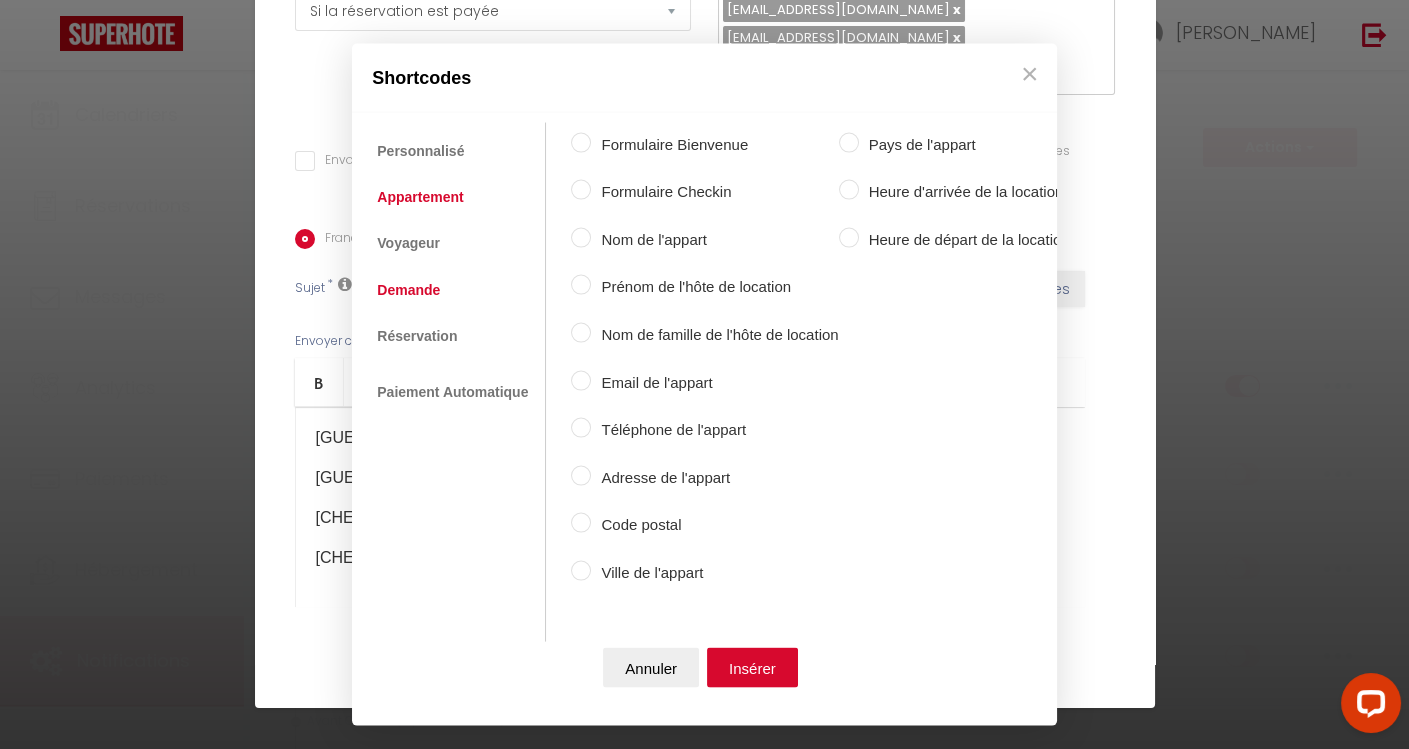 click on "Demande" at bounding box center (408, 289) 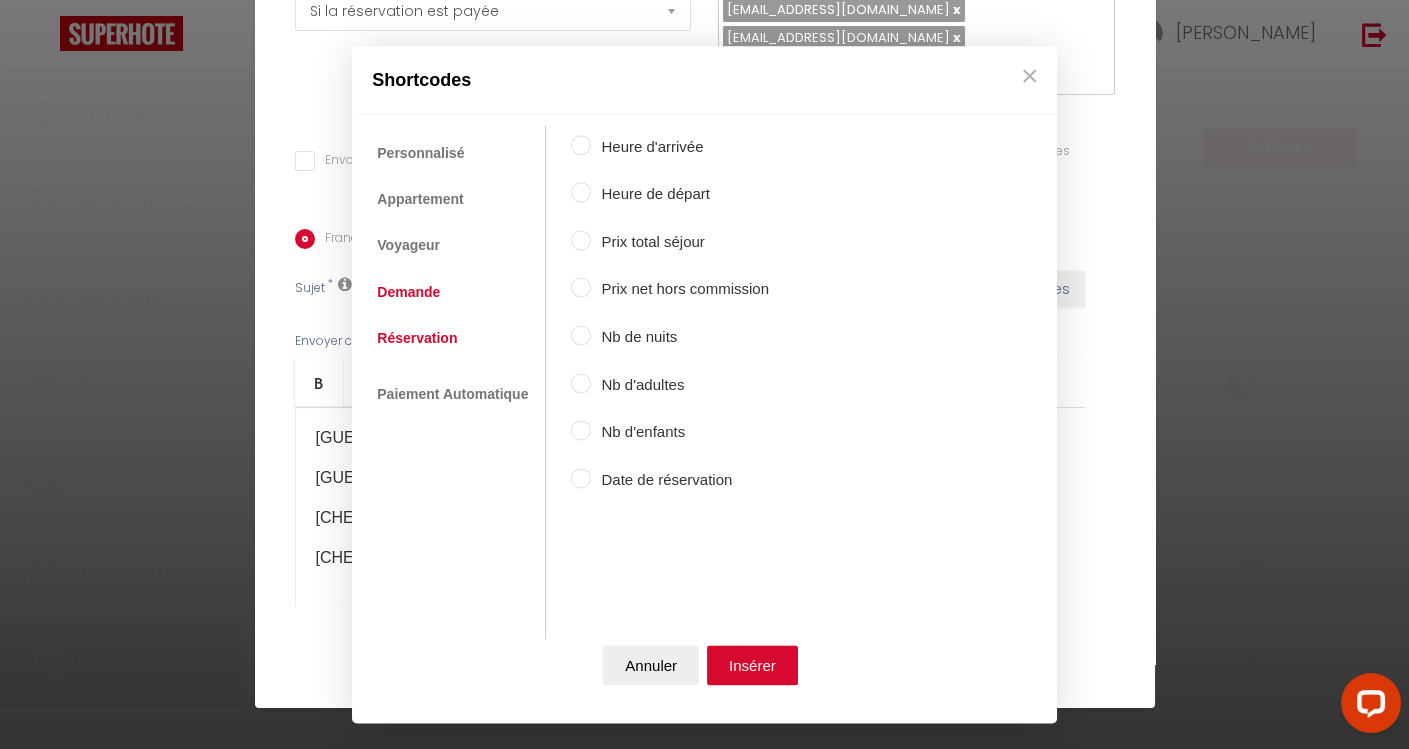 click on "Réservation" at bounding box center (417, 338) 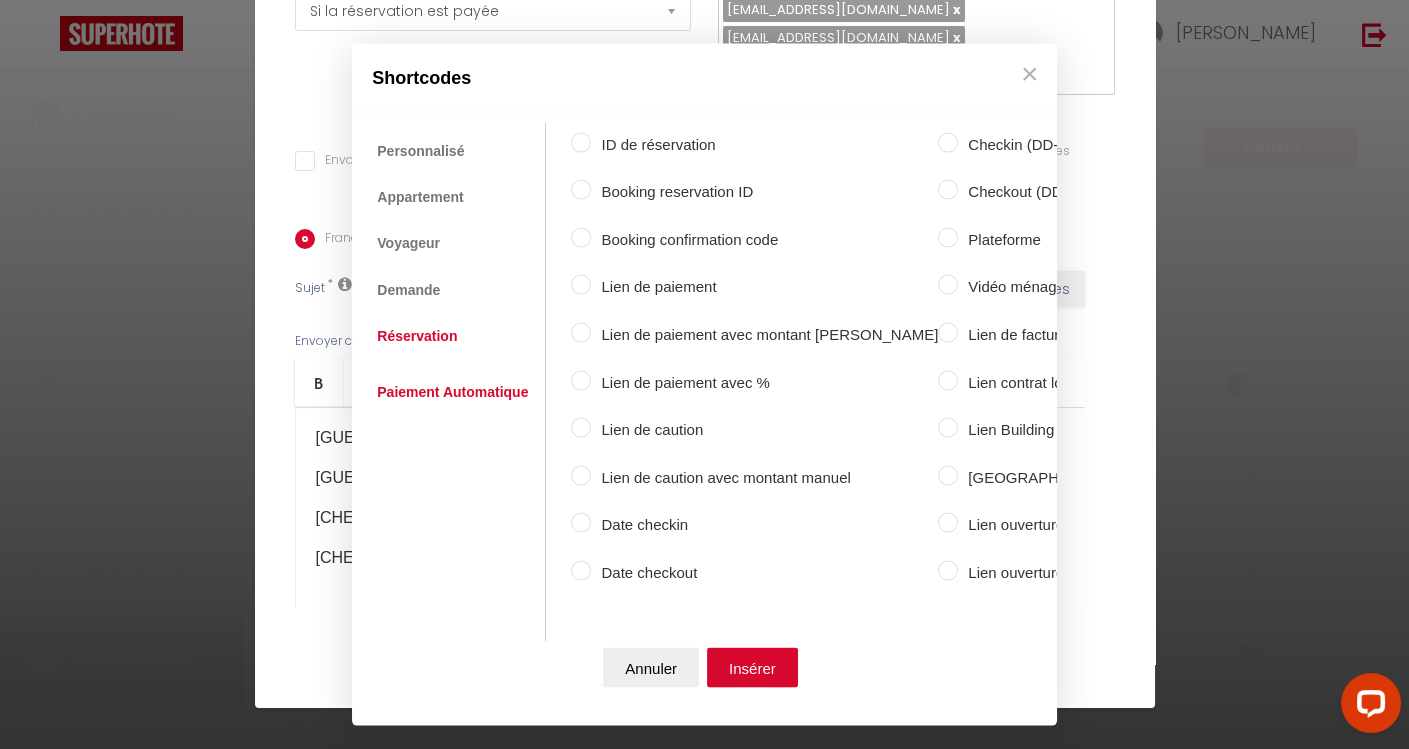 click on "Paiement Automatique" at bounding box center [452, 392] 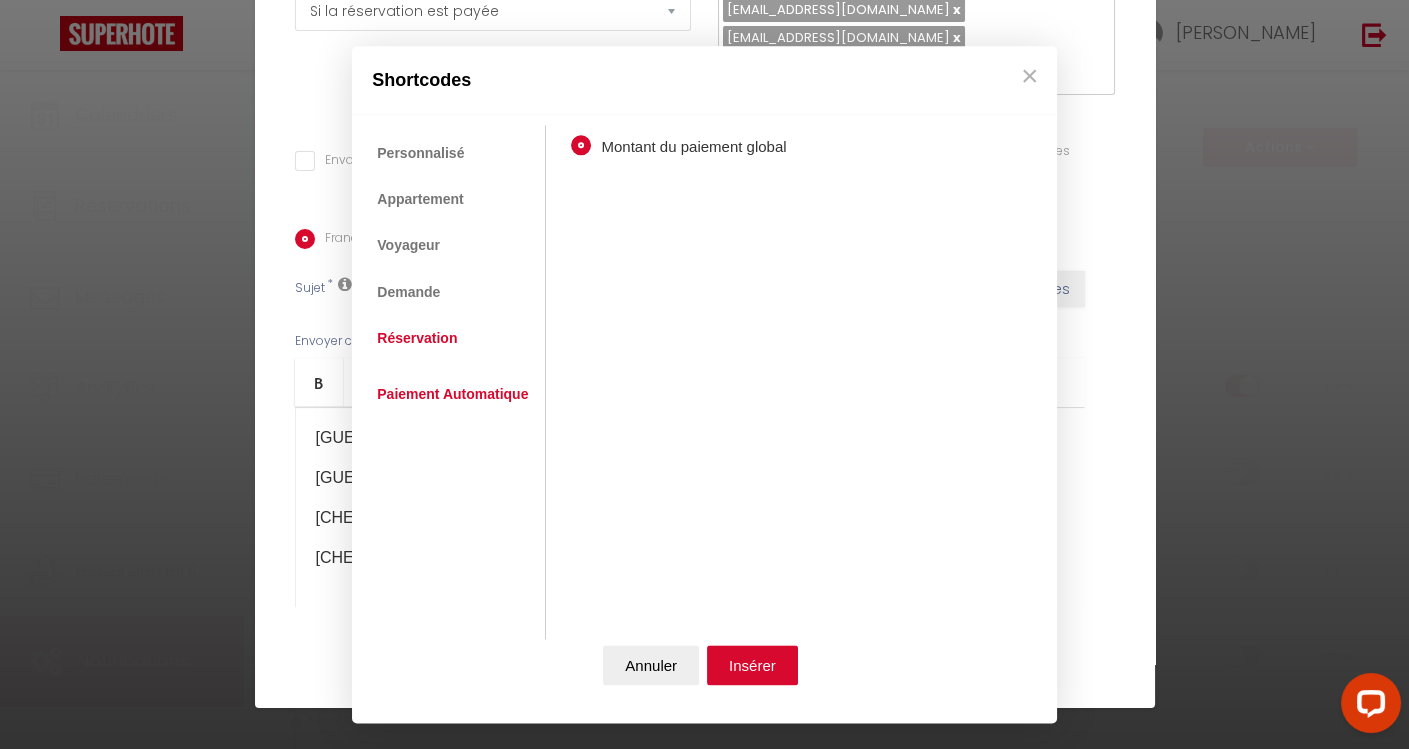click on "Réservation" at bounding box center (417, 338) 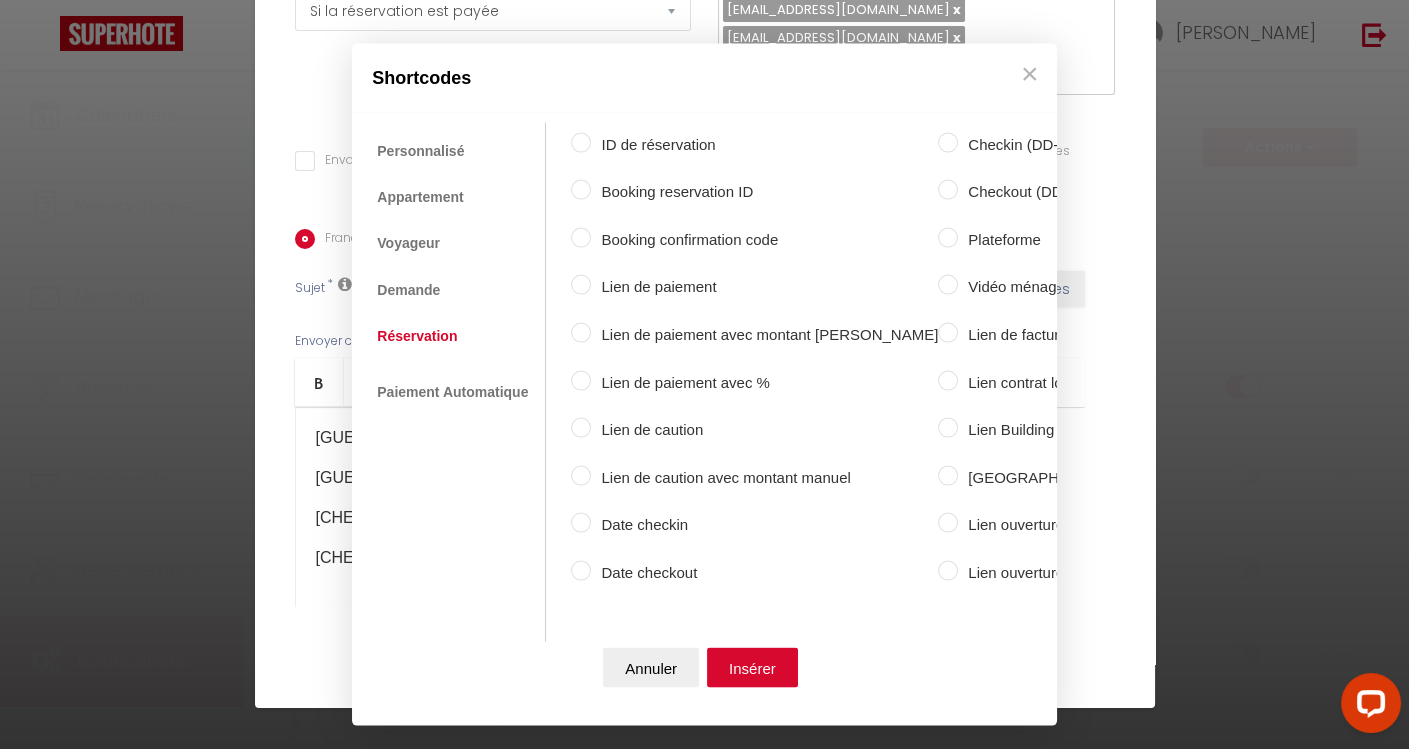 click on "Shortcodes
Personnalisé
Appartement
Voyageur
Demande
Réservation
Lien De Paiement
Paiement Automatique
CHECKOUTPROCEDURE-FR CHECKOUTPROCEDURE-EN INSTRUCTIONSACCES -FR INSTRUCTIONSACCES -EN DIGICODE WIFI - FR DIGICODE WIFI - EN TACHES MENAGE - FR
Nom du voyageur Prénom du voyageur Nom du famille du voyageur Email du voyageur Téléphone du voyageur Ville du voyageur Pays du voyageur Adresse du voyageur
Formulaire Bienvenue Formulaire Checkin Nom de l'appart Prénom de l'hôte de location Nom de famille de l'hôte de location Email de l'appart Téléphone de l'appart Adresse de l'appart Code postal Ville de l'appart Annuler" at bounding box center [704, 374] 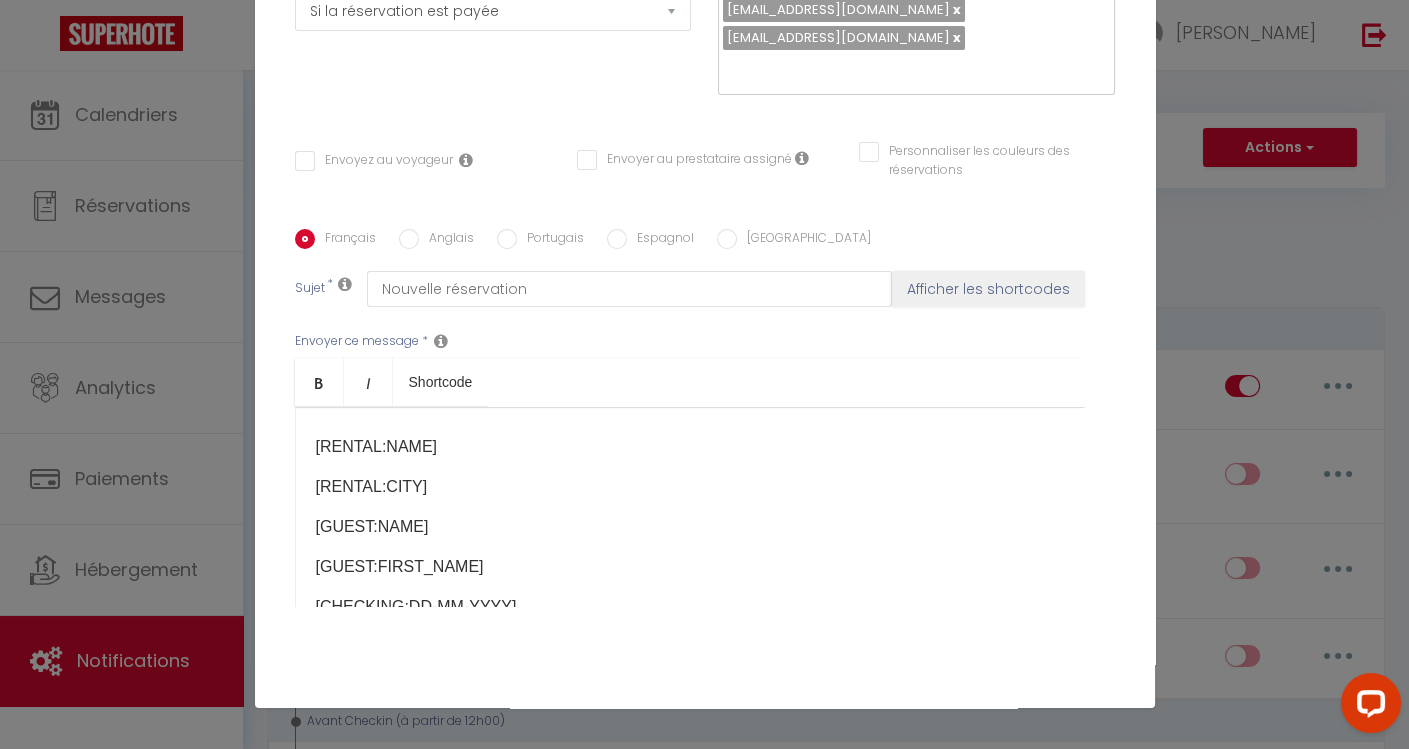 scroll, scrollTop: 0, scrollLeft: 0, axis: both 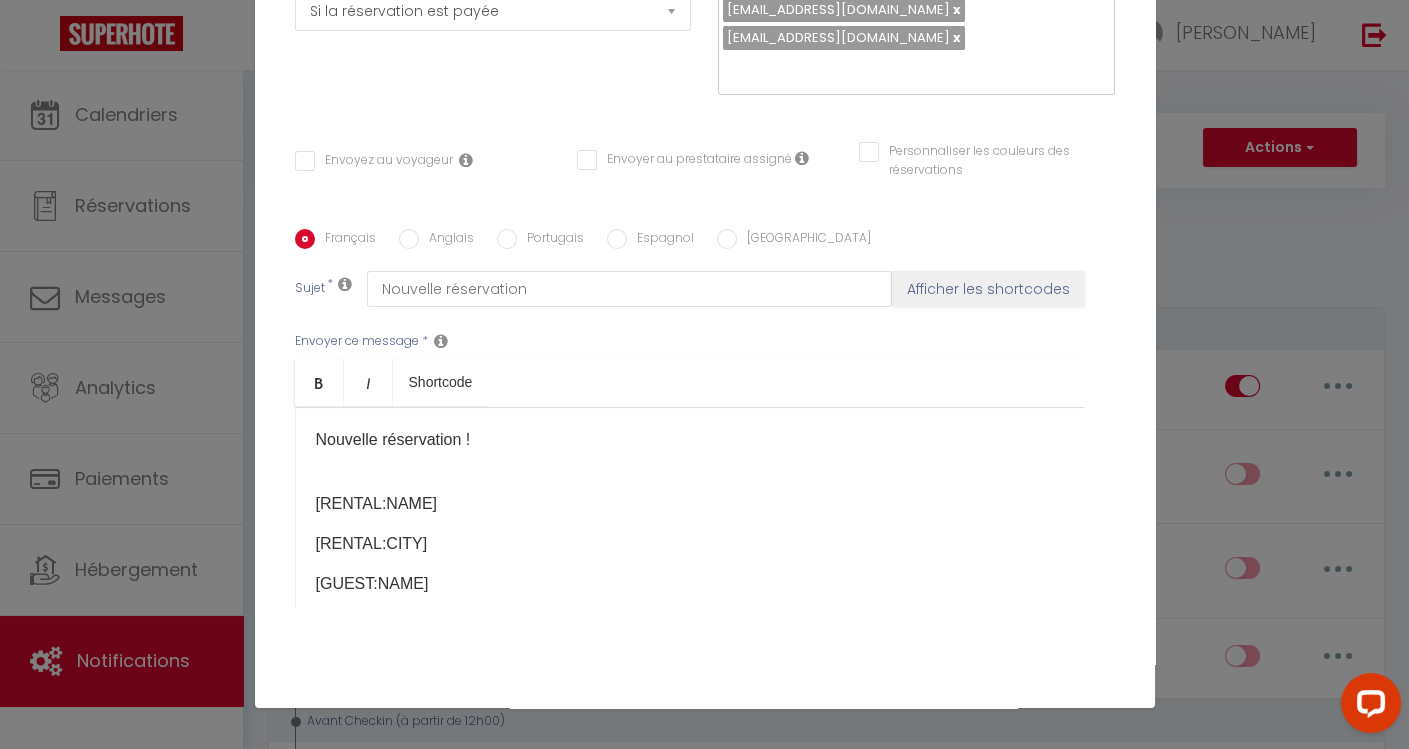 click on "Nouvelle réservation !" at bounding box center (690, 452) 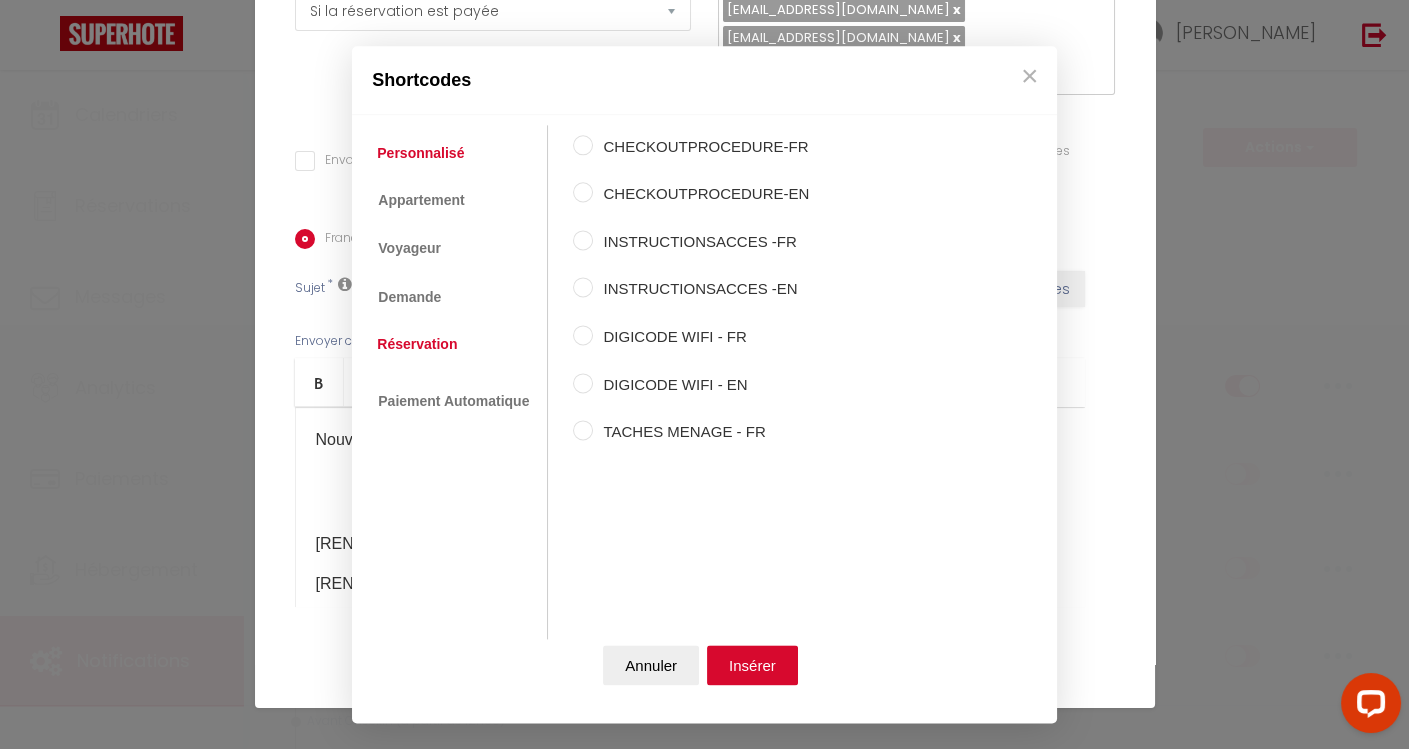 click on "Coaching SuperHote ce soir à 18h00, pour participer:  [URL][DOMAIN_NAME][SECURITY_DATA]   ×     Toggle navigation       Toggle Search     Toggle menubar     Chercher   BUTTON
Besoin d'aide ?
[PERSON_NAME]   Paramètres        Équipe     Résultat de la recherche   Aucun résultat     Calendriers     Réservations     Messages     Analytics      Paiements     Hébergement     Notifications                 Résultat de la recherche   Id   Appart   Voyageur    Checkin   Checkout   Nuits   Pers.   Plateforme   Statut     Résultat de la recherche   Aucun résultat          Notifications
Actions
Nouvelle Notification    Exporter    Importer    Tous les apparts    2 Pièces [GEOGRAPHIC_DATA], [GEOGRAPHIC_DATA] Duplex [GEOGRAPHIC_DATA] et Confortable au [GEOGRAPHIC_DATA], [GEOGRAPHIC_DATA]
Actions
Notifications" at bounding box center [704, 3230] 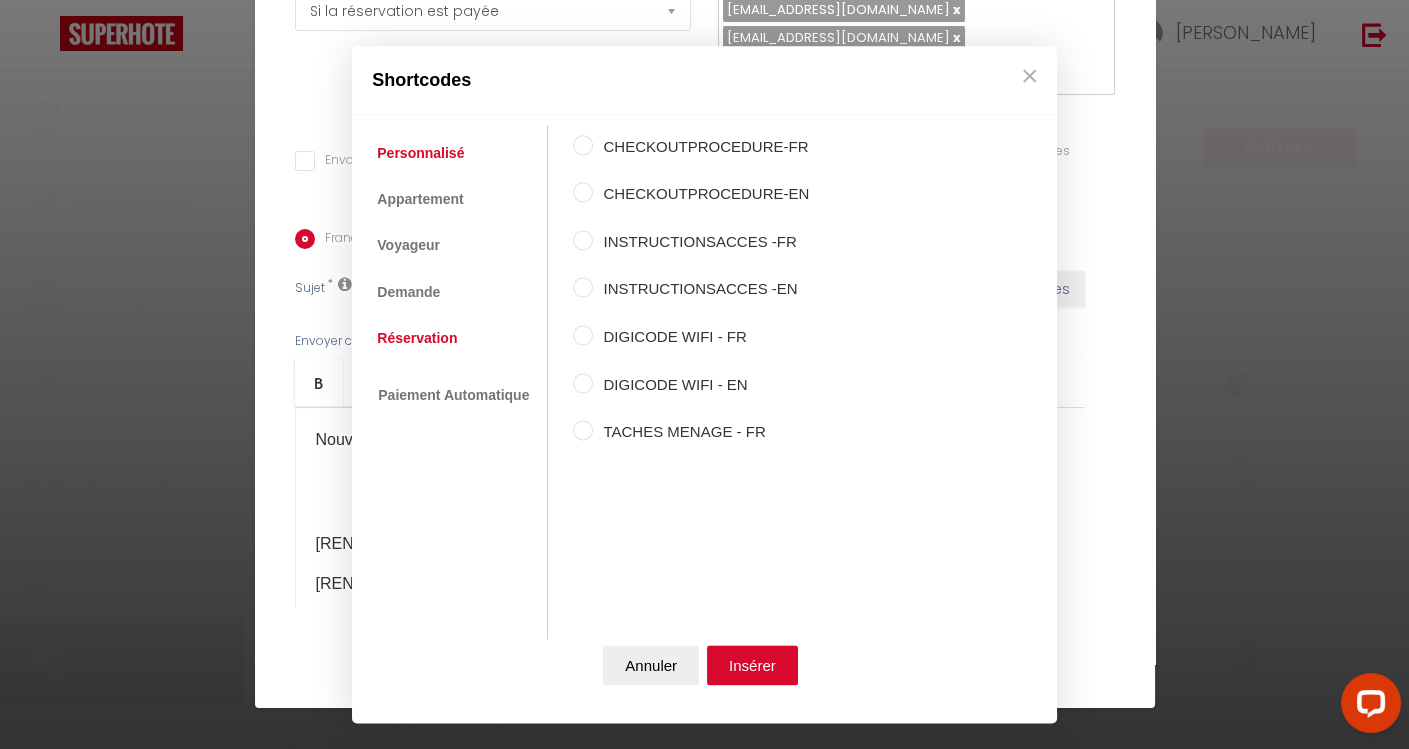 click on "Réservation" at bounding box center (417, 338) 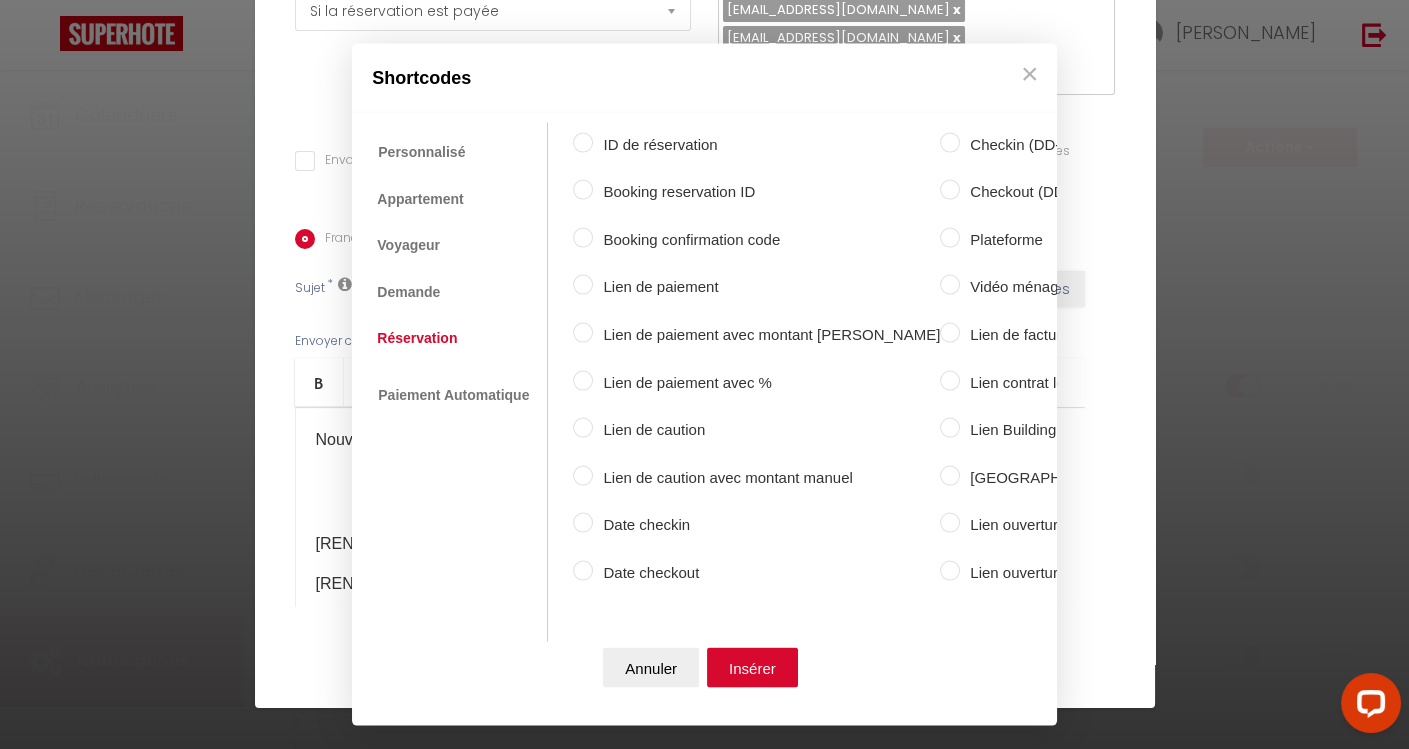 click on "ID de réservation" at bounding box center [766, 144] 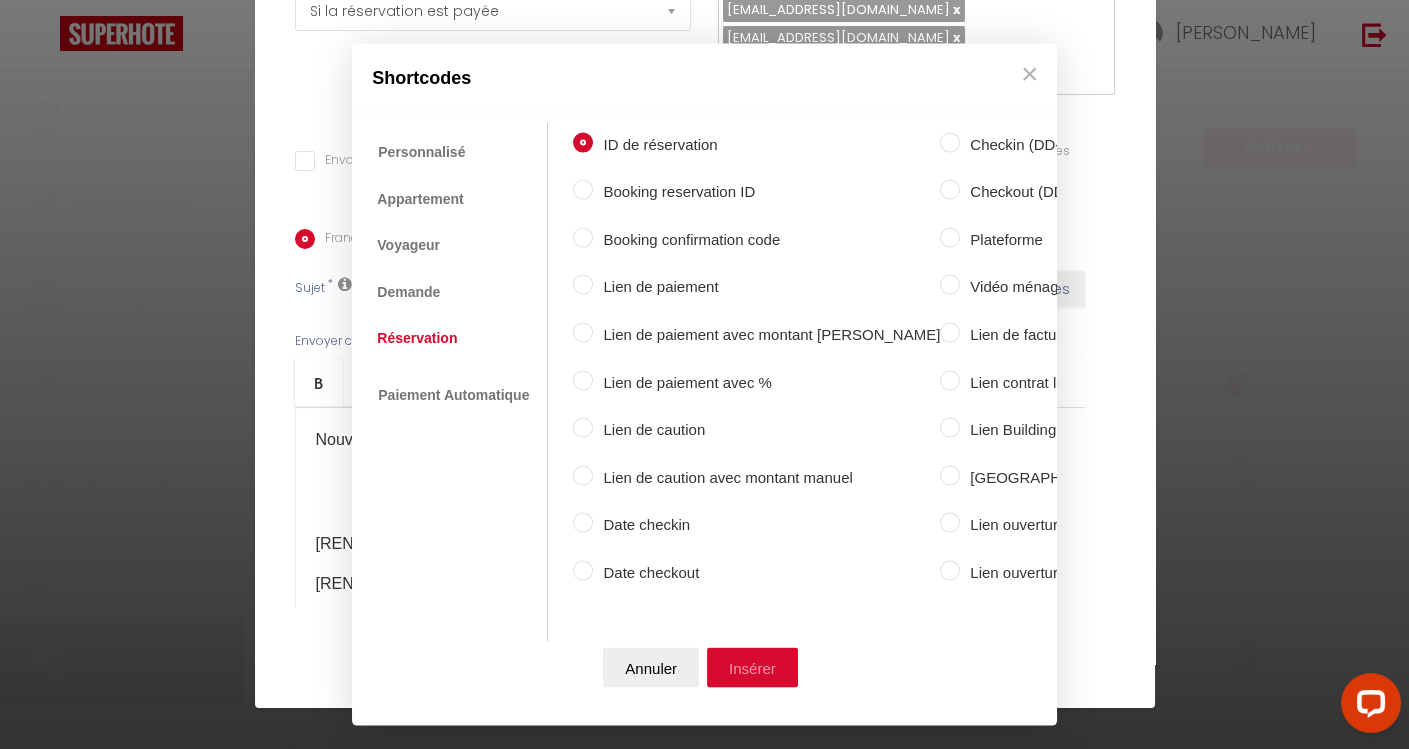 click on "Insérer" at bounding box center [752, 668] 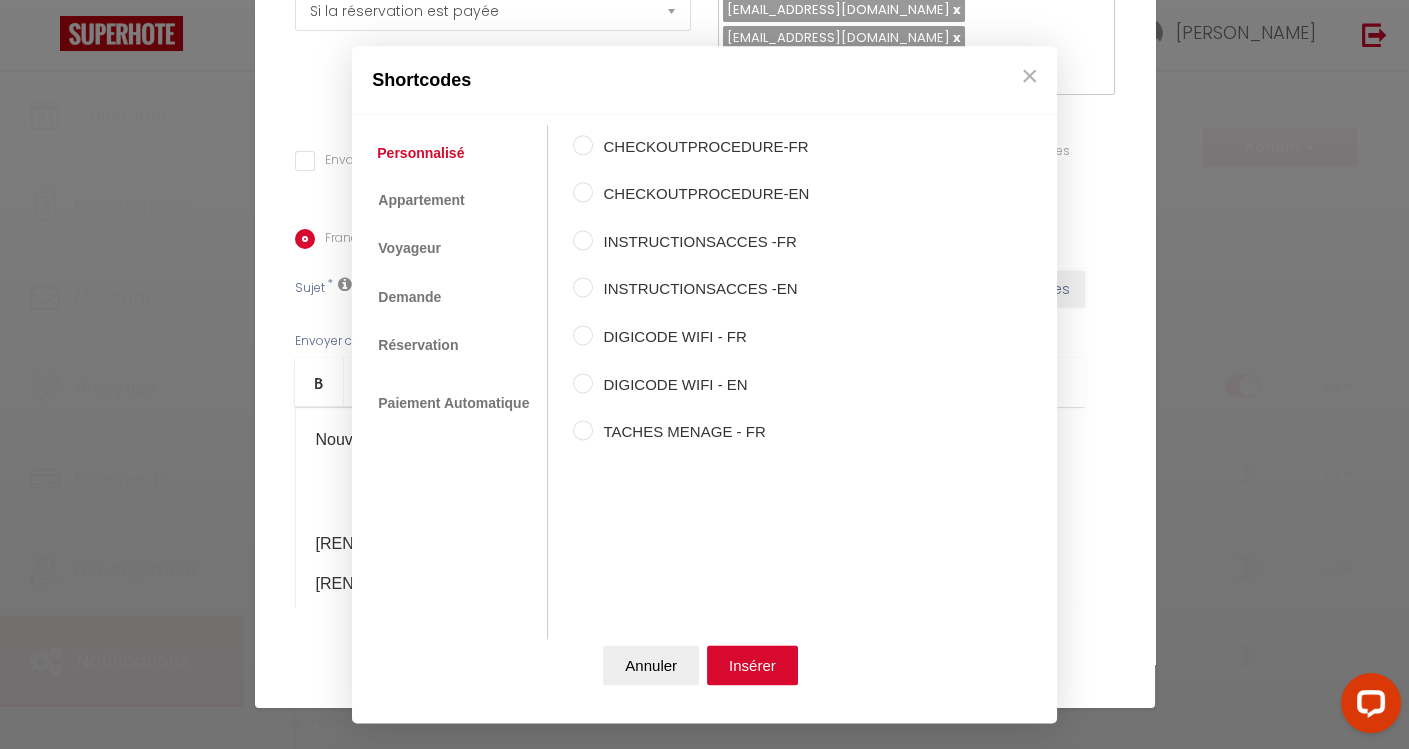 click on "Coaching SuperHote ce soir à 18h00, pour participer:  [URL][DOMAIN_NAME][SECURITY_DATA]   ×     Toggle navigation       Toggle Search     Toggle menubar     Chercher   BUTTON
Besoin d'aide ?
[PERSON_NAME]   Paramètres        Équipe     Résultat de la recherche   Aucun résultat     Calendriers     Réservations     Messages     Analytics      Paiements     Hébergement     Notifications                 Résultat de la recherche   Id   Appart   Voyageur    Checkin   Checkout   Nuits   Pers.   Plateforme   Statut     Résultat de la recherche   Aucun résultat          Notifications
Actions
Nouvelle Notification    Exporter    Importer    Tous les apparts    2 Pièces [GEOGRAPHIC_DATA], [GEOGRAPHIC_DATA] Duplex [GEOGRAPHIC_DATA] et Confortable au [GEOGRAPHIC_DATA], [GEOGRAPHIC_DATA]
Actions
Notifications" at bounding box center [704, 3230] 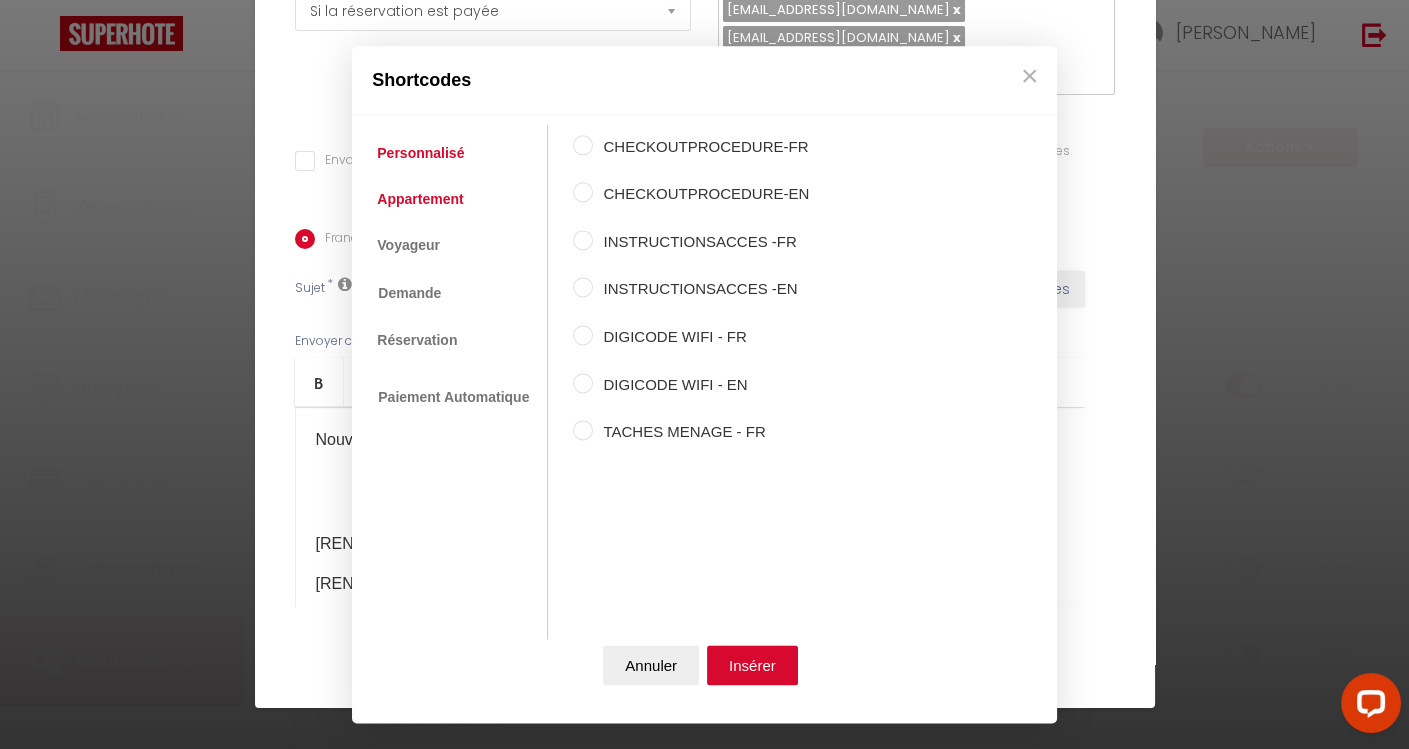 click on "Appartement" at bounding box center [420, 199] 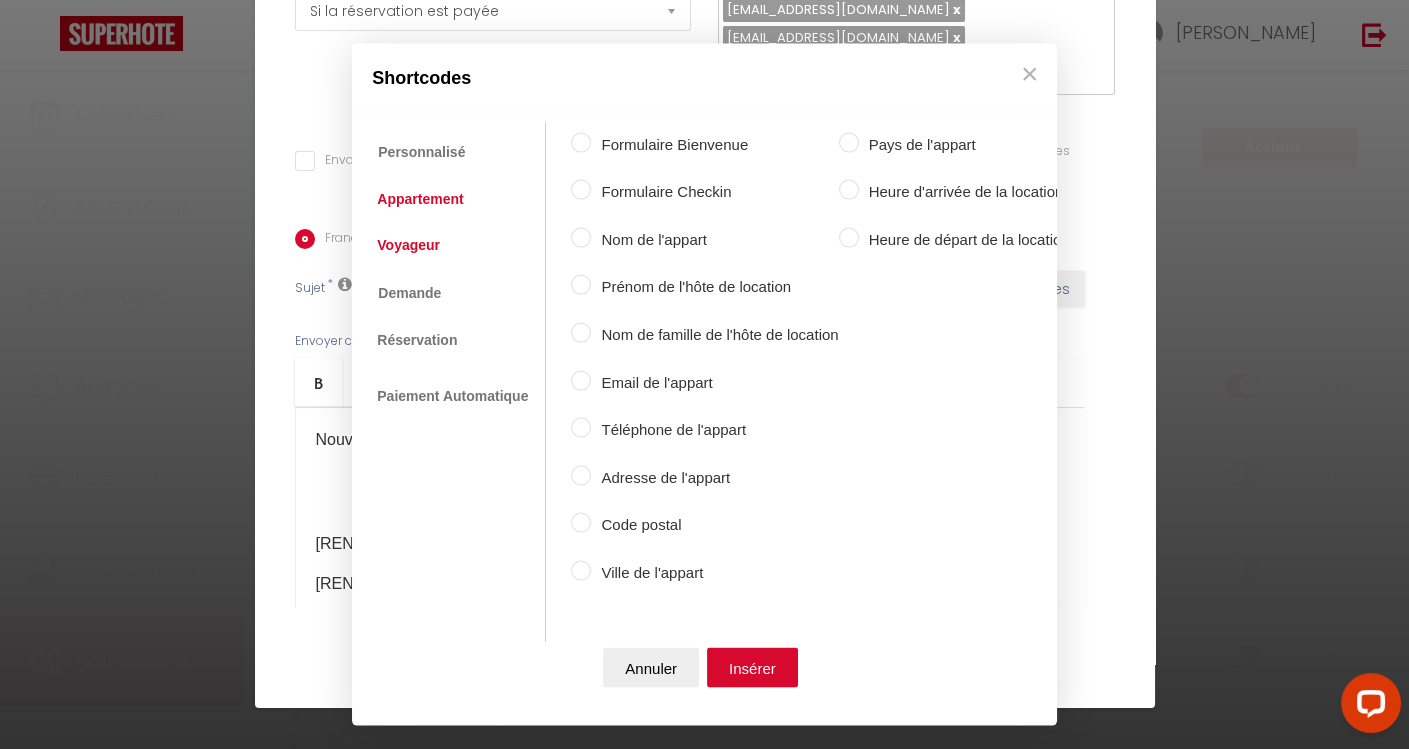 click on "Voyageur" at bounding box center (408, 245) 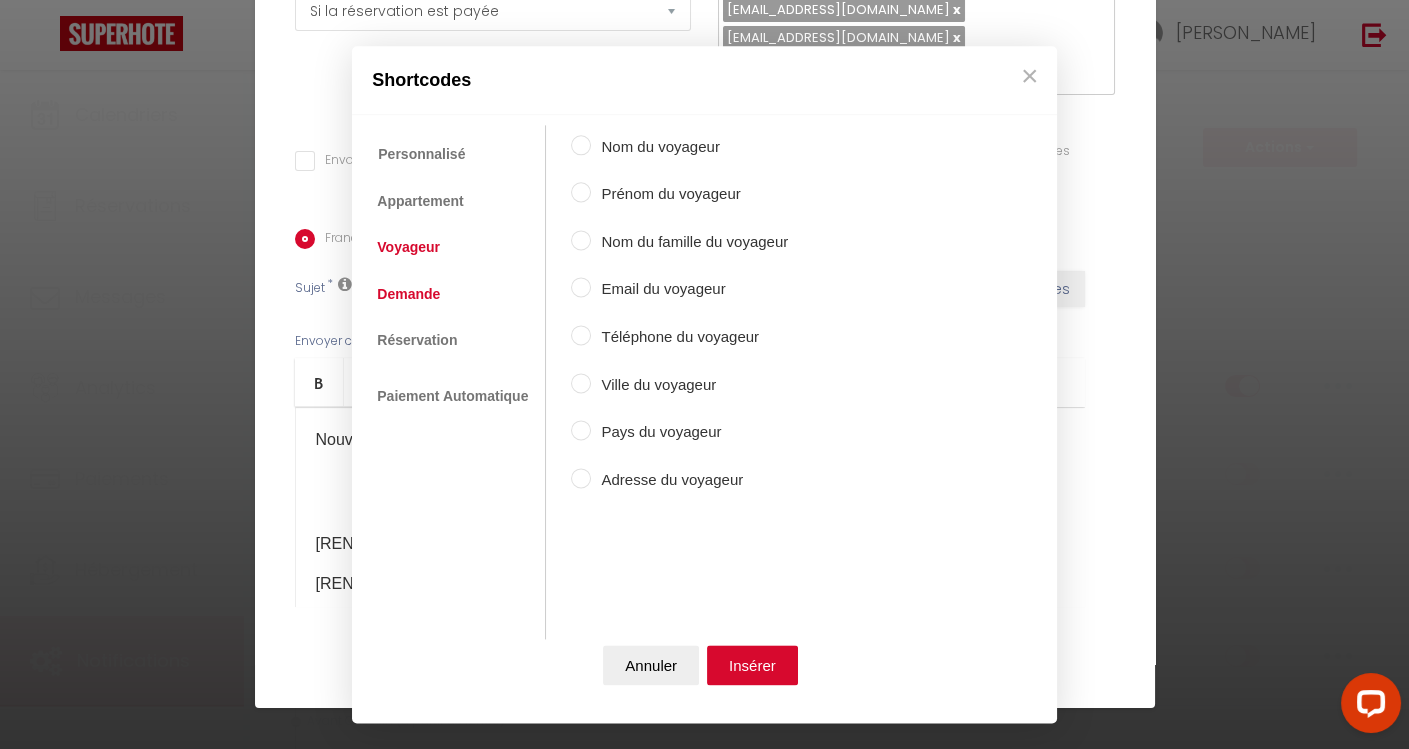 click on "Demande" at bounding box center (408, 294) 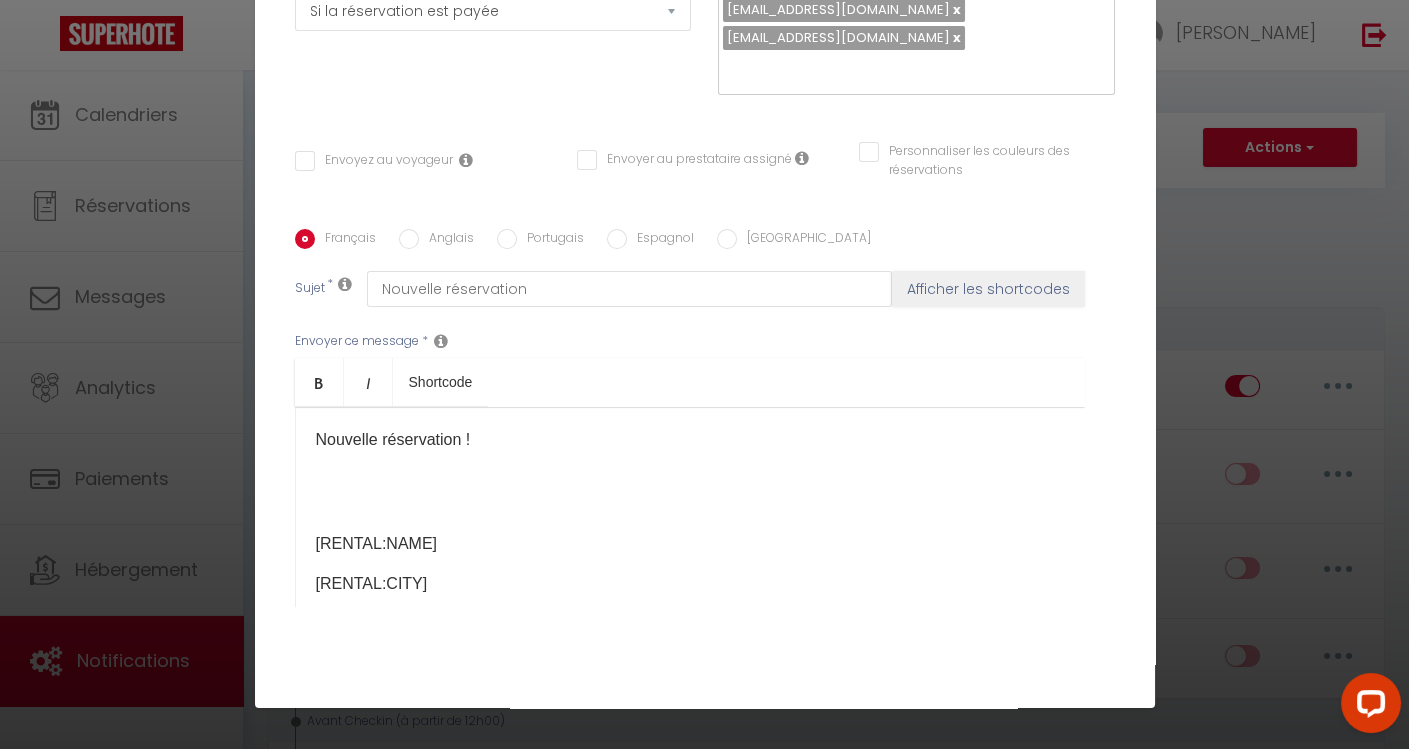 click on "Annuler" at bounding box center [651, 665] 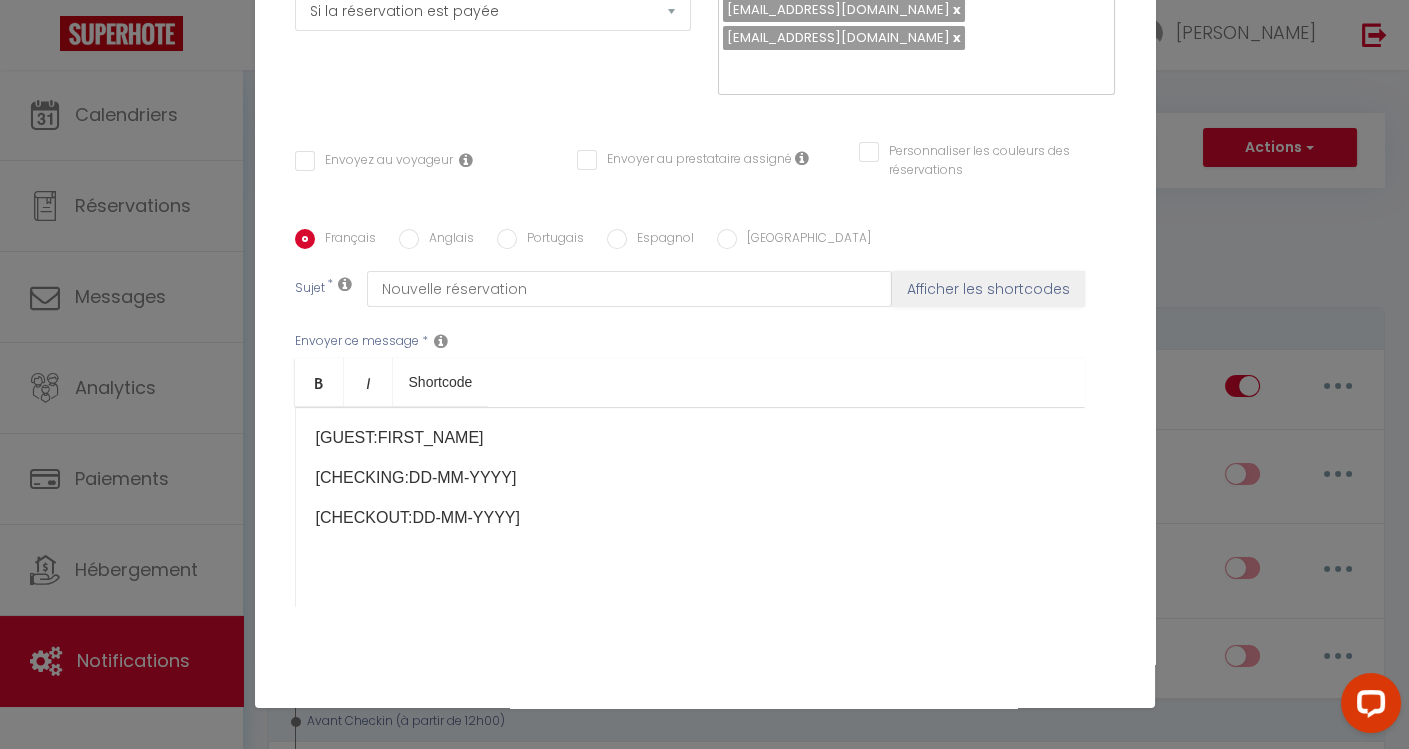 scroll, scrollTop: 229, scrollLeft: 0, axis: vertical 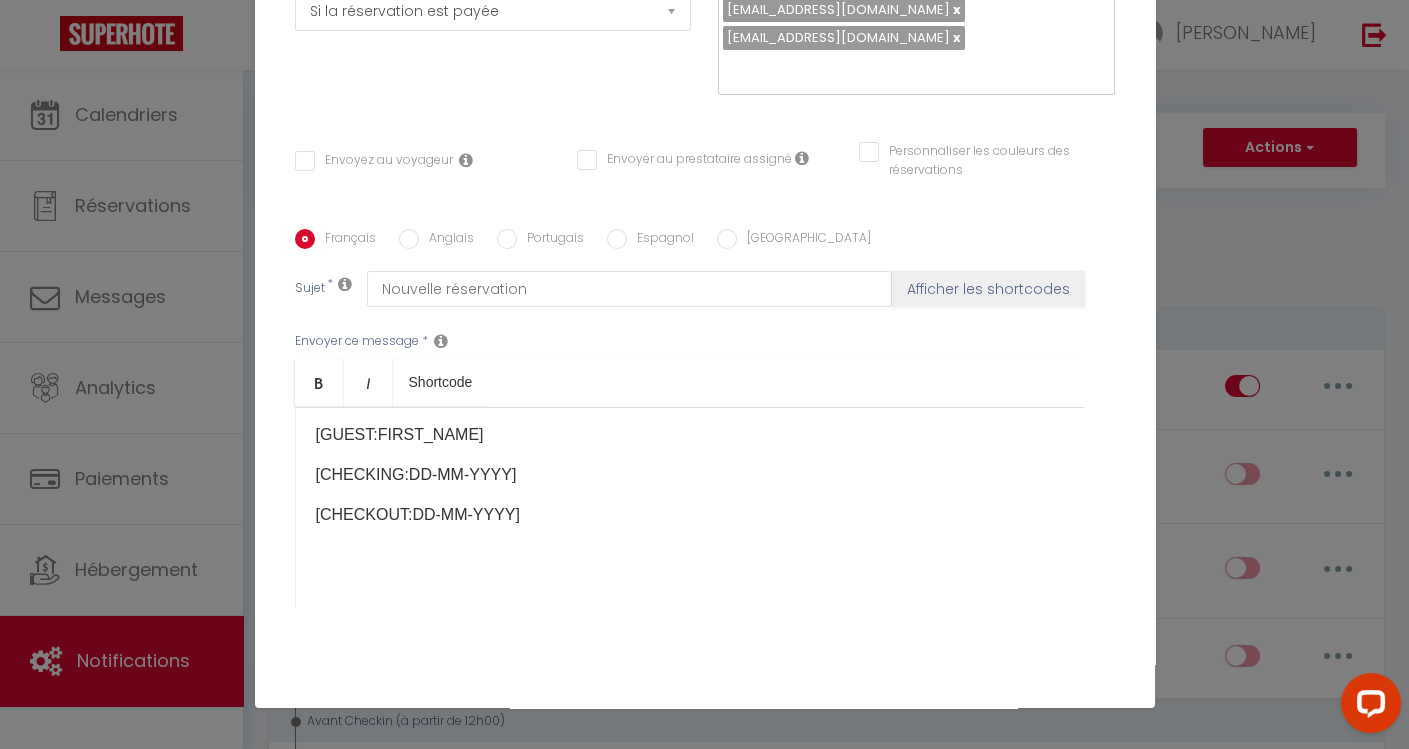 click on "[CHECKOUT:DD-MM-YYYY]" at bounding box center [690, 515] 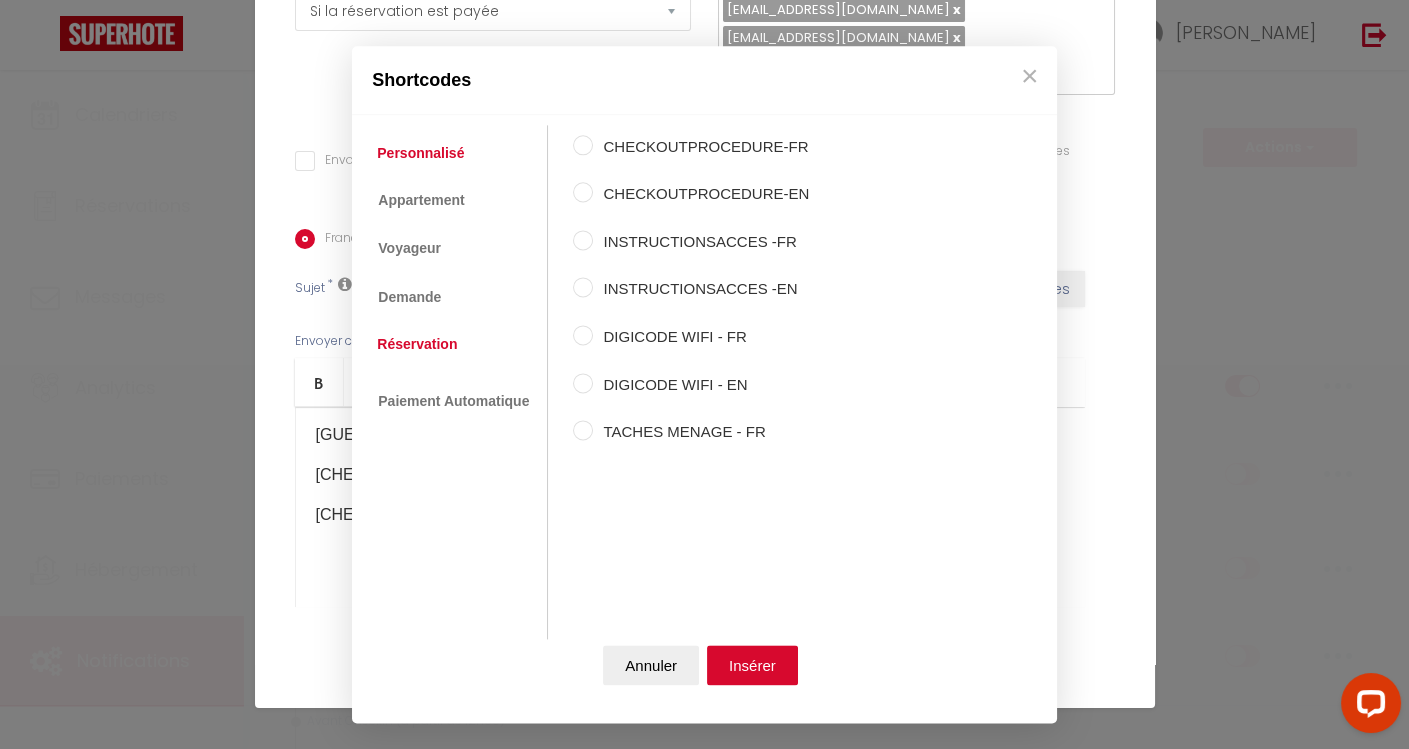 click on "Coaching SuperHote ce soir à 18h00, pour participer:  [URL][DOMAIN_NAME][SECURITY_DATA]   ×     Toggle navigation       Toggle Search     Toggle menubar     Chercher   BUTTON
Besoin d'aide ?
[PERSON_NAME]   Paramètres        Équipe     Résultat de la recherche   Aucun résultat     Calendriers     Réservations     Messages     Analytics      Paiements     Hébergement     Notifications                 Résultat de la recherche   Id   Appart   Voyageur    Checkin   Checkout   Nuits   Pers.   Plateforme   Statut     Résultat de la recherche   Aucun résultat          Notifications
Actions
Nouvelle Notification    Exporter    Importer    Tous les apparts    2 Pièces [GEOGRAPHIC_DATA], [GEOGRAPHIC_DATA] Duplex [GEOGRAPHIC_DATA] et Confortable au [GEOGRAPHIC_DATA], [GEOGRAPHIC_DATA]
Actions
Notifications" at bounding box center [704, 3230] 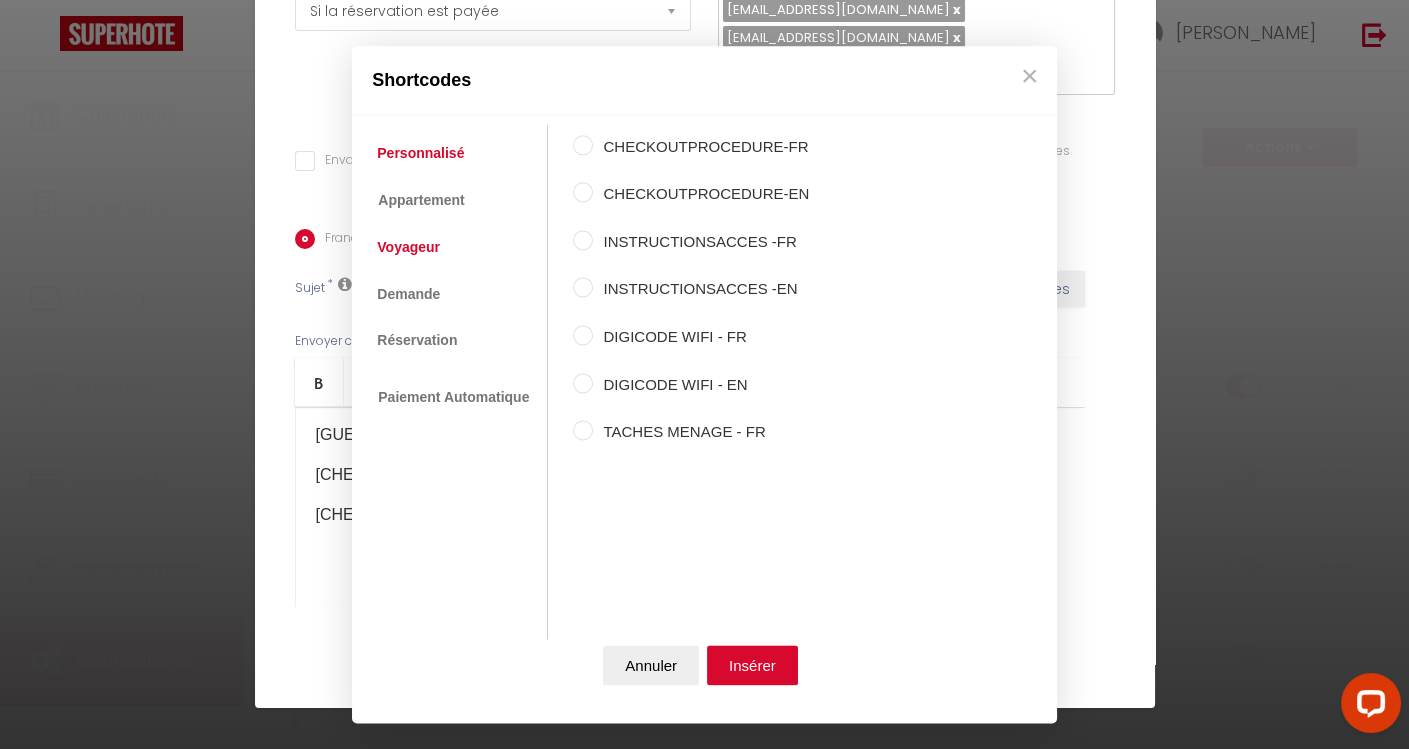 click on "Voyageur" at bounding box center (408, 248) 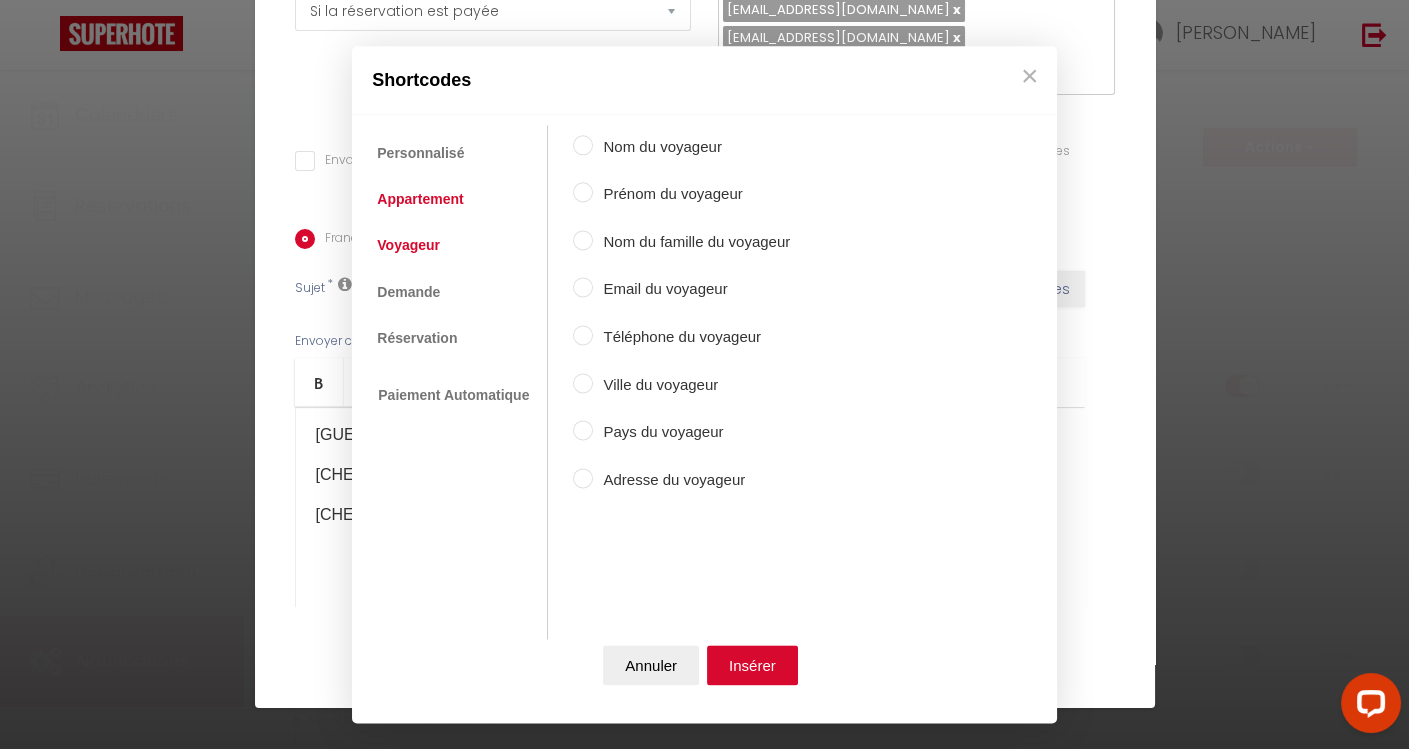 click on "Appartement" at bounding box center (420, 199) 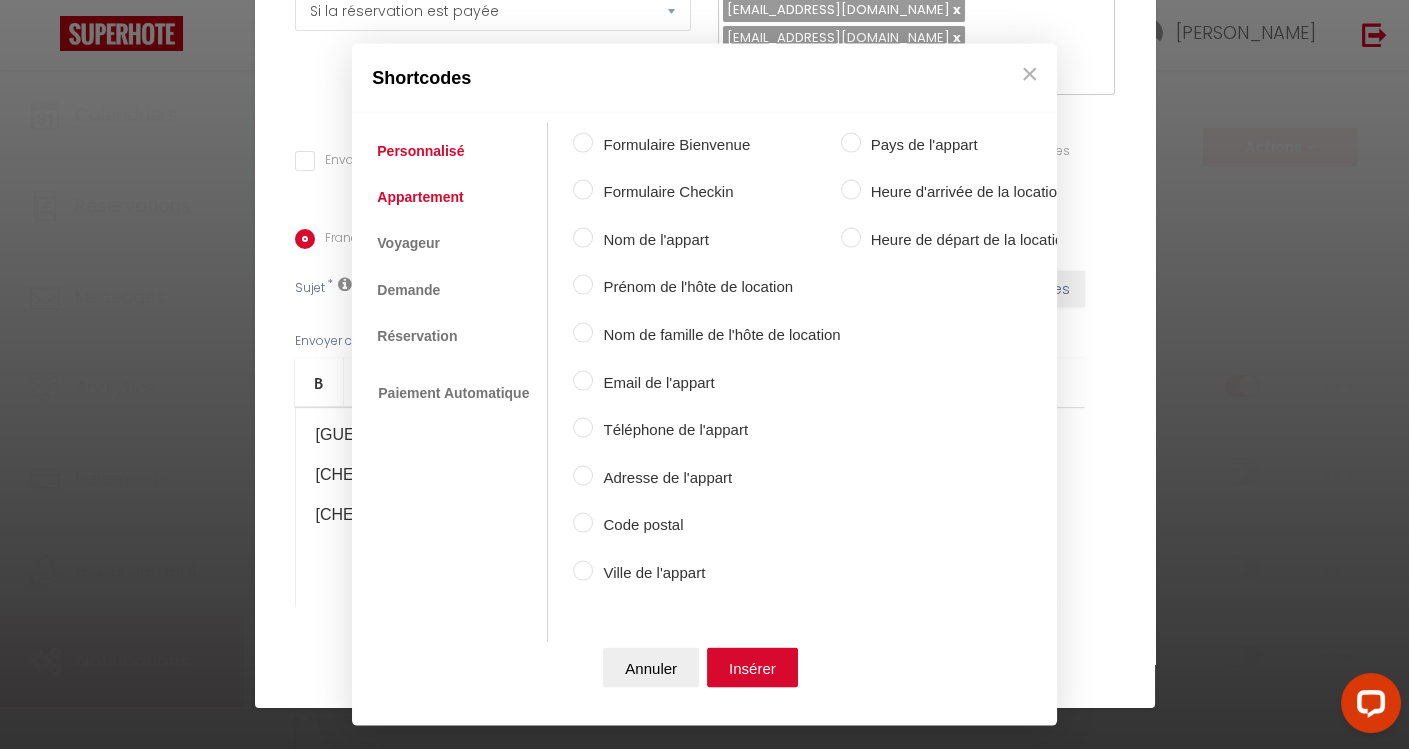 click on "Personnalisé" at bounding box center [420, 150] 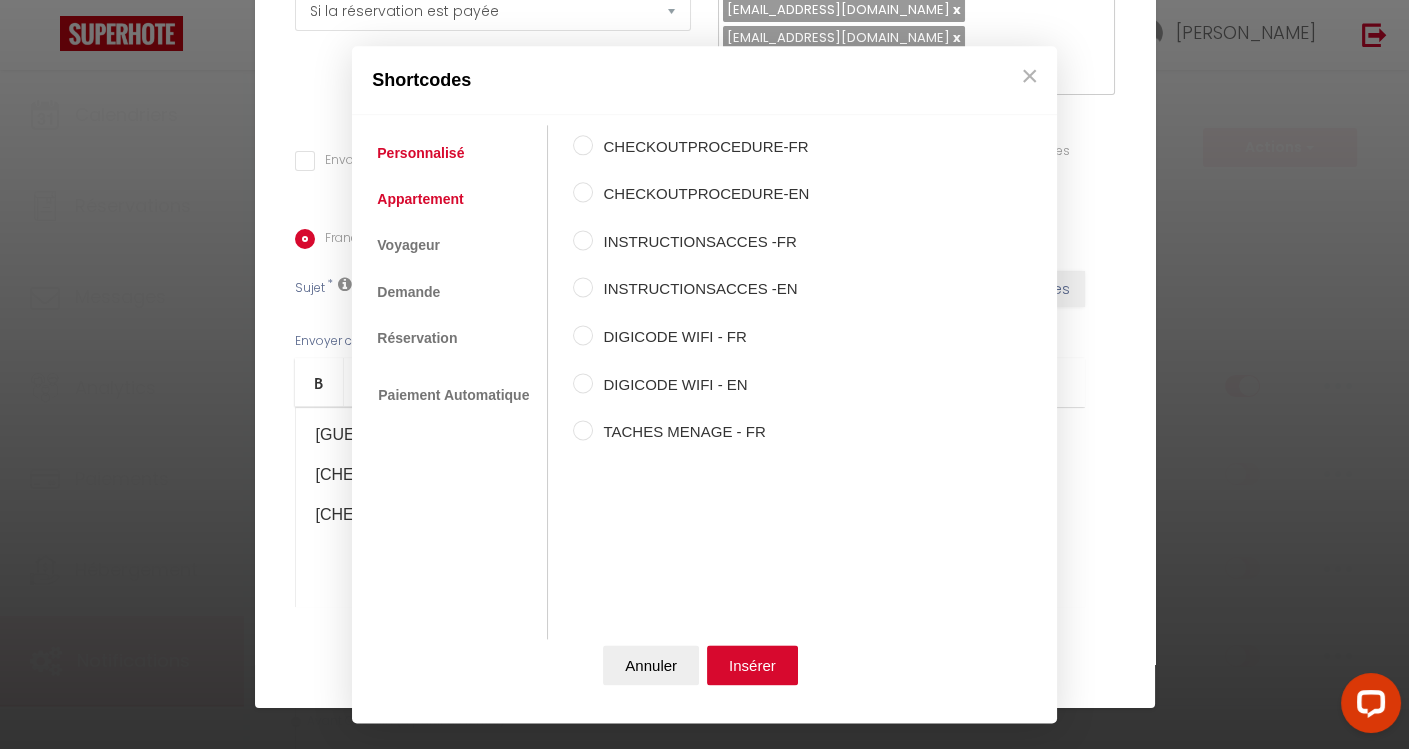 click on "Appartement" at bounding box center [420, 199] 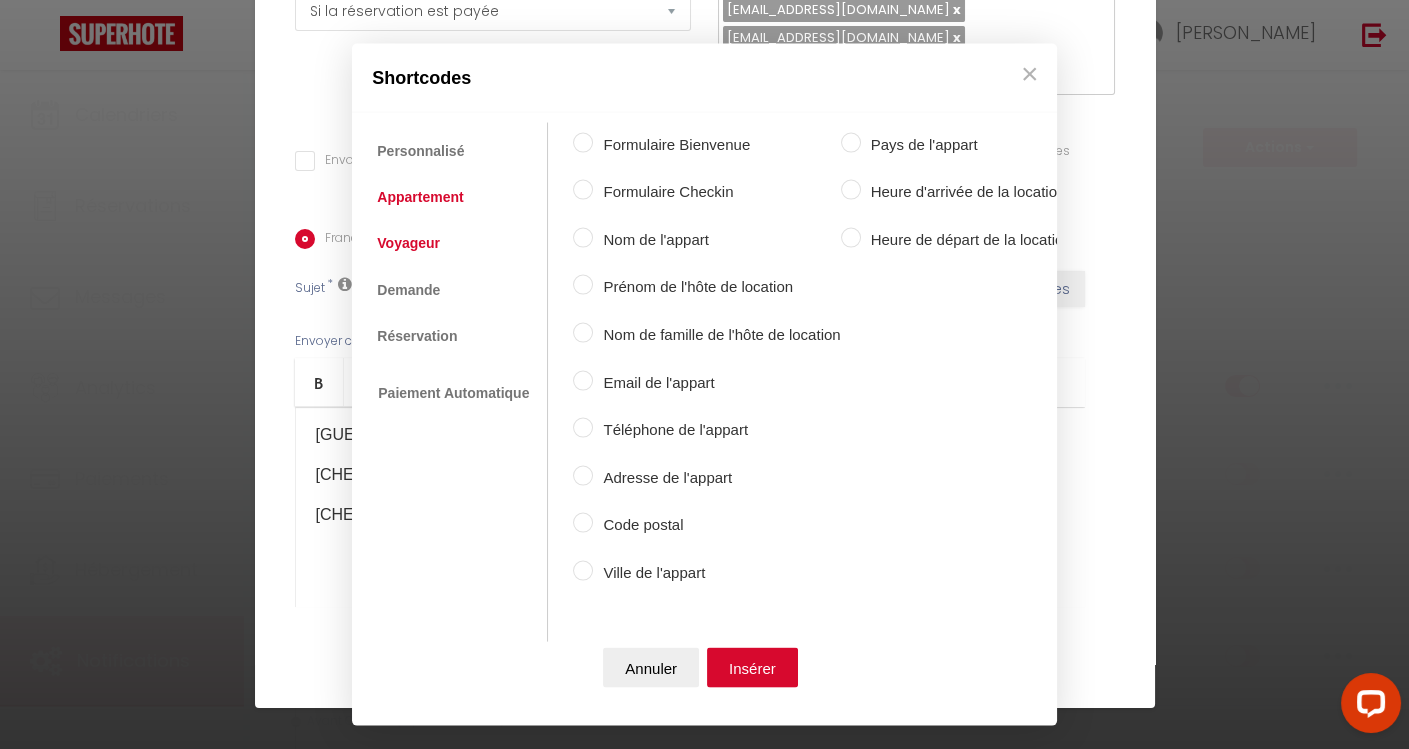click on "Voyageur" at bounding box center [408, 243] 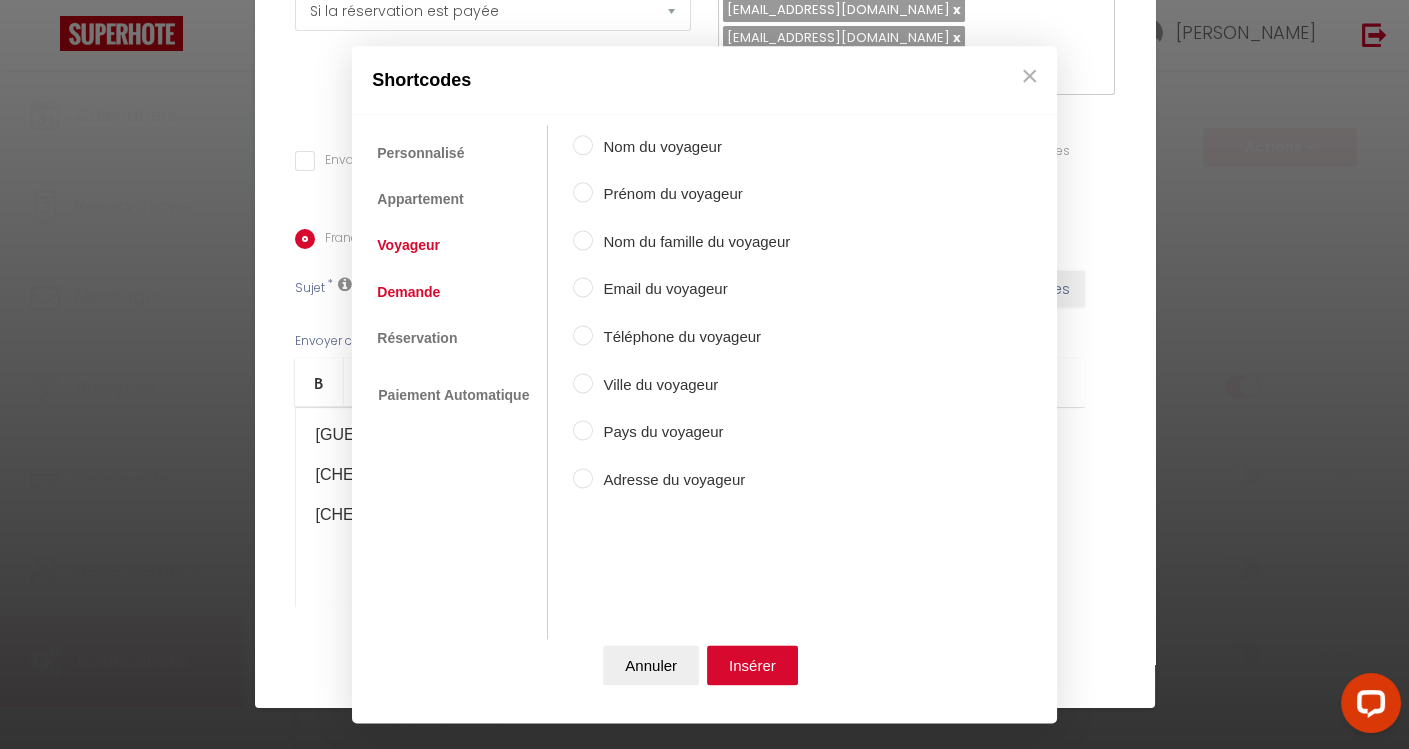 click on "Demande" at bounding box center (408, 292) 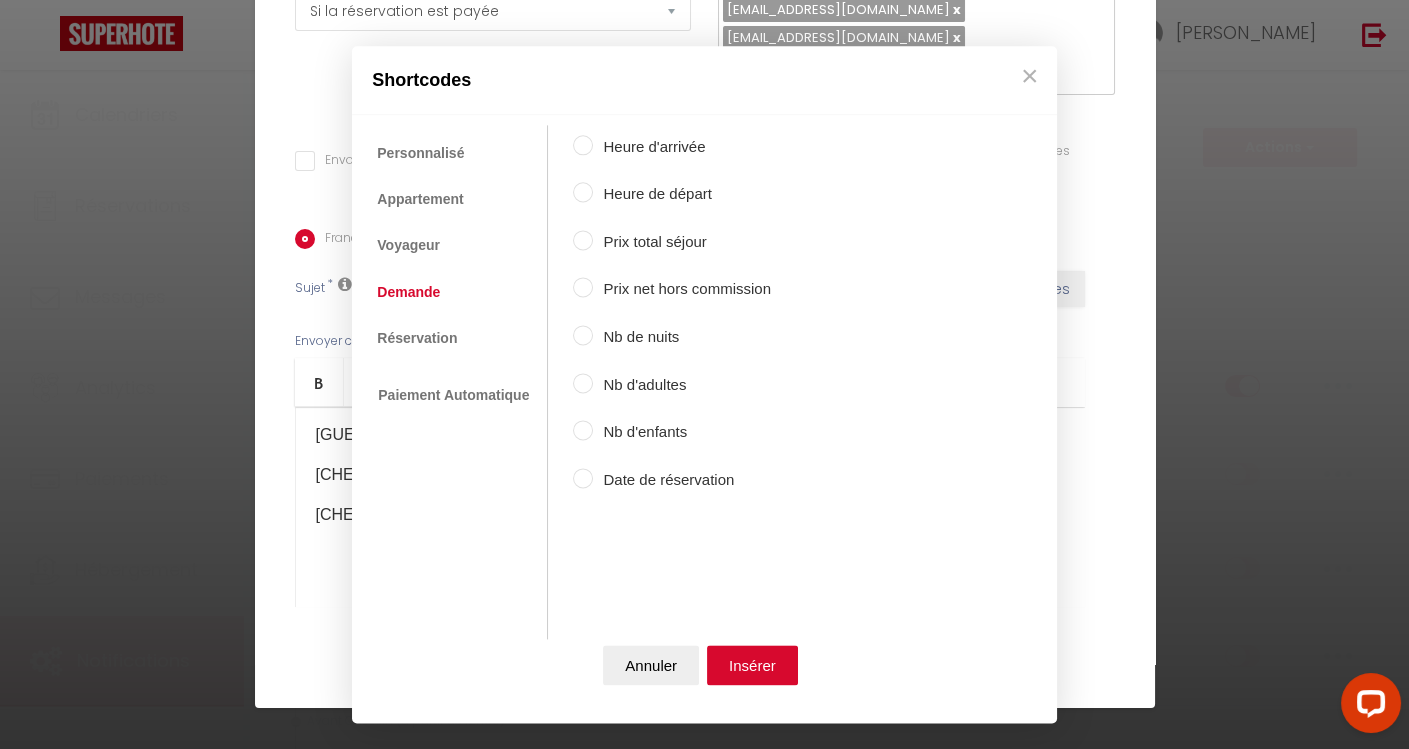 click on "Nb d'adultes" at bounding box center (583, 383) 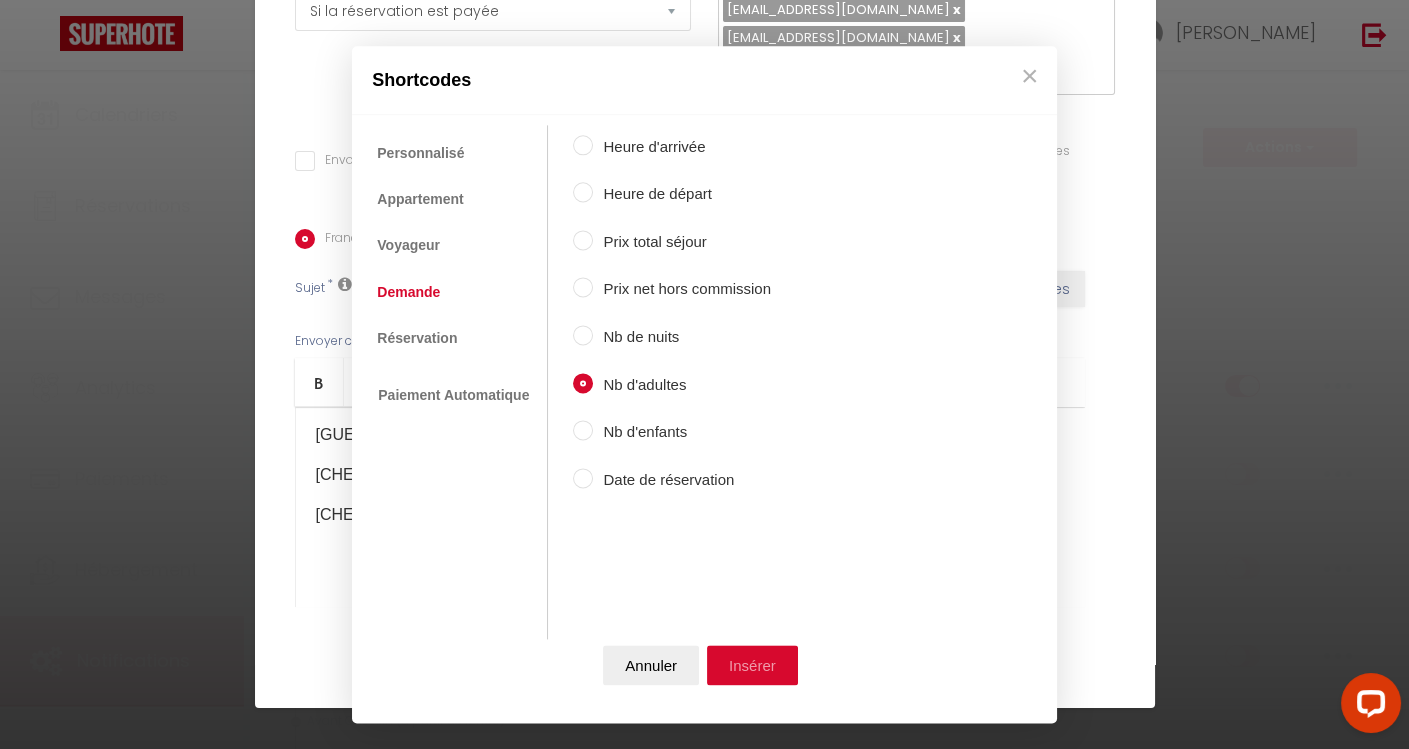 click on "Insérer" at bounding box center (752, 665) 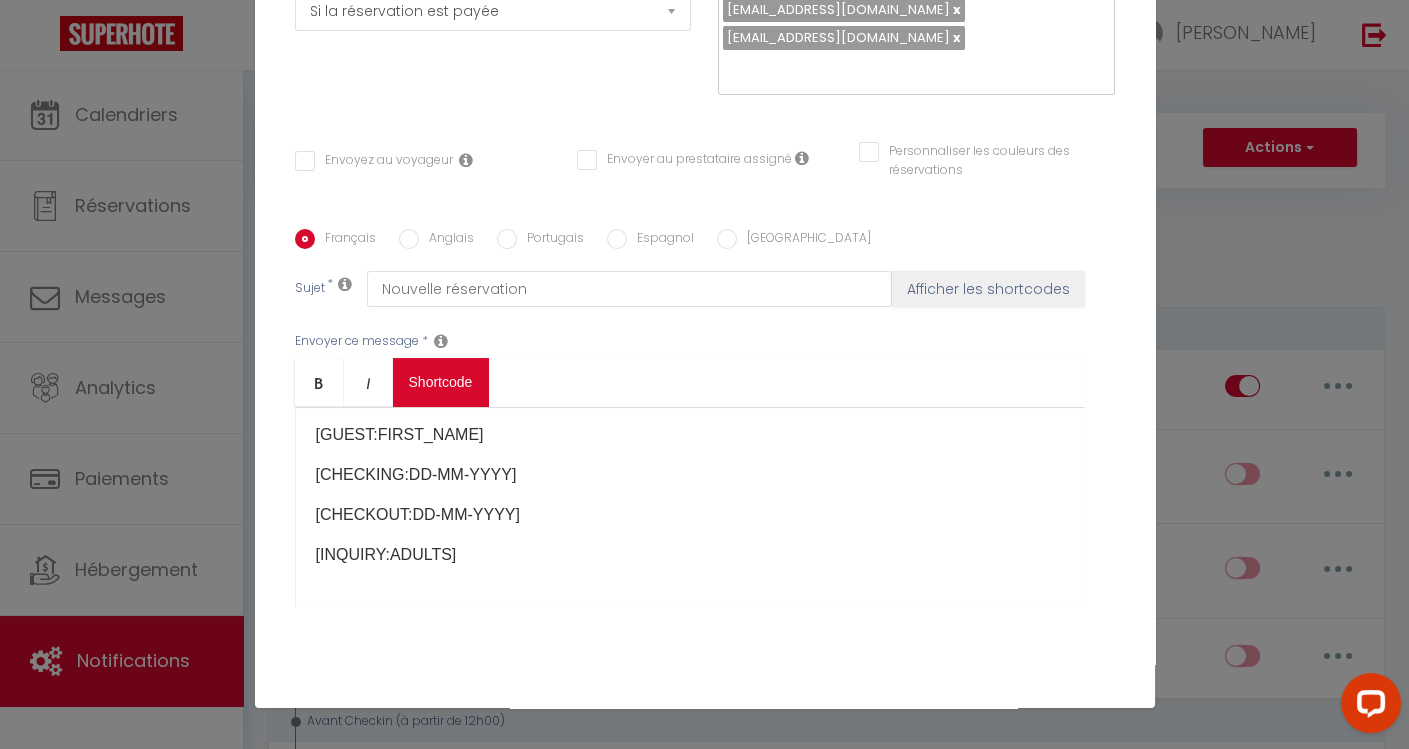 click on "Coaching SuperHote ce soir à 18h00, pour participer:  [URL][DOMAIN_NAME][SECURITY_DATA]   ×     Toggle navigation       Toggle Search     Toggle menubar     Chercher   BUTTON
Besoin d'aide ?
[PERSON_NAME]   Paramètres        Équipe     Résultat de la recherche   Aucun résultat     Calendriers     Réservations     Messages     Analytics      Paiements     Hébergement     Notifications                 Résultat de la recherche   Id   Appart   Voyageur    Checkin   Checkout   Nuits   Pers.   Plateforme   Statut     Résultat de la recherche   Aucun résultat          Notifications
Actions
Nouvelle Notification    Exporter    Importer    Tous les apparts    2 Pièces [GEOGRAPHIC_DATA], [GEOGRAPHIC_DATA] Duplex [GEOGRAPHIC_DATA] et Confortable au [GEOGRAPHIC_DATA], [GEOGRAPHIC_DATA]
Actions
Notifications" at bounding box center [704, 3230] 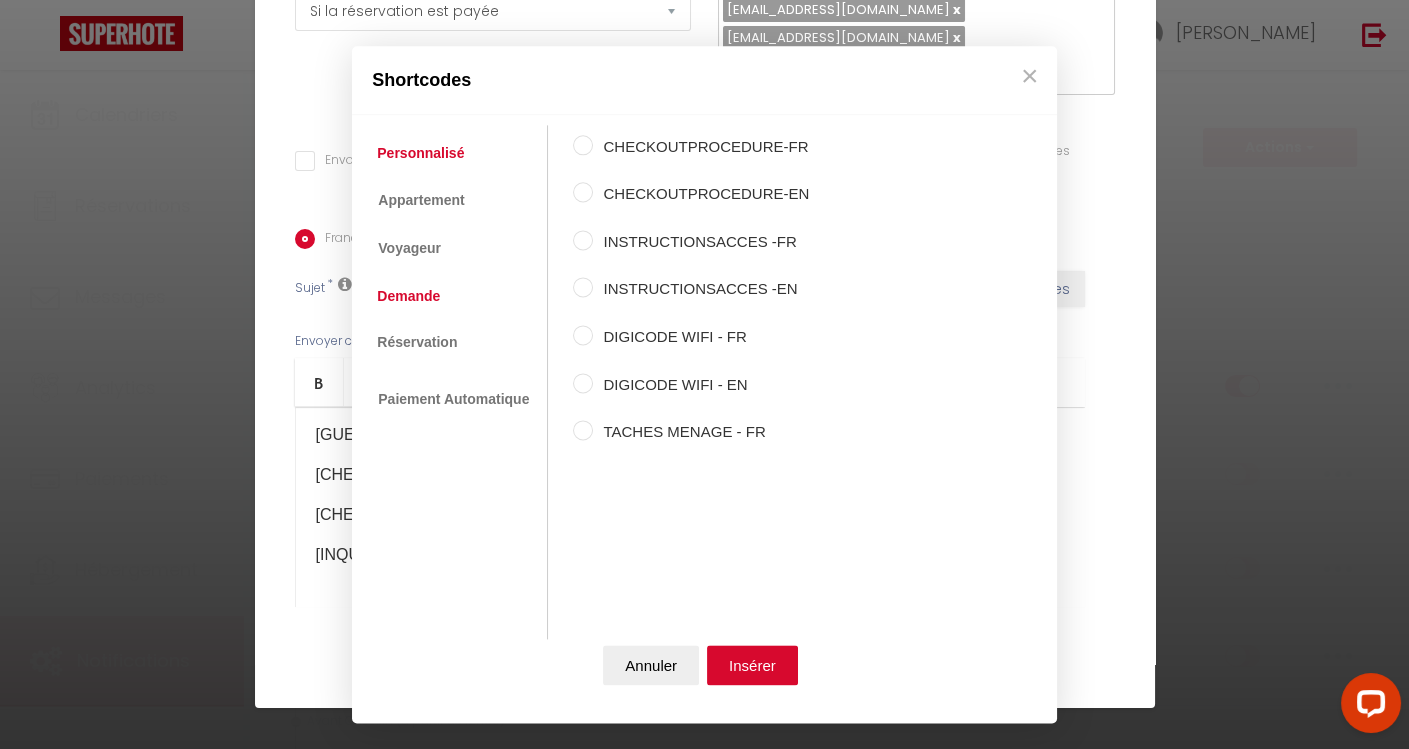 click on "Demande" at bounding box center [408, 296] 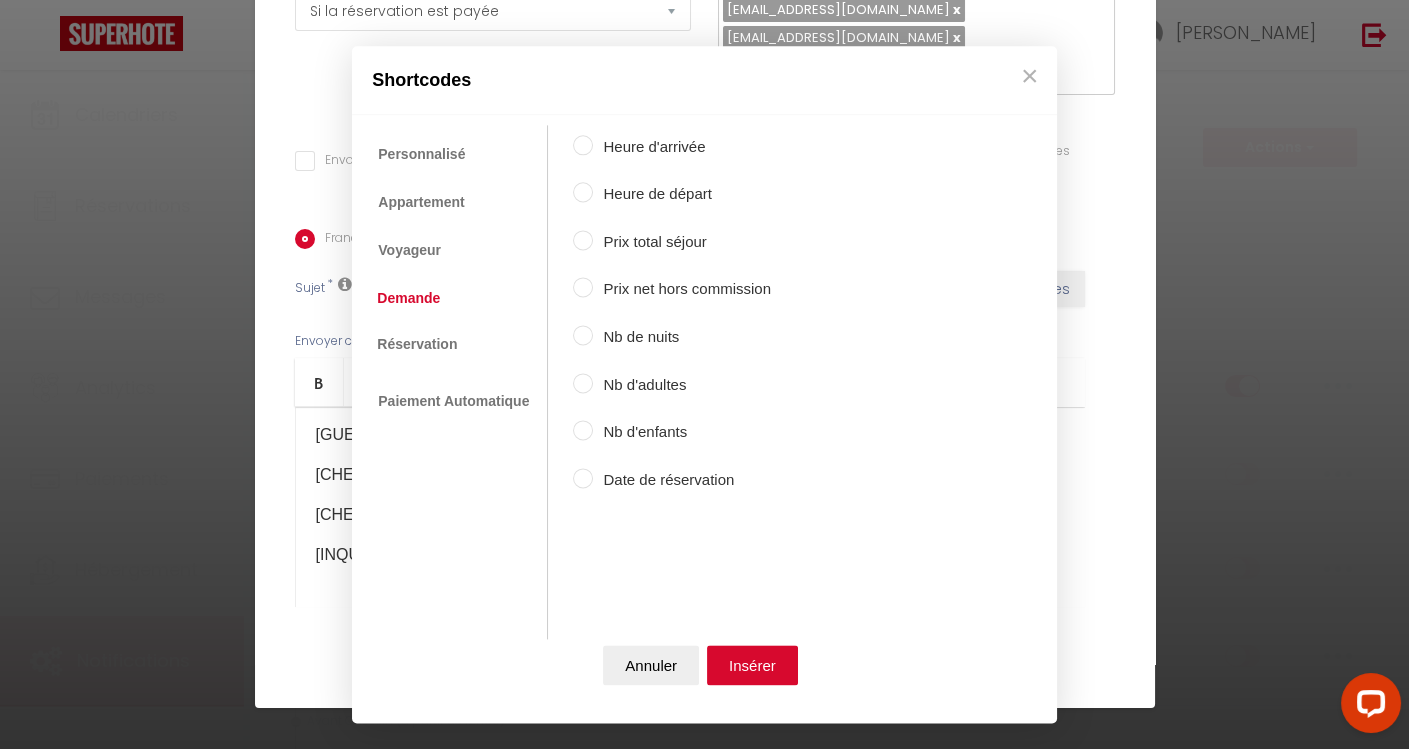 click on "Nb d'enfants" at bounding box center [682, 433] 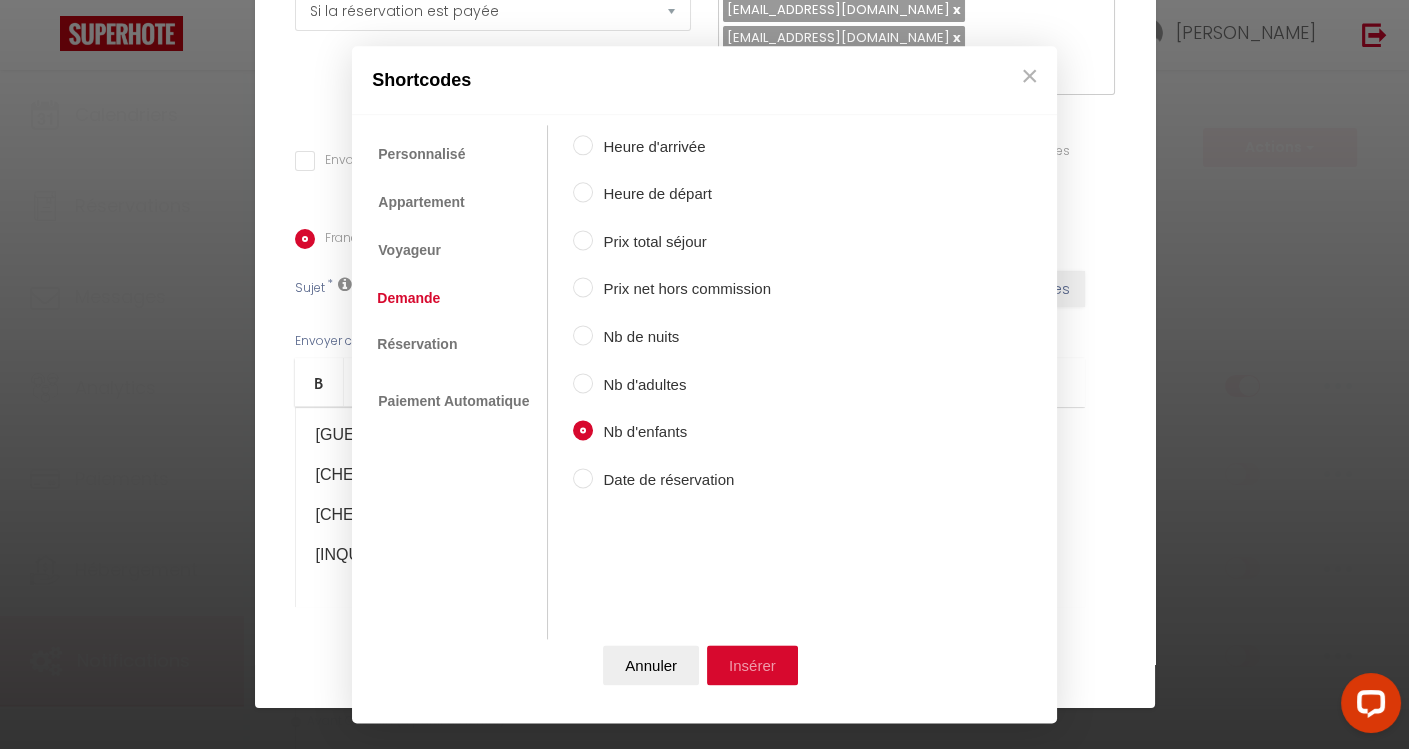 click on "Insérer" at bounding box center (752, 665) 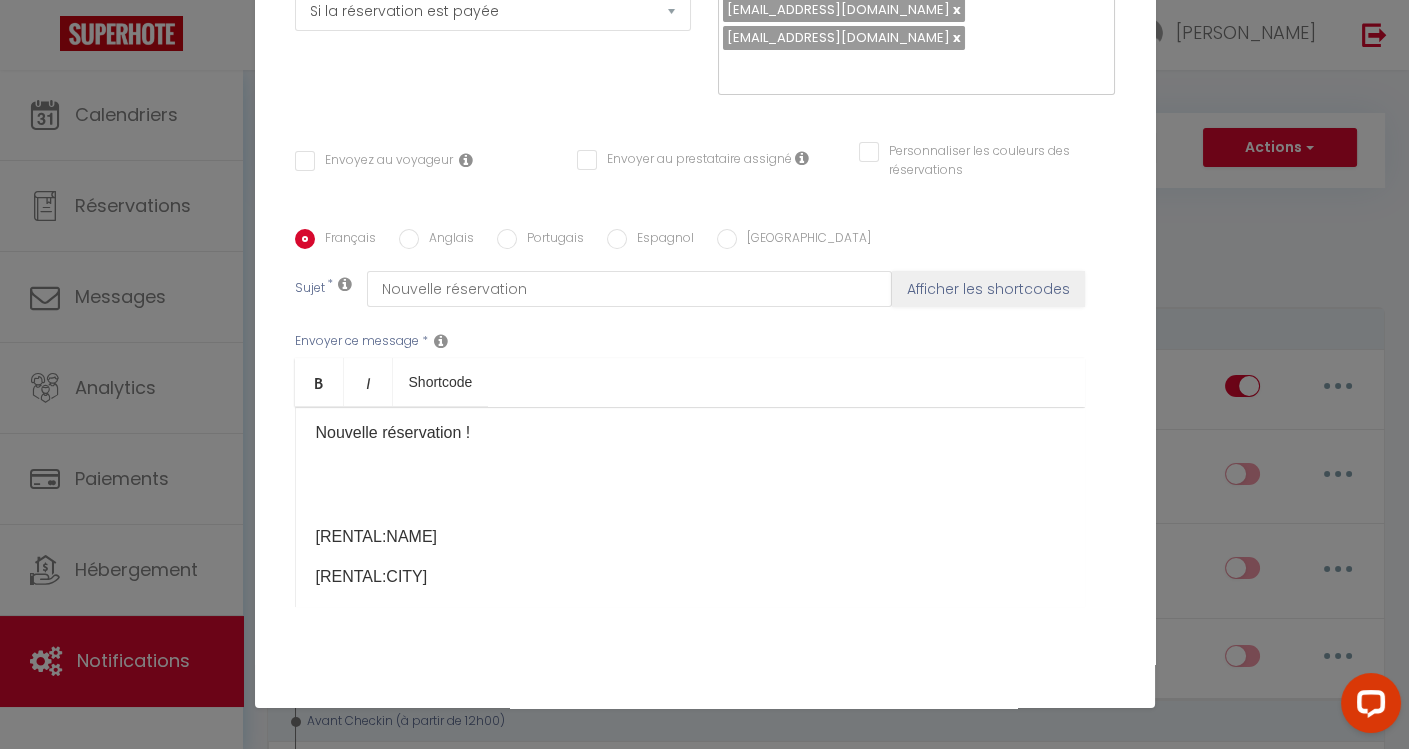 scroll, scrollTop: 0, scrollLeft: 0, axis: both 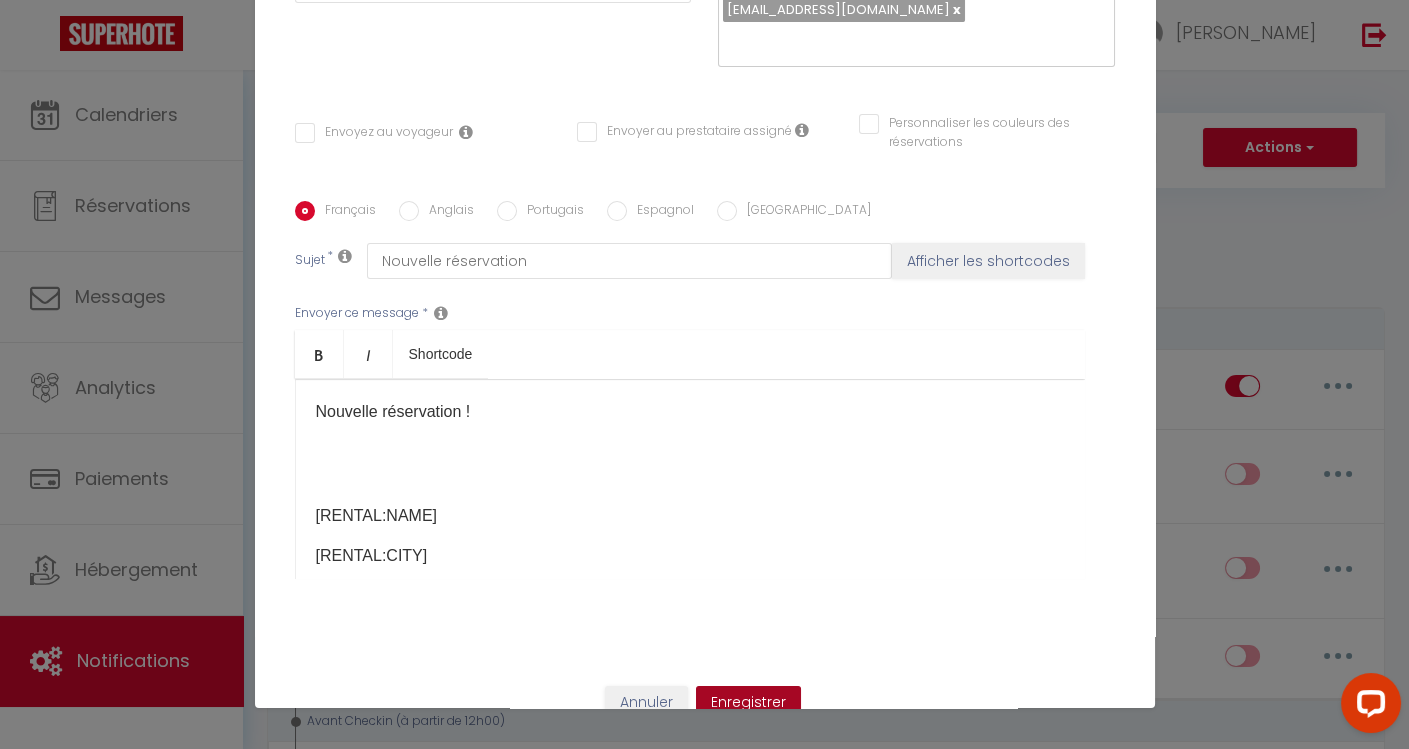 click on "Enregistrer" at bounding box center [748, 703] 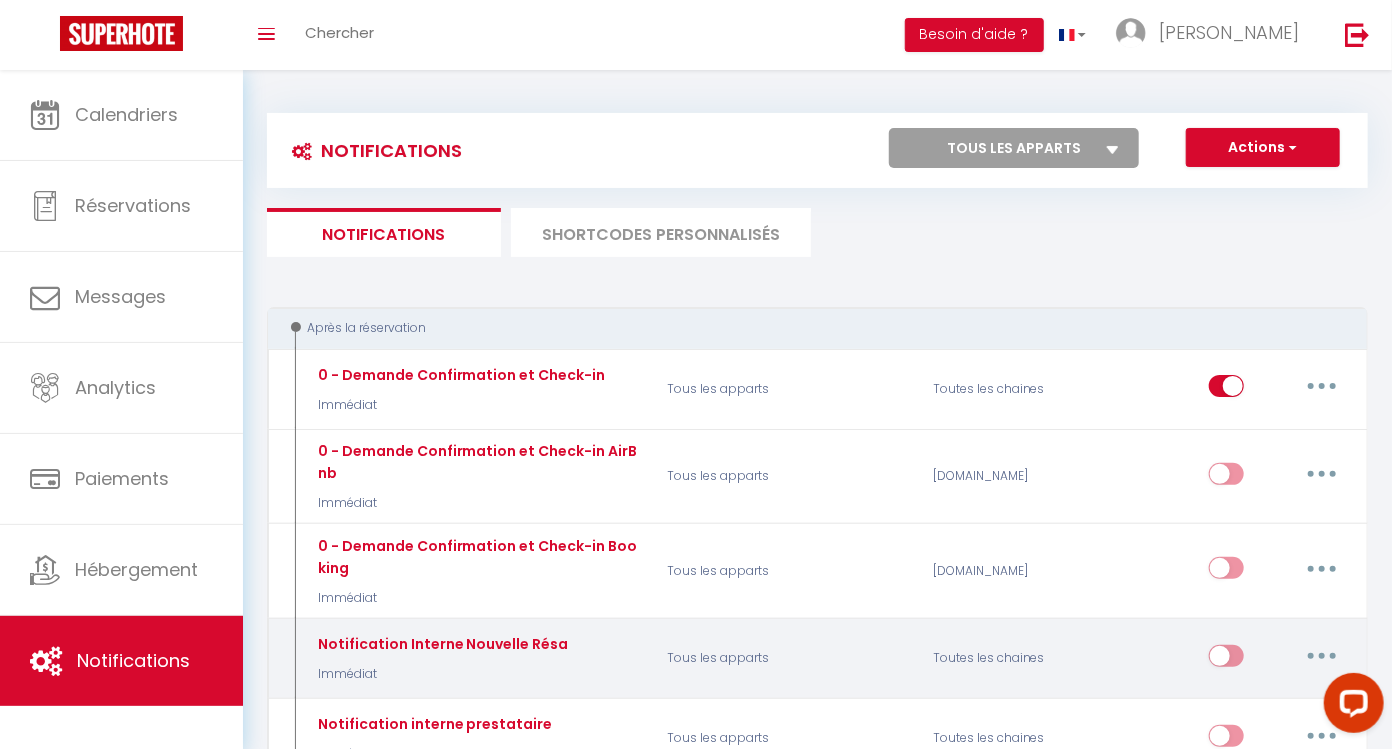 click at bounding box center (1226, 660) 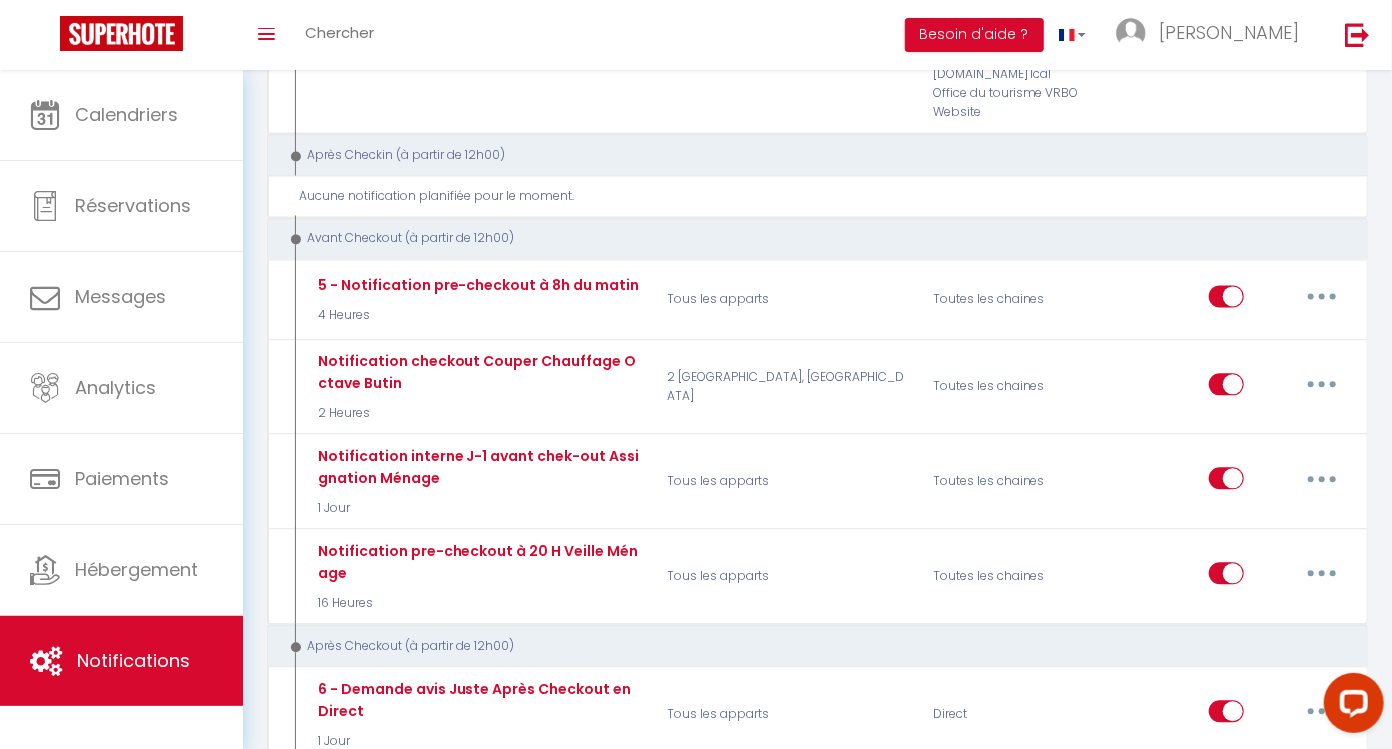 scroll, scrollTop: 1970, scrollLeft: 0, axis: vertical 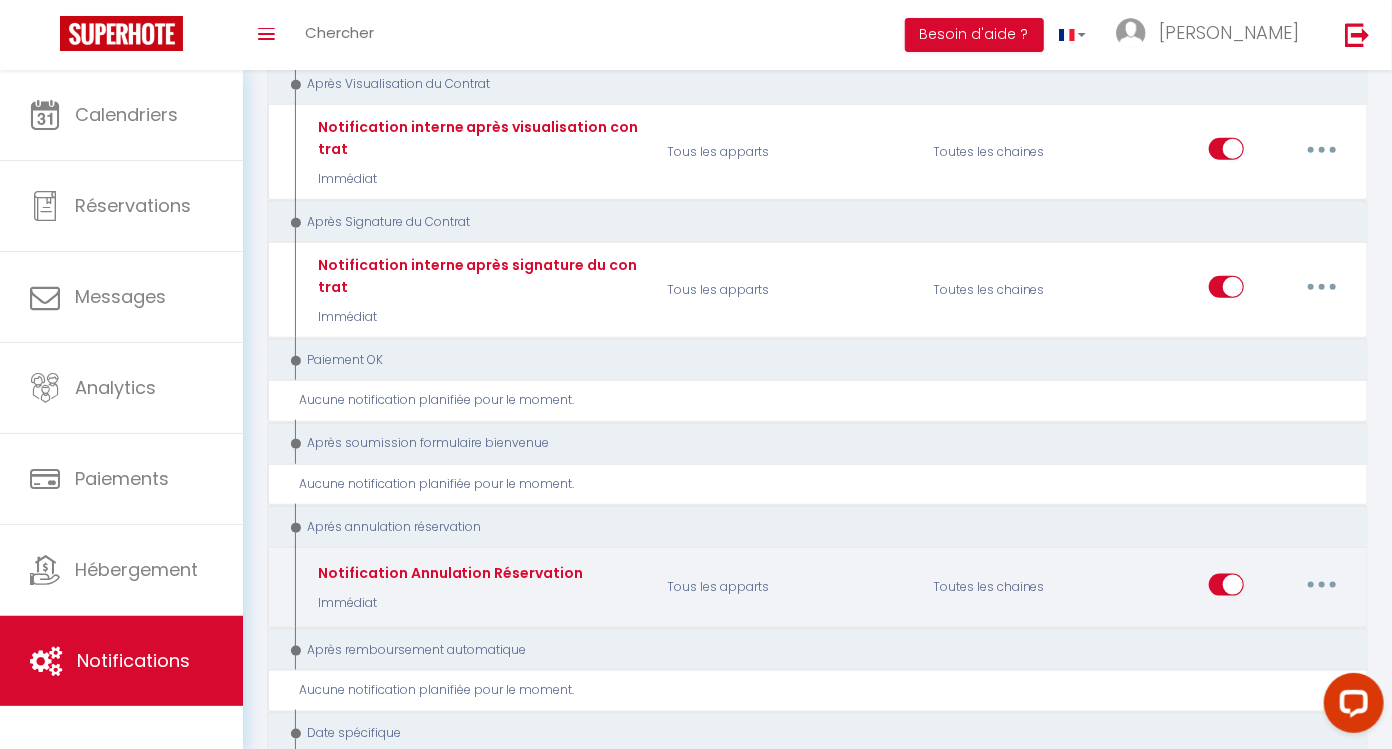 click at bounding box center [1322, 585] 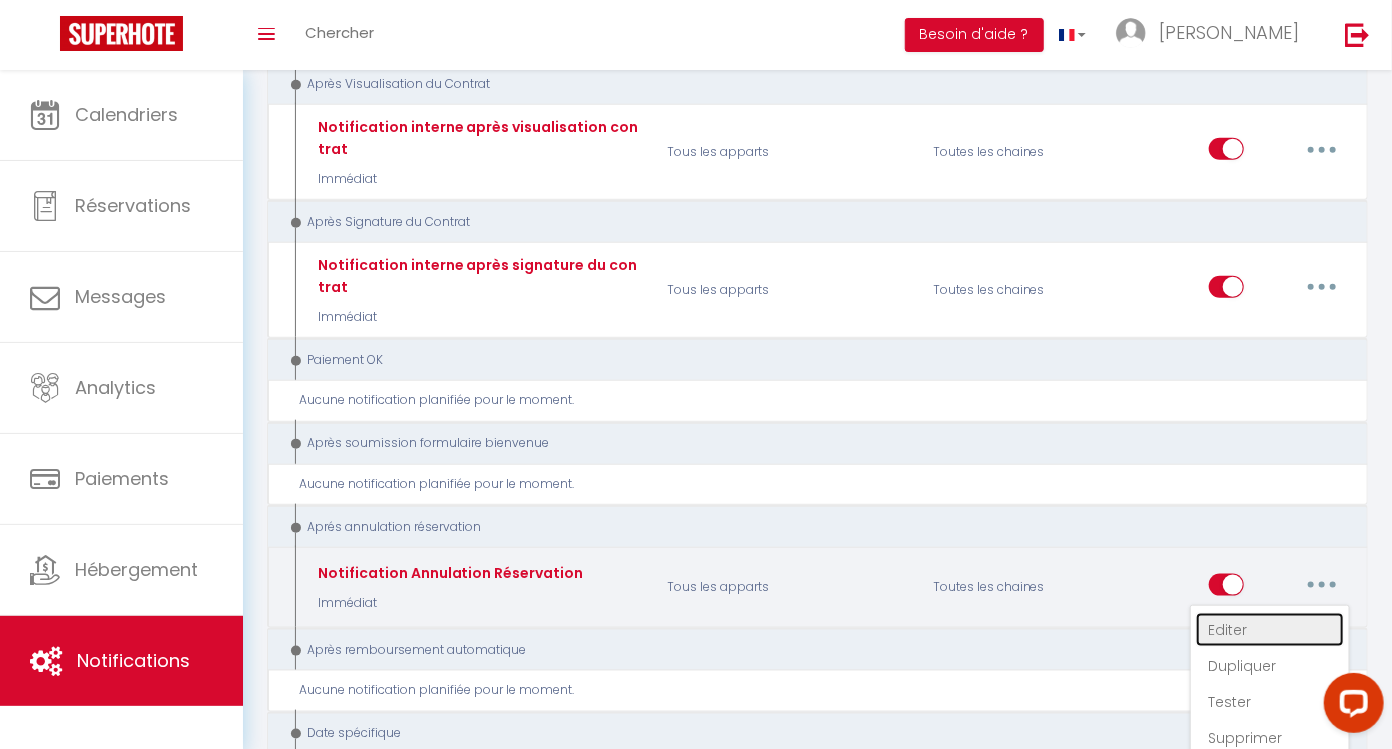 click on "Editer" at bounding box center (1270, 630) 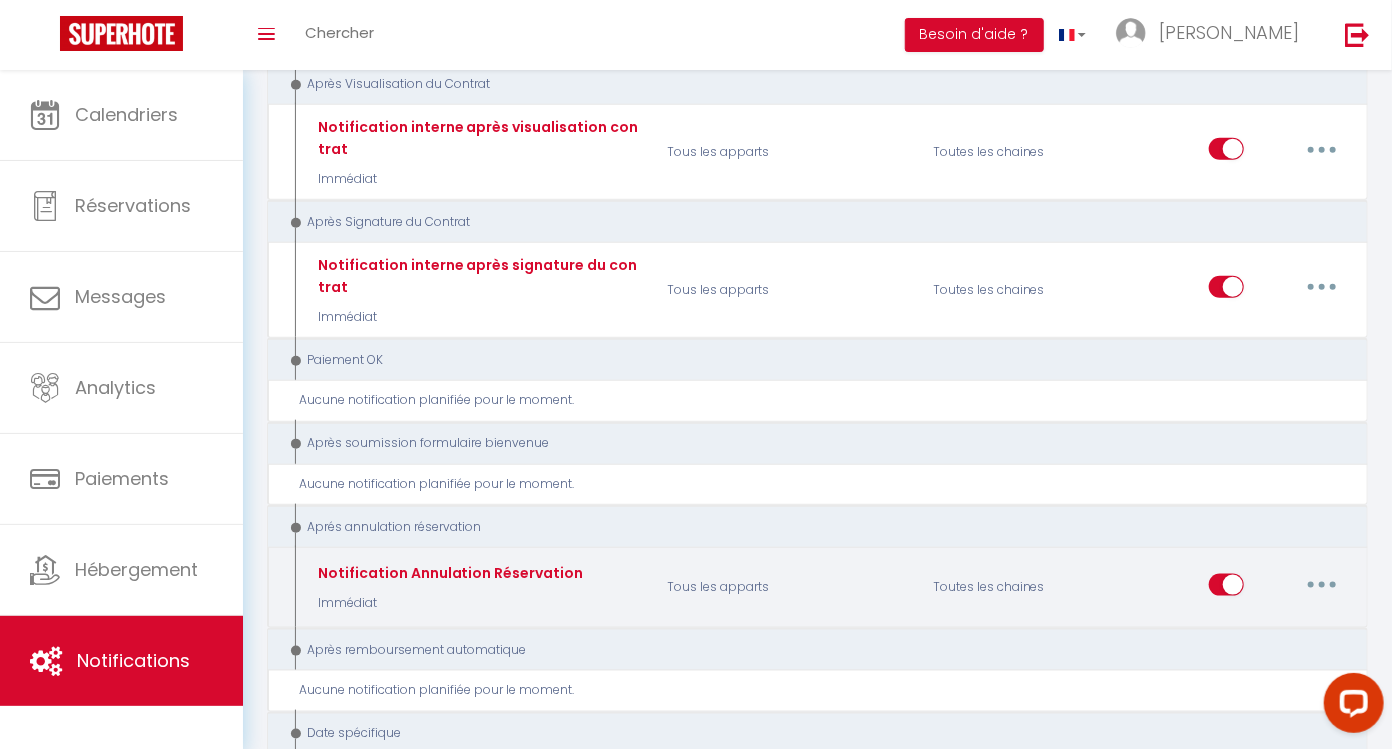 type on "Notification Annulation Réservation" 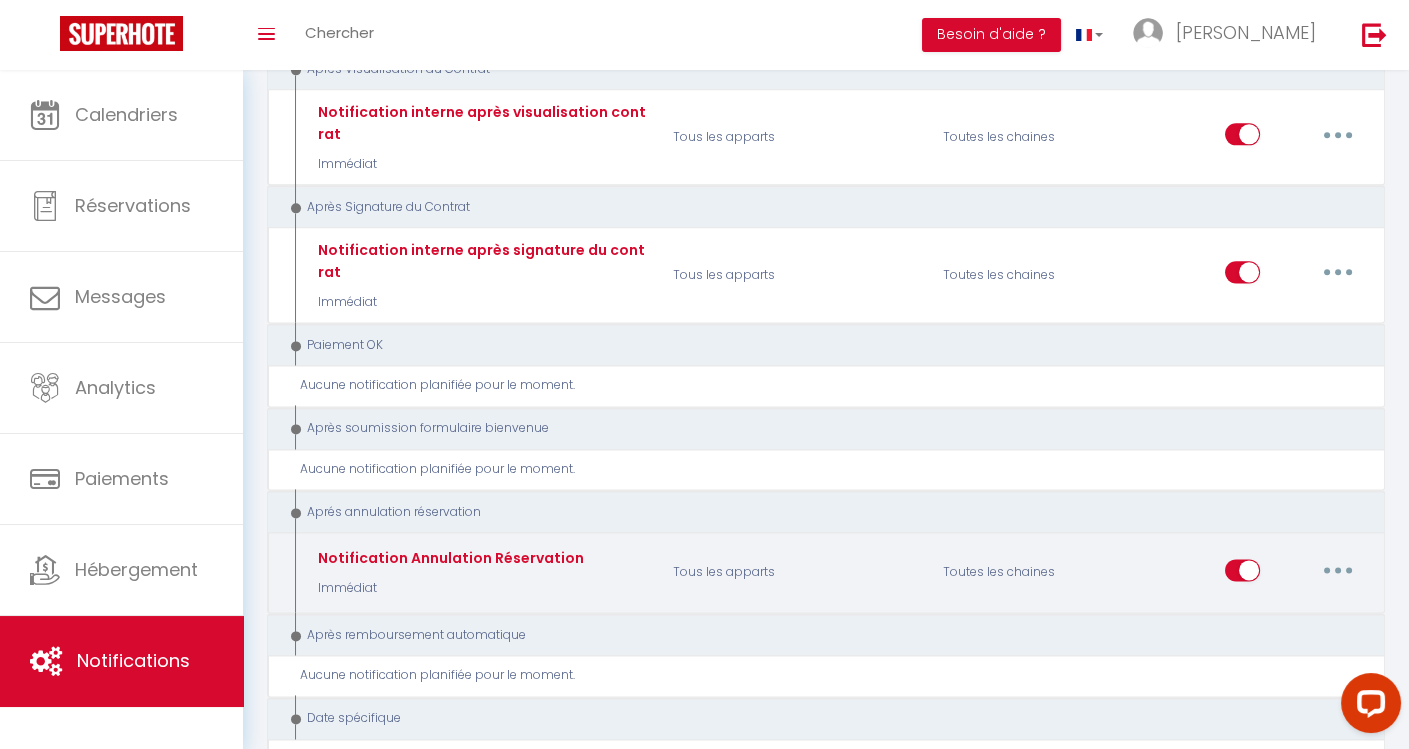 scroll, scrollTop: 312, scrollLeft: 0, axis: vertical 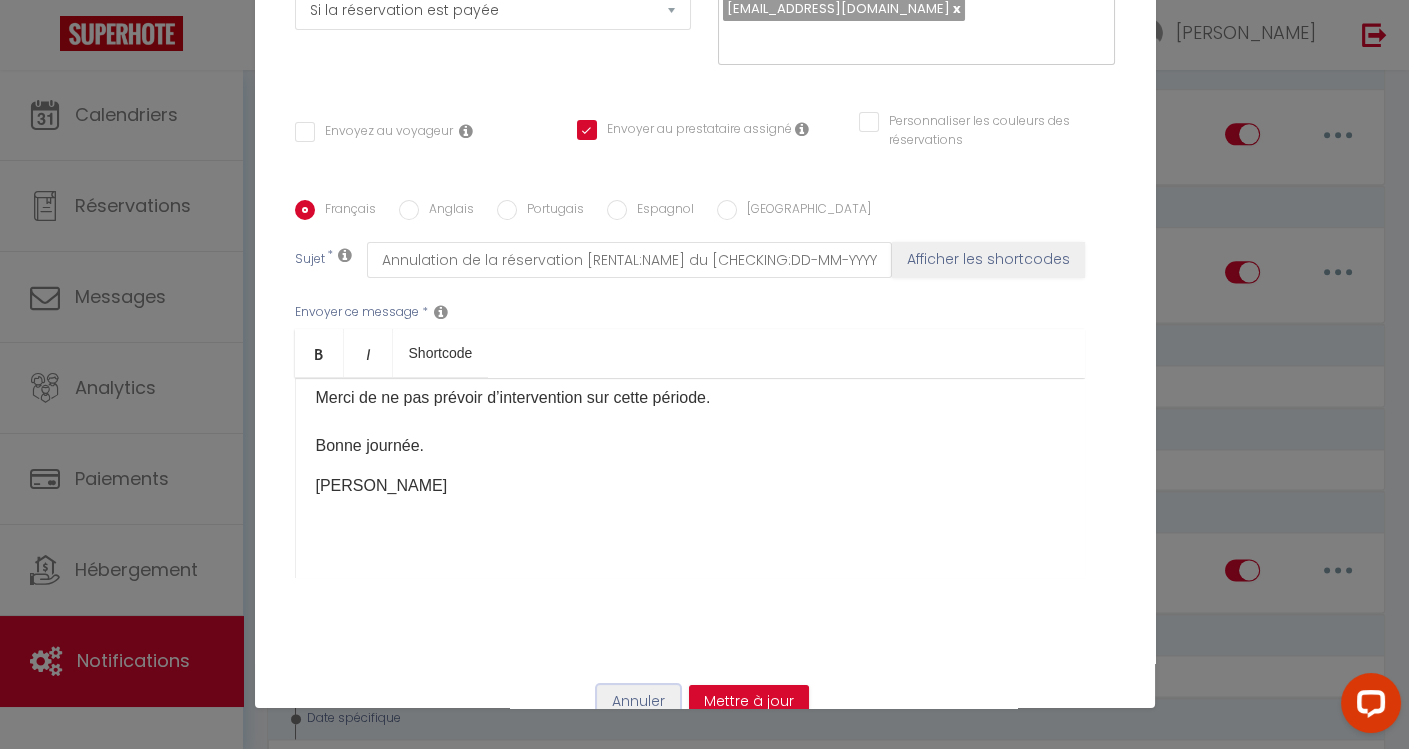 click on "Annuler" at bounding box center (638, 702) 